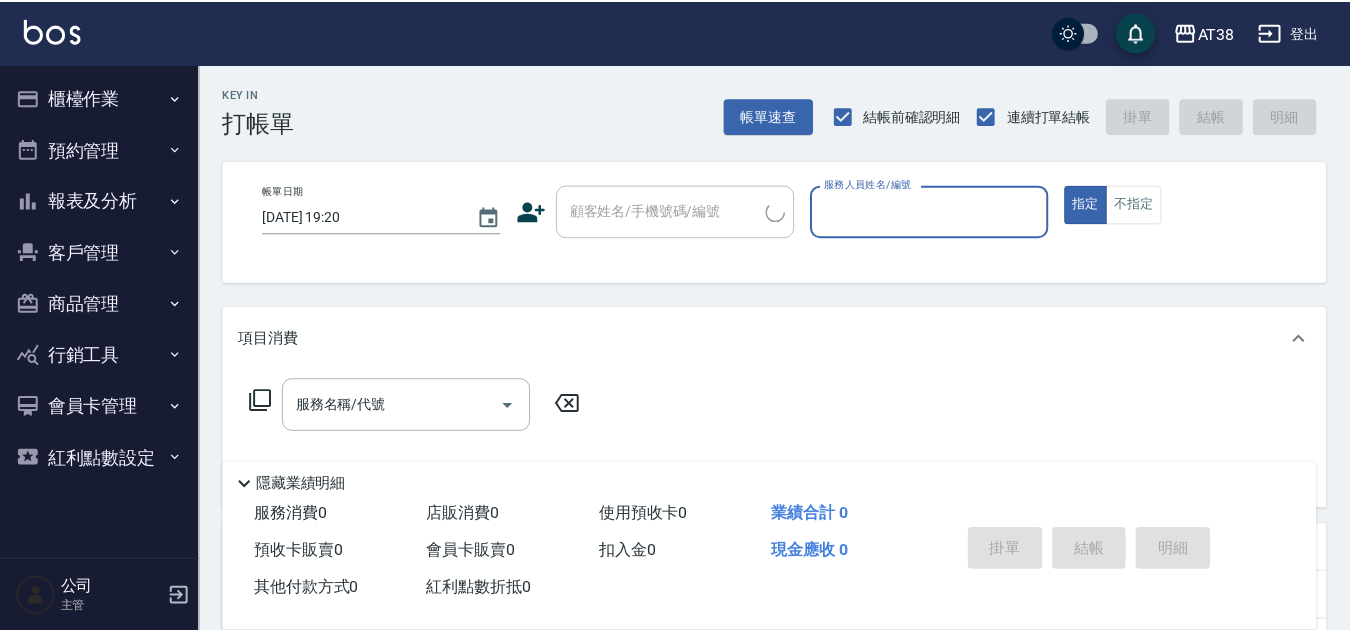 scroll, scrollTop: 0, scrollLeft: 0, axis: both 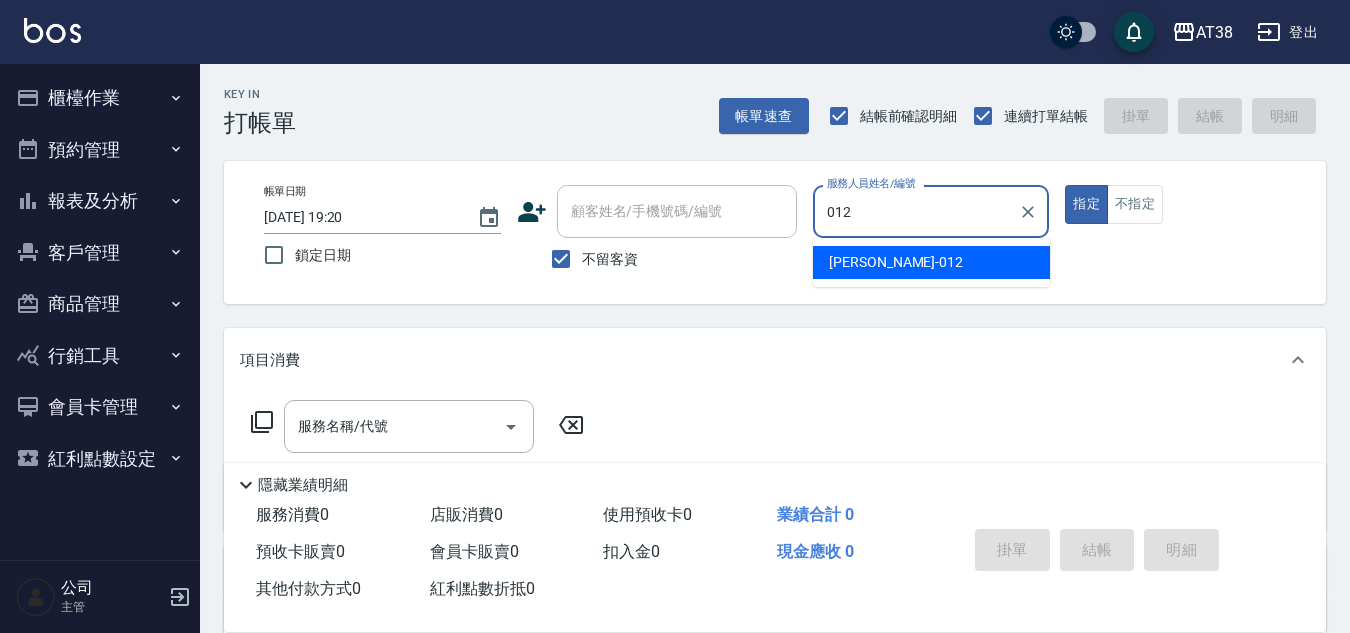 type on "[PERSON_NAME]-012" 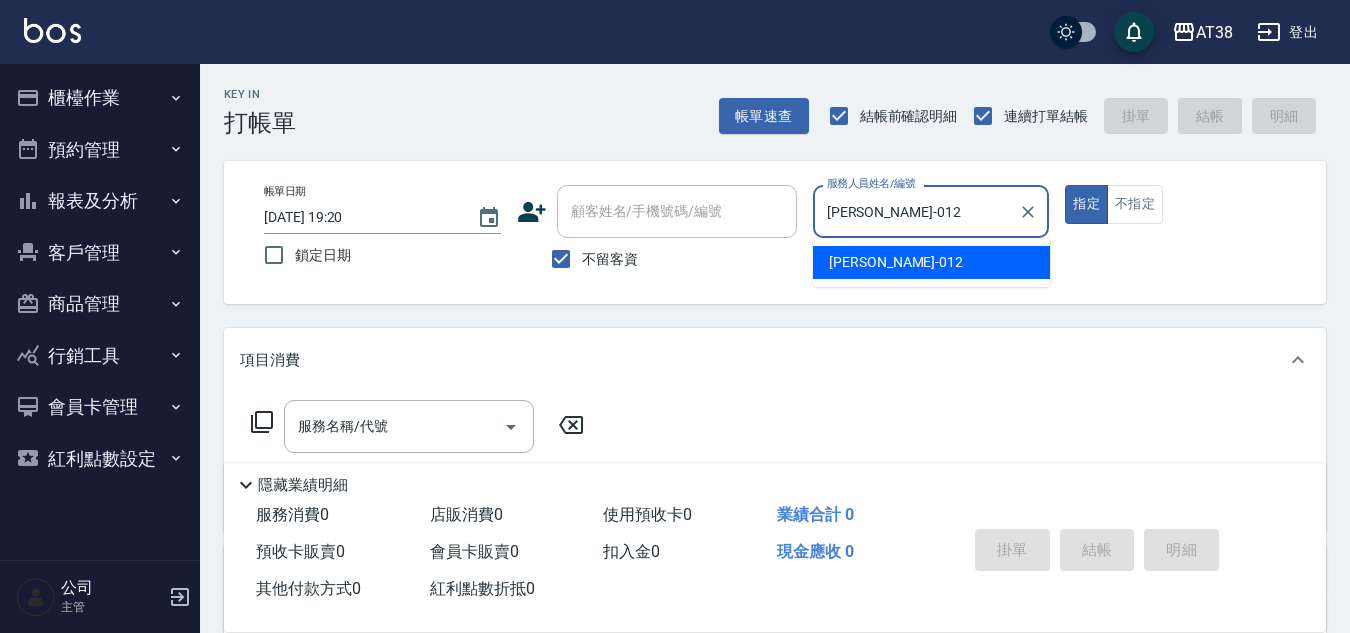 type on "true" 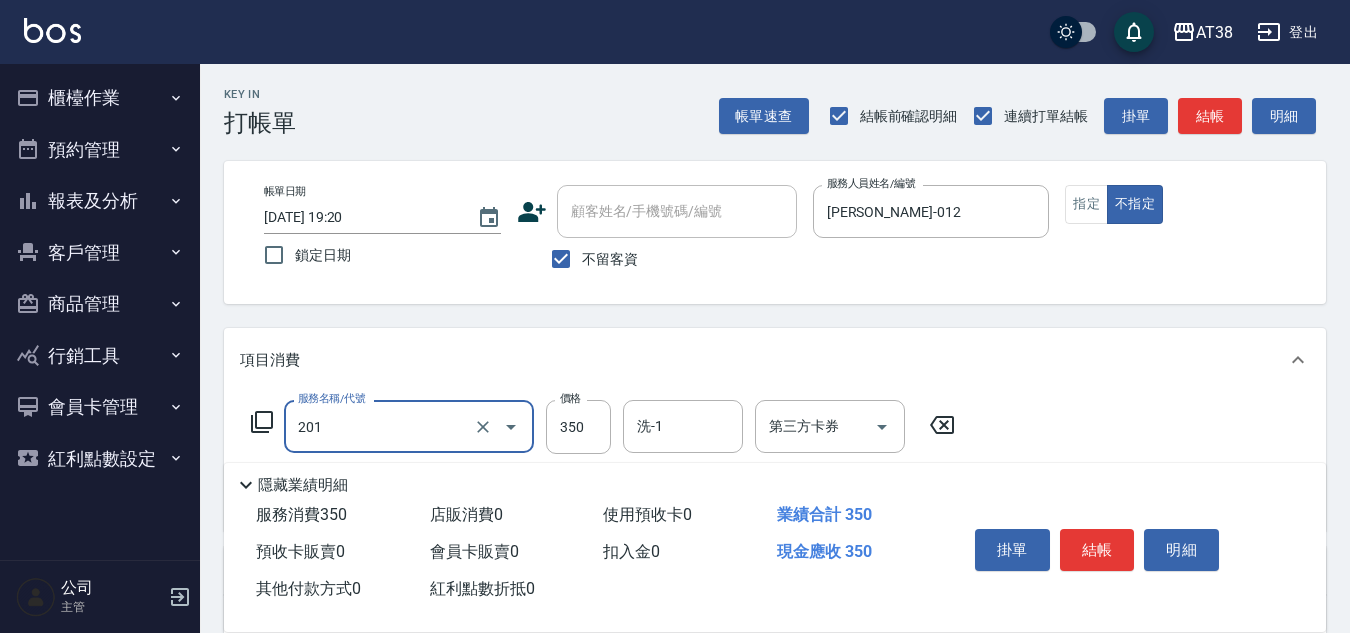 type on "洗髮(201)" 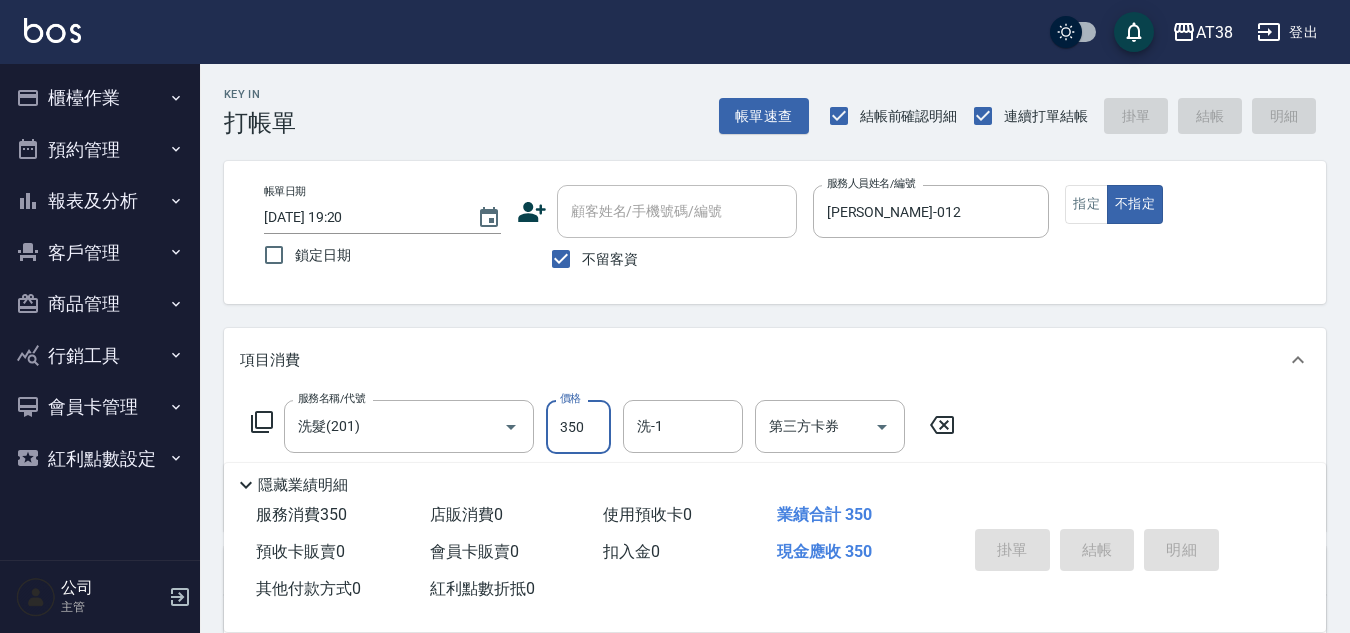 type 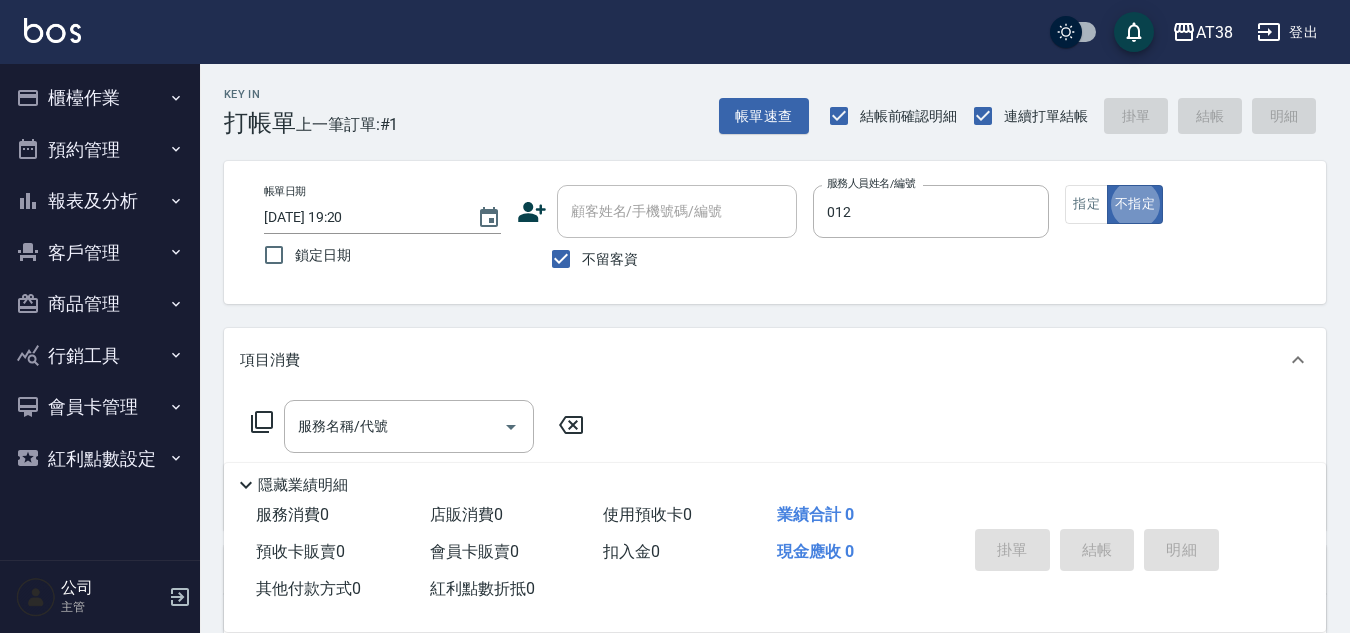 type on "[PERSON_NAME]-012" 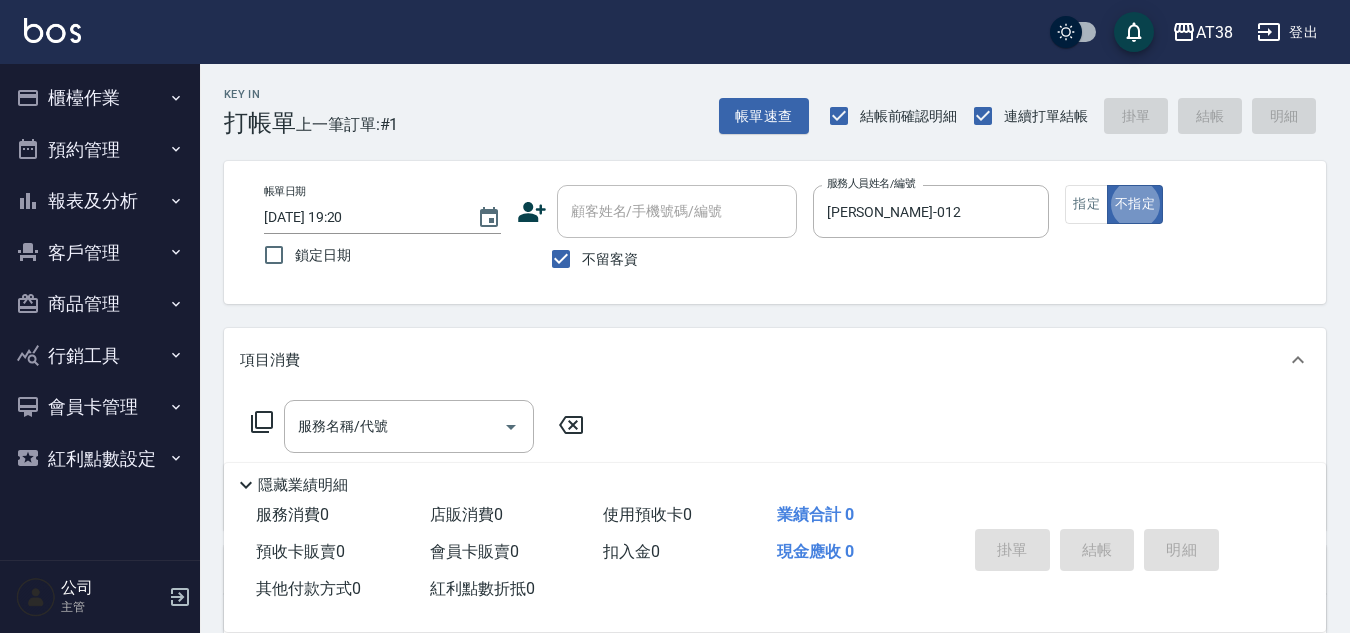 type on "false" 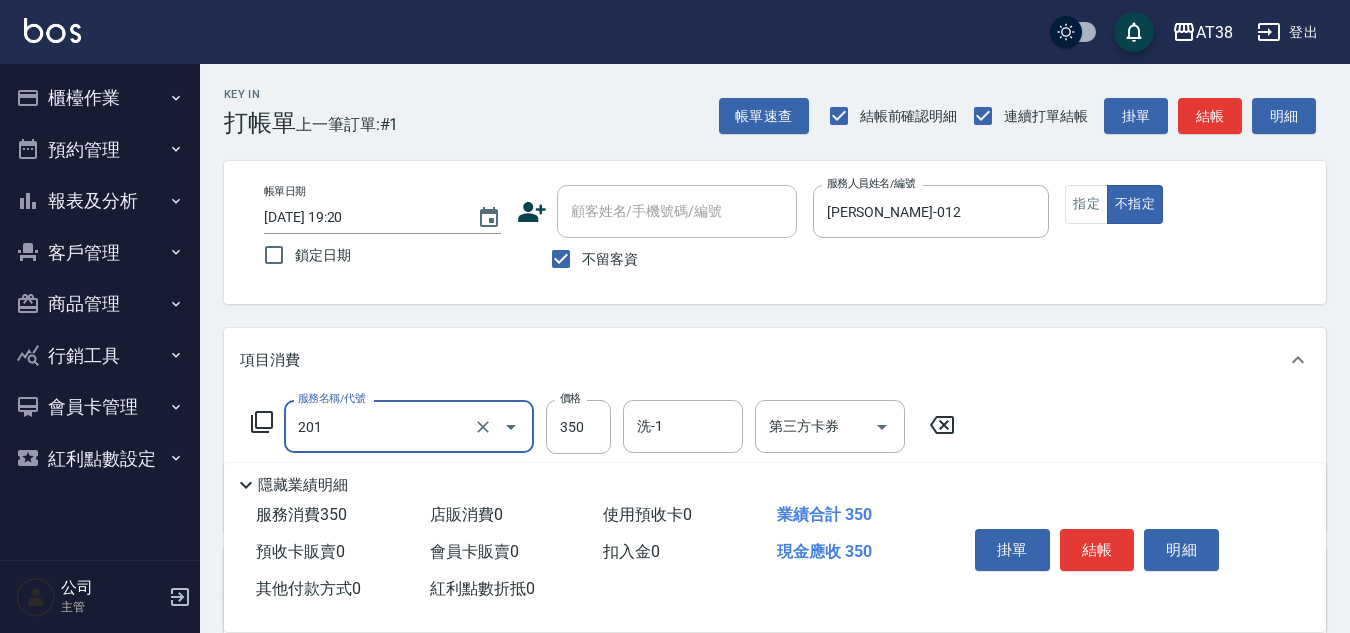 type on "洗髮(201)" 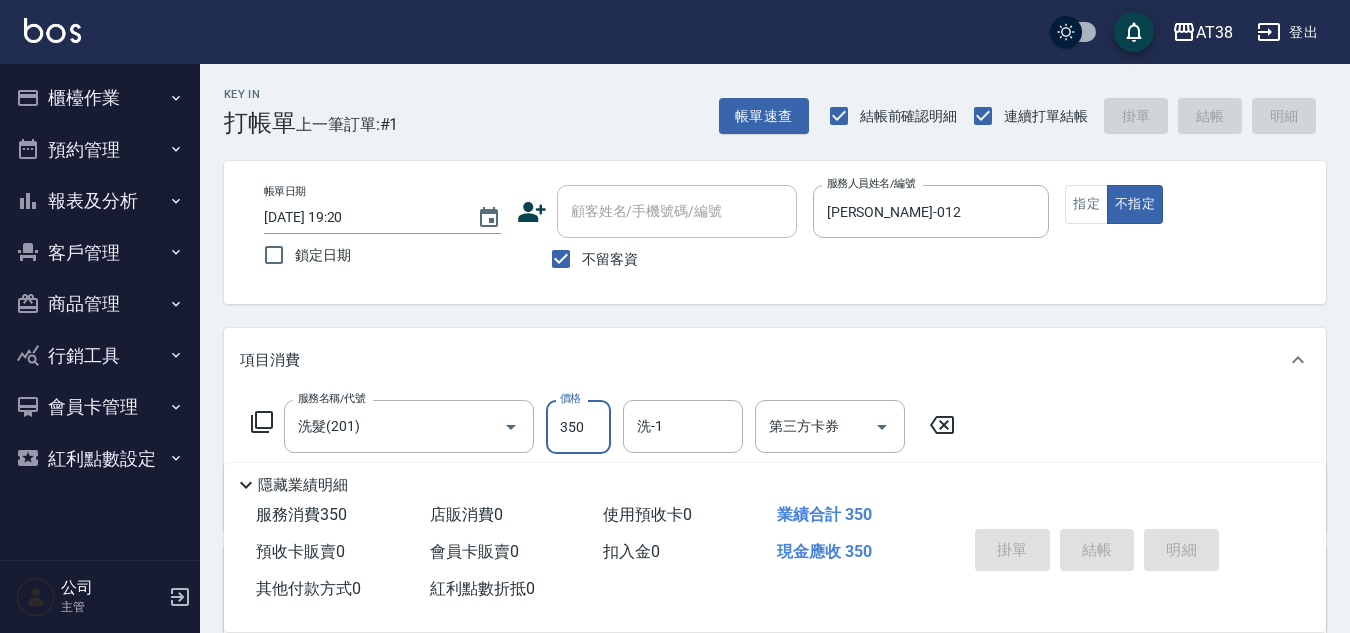 type 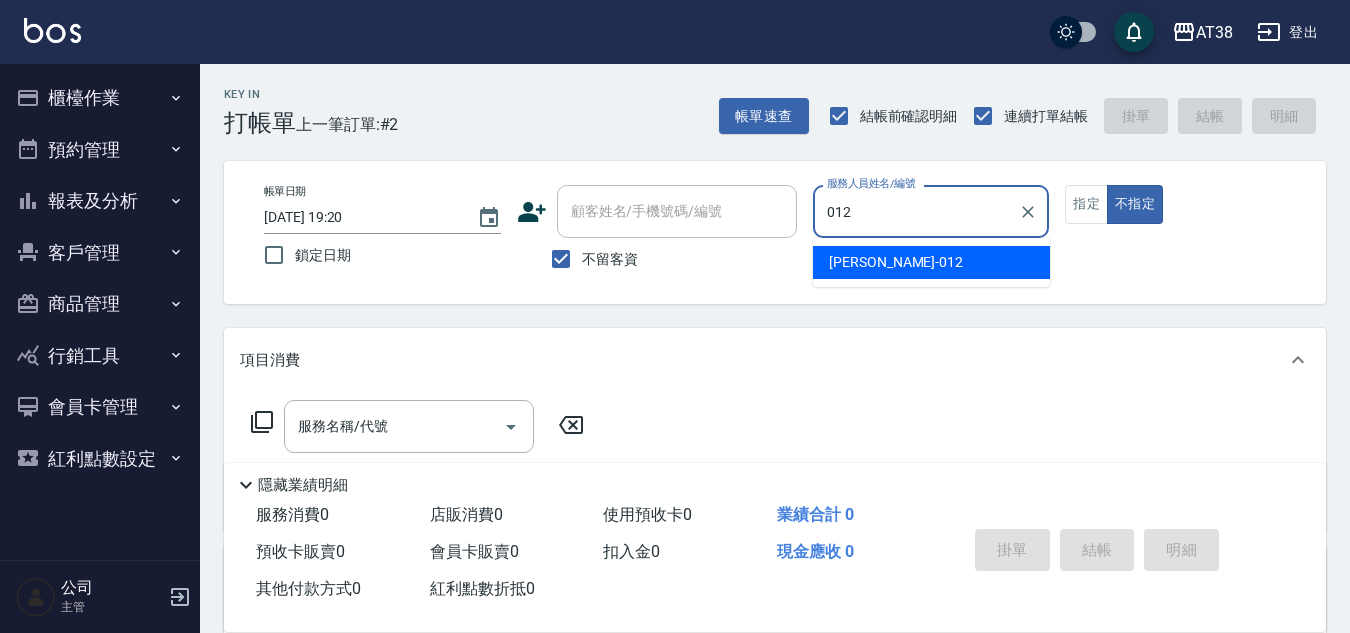 type on "[PERSON_NAME]-012" 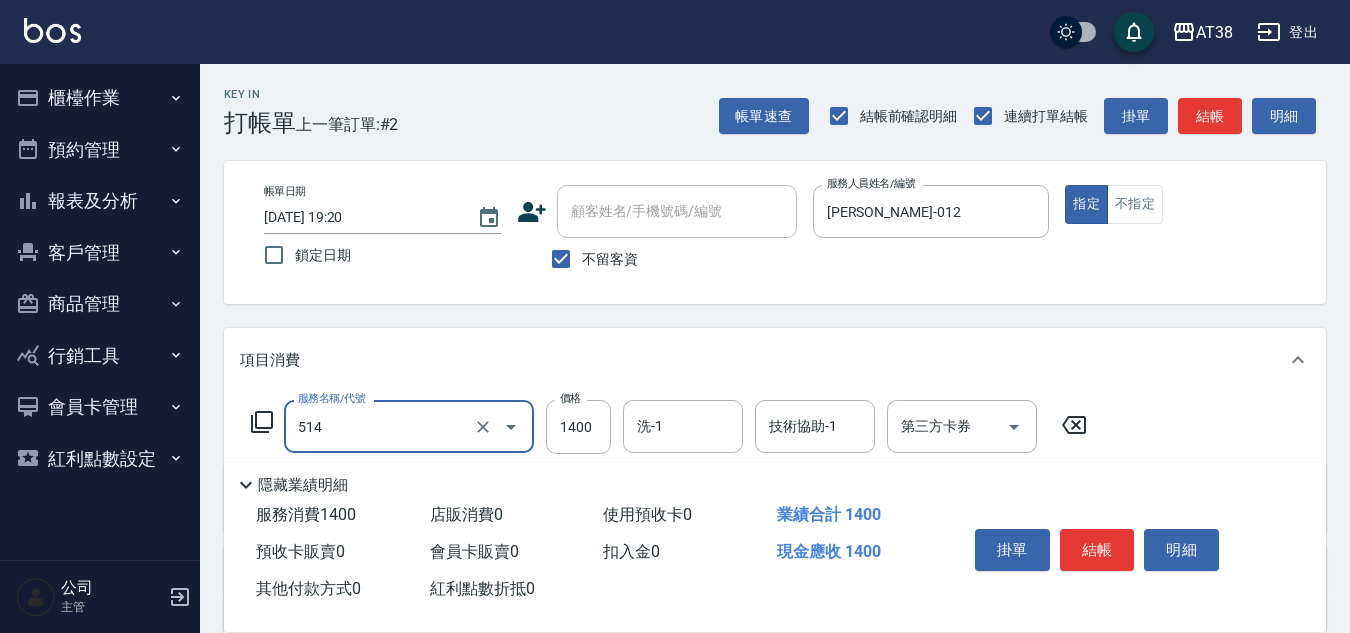 type on "染髮(長)(514)" 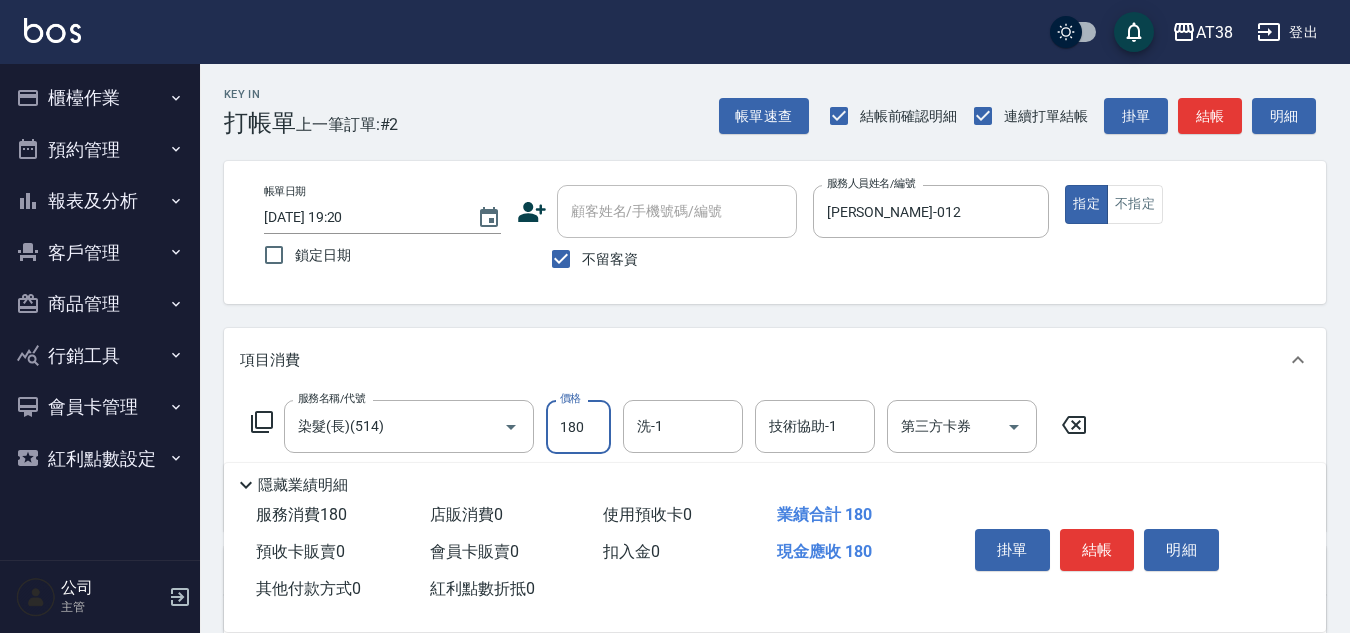 type on "1800" 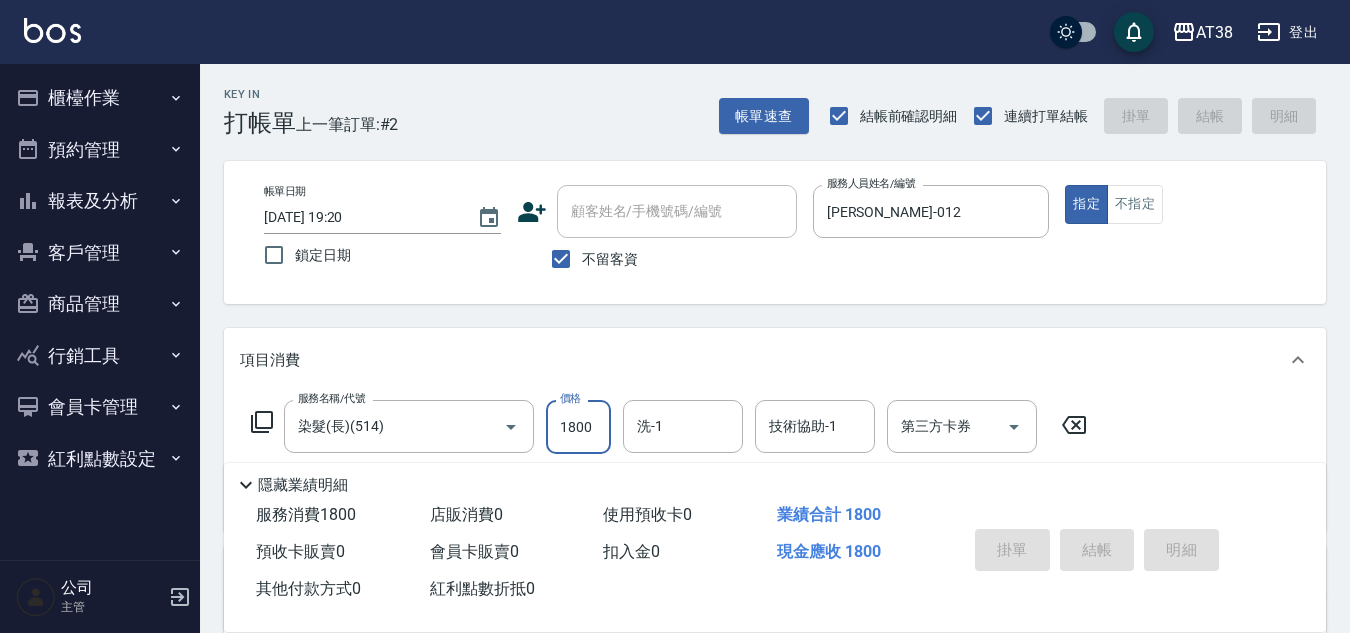 type on "[DATE] 19:21" 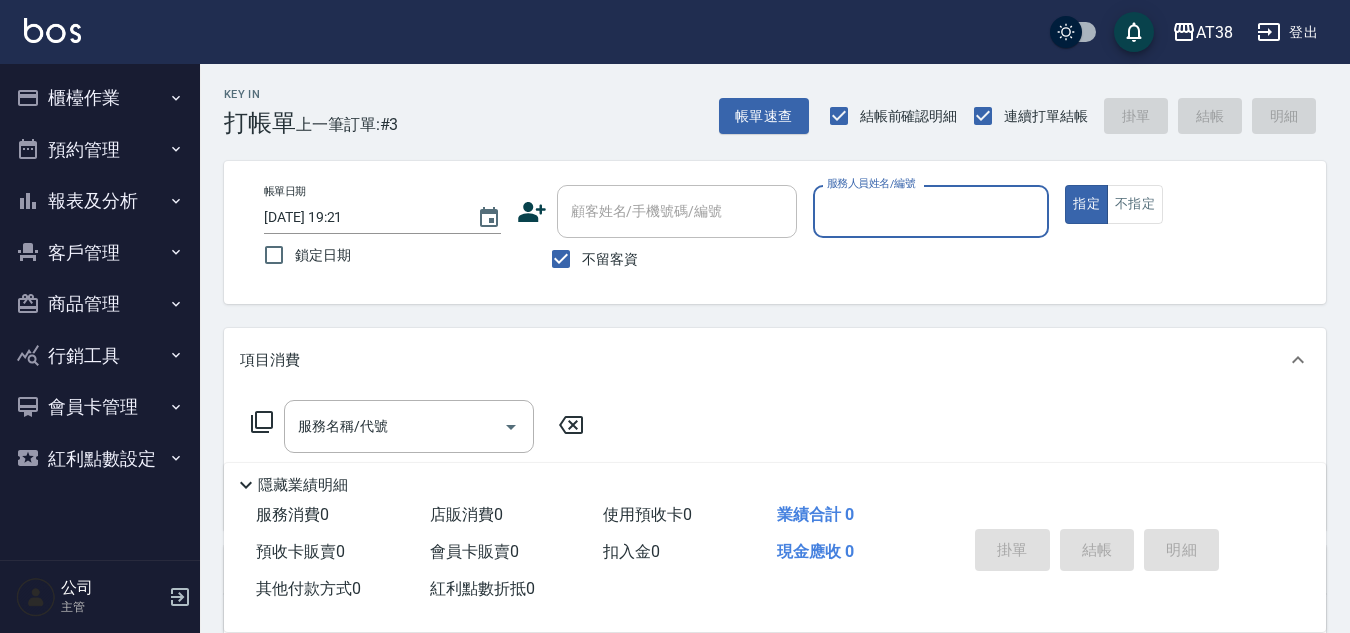 click on "客戶管理" at bounding box center [100, 253] 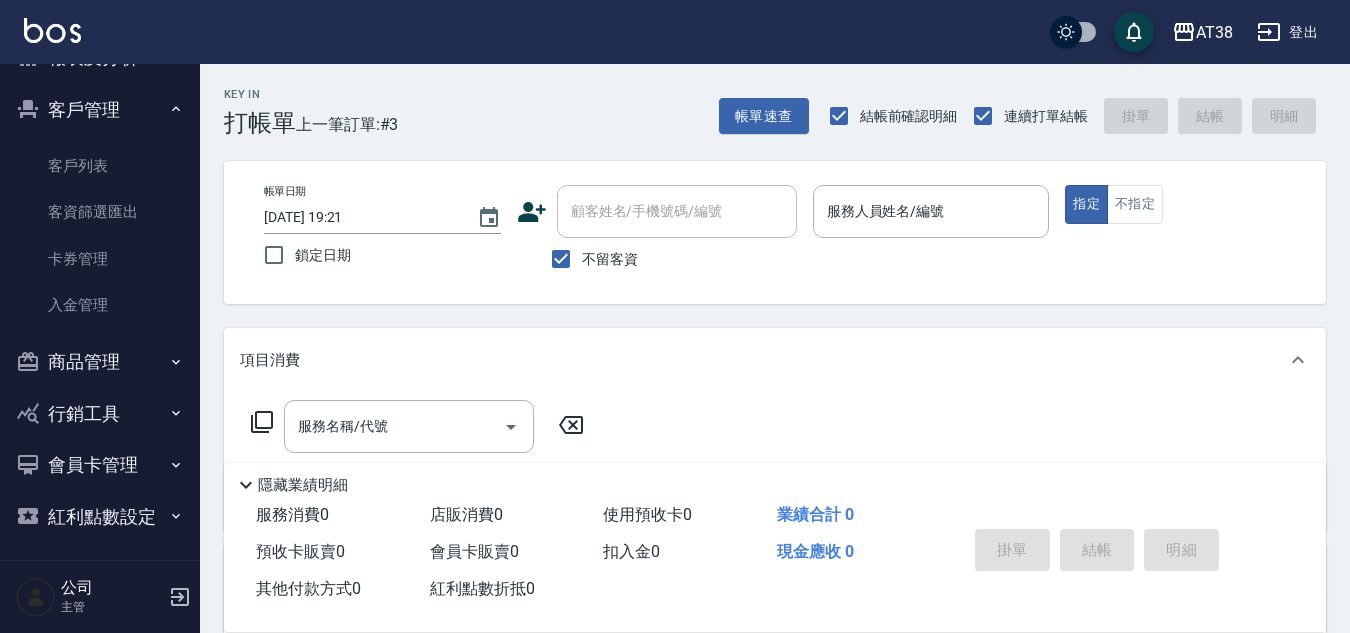 scroll, scrollTop: 149, scrollLeft: 0, axis: vertical 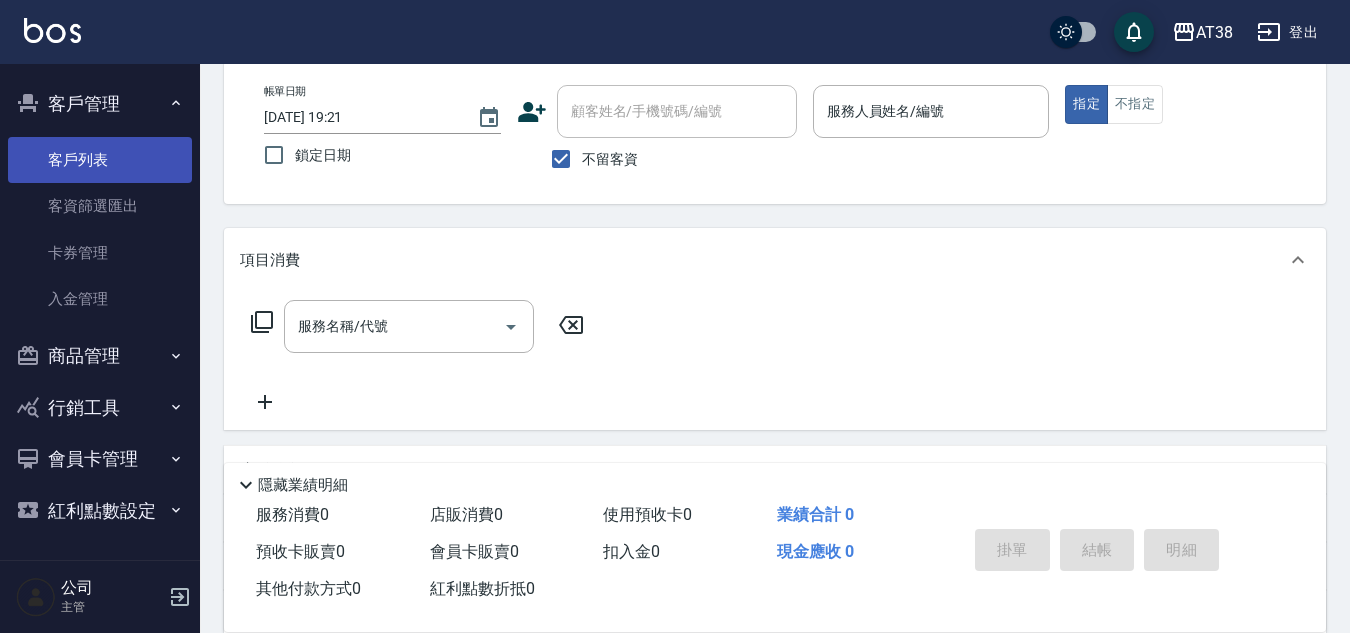 click on "客戶列表" at bounding box center (100, 160) 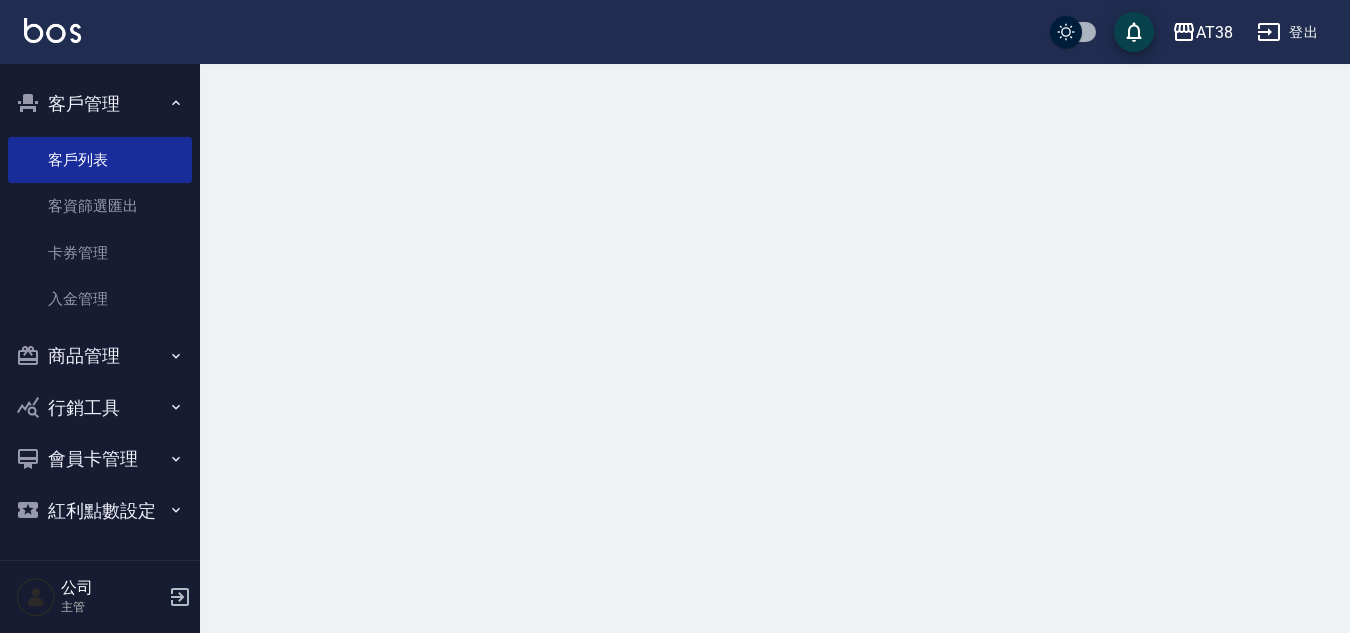 scroll, scrollTop: 0, scrollLeft: 0, axis: both 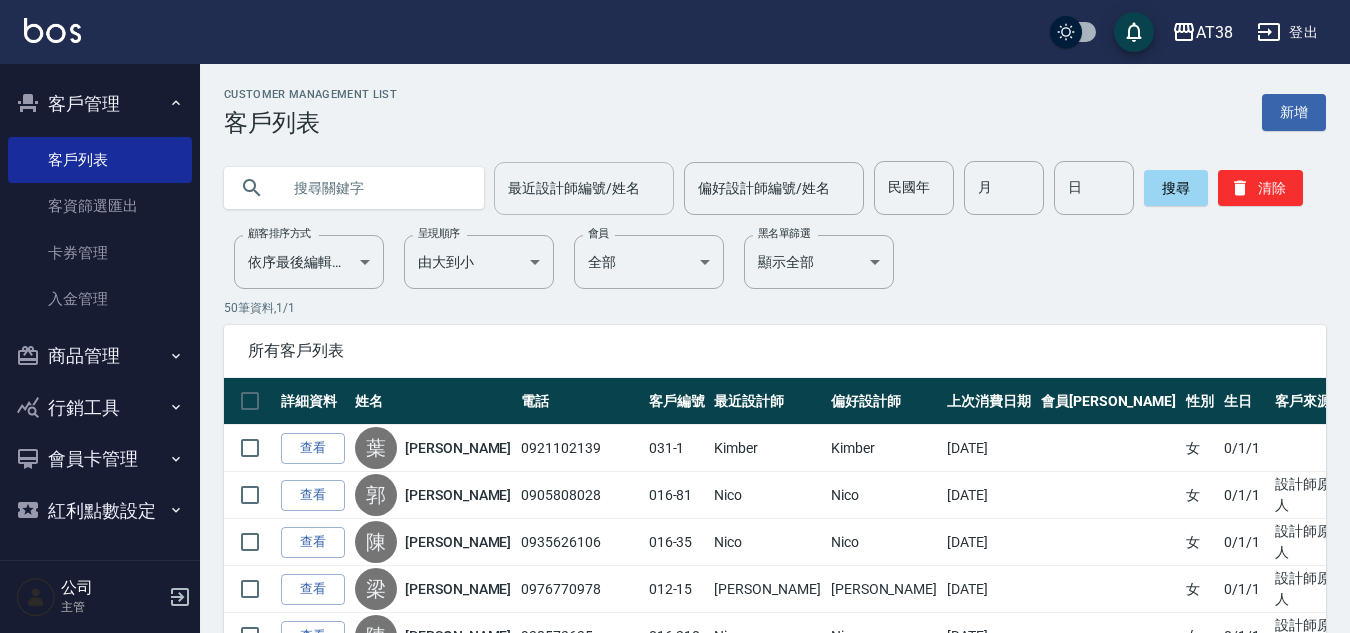 click on "最近設計師編號/姓名" at bounding box center (584, 188) 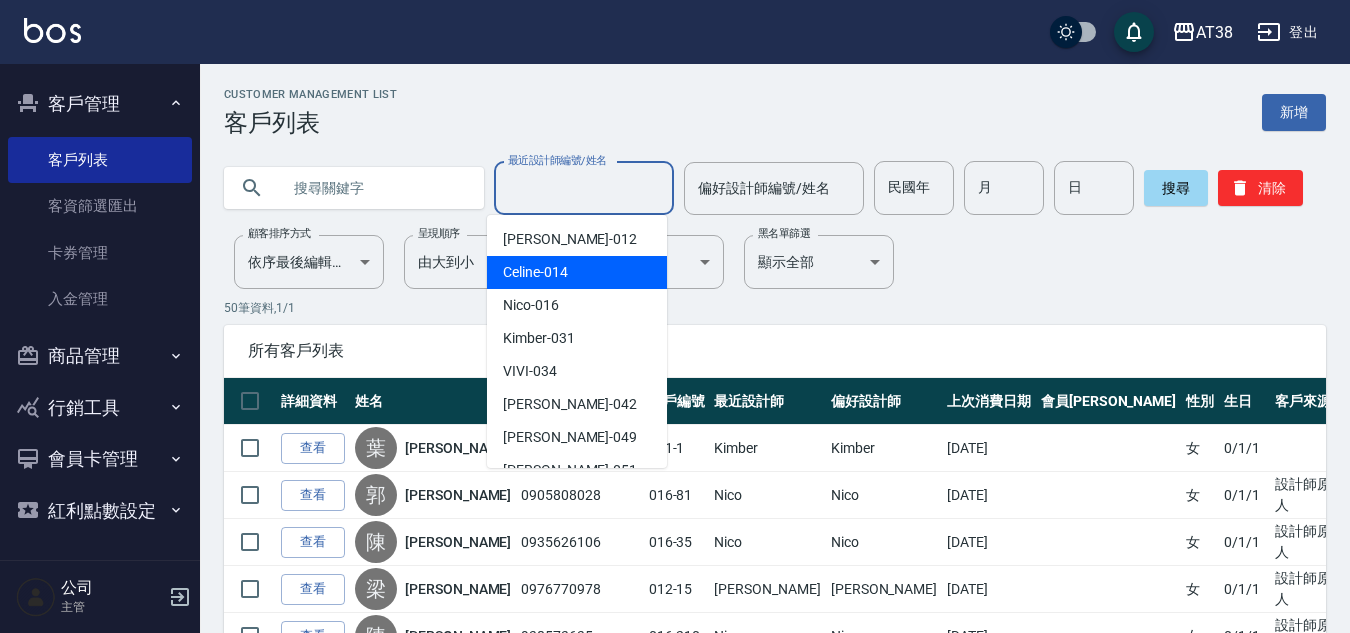 click on "Celine -014" at bounding box center [535, 272] 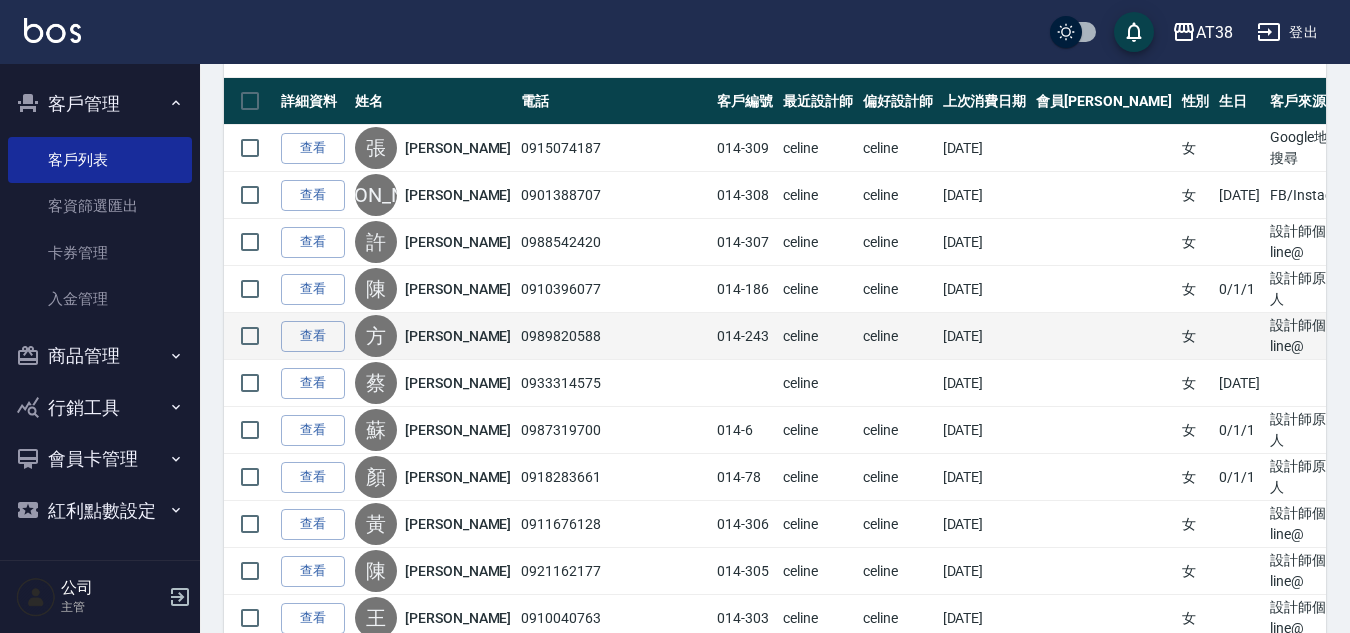 scroll, scrollTop: 0, scrollLeft: 0, axis: both 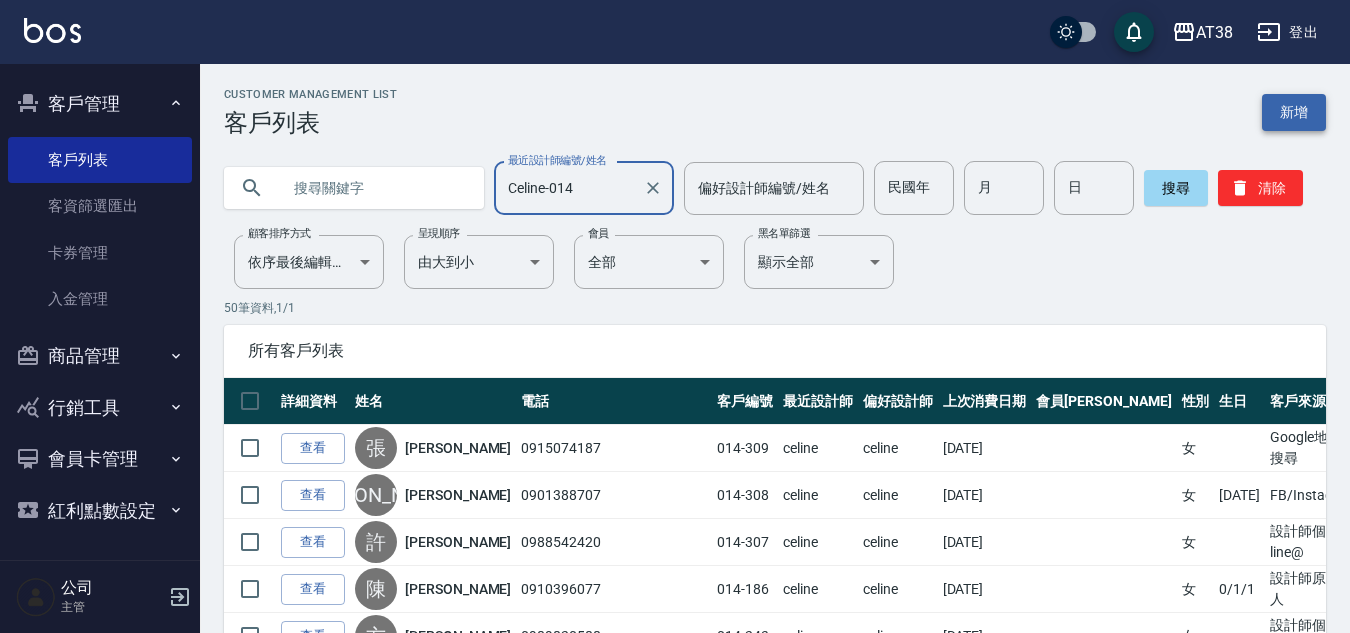 click on "新增" at bounding box center [1294, 112] 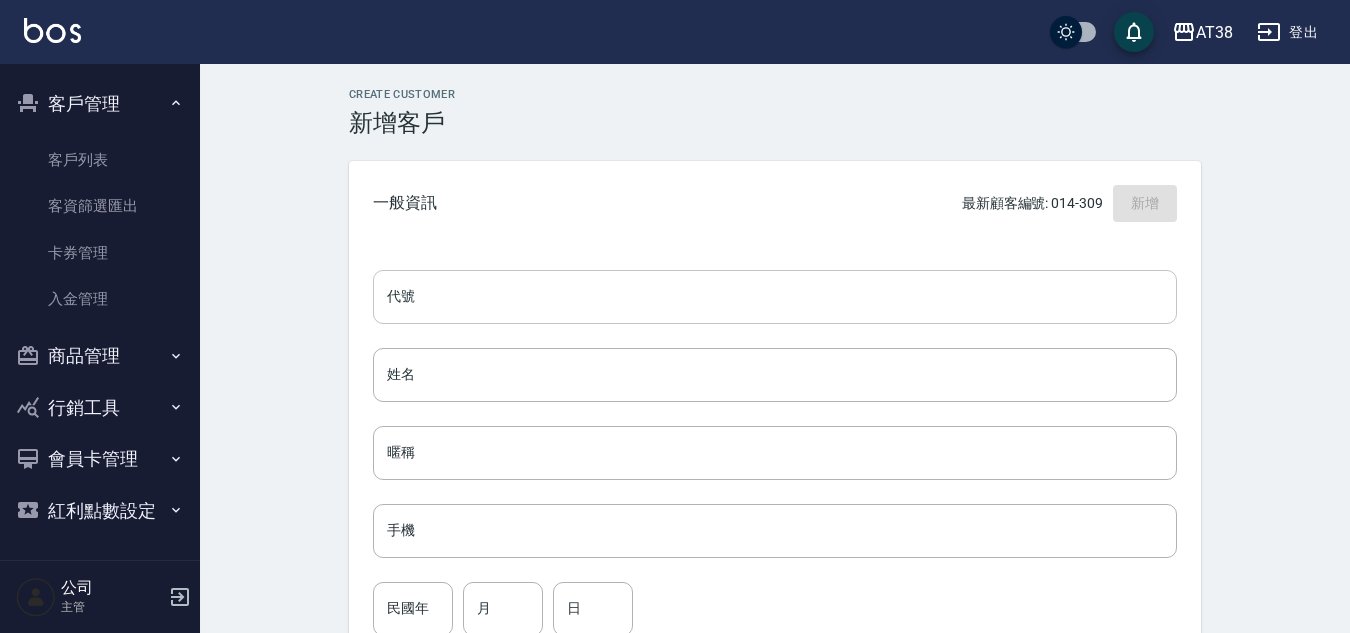 click on "代號" at bounding box center (775, 297) 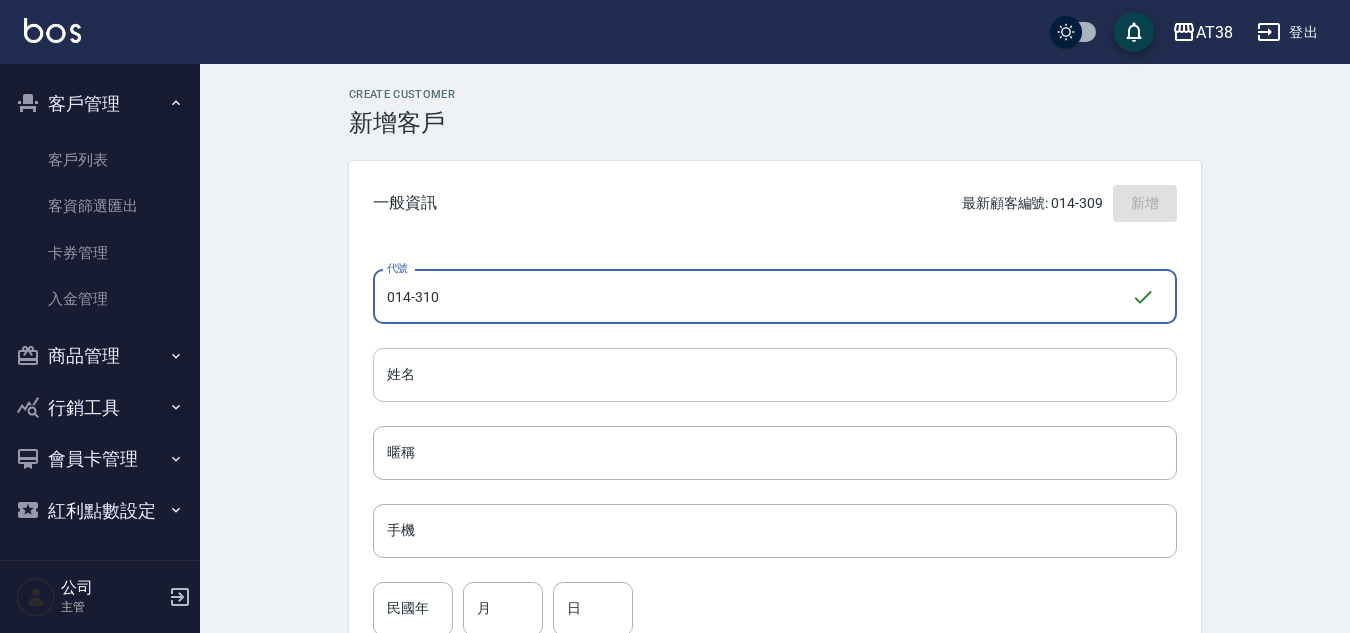 type on "014-310" 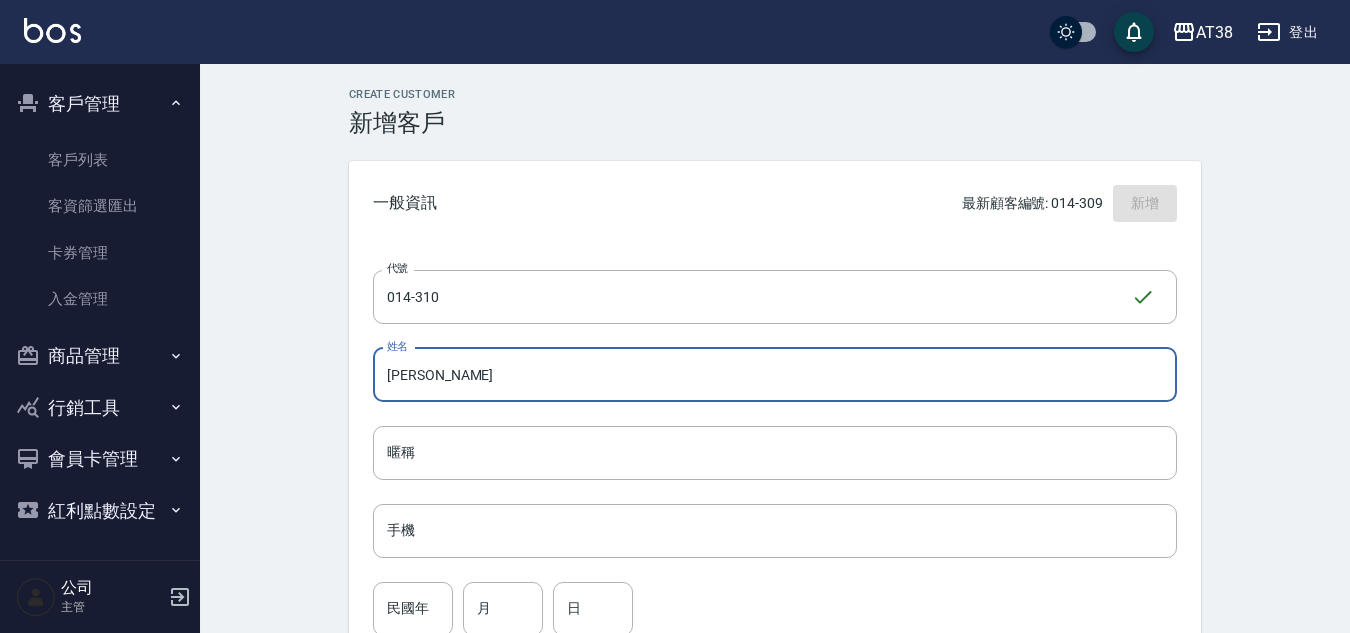 click on "[PERSON_NAME]" at bounding box center [775, 375] 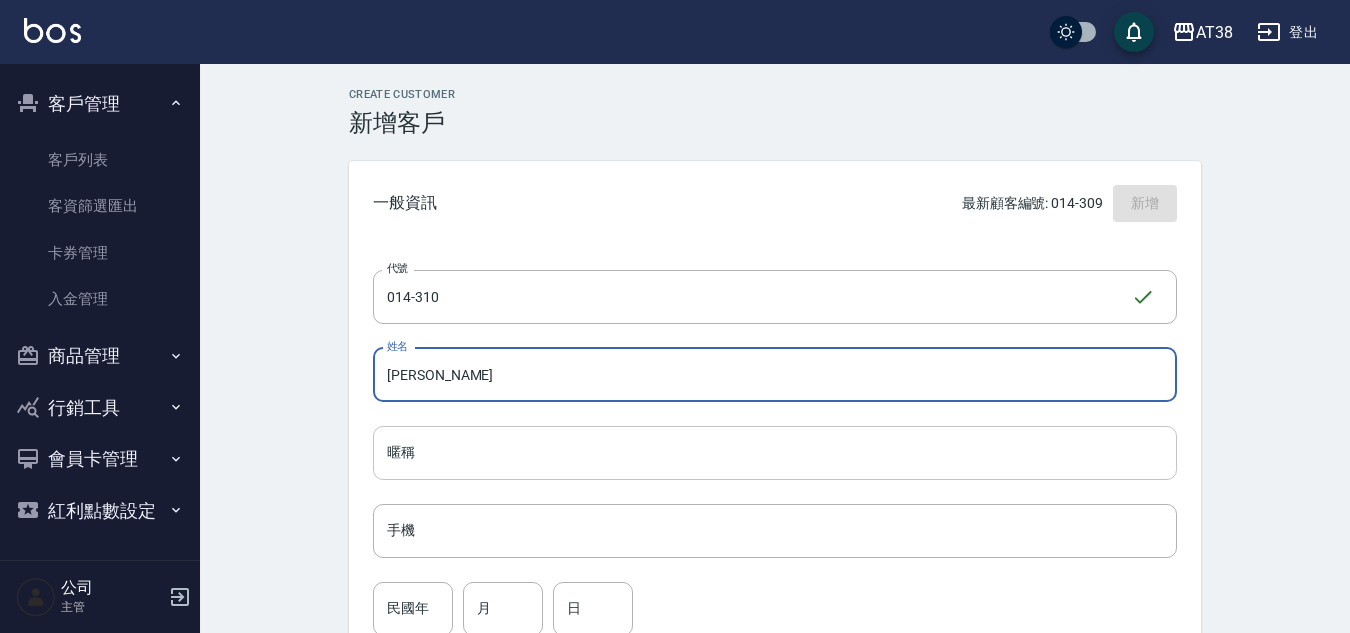 type on "[PERSON_NAME]" 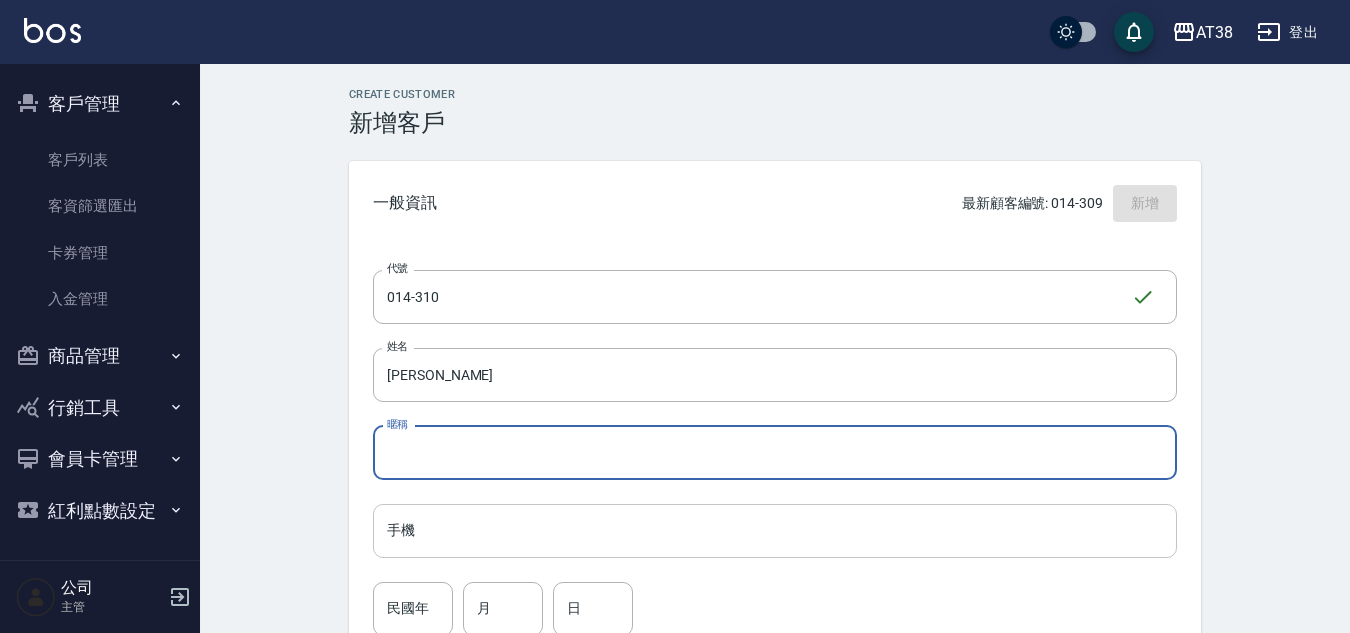click on "手機" at bounding box center [775, 531] 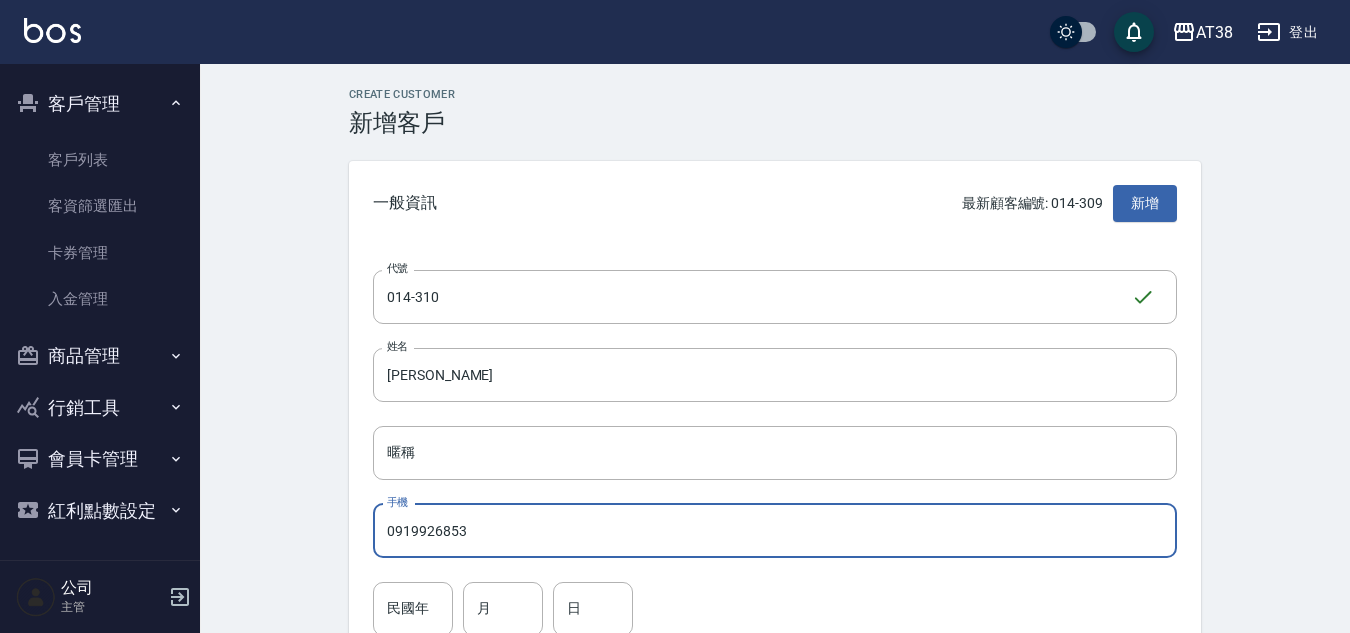 scroll, scrollTop: 600, scrollLeft: 0, axis: vertical 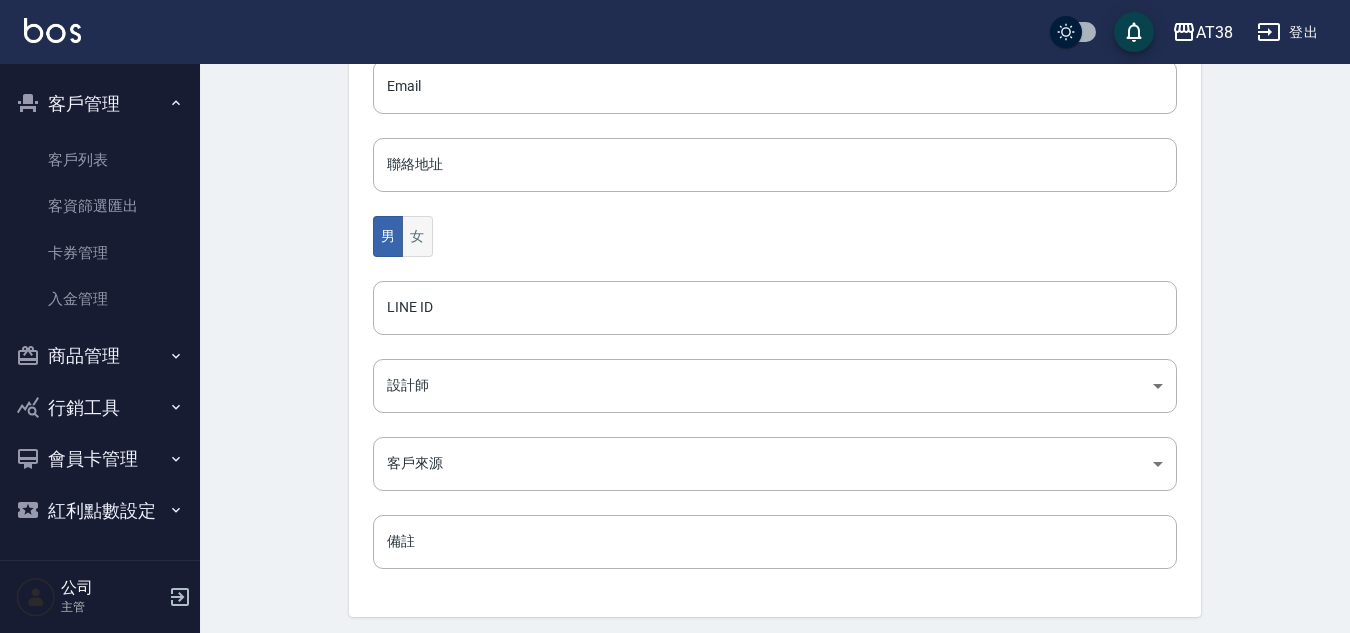 type on "0919926853" 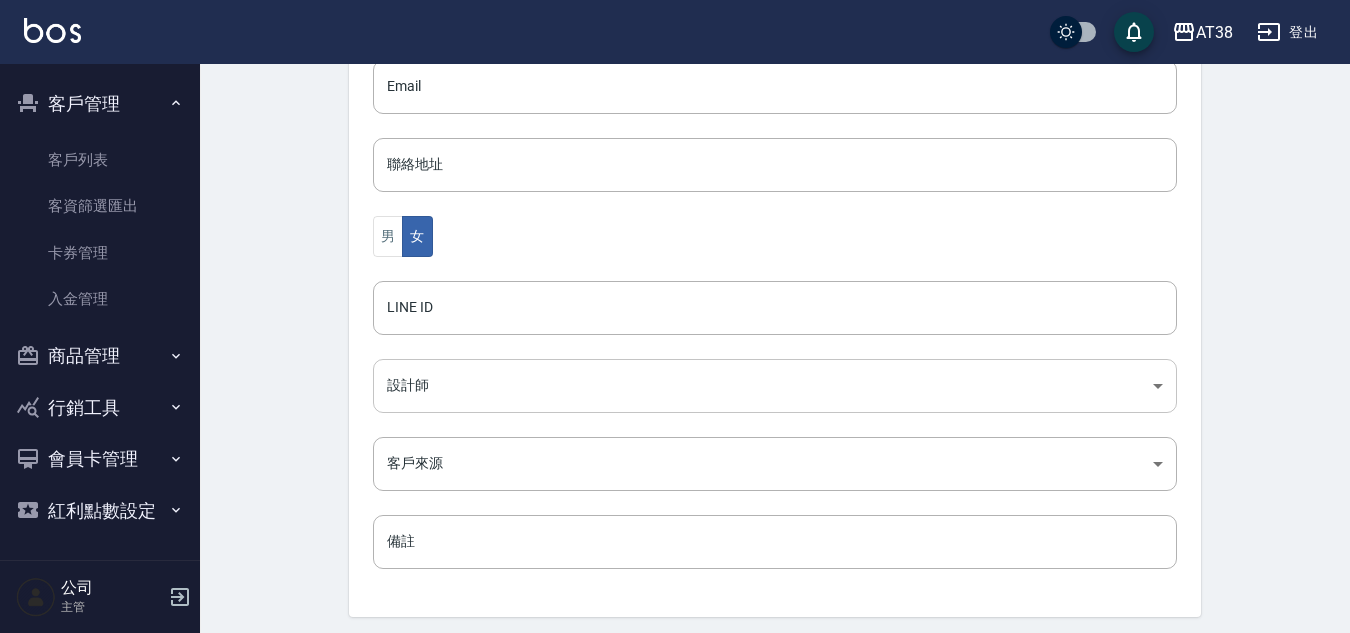 click on "AT38 登出 櫃檯作業 打帳單 帳單列表 掛單列表 座位開單 營業儀表板 現金收支登錄 材料自購登錄 每日結帳 排班表 現場電腦打卡 掃碼打卡 預約管理 預約管理 單日預約紀錄 單週預約紀錄 報表及分析 報表目錄 消費分析儀表板 店家區間累計表 店家日報表 店家排行榜 互助日報表 互助月報表 互助排行榜 互助點數明細 互助業績報表 全店業績分析表 每日業績分析表 營業統計分析表 營業項目月分析表 設計師業績表 設計師日報表 設計師業績分析表 設計師業績月報表 設計師抽成報表 設計師排行榜 商品銷售排行榜 商品消耗明細 商品進銷貨報表 商品庫存表 商品庫存盤點表 會員卡銷售報表 服務扣項明細表 單一服務項目查詢 店販抽成明細 店販分類抽成明細 顧客入金餘額表 顧客卡券餘額表 每日非現金明細 每日收支明細 收支分類明細表 收支匯款表 非現金明細對帳單 ​" at bounding box center [675, 51] 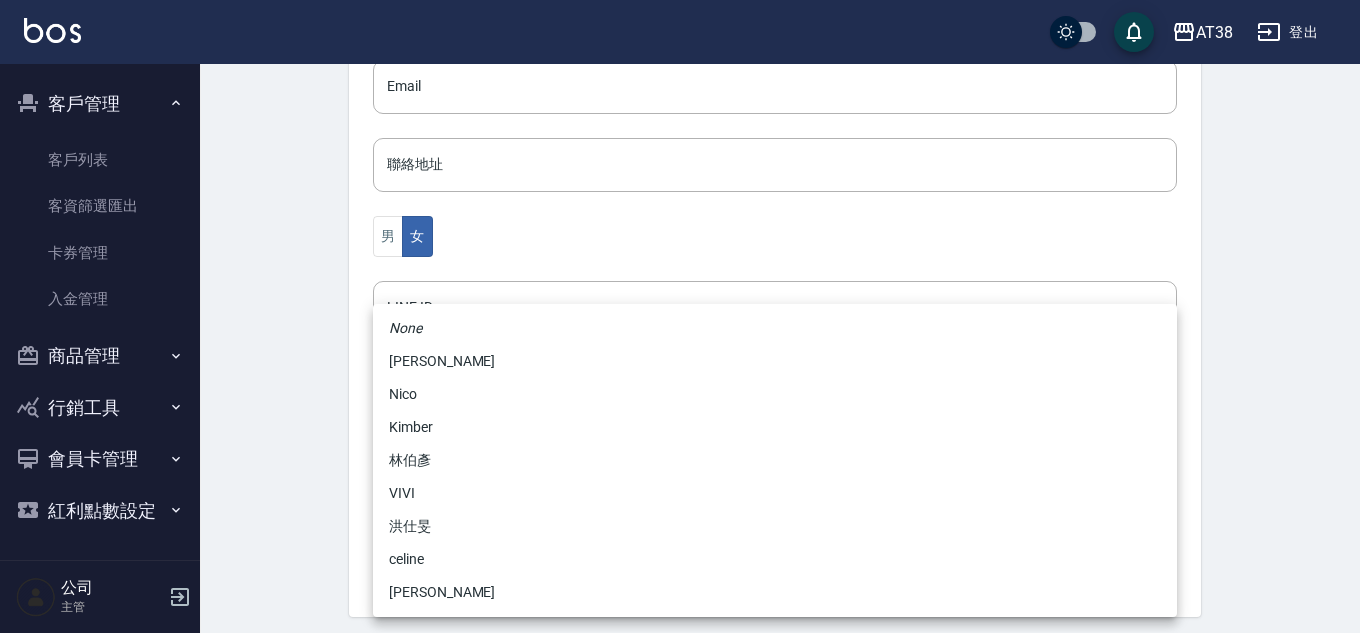 click on "celine" at bounding box center (775, 559) 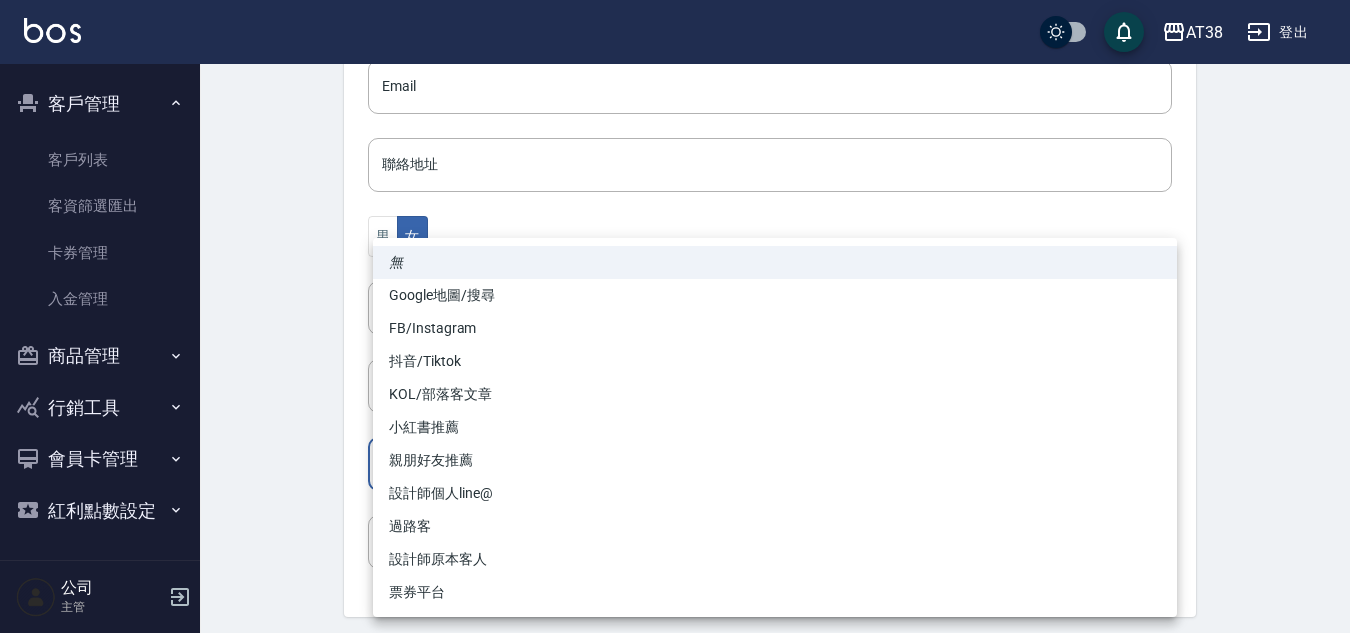 click on "AT38 登出 櫃檯作業 打帳單 帳單列表 掛單列表 座位開單 營業儀表板 現金收支登錄 材料自購登錄 每日結帳 排班表 現場電腦打卡 掃碼打卡 預約管理 預約管理 單日預約紀錄 單週預約紀錄 報表及分析 報表目錄 消費分析儀表板 店家區間累計表 店家日報表 店家排行榜 互助日報表 互助月報表 互助排行榜 互助點數明細 互助業績報表 全店業績分析表 每日業績分析表 營業統計分析表 營業項目月分析表 設計師業績表 設計師日報表 設計師業績分析表 設計師業績月報表 設計師抽成報表 設計師排行榜 商品銷售排行榜 商品消耗明細 商品進銷貨報表 商品庫存表 商品庫存盤點表 會員卡銷售報表 服務扣項明細表 單一服務項目查詢 店販抽成明細 店販分類抽成明細 顧客入金餘額表 顧客卡券餘額表 每日非現金明細 每日收支明細 收支分類明細表 收支匯款表 非現金明細對帳單 ​" at bounding box center [675, 51] 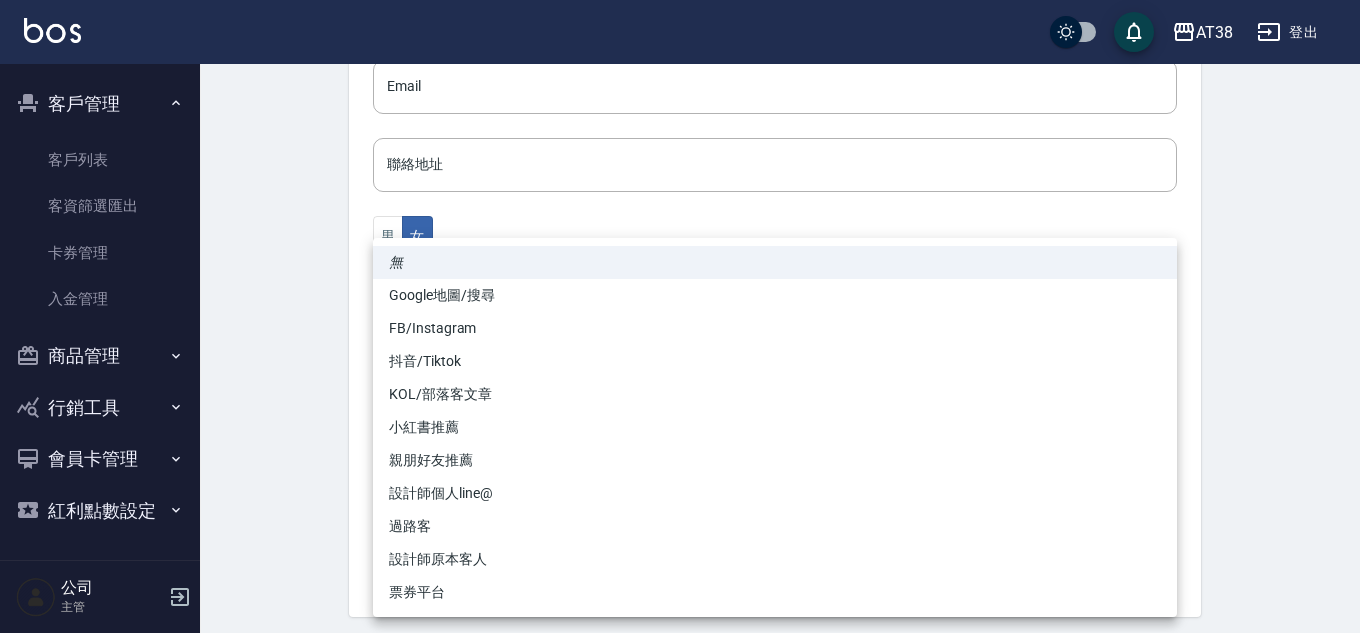 click on "FB/Instagram" at bounding box center (775, 328) 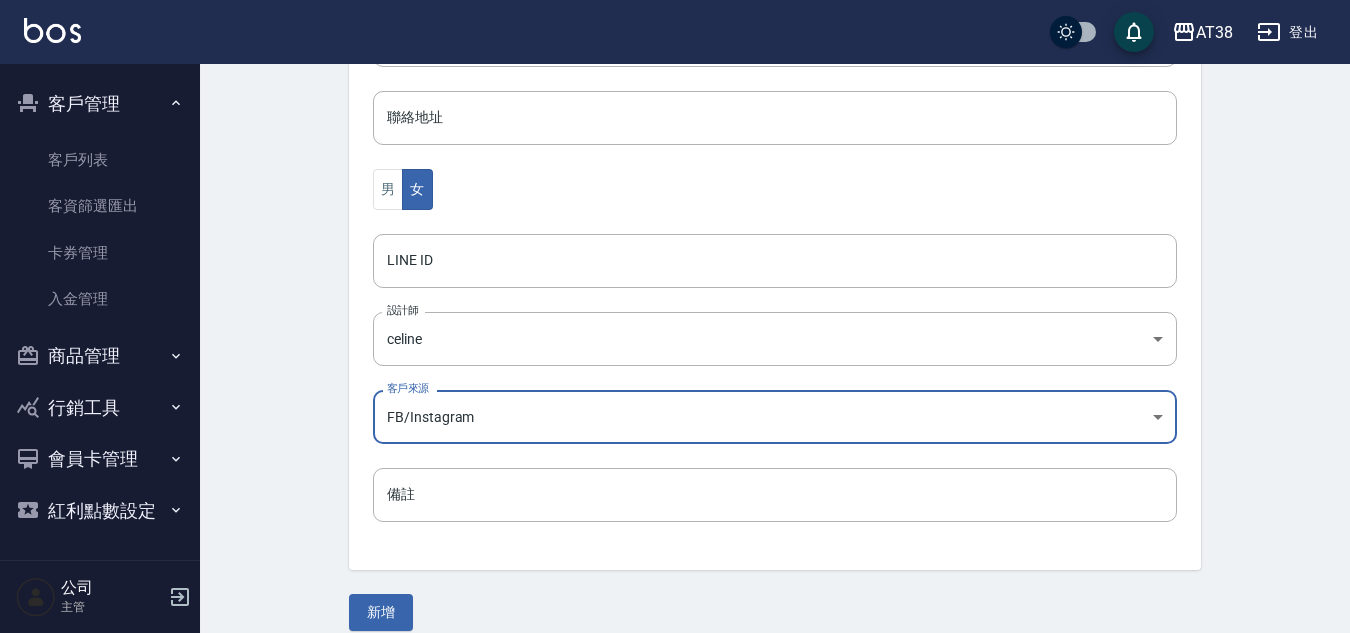 scroll, scrollTop: 669, scrollLeft: 0, axis: vertical 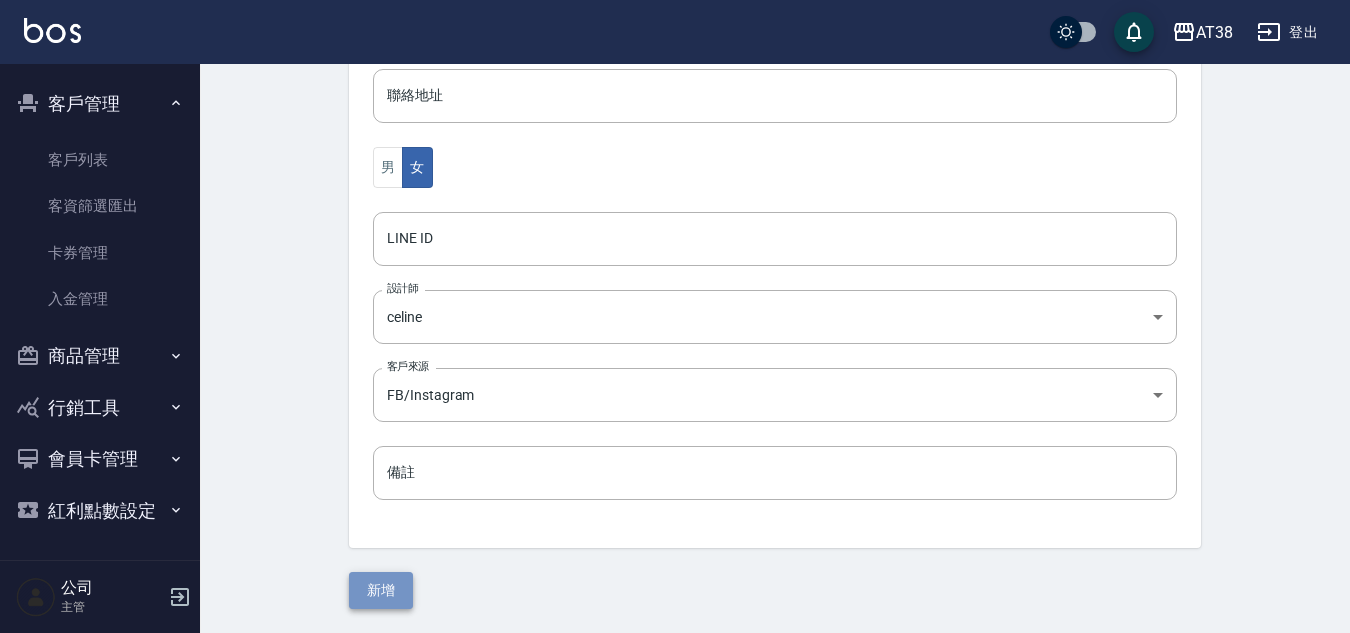 click on "新增" at bounding box center (381, 590) 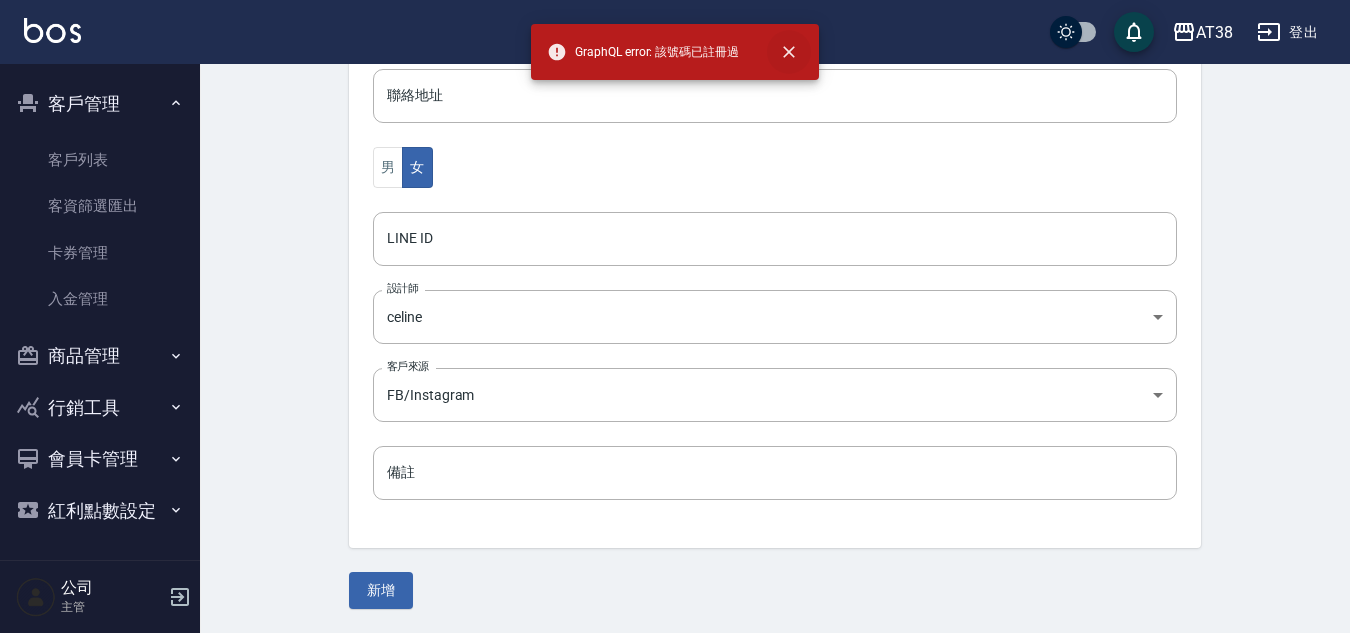 click 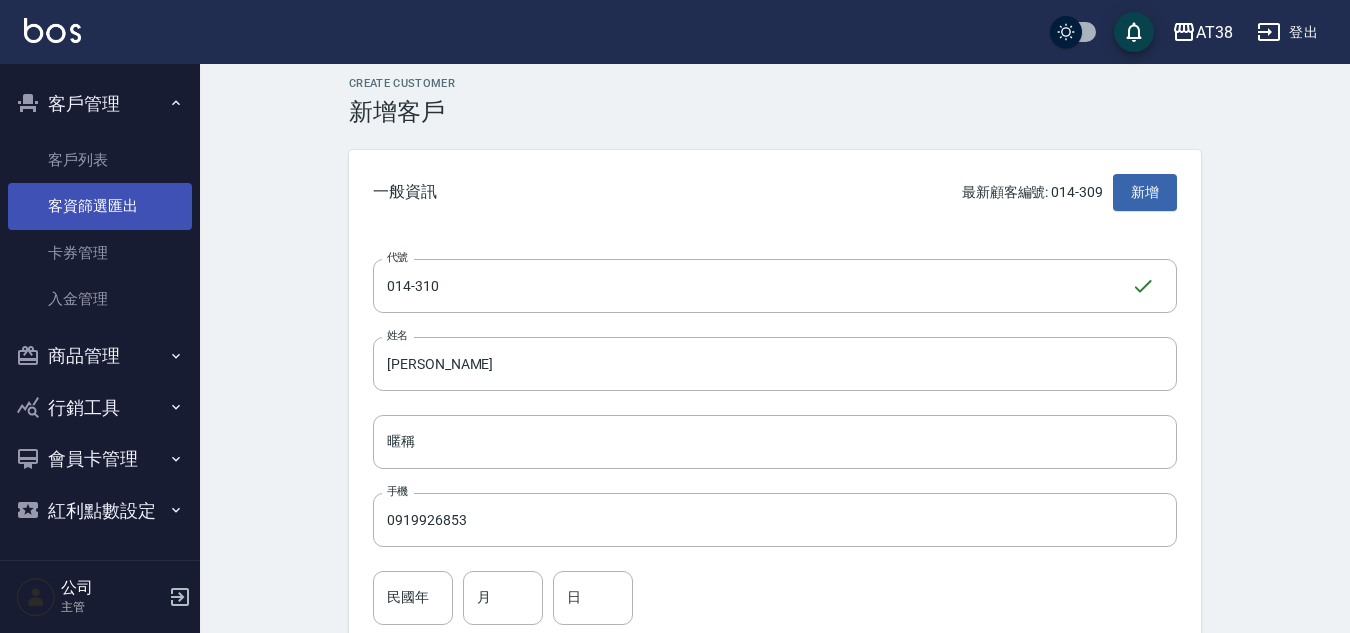 scroll, scrollTop: 0, scrollLeft: 0, axis: both 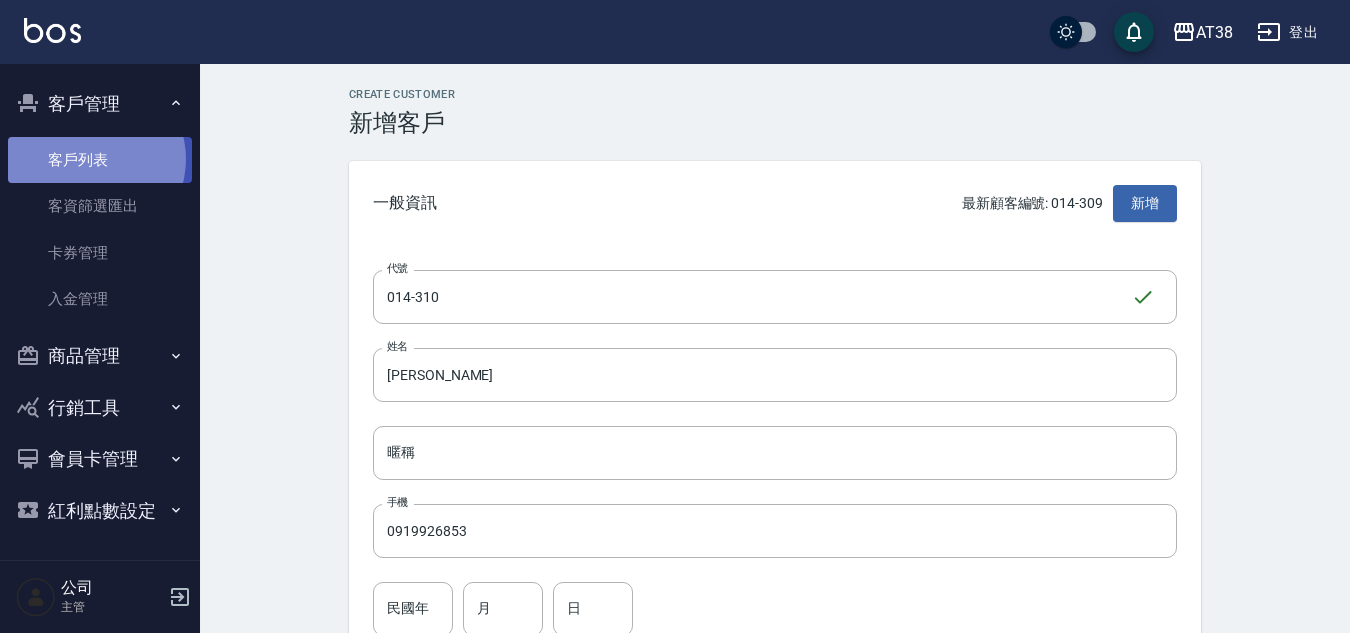 click on "客戶列表" at bounding box center (100, 160) 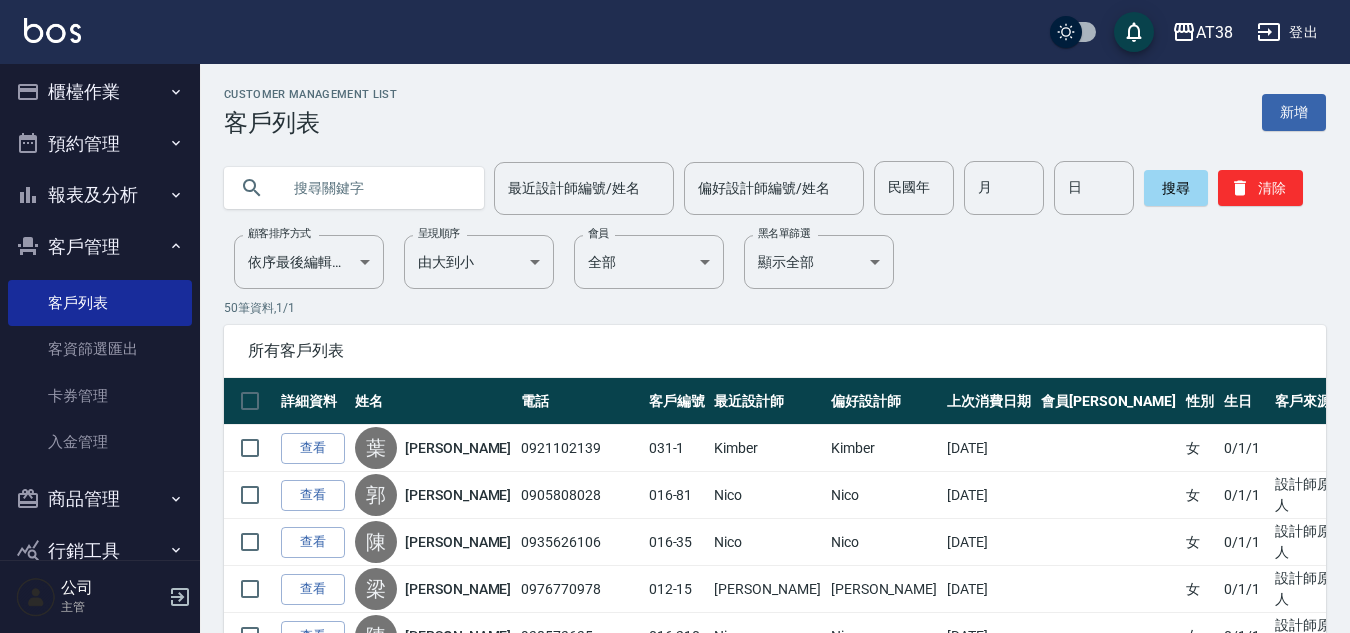 scroll, scrollTop: 0, scrollLeft: 0, axis: both 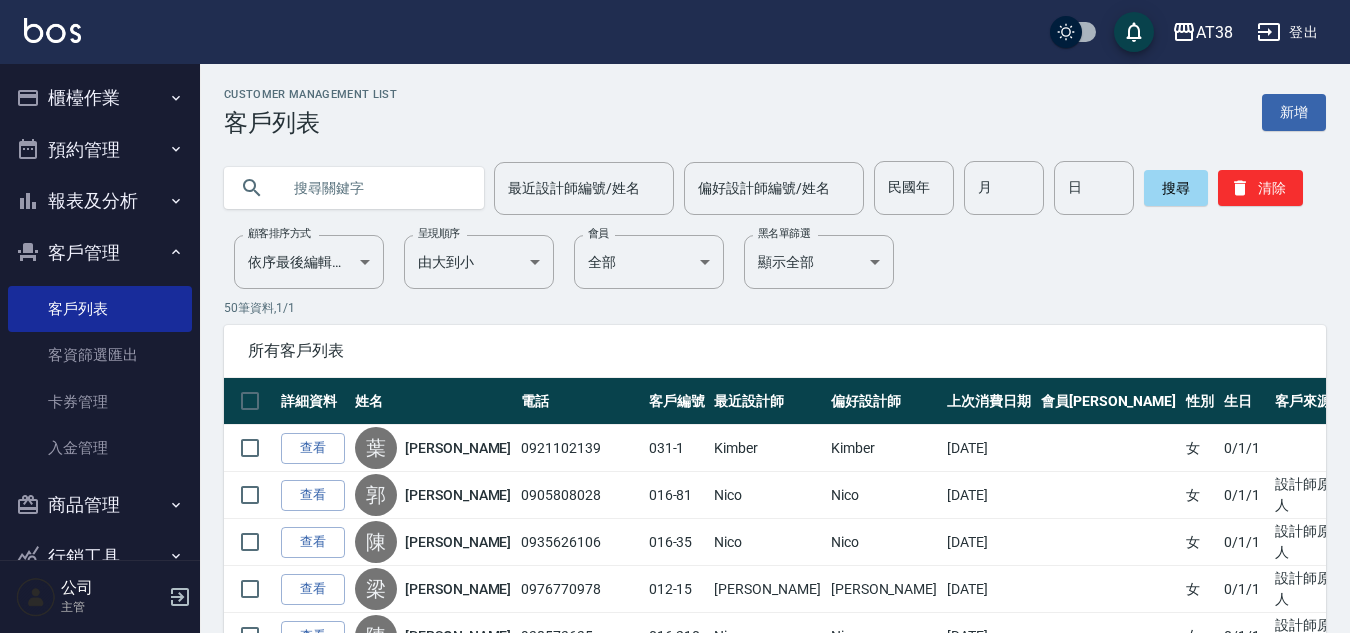 click on "櫃檯作業" at bounding box center [100, 98] 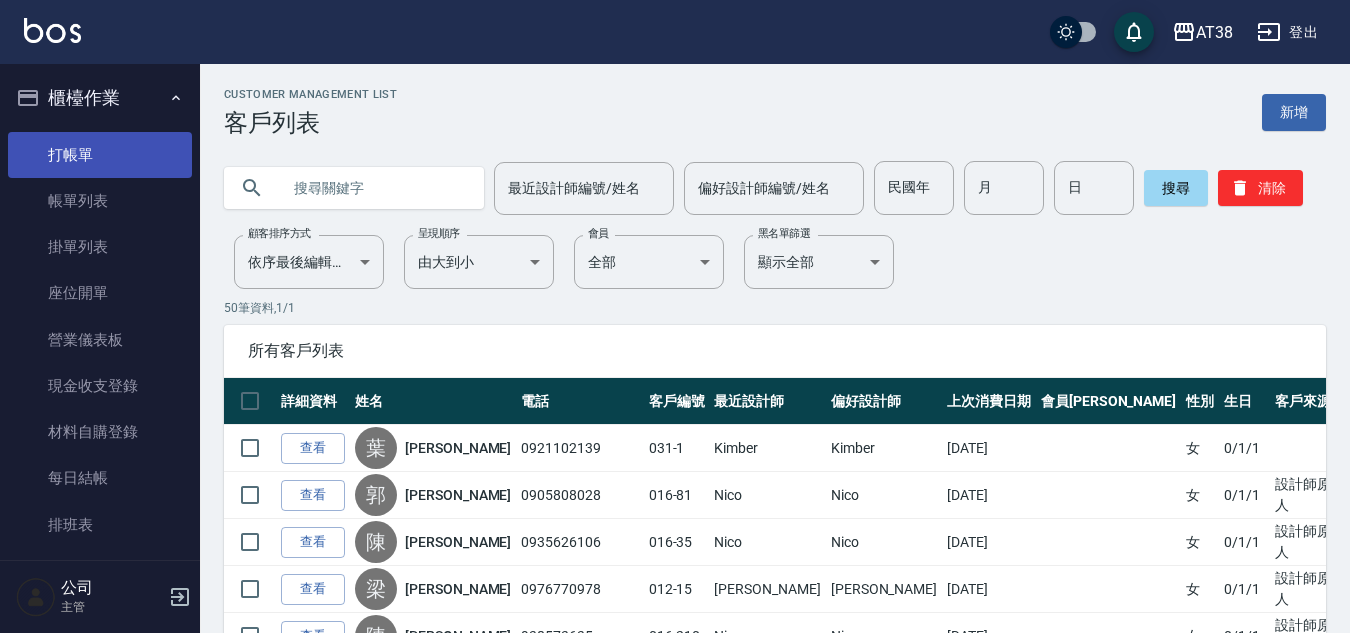 click on "打帳單" at bounding box center (100, 155) 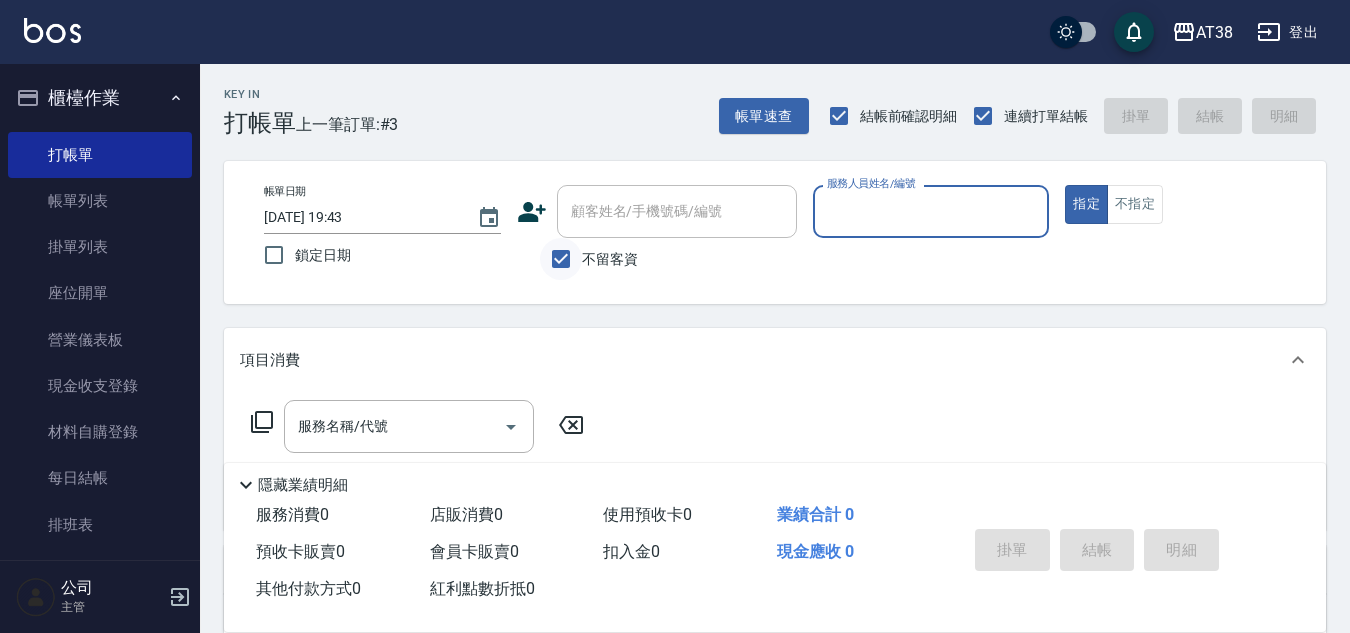 click on "不留客資" at bounding box center (561, 259) 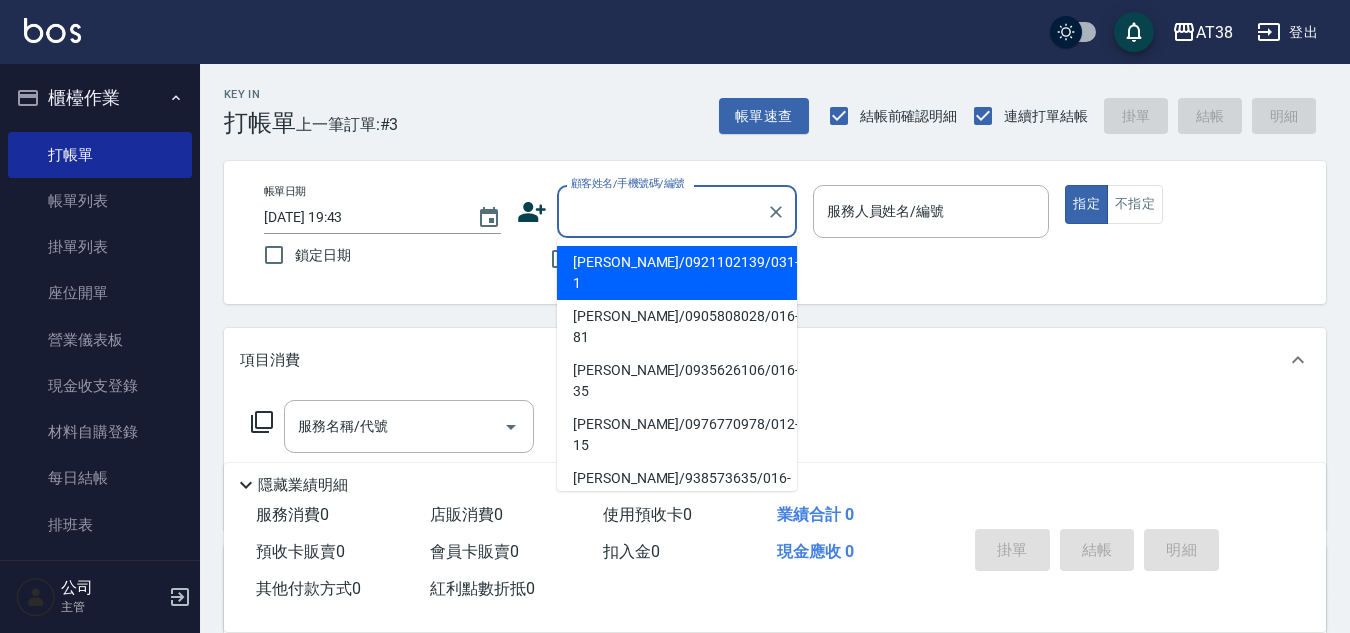click on "顧客姓名/手機號碼/編號" at bounding box center (662, 211) 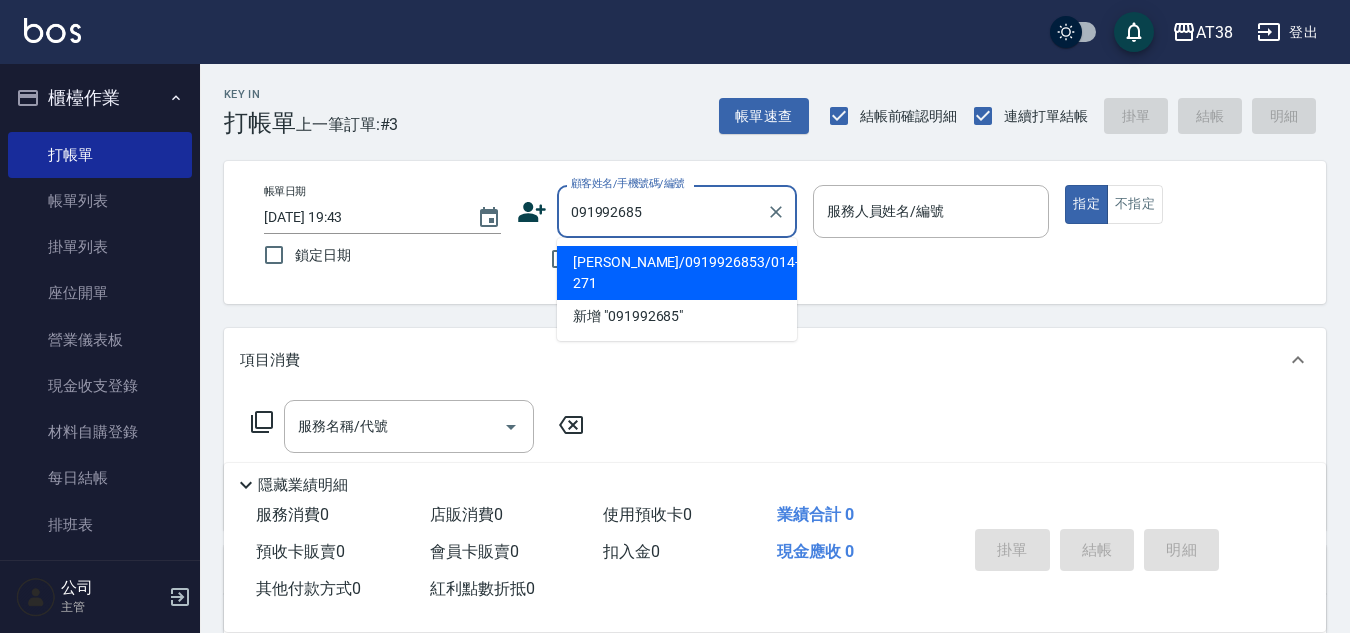 type on "0919926853" 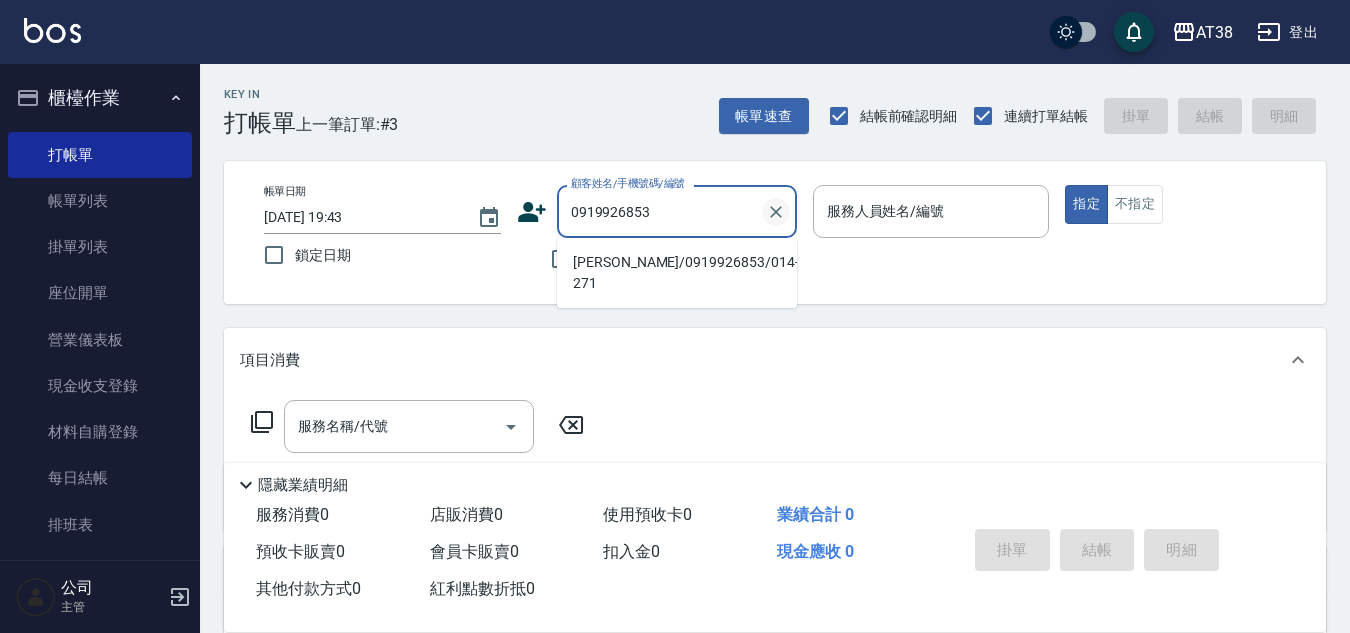 click 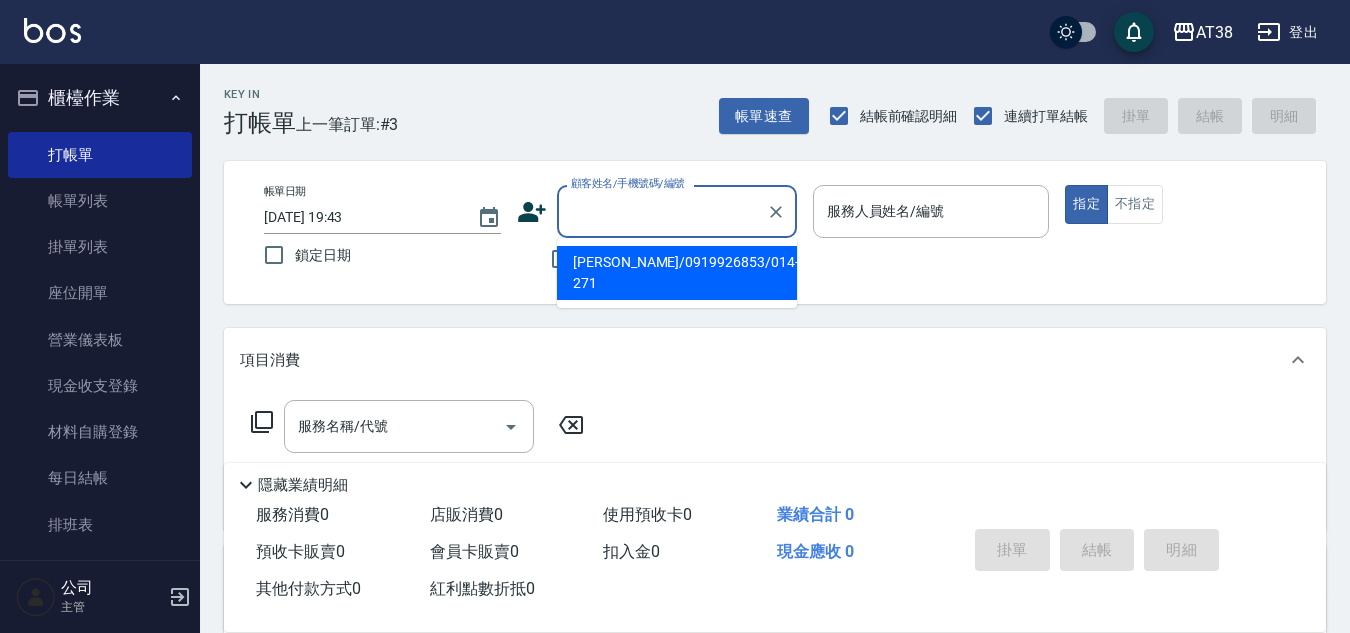 click on "顧客姓名/手機號碼/編號" at bounding box center (662, 211) 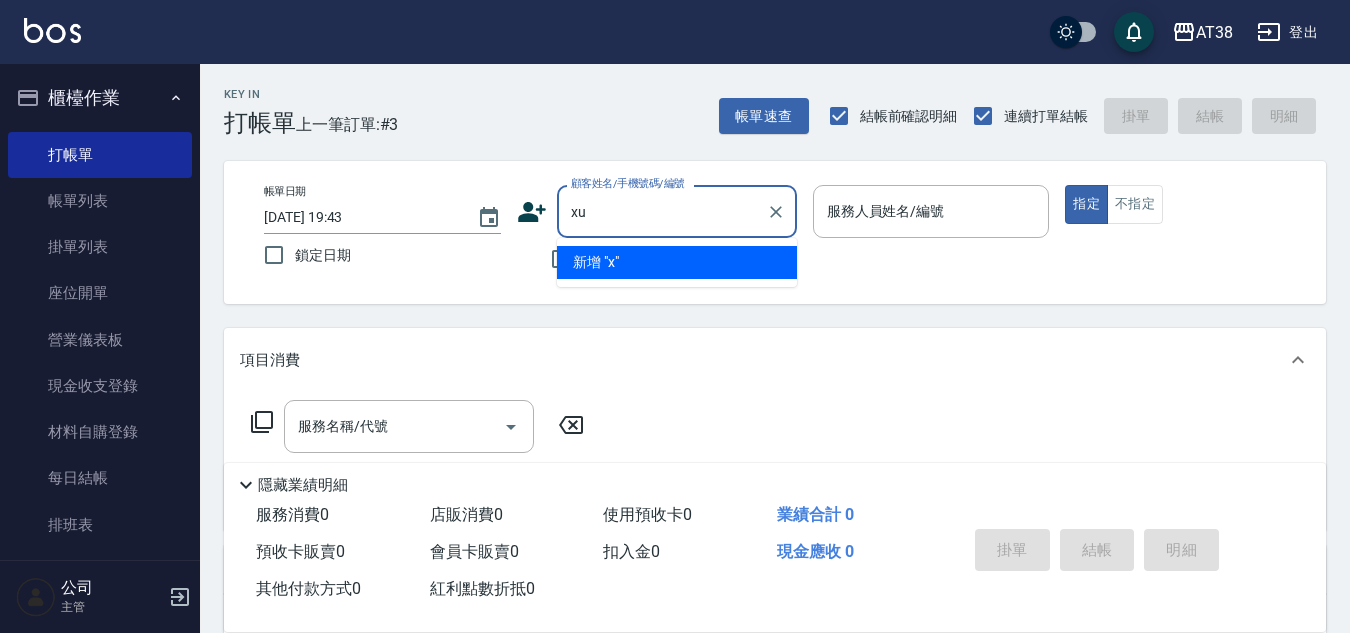 type on "x" 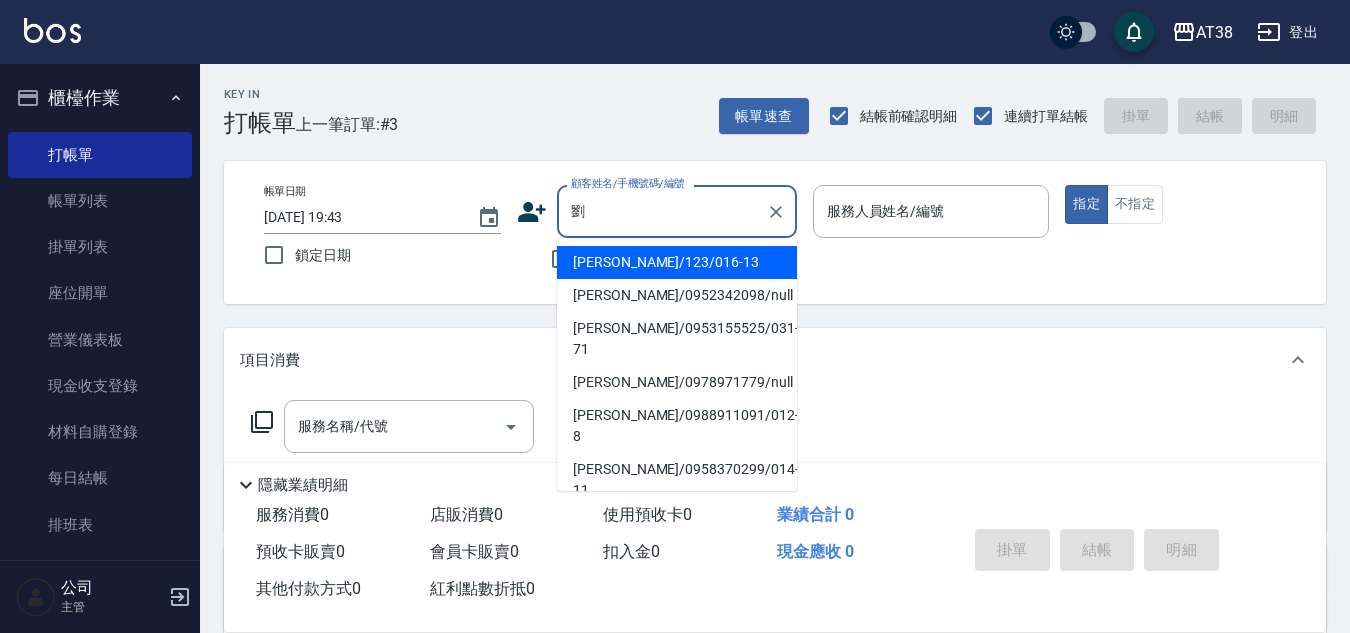 click on "劉杰達/123/016-13" at bounding box center (677, 262) 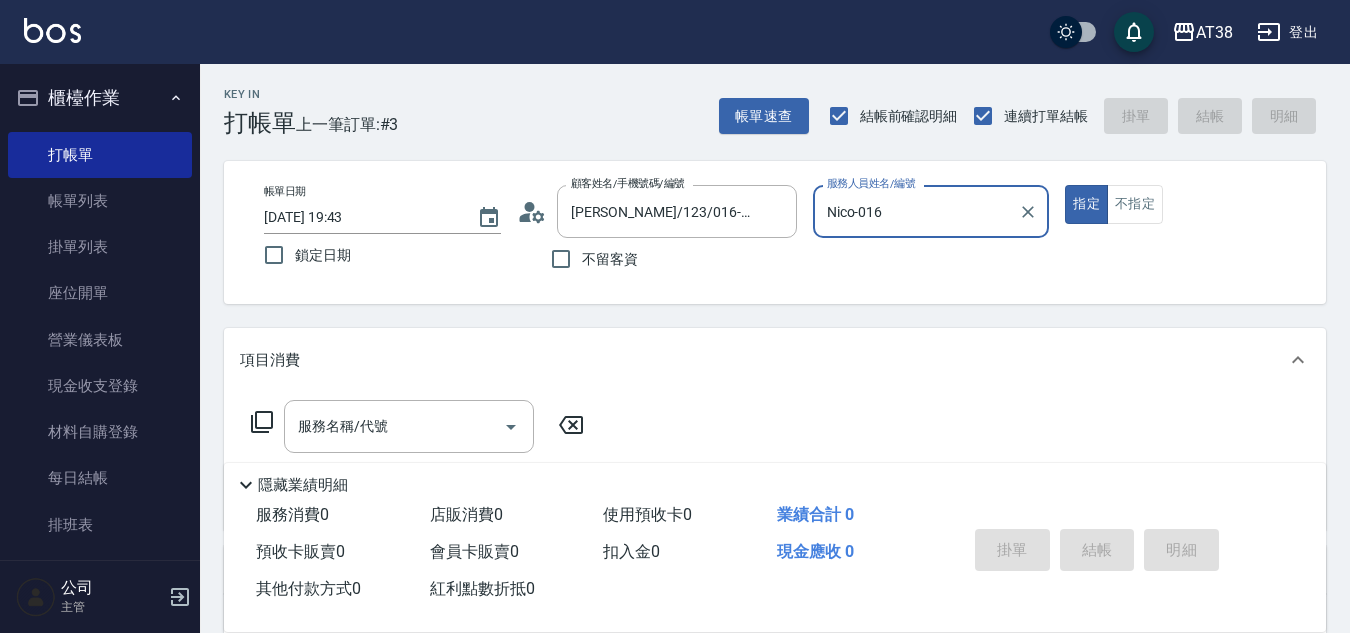 type on "Nico-016" 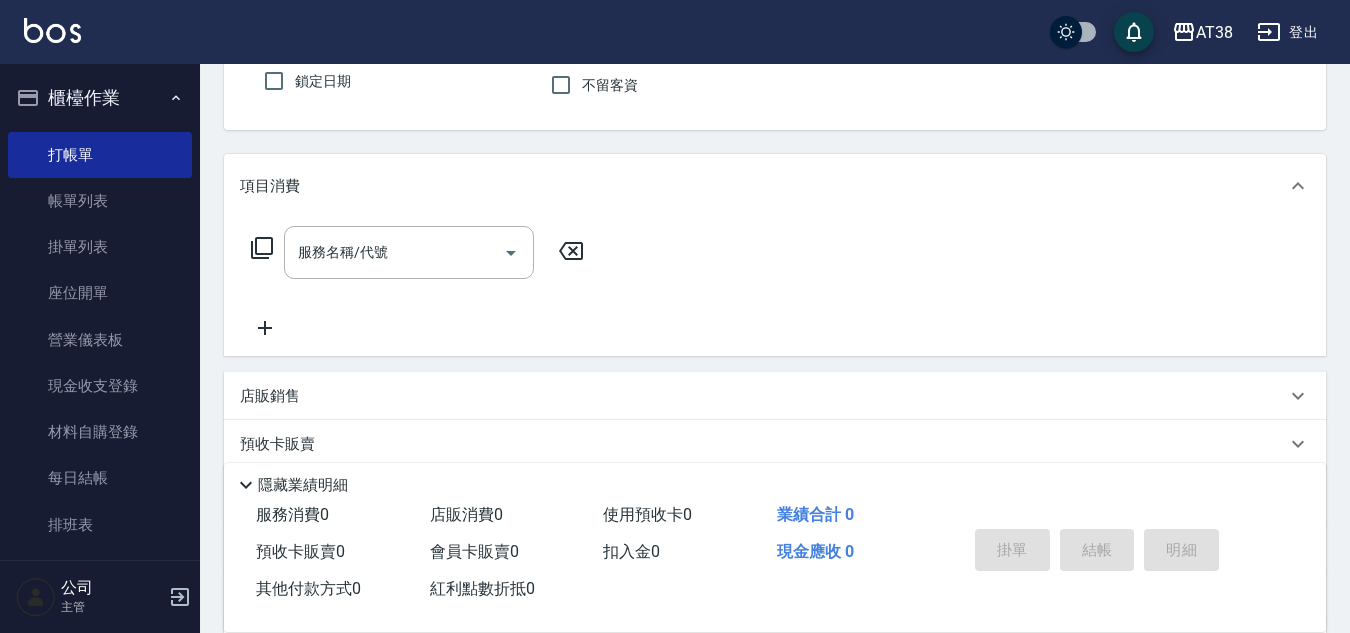 scroll, scrollTop: 200, scrollLeft: 0, axis: vertical 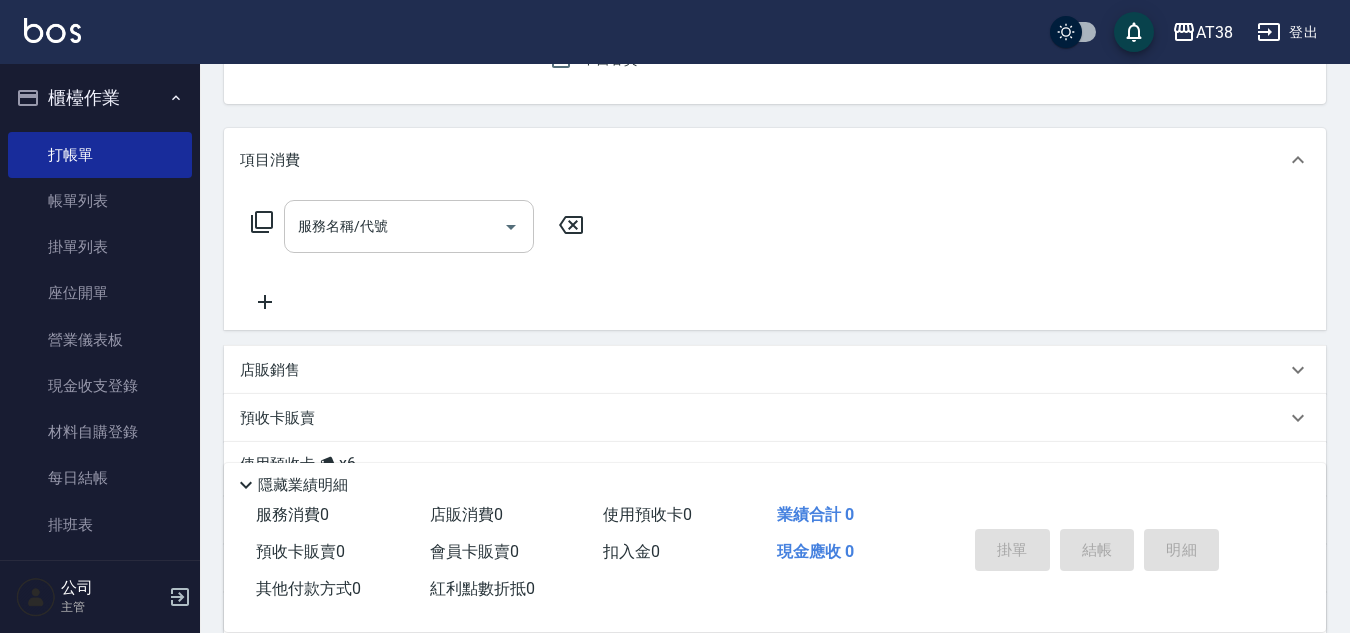 click on "服務名稱/代號" at bounding box center (394, 226) 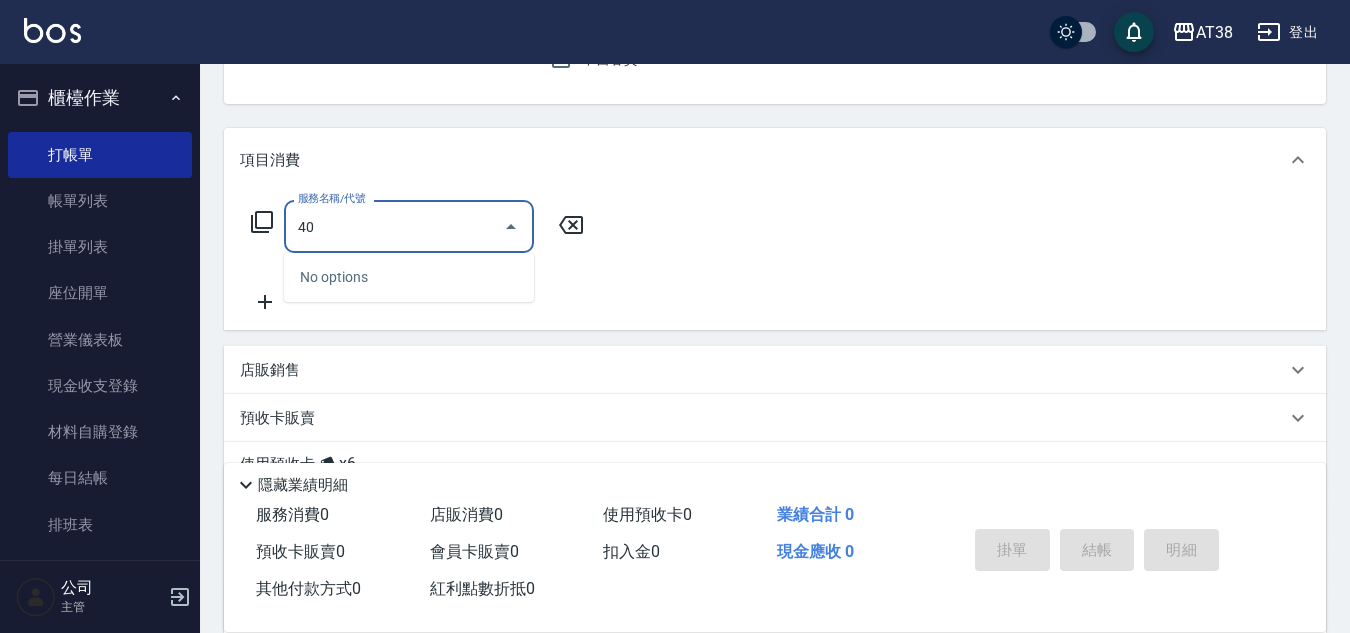 type on "407" 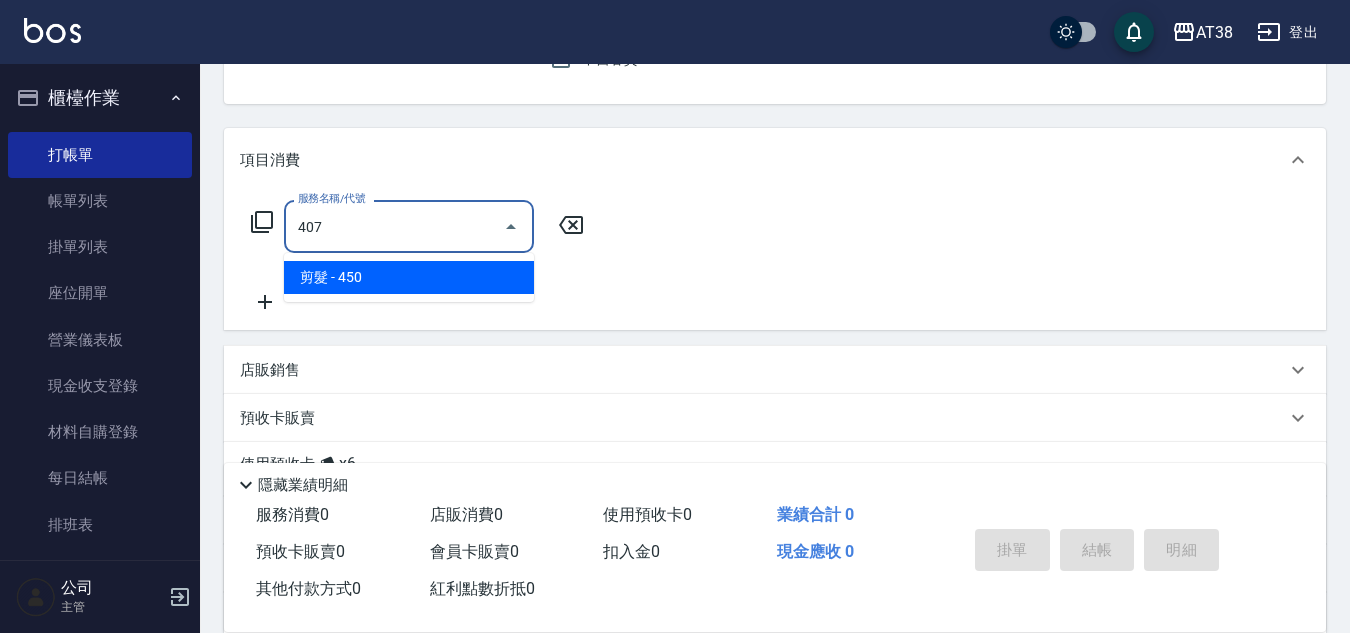 type on "40" 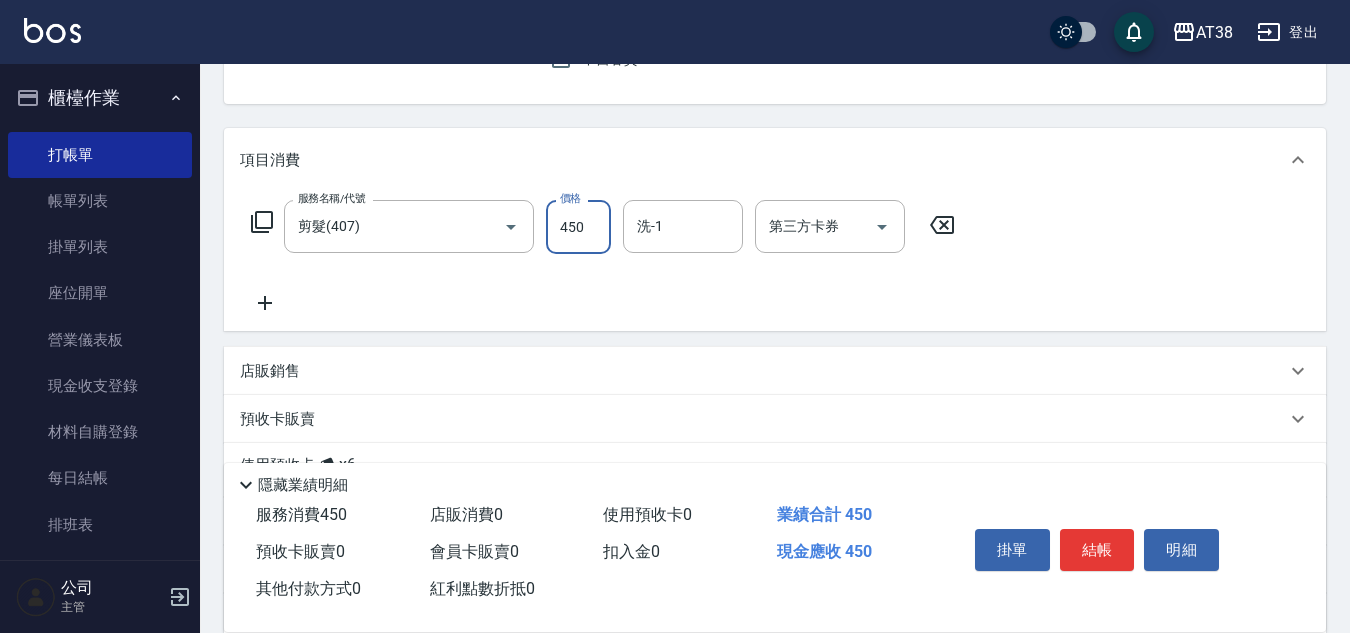 type on "0" 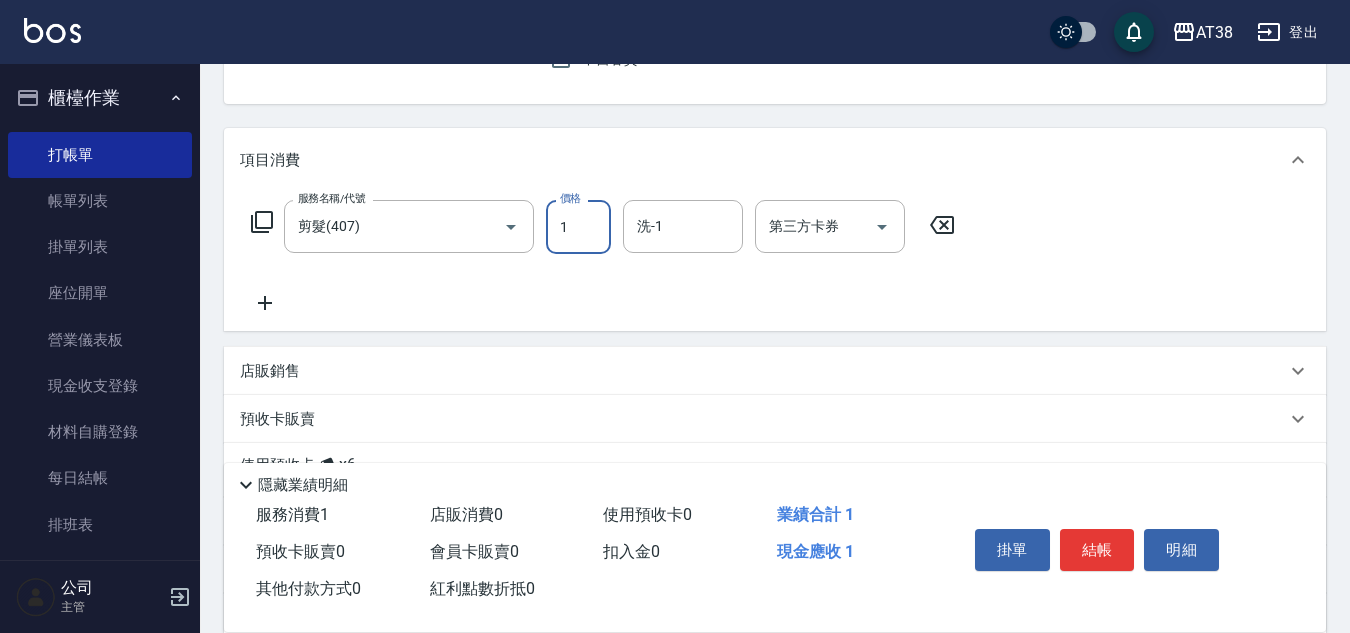 type on "10" 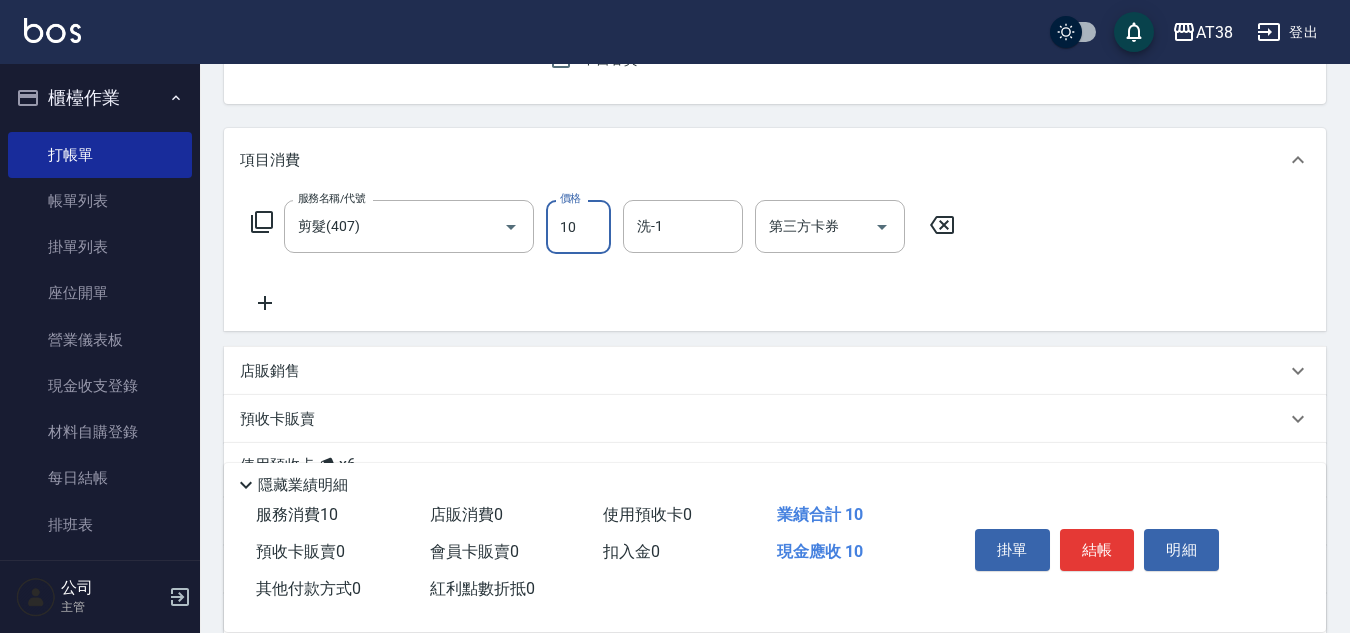 type on "10" 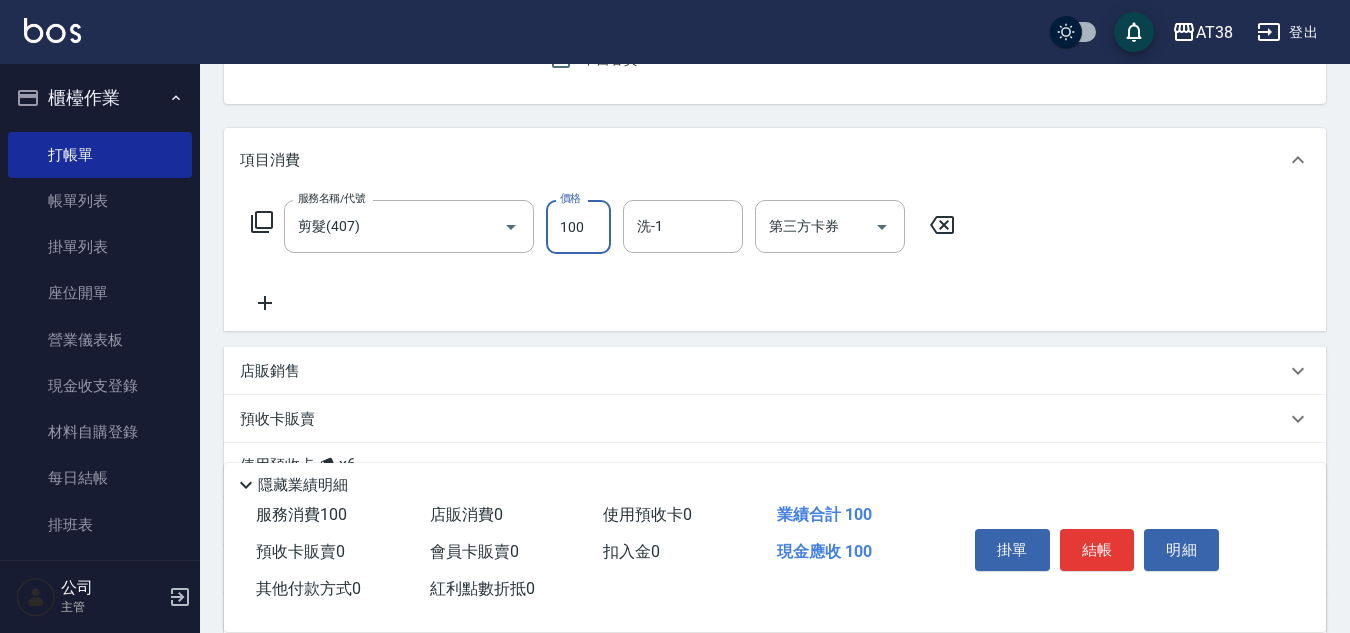 type on "100" 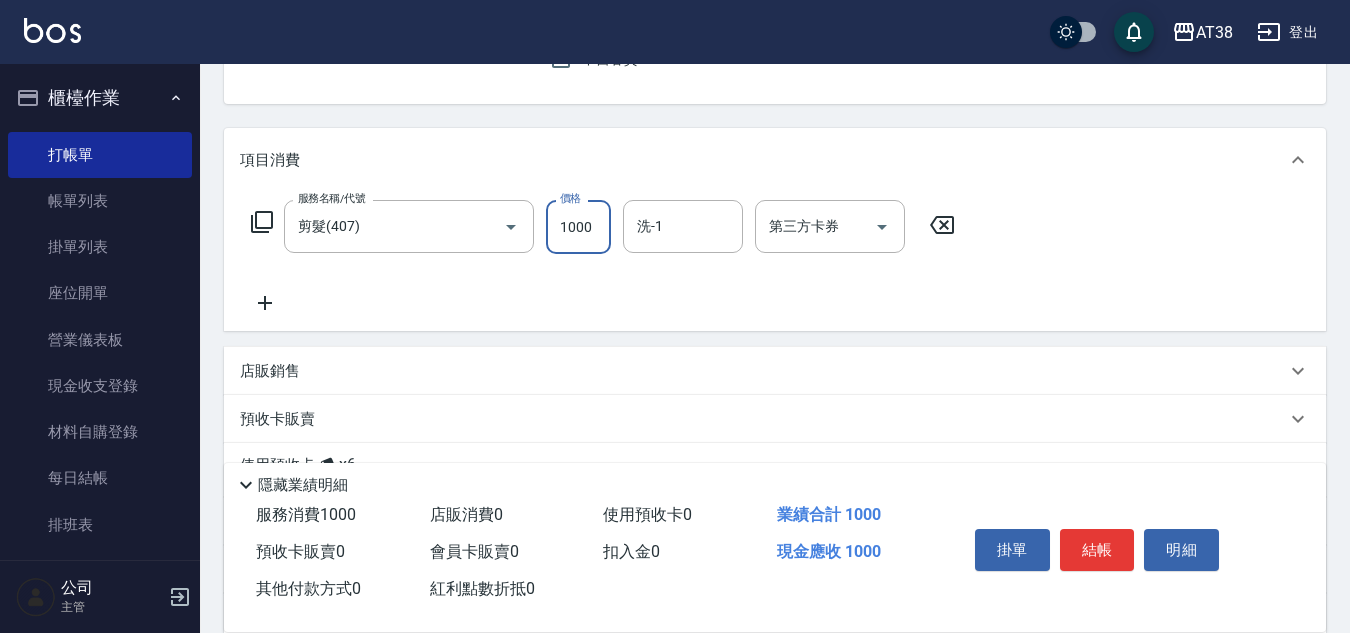type on "1000" 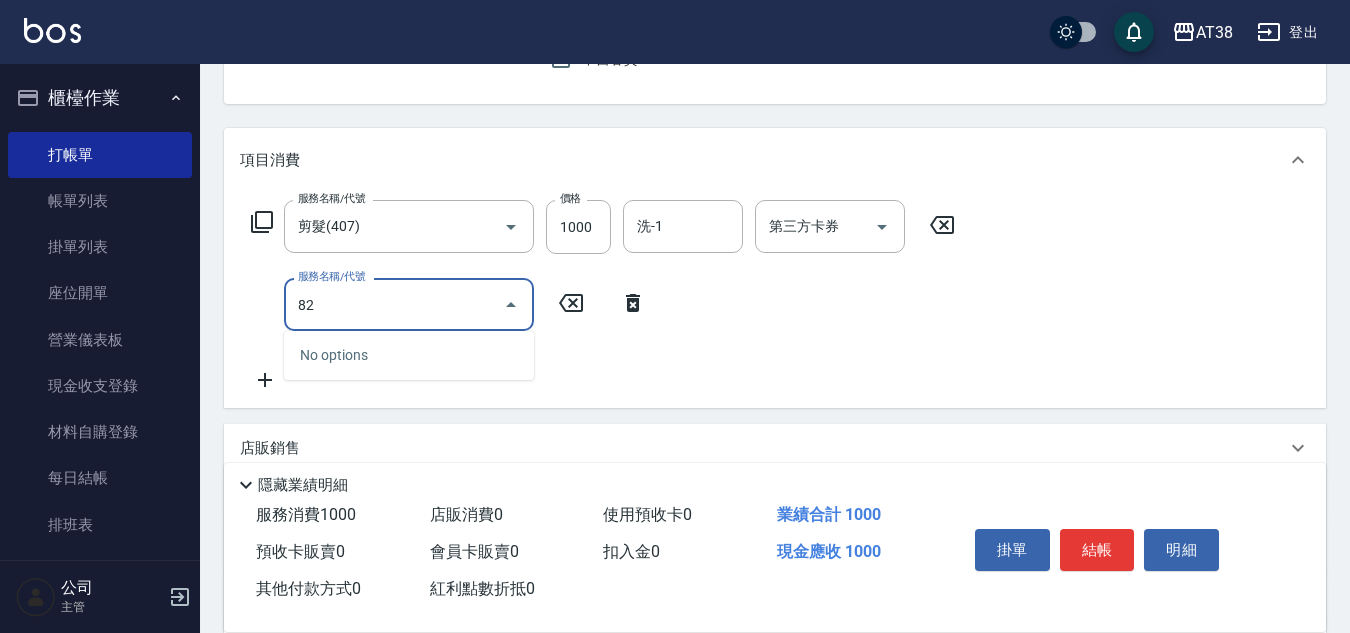 type on "825" 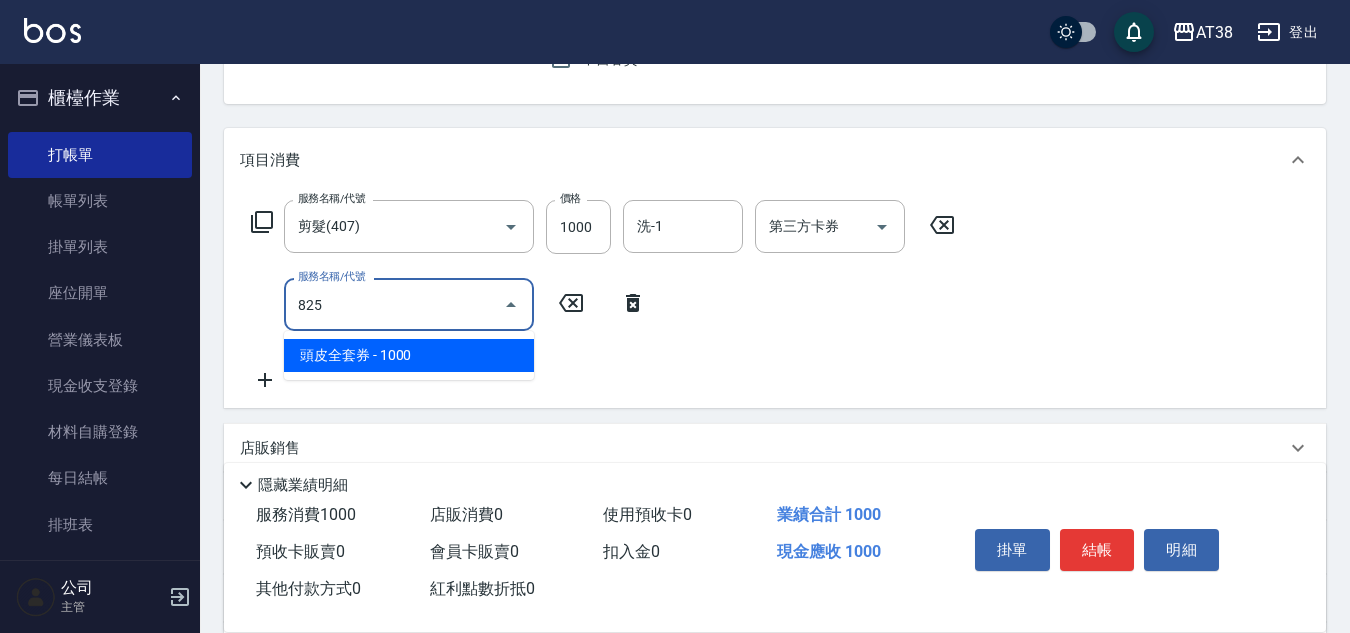 type on "200" 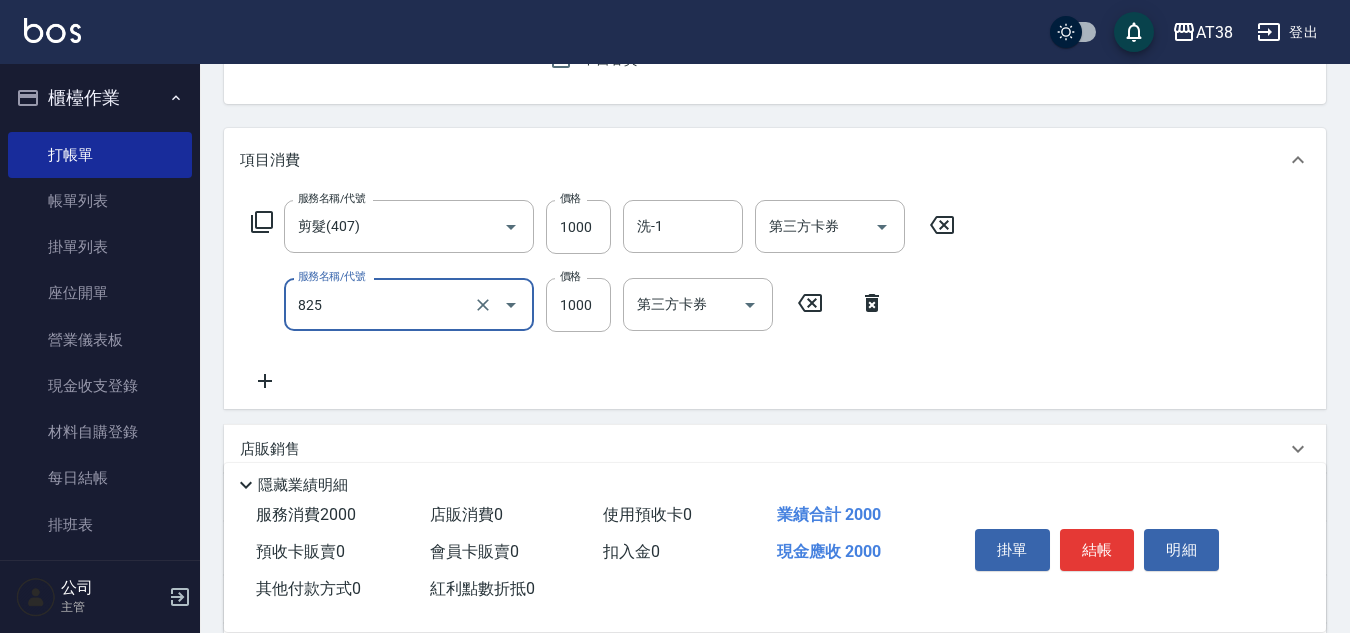 type on "頭皮全套券(825)" 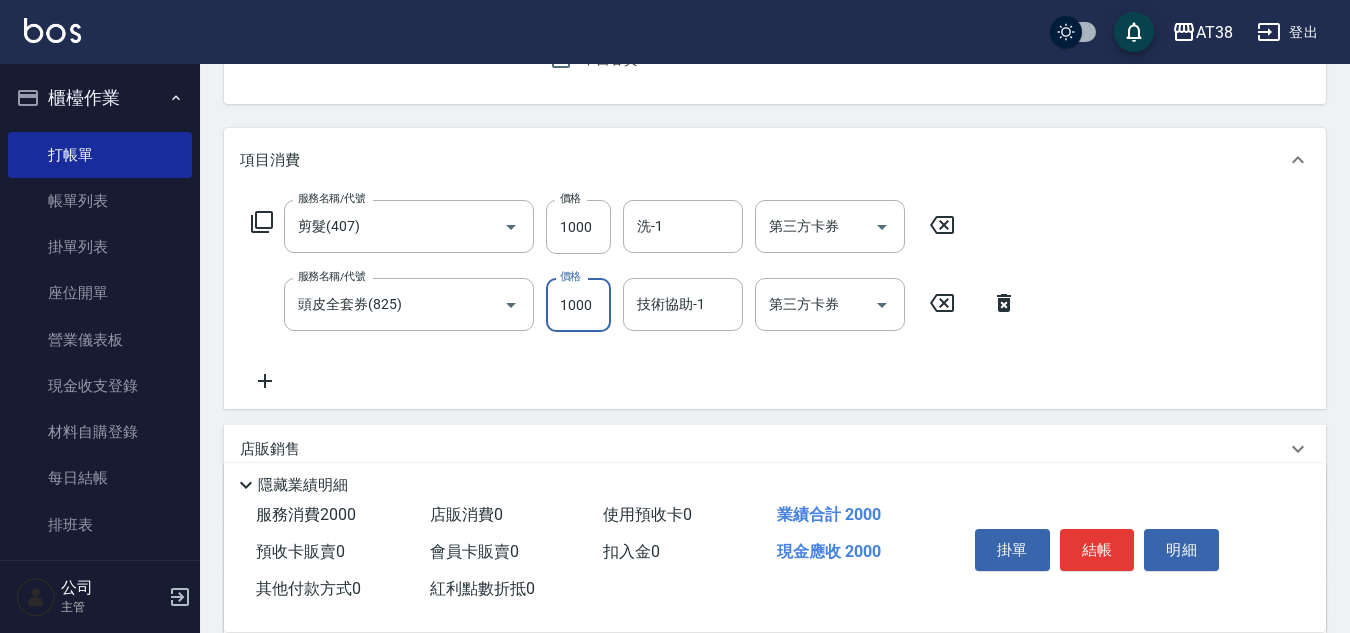 type on "1" 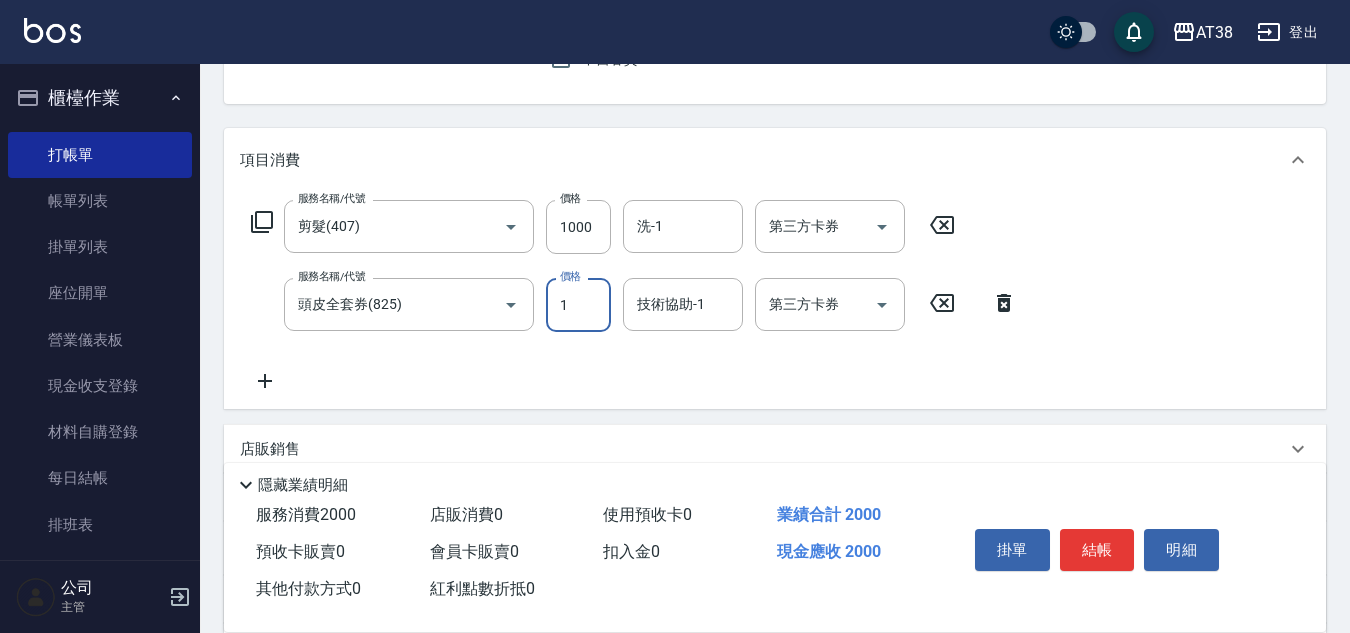 type on "100" 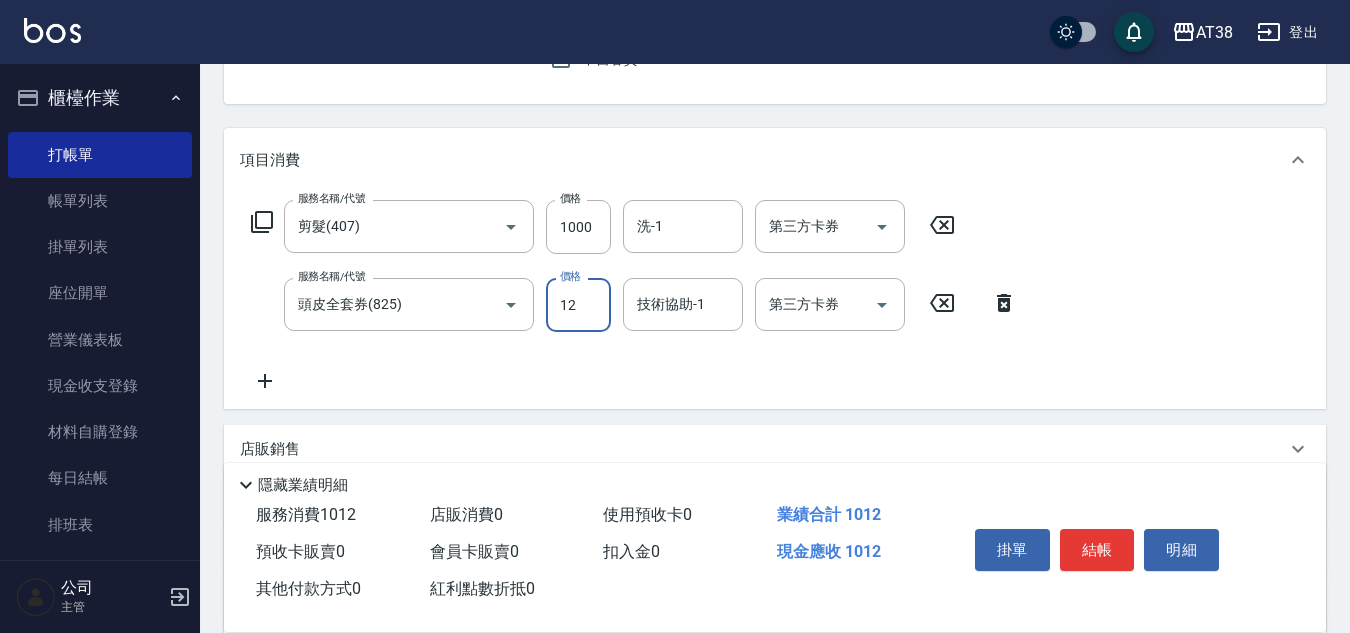 type on "110" 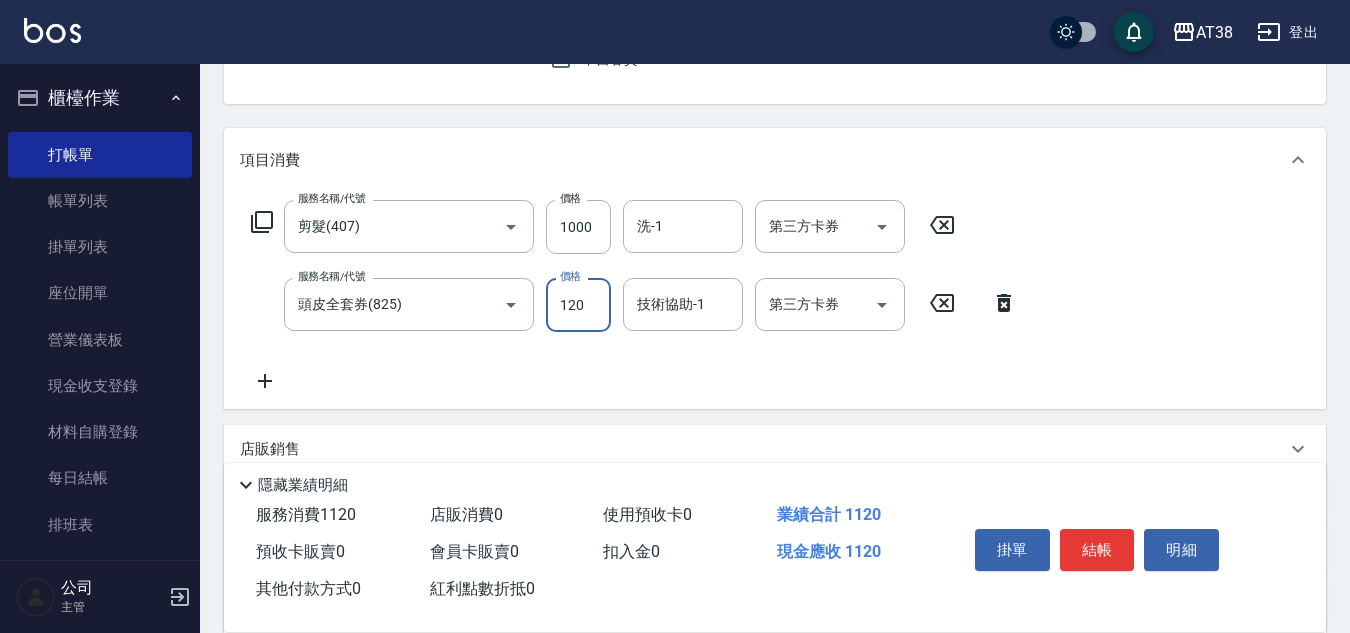 type on "220" 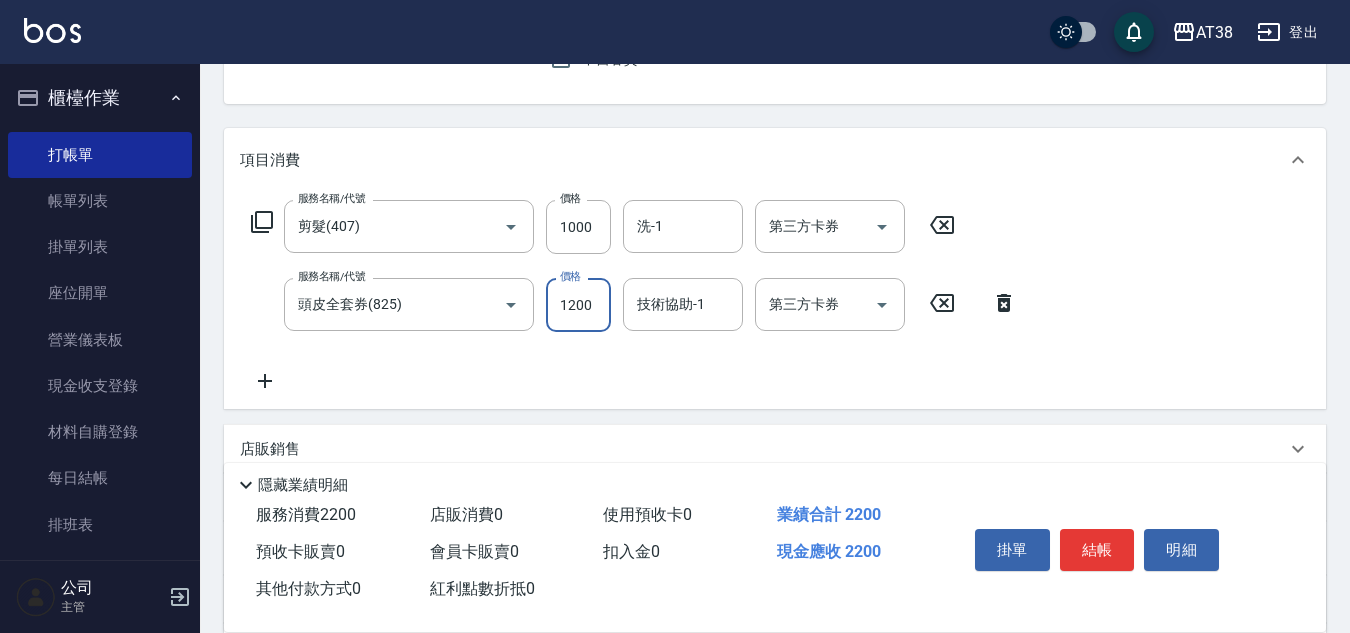 type on "1200" 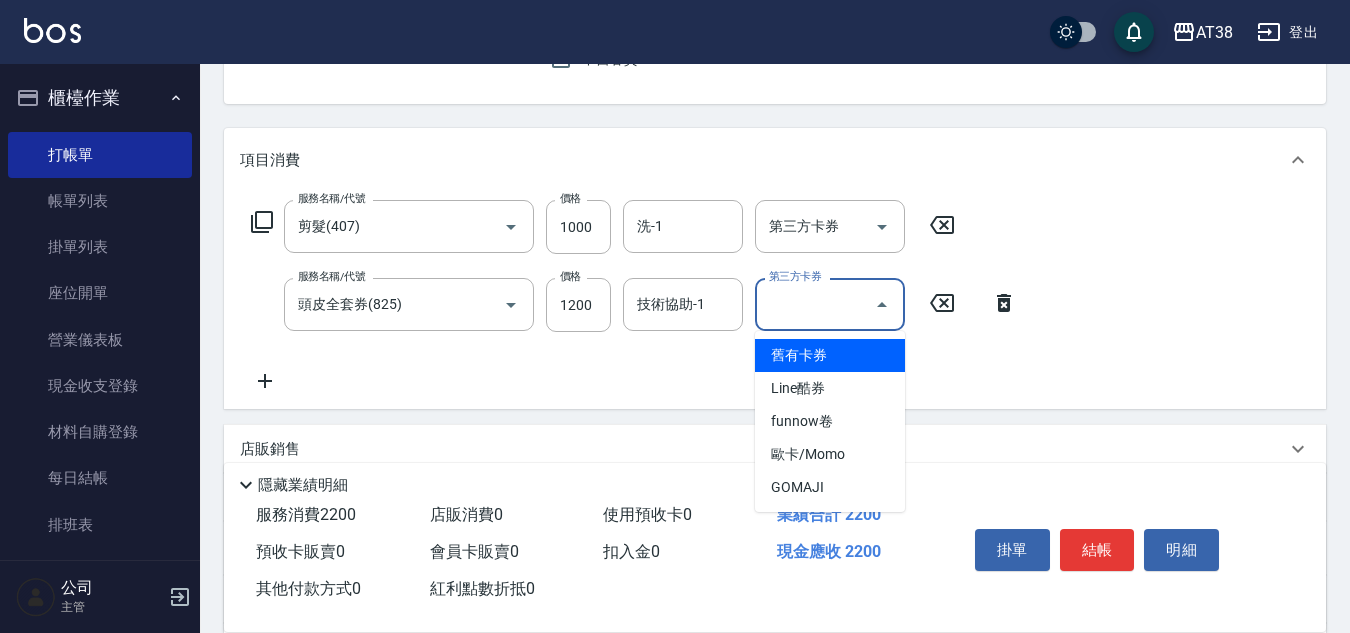 type on "舊有卡券" 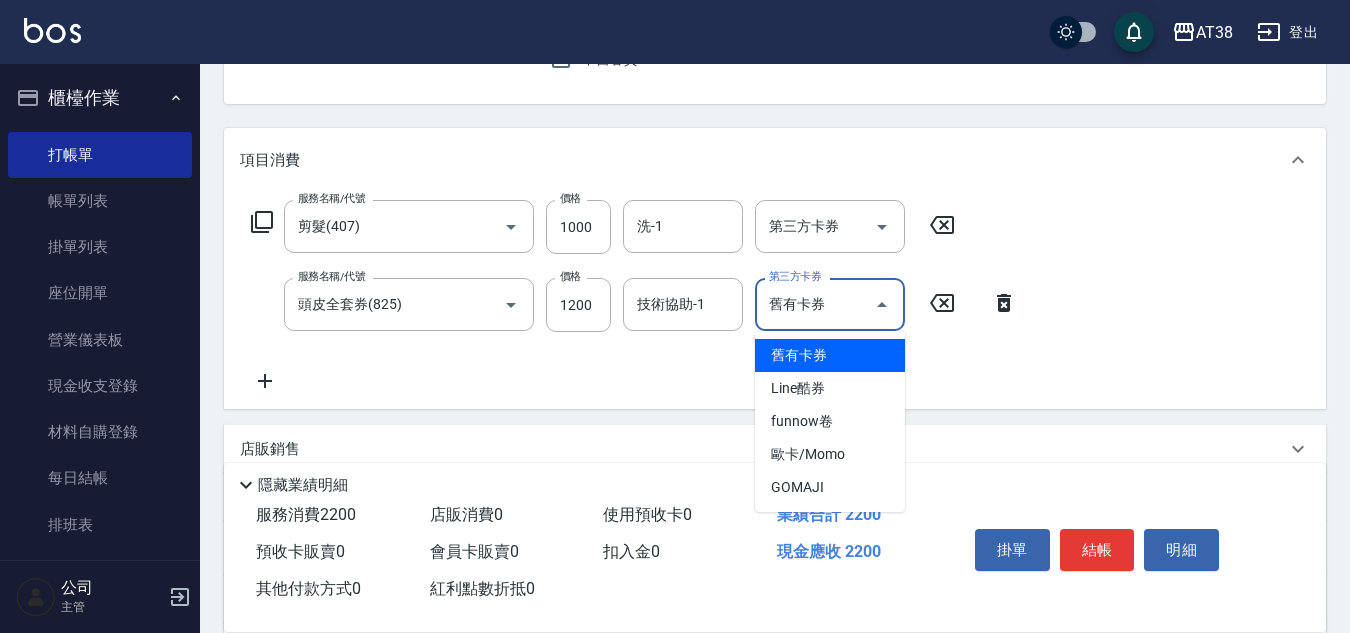 type on "100" 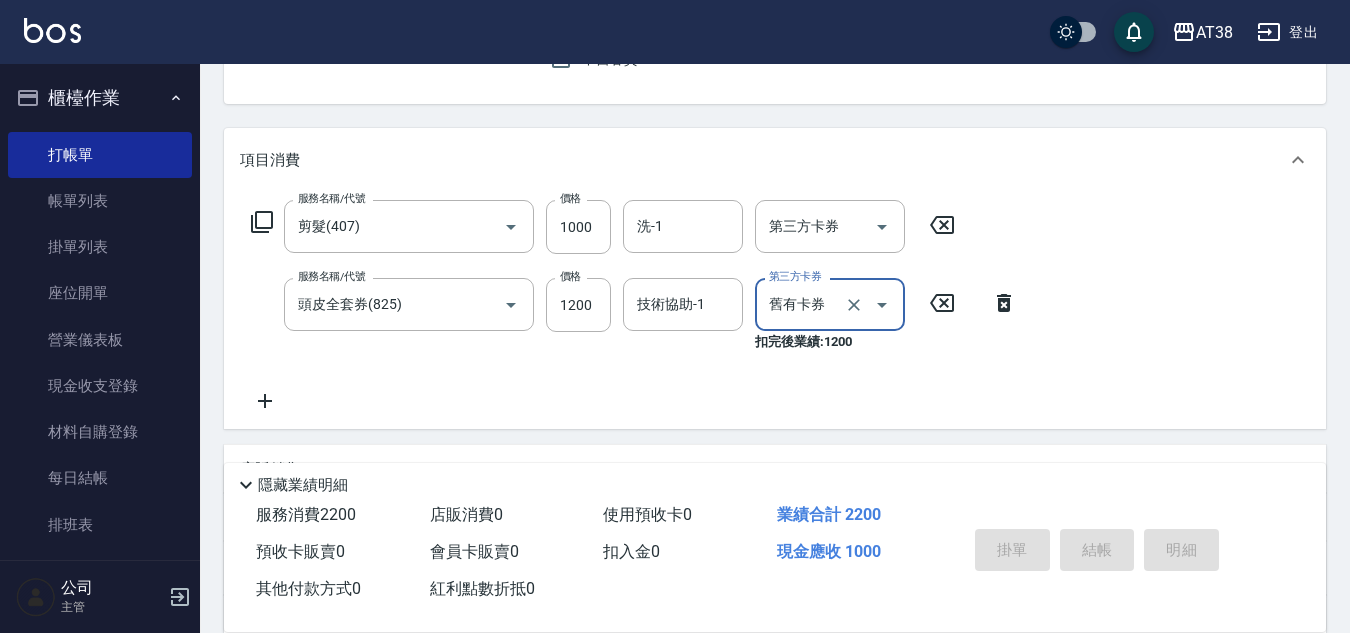 type on "2025/07/11 19:45" 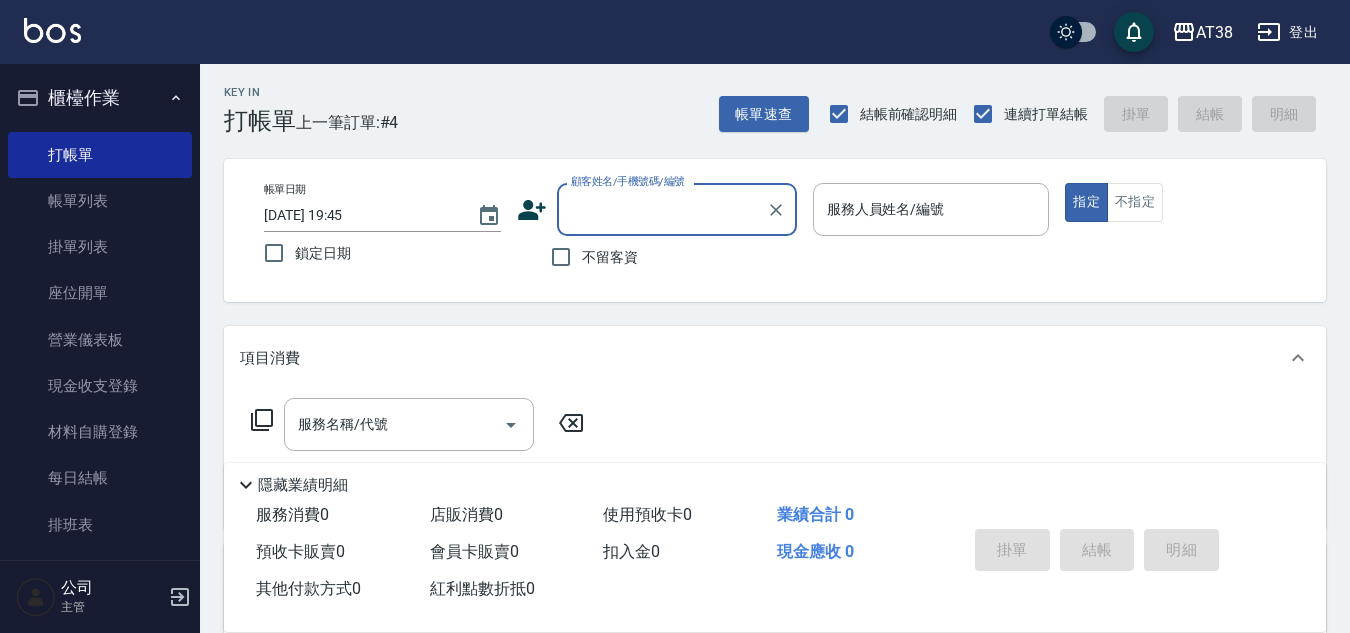 scroll, scrollTop: 0, scrollLeft: 0, axis: both 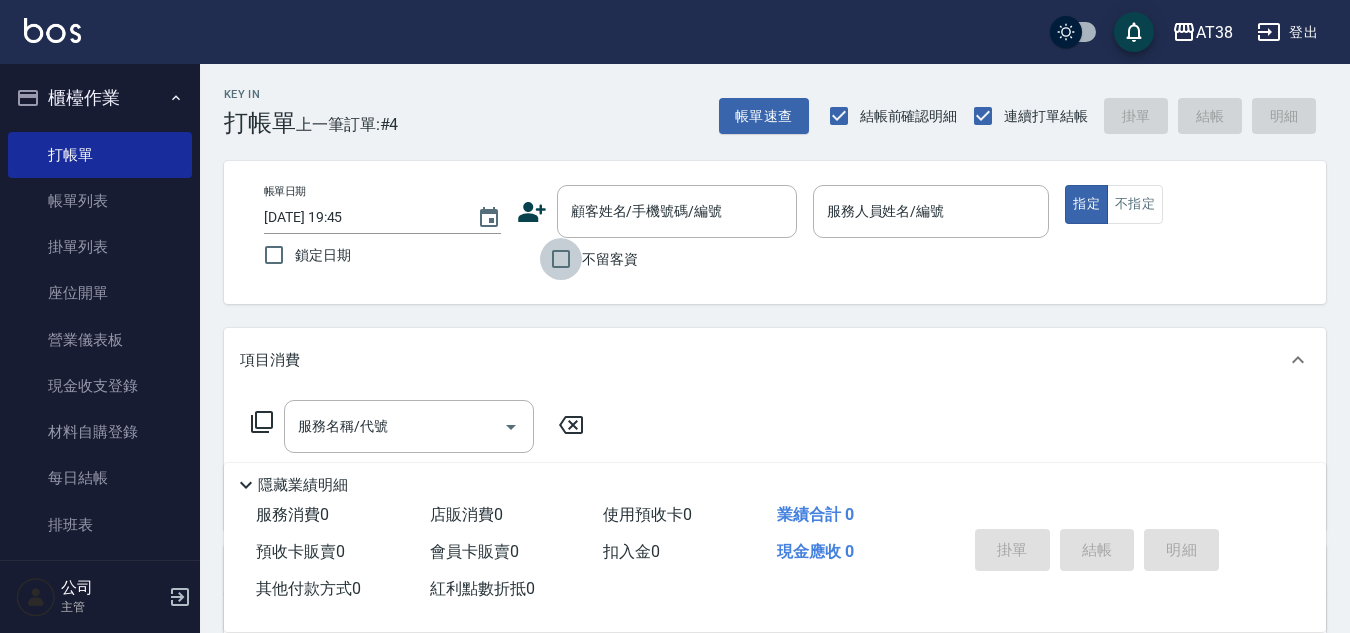 click on "不留客資" at bounding box center (561, 259) 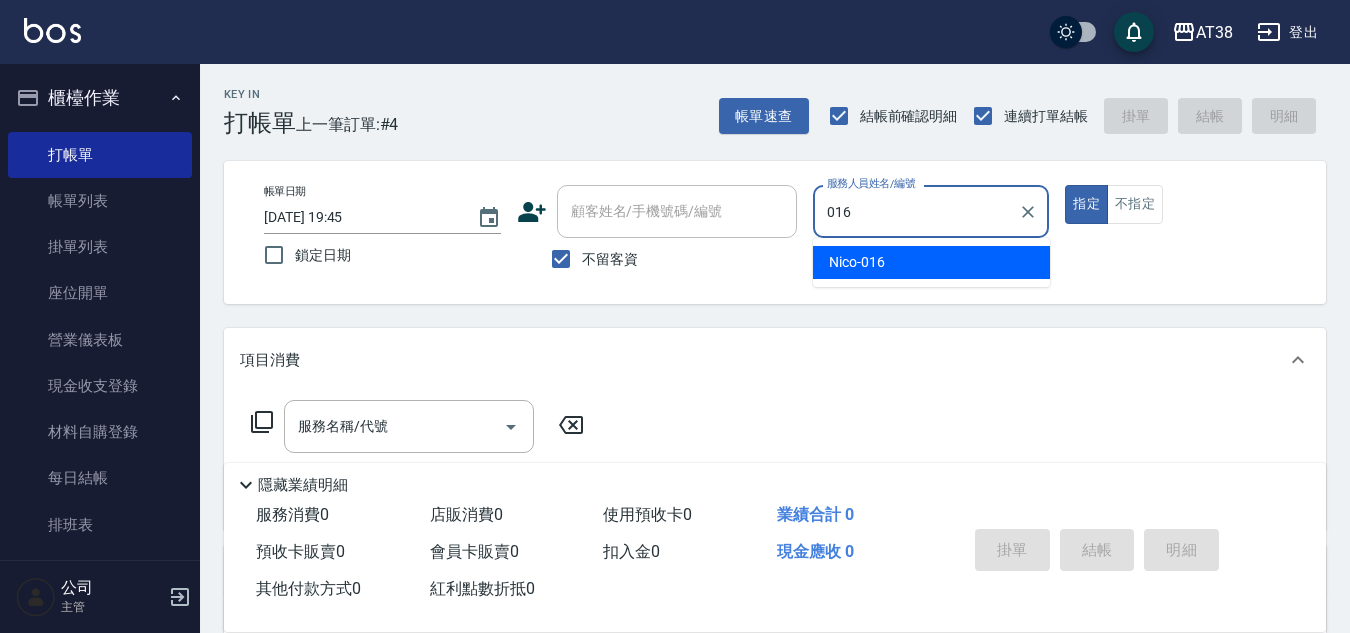 type on "Nico-016" 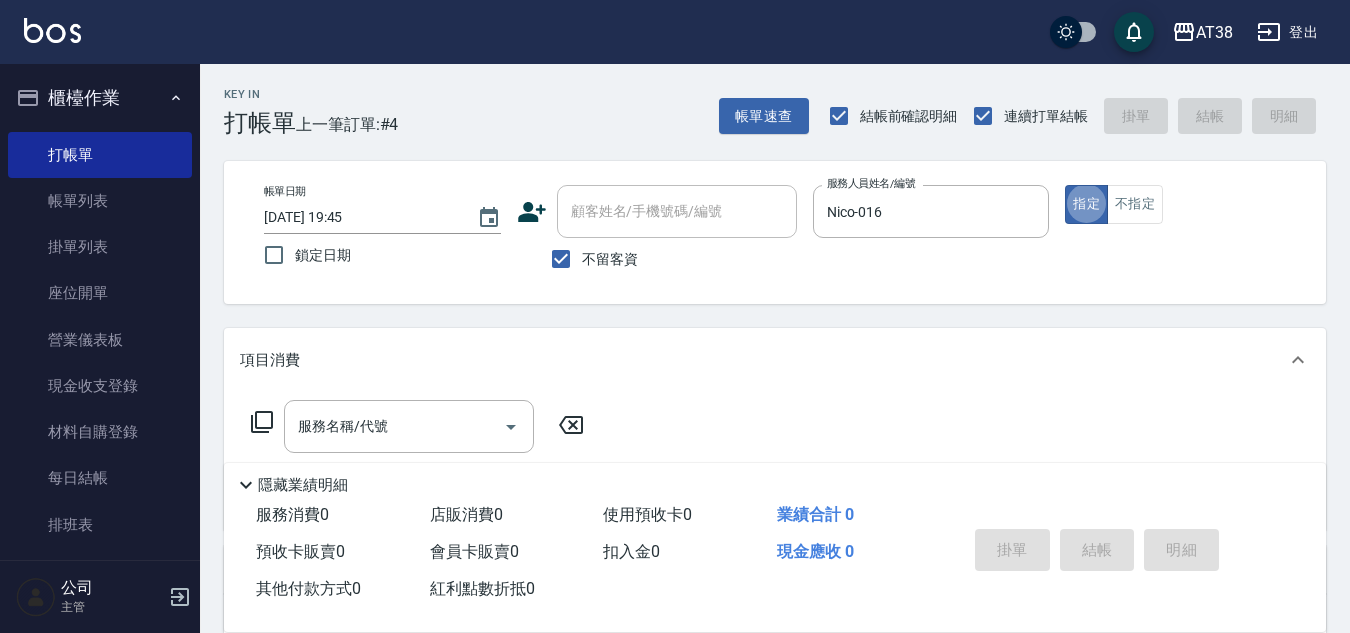 type on "true" 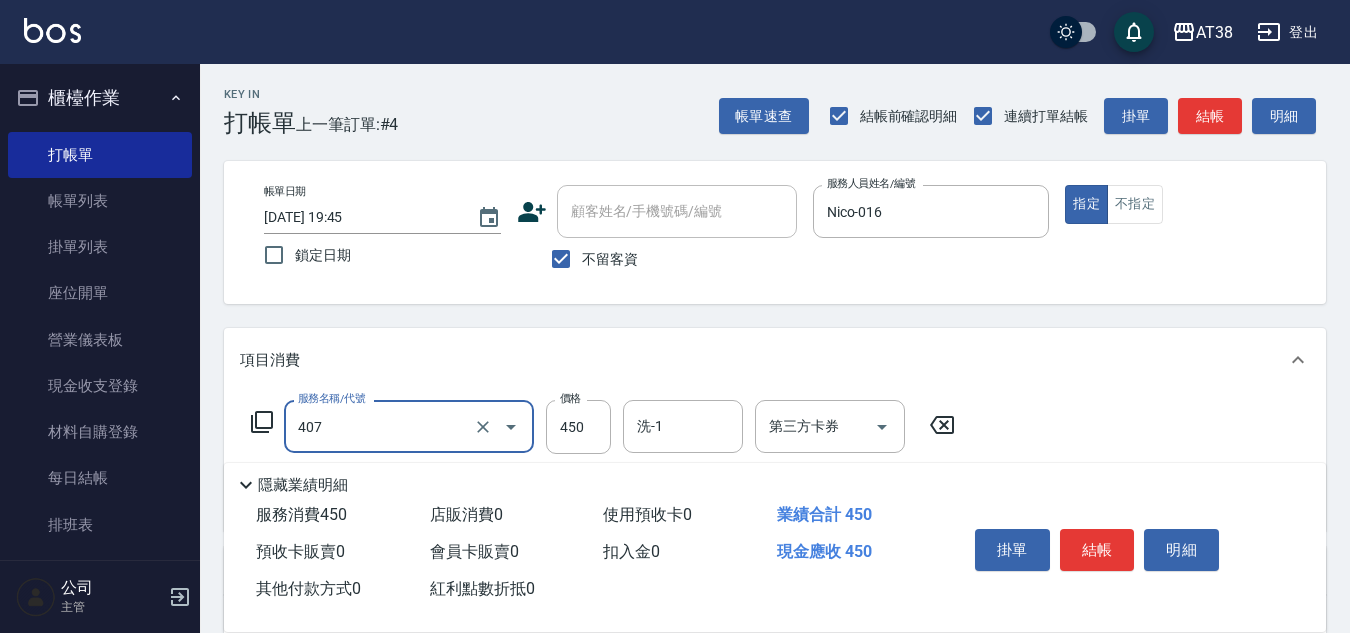 type on "剪髮(407)" 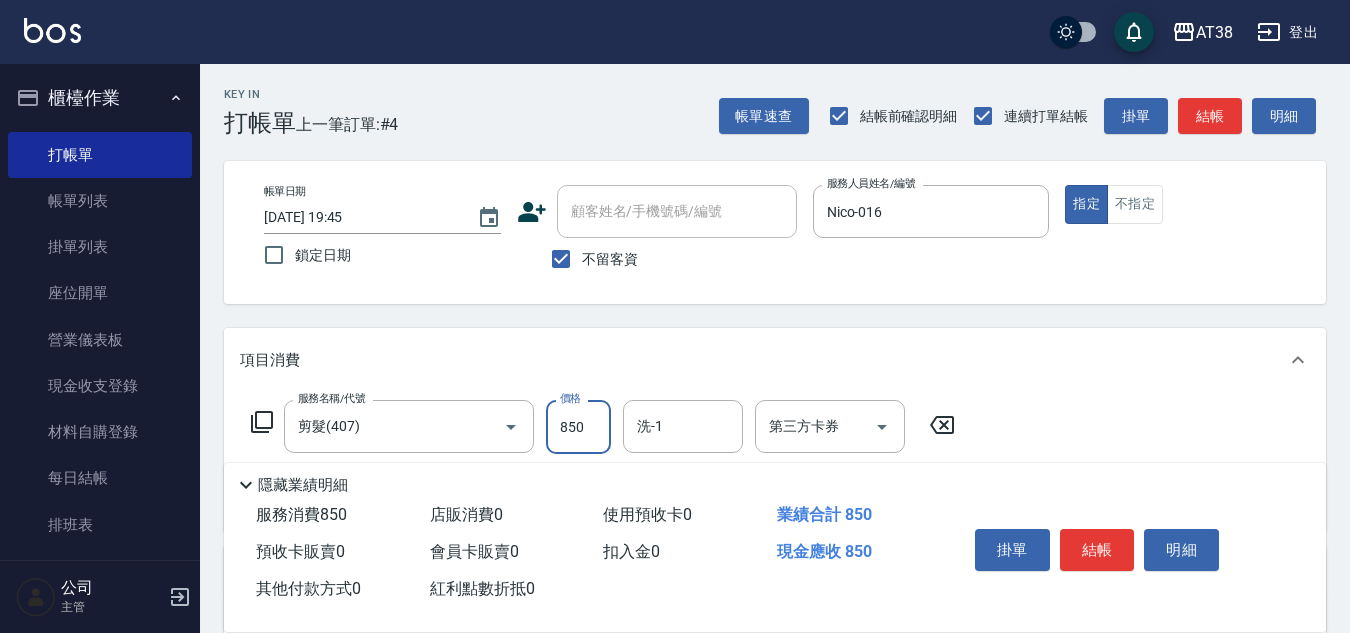 type on "850" 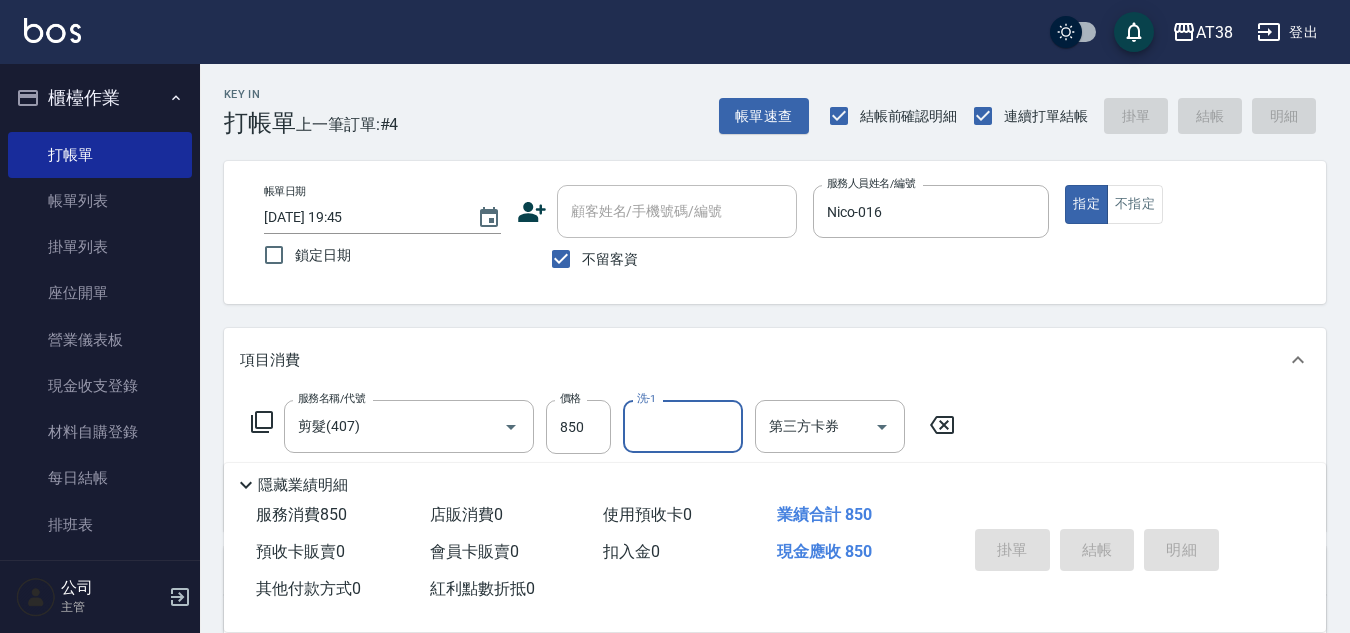 type 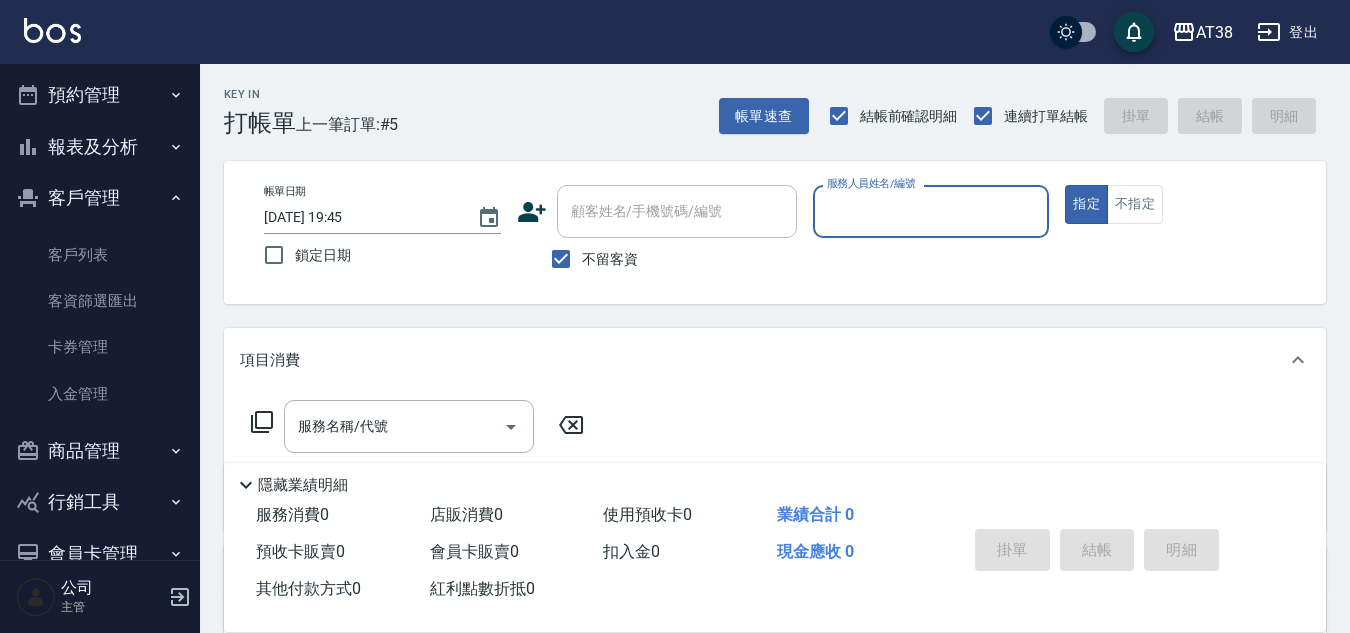 scroll, scrollTop: 674, scrollLeft: 0, axis: vertical 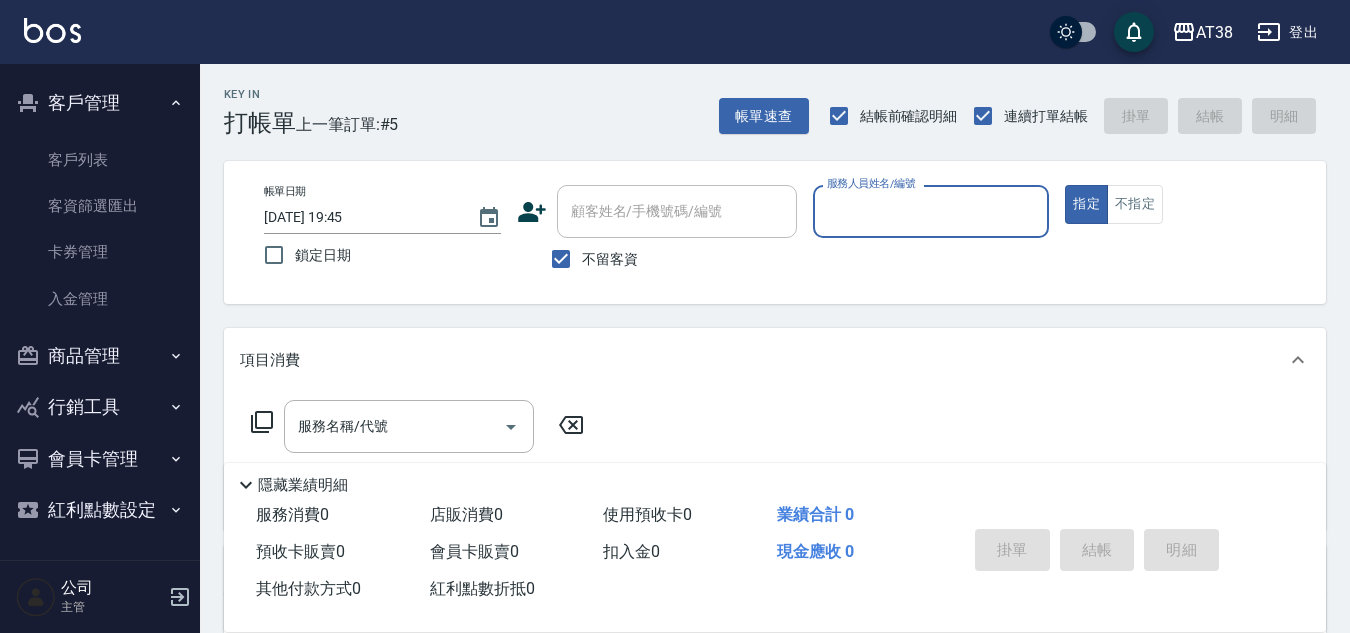 click on "商品管理" at bounding box center (100, 356) 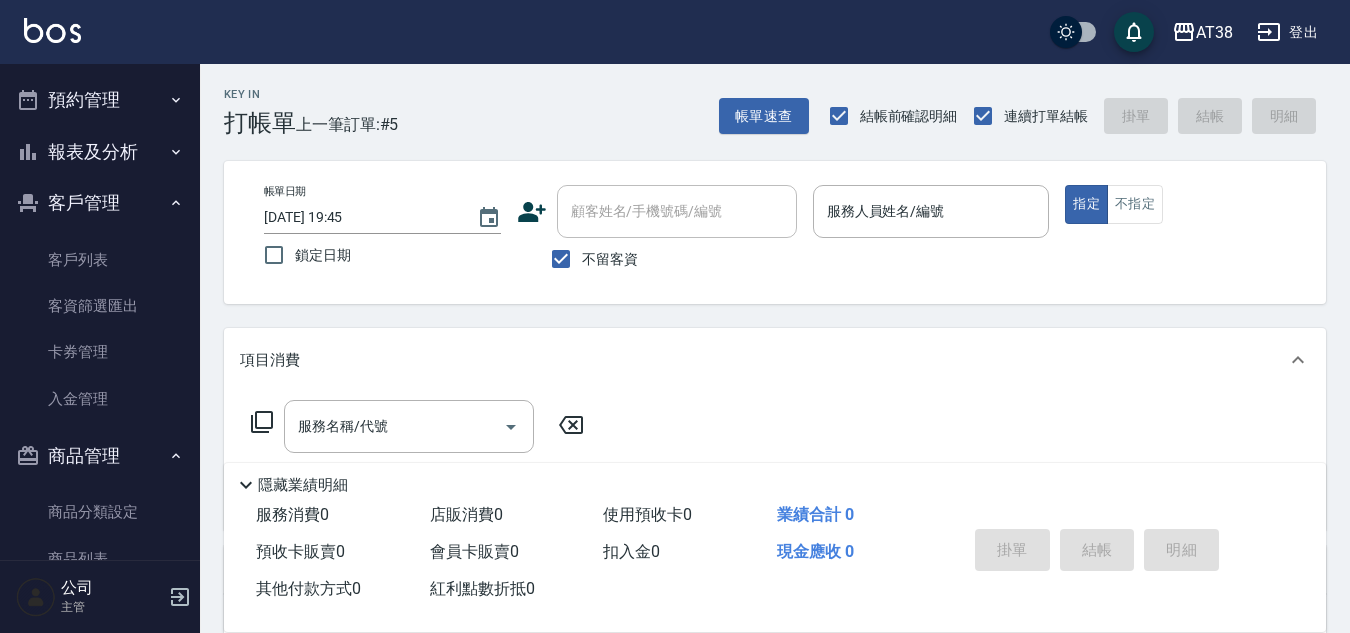 scroll, scrollTop: 674, scrollLeft: 0, axis: vertical 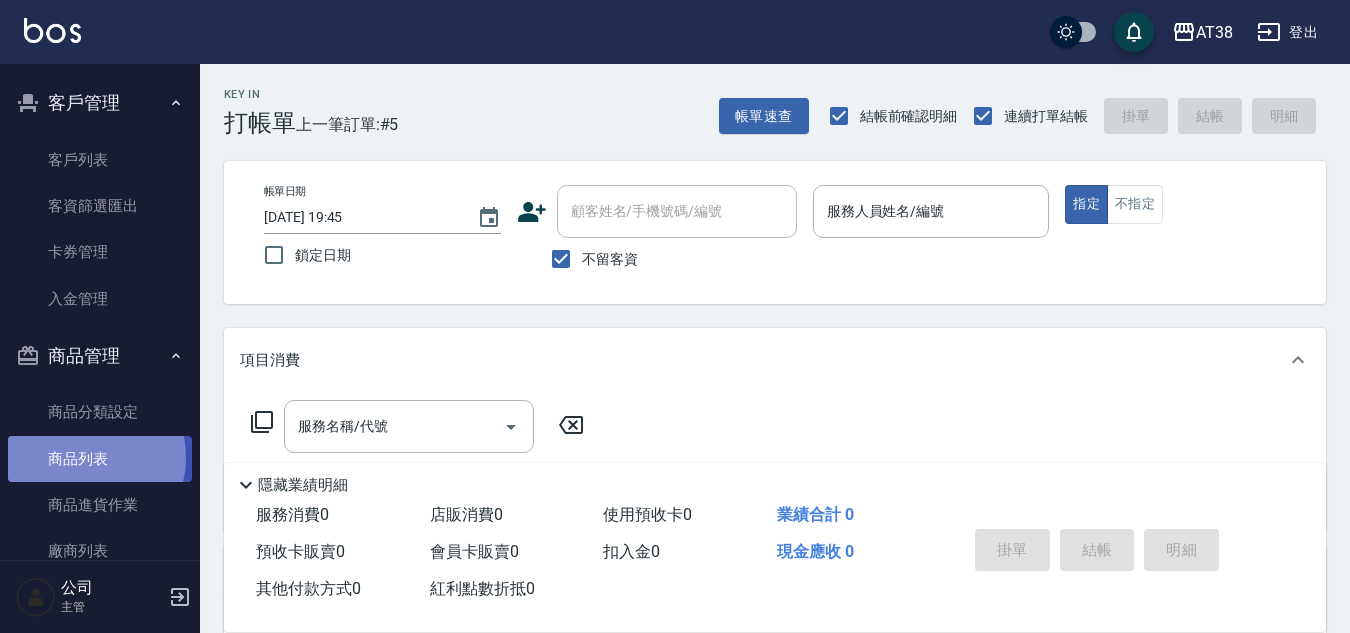 click on "商品列表" at bounding box center (100, 459) 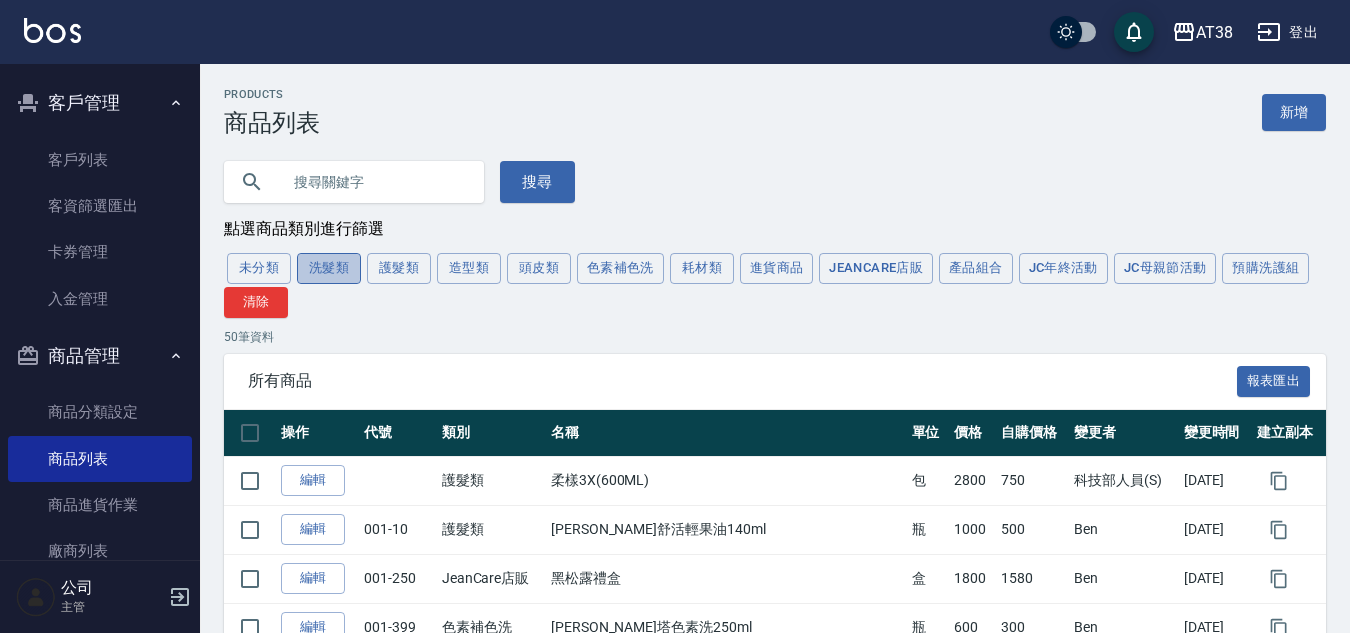 click on "洗髮類" at bounding box center [329, 268] 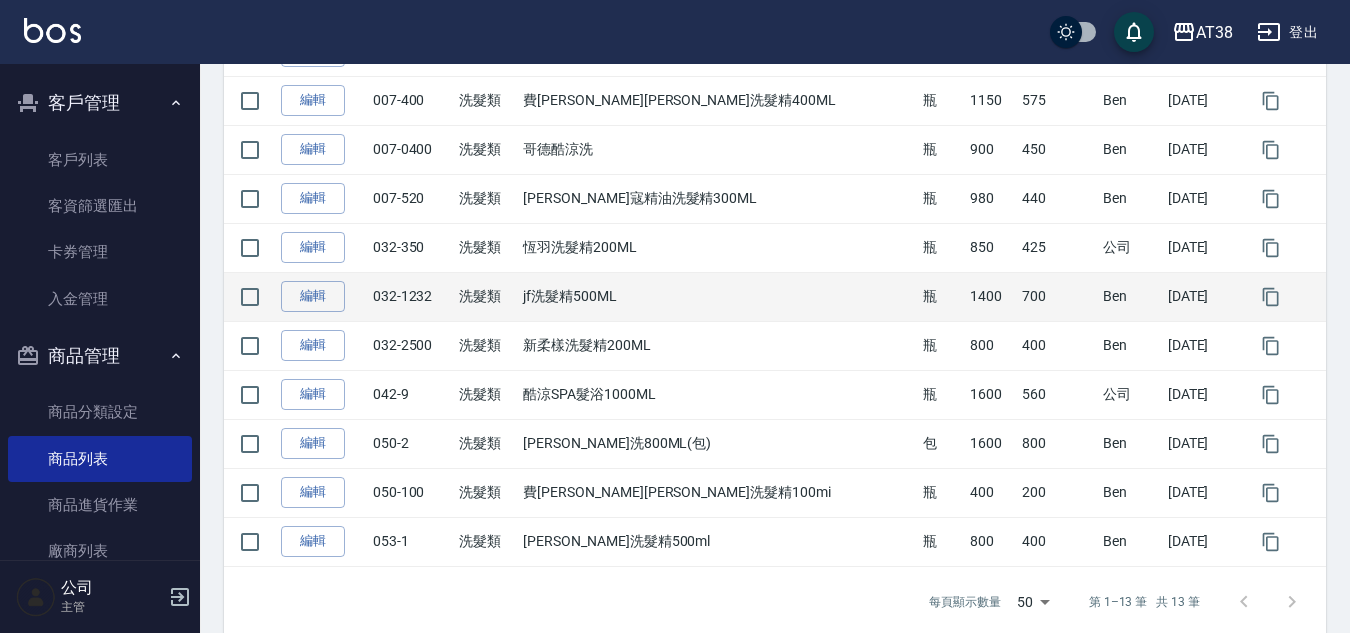 scroll, scrollTop: 558, scrollLeft: 0, axis: vertical 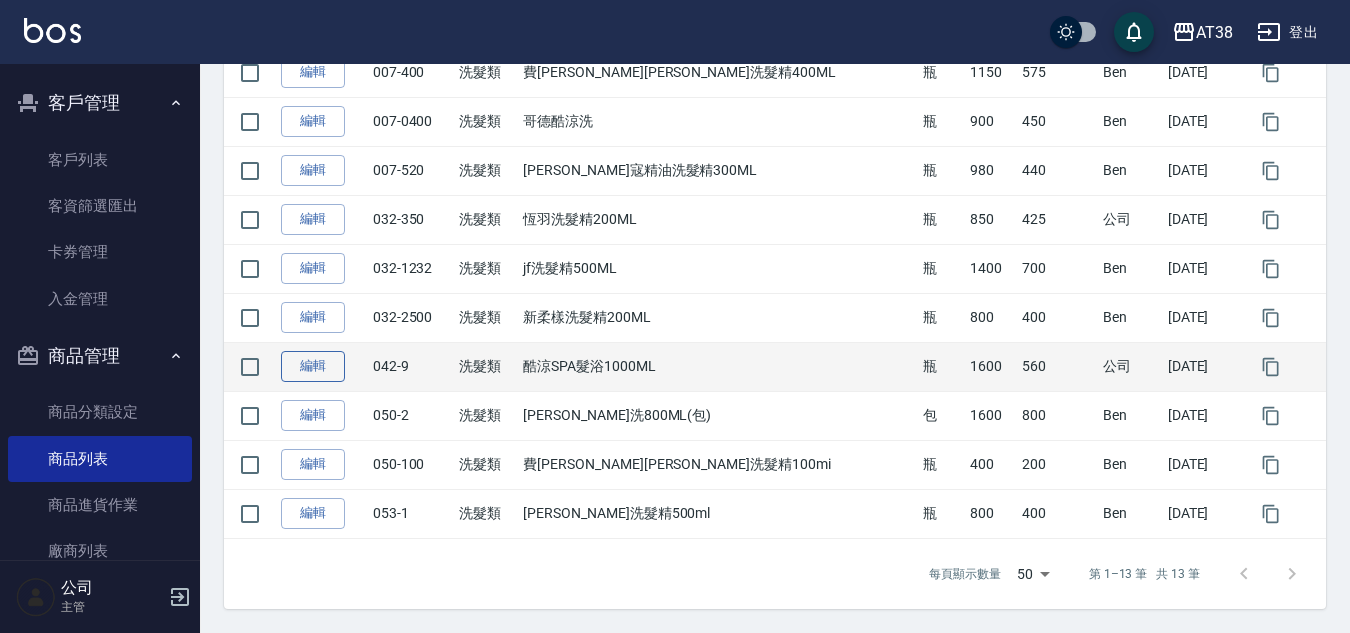 click on "編輯" at bounding box center (313, 366) 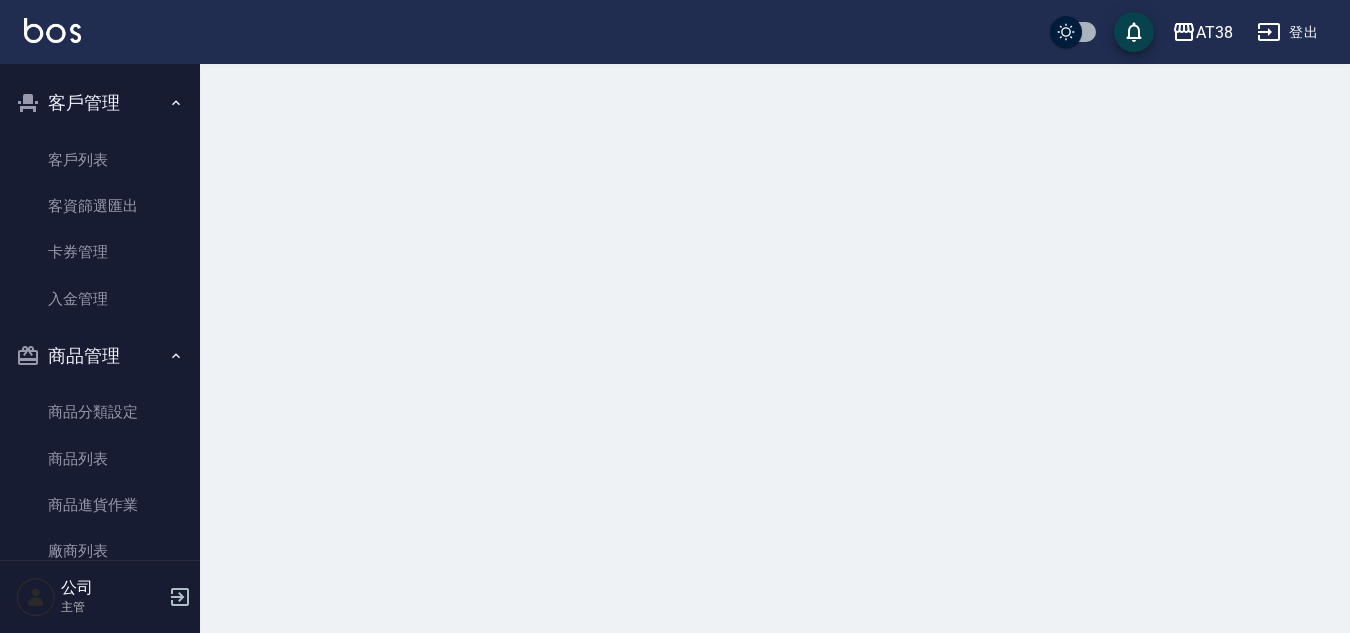 scroll, scrollTop: 0, scrollLeft: 0, axis: both 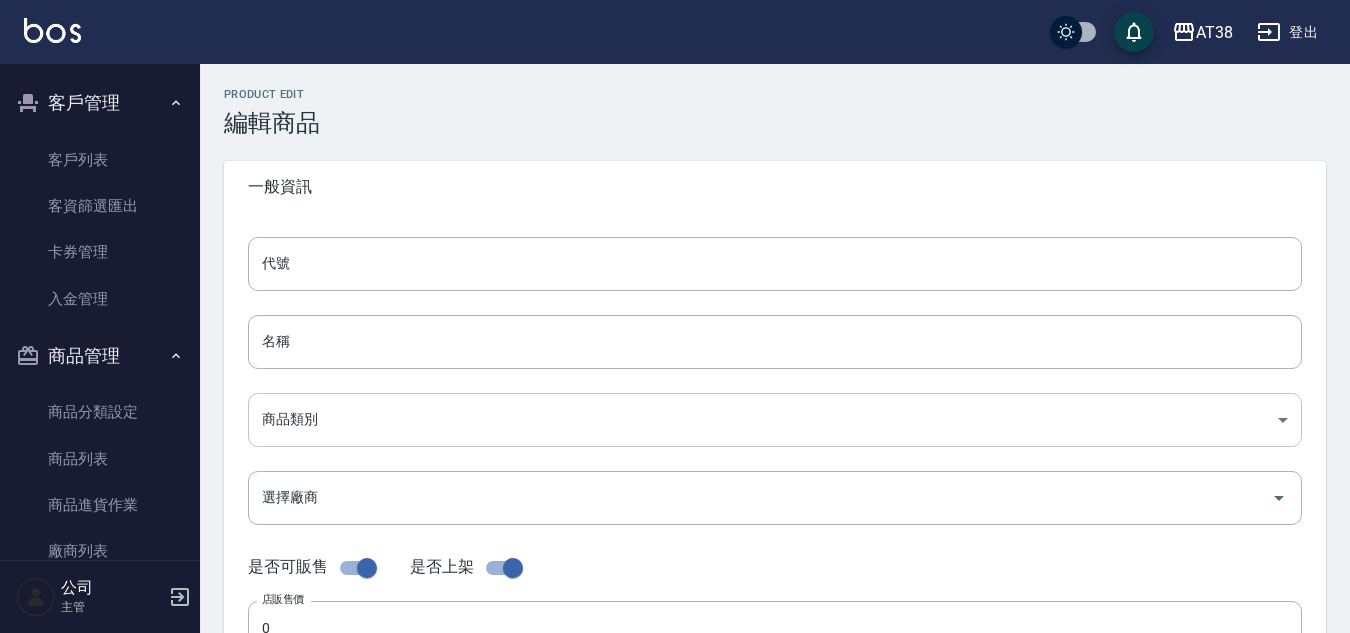 type on "042-9" 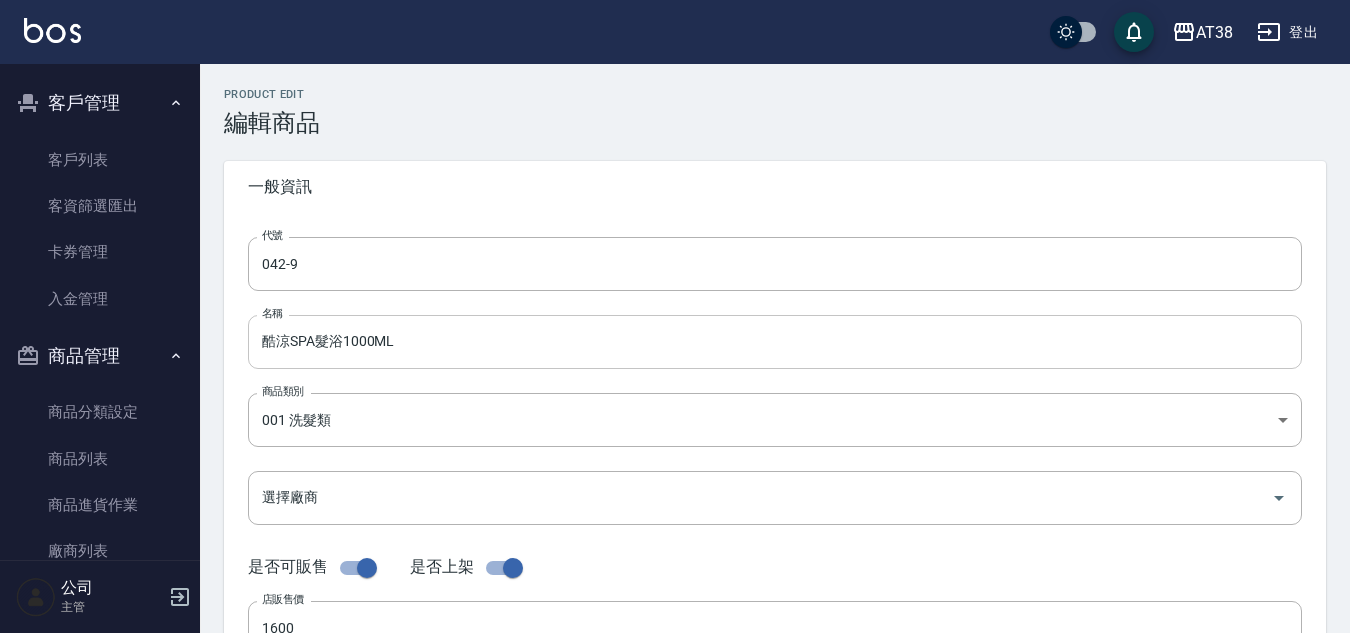 click on "酷涼SPA髮浴1000ML" at bounding box center [775, 342] 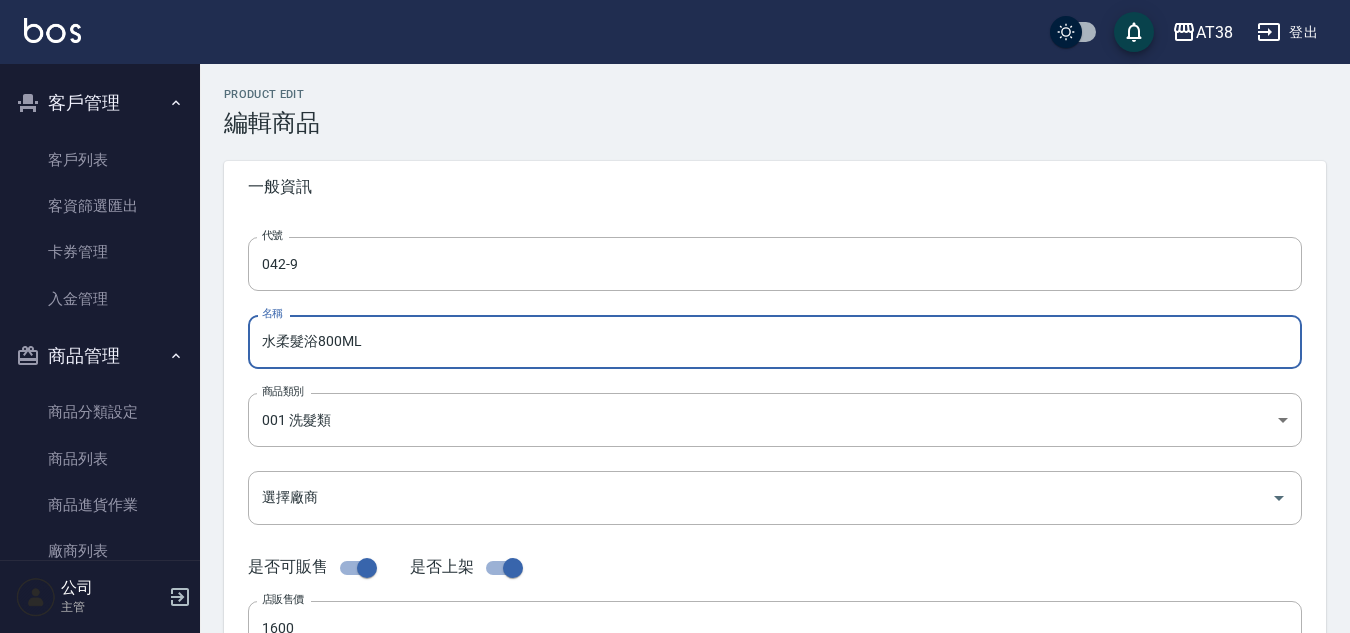 click on "水柔髮浴800ML" at bounding box center [775, 342] 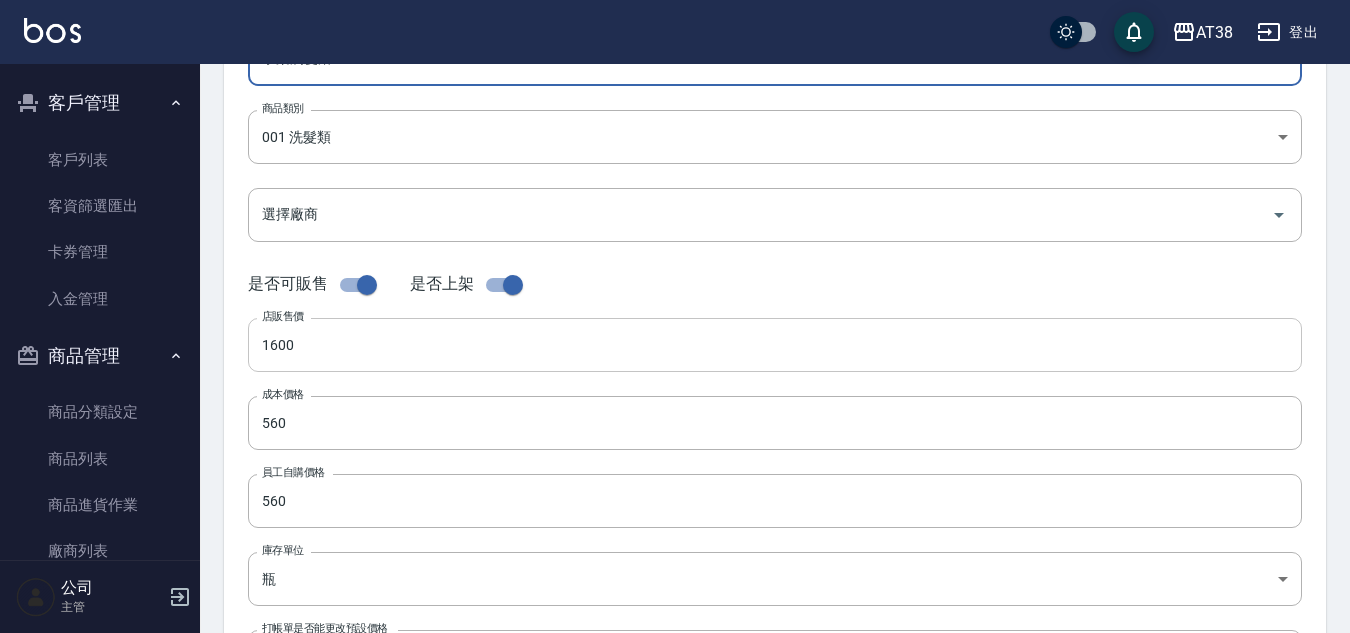 scroll, scrollTop: 300, scrollLeft: 0, axis: vertical 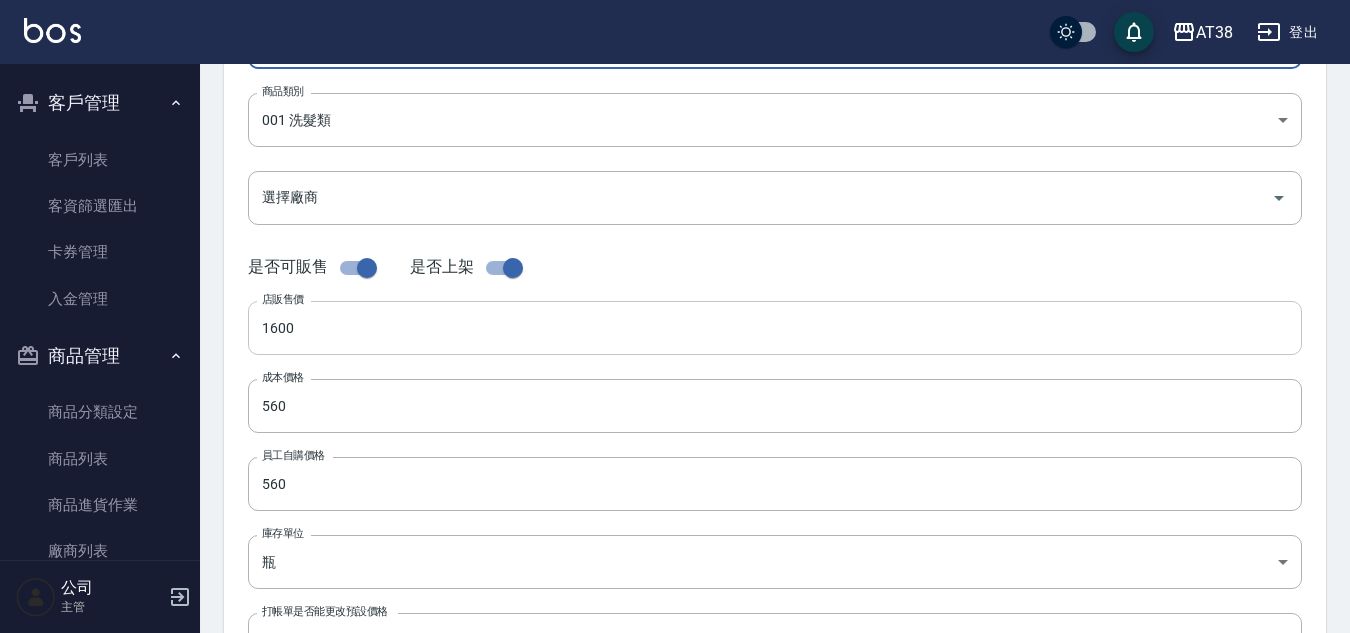 type on "水柔潤髮浴800ML" 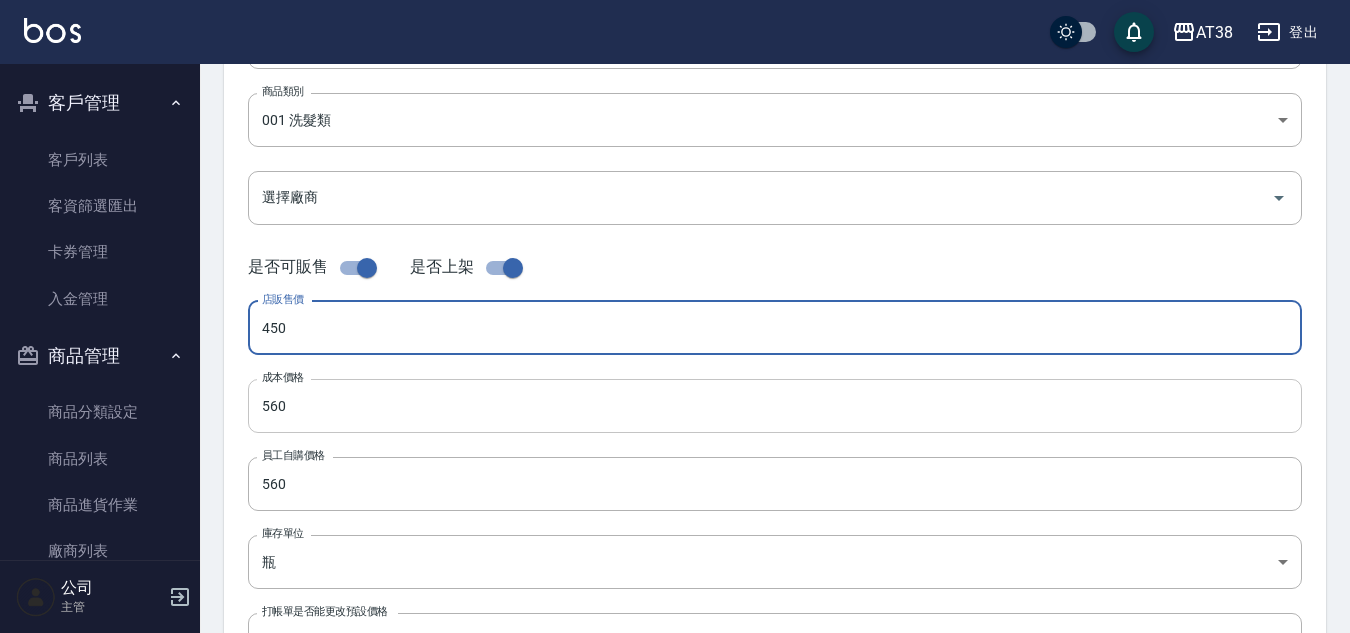 type on "450" 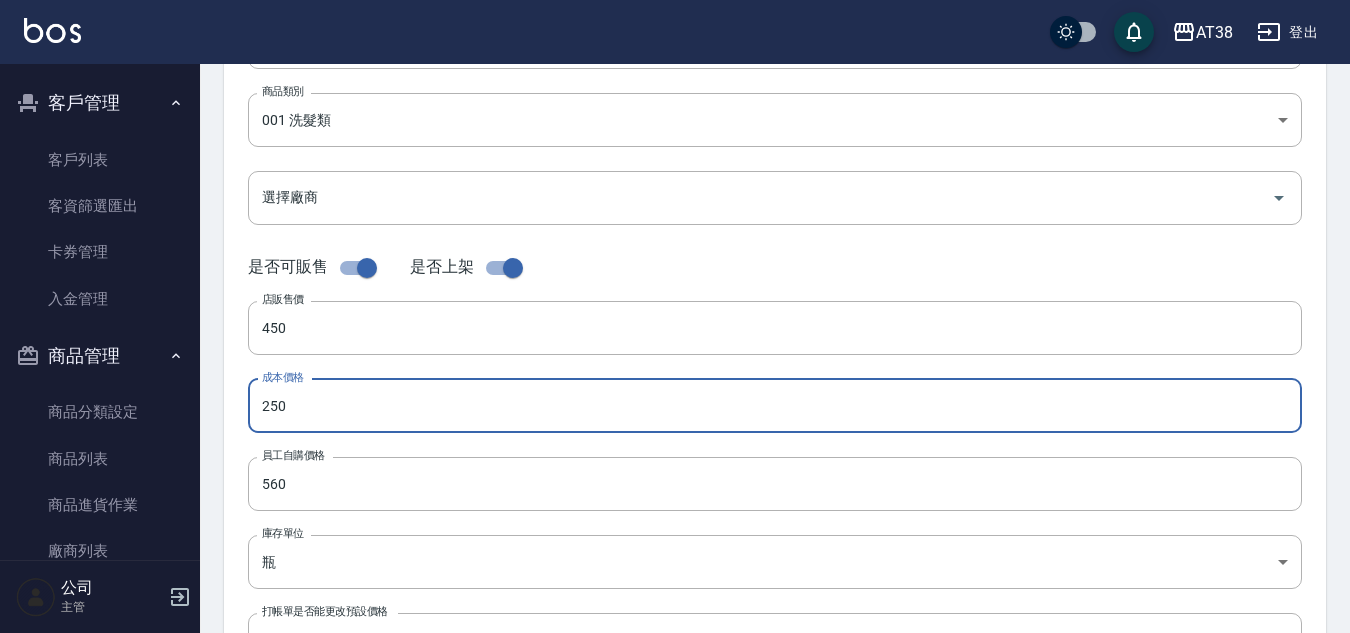 type on "250" 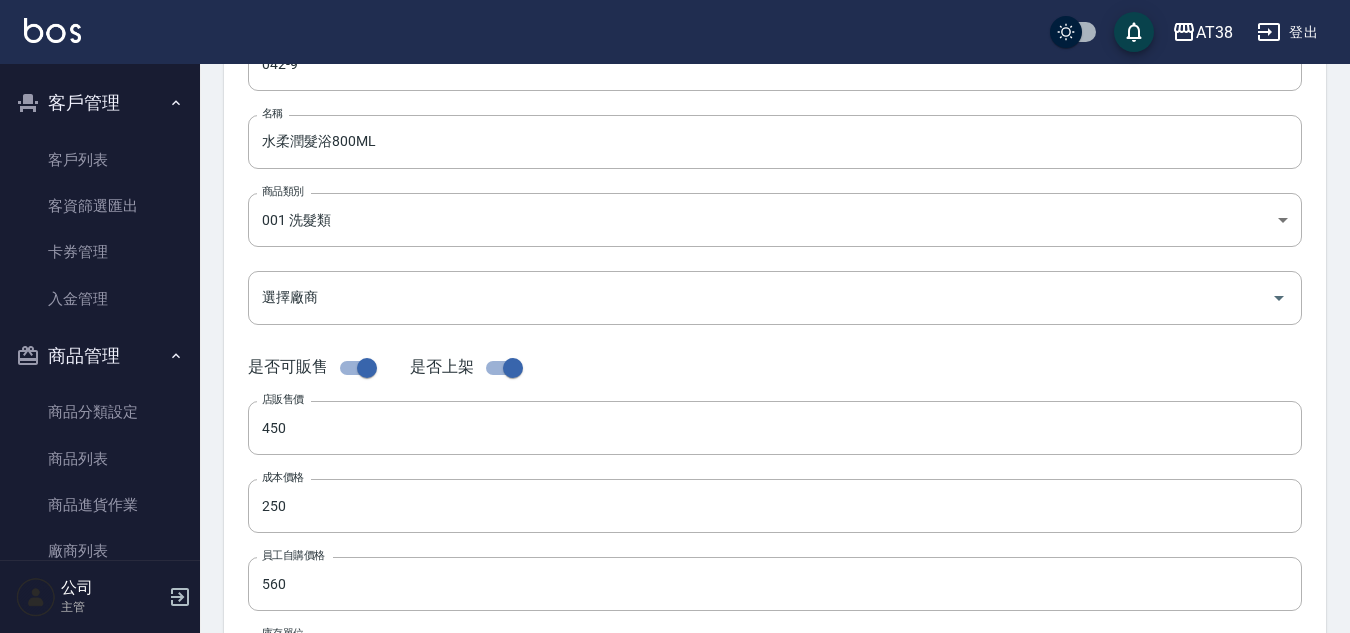 scroll, scrollTop: 500, scrollLeft: 0, axis: vertical 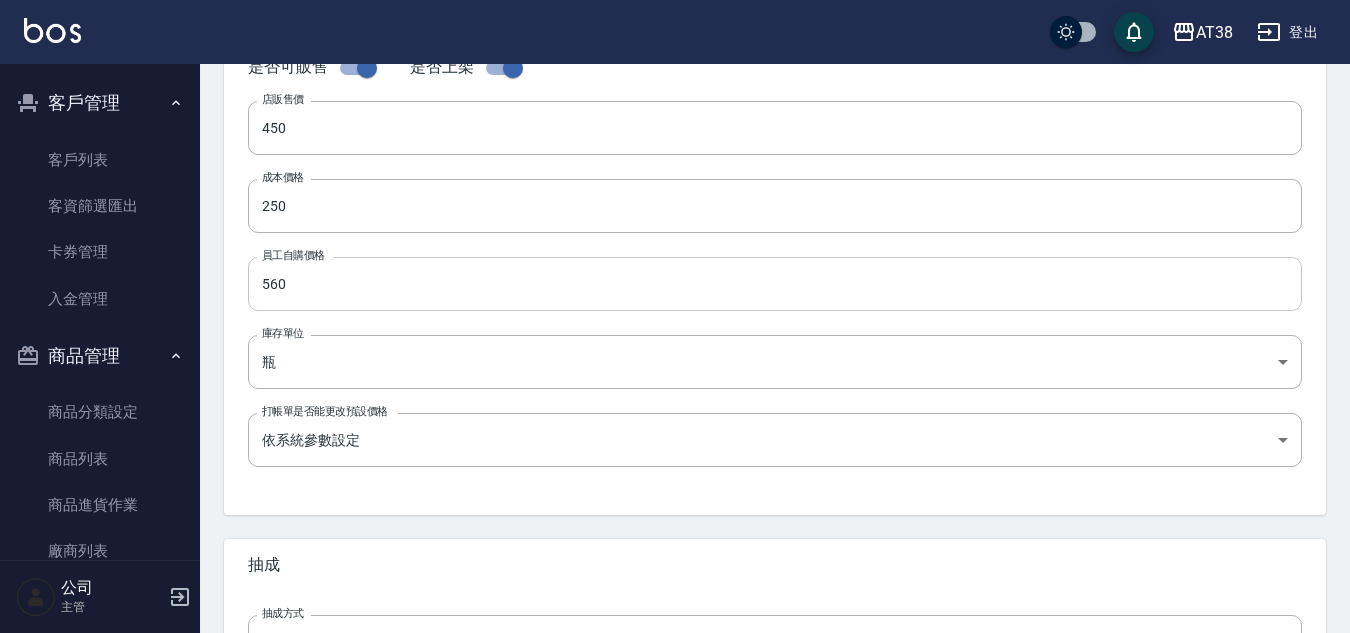 click on "560" at bounding box center (775, 284) 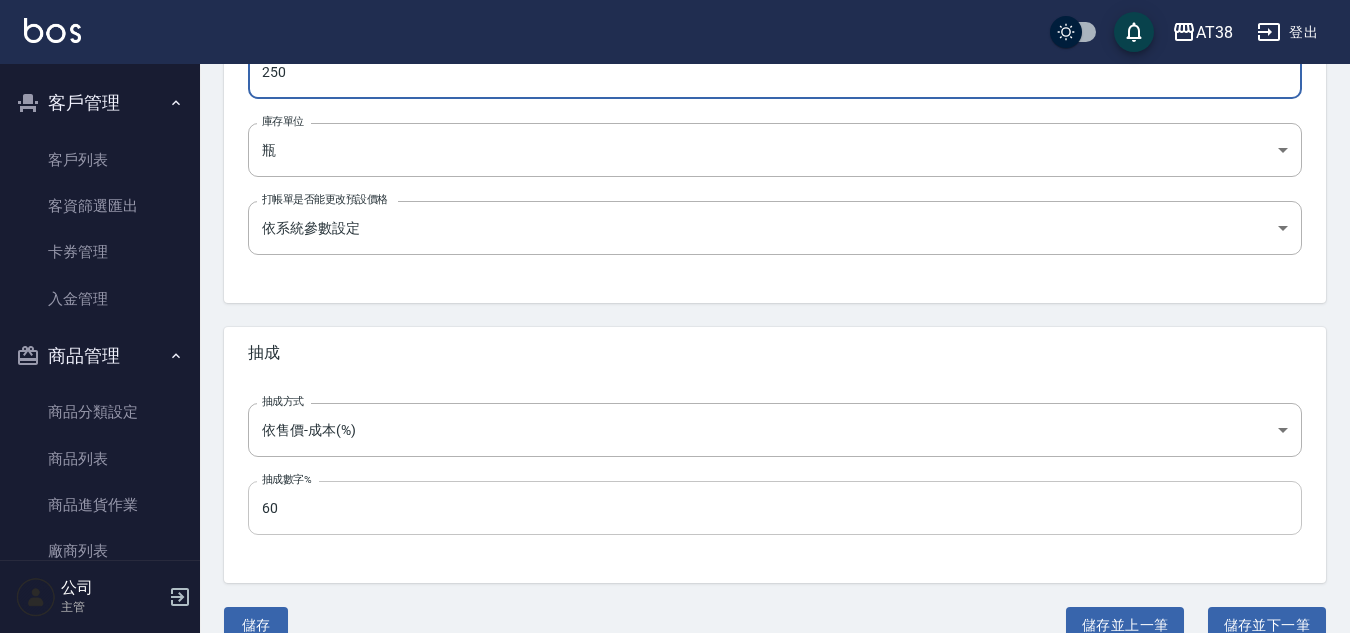 scroll, scrollTop: 747, scrollLeft: 0, axis: vertical 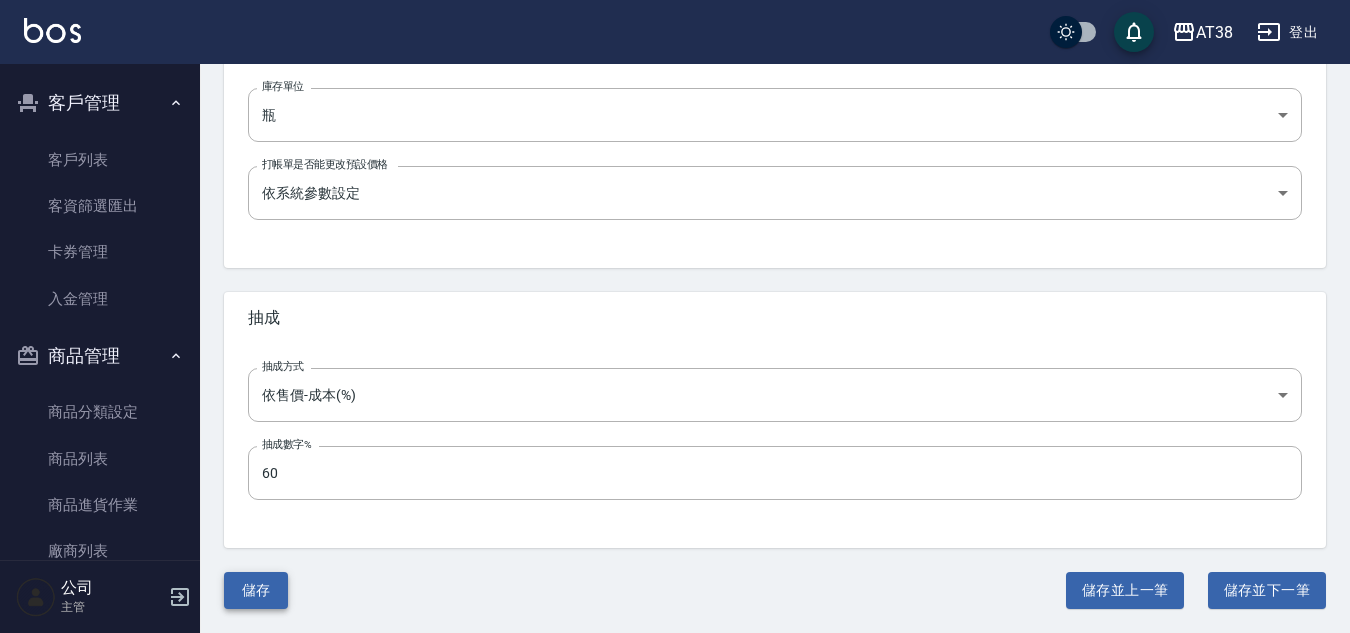 type on "250" 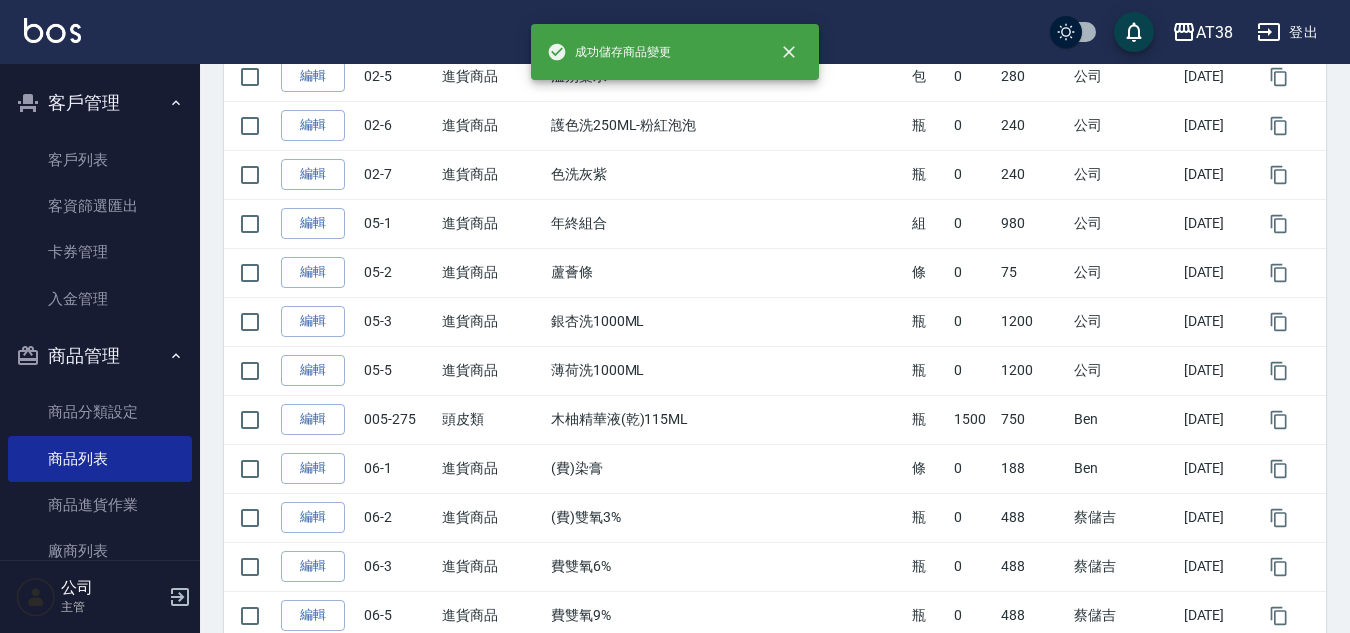 scroll, scrollTop: 0, scrollLeft: 0, axis: both 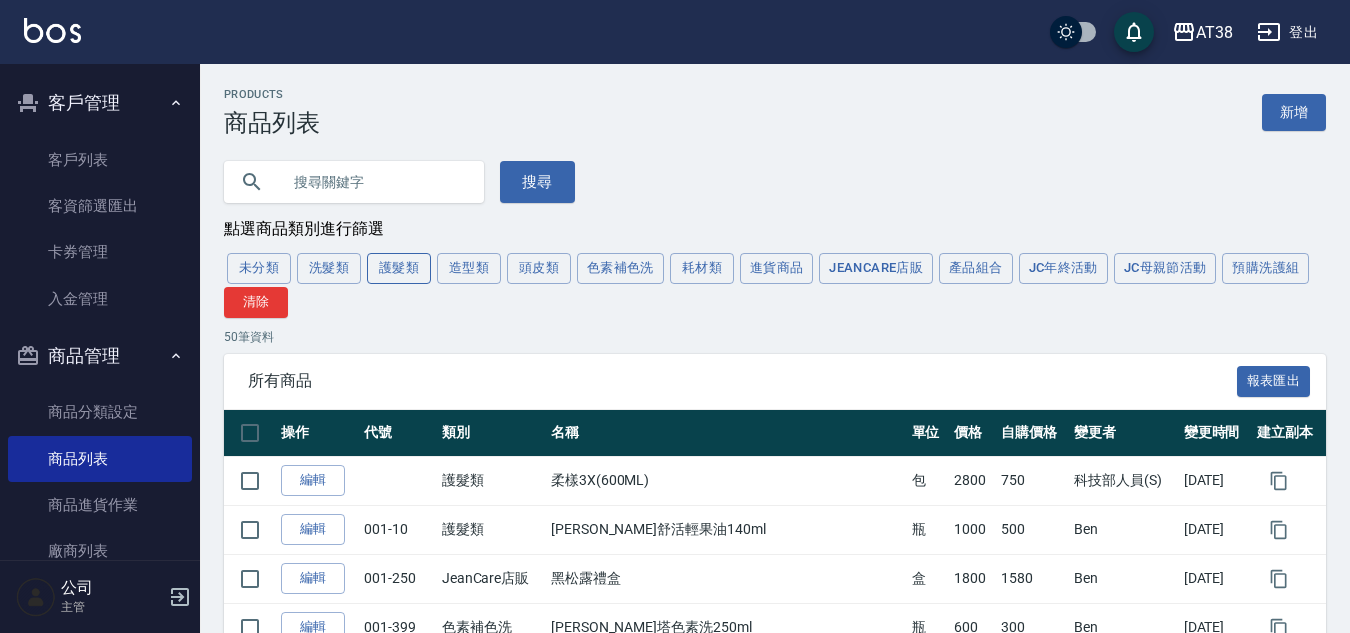 click on "護髮類" at bounding box center [399, 268] 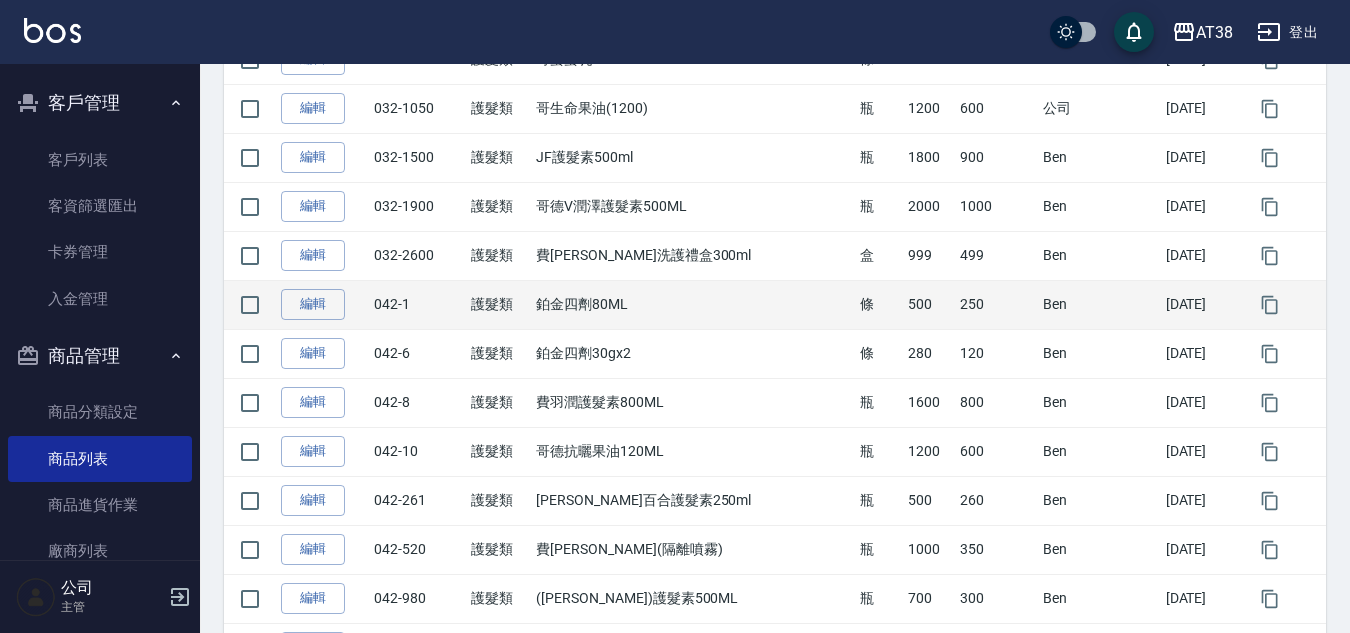scroll, scrollTop: 1579, scrollLeft: 0, axis: vertical 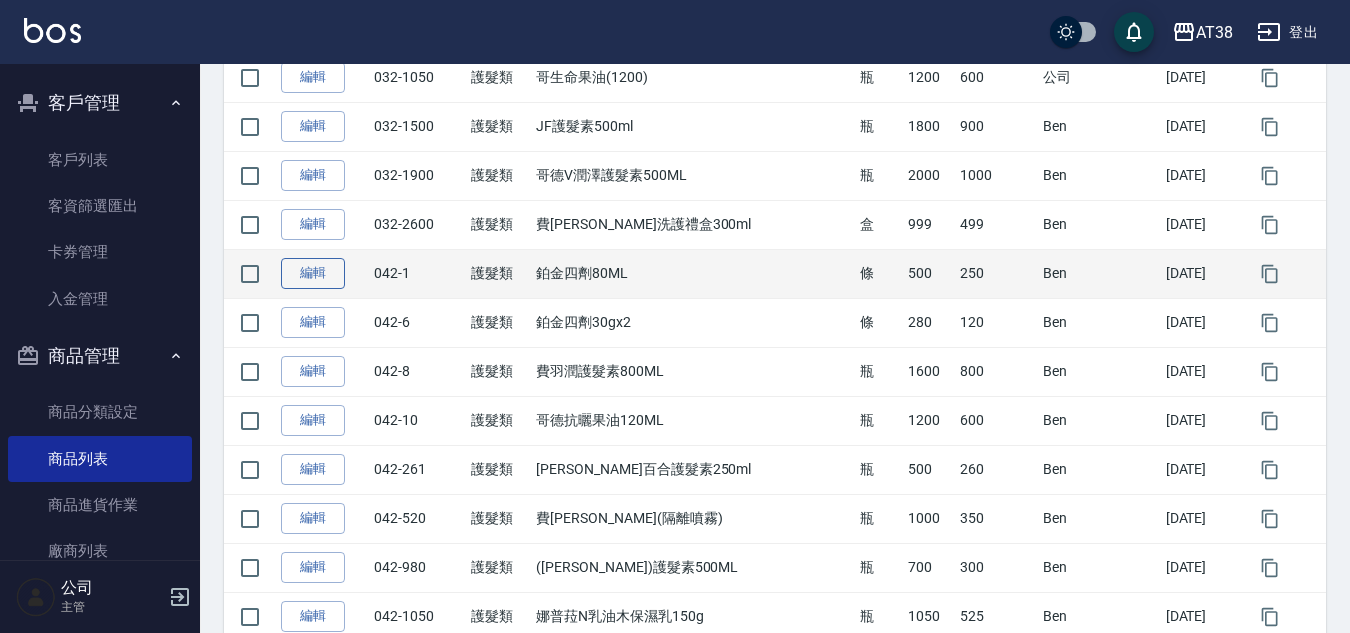click on "編輯" at bounding box center [313, 273] 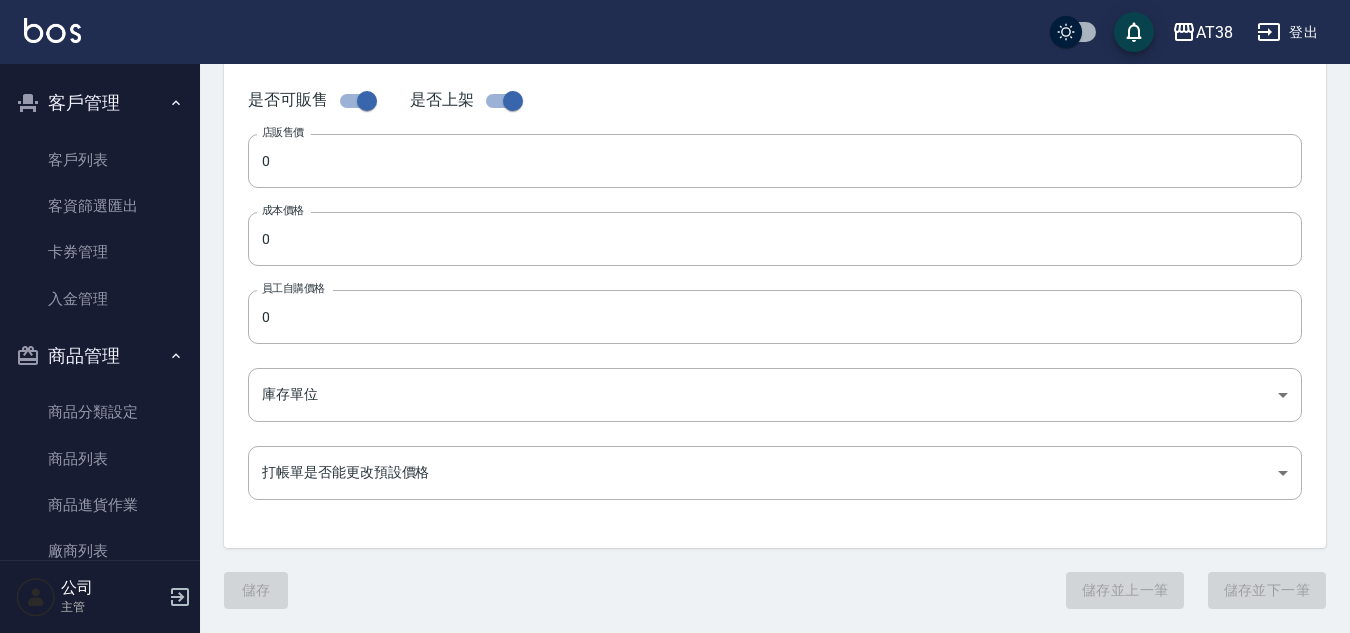 scroll, scrollTop: 0, scrollLeft: 0, axis: both 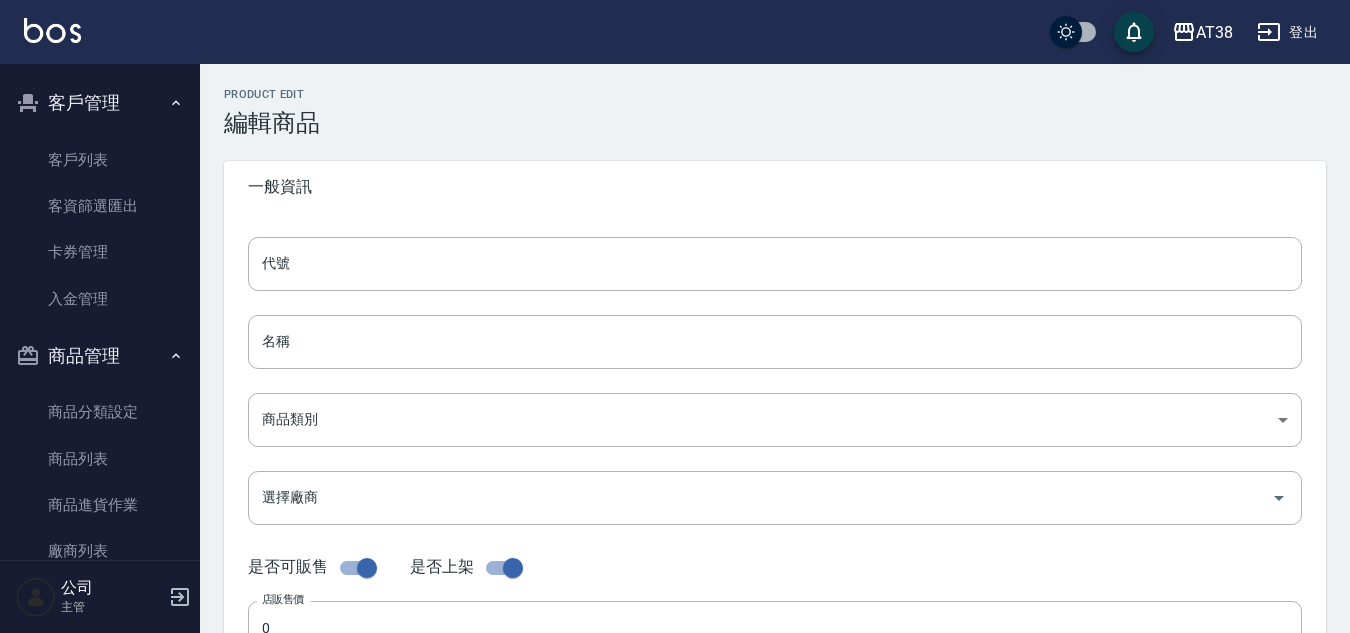 type on "042-1" 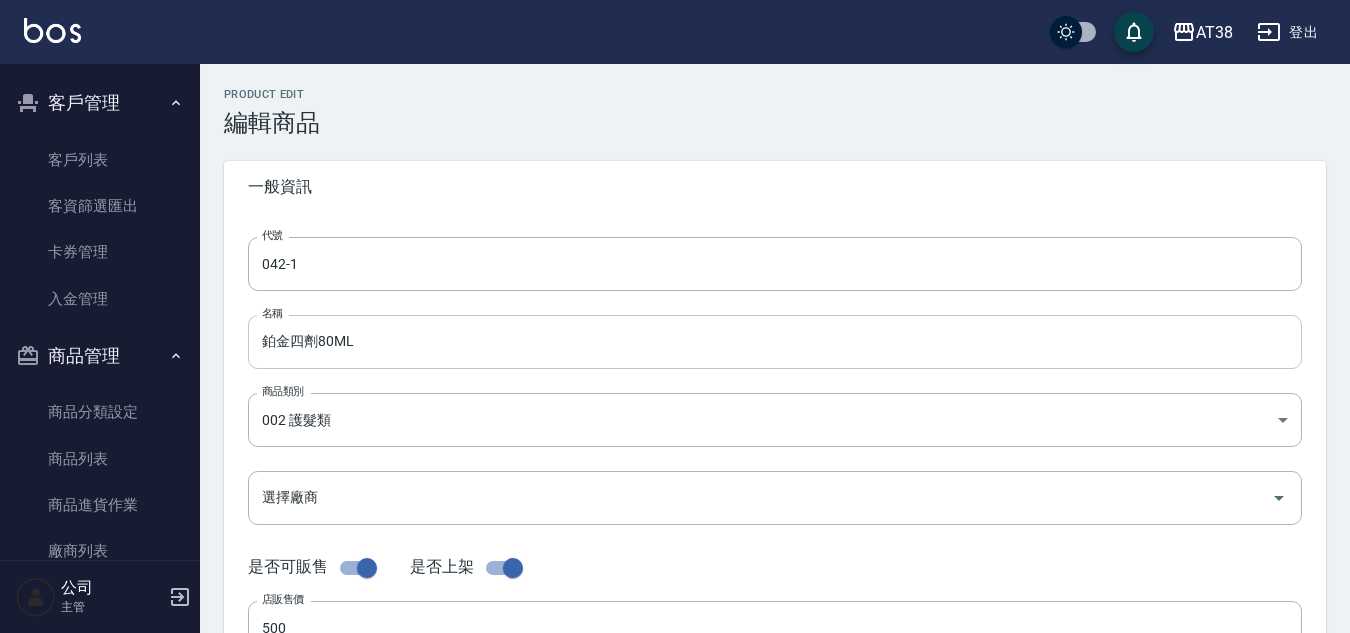 drag, startPoint x: 332, startPoint y: 345, endPoint x: 343, endPoint y: 345, distance: 11 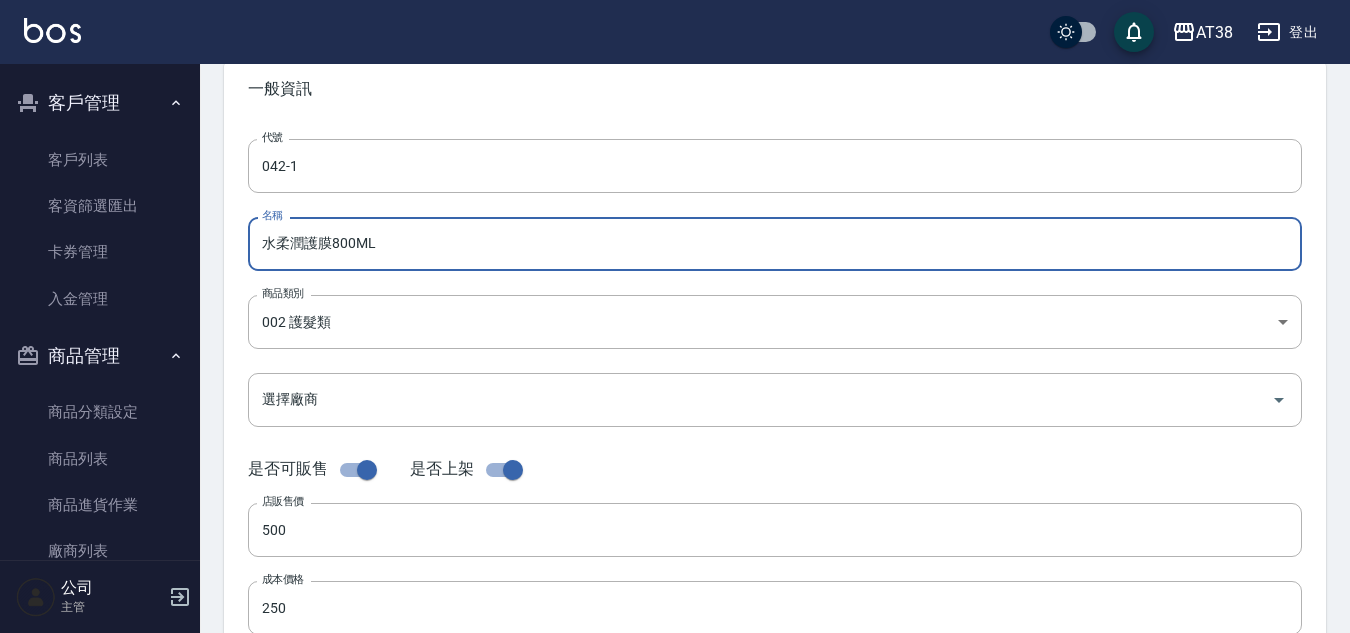 scroll, scrollTop: 200, scrollLeft: 0, axis: vertical 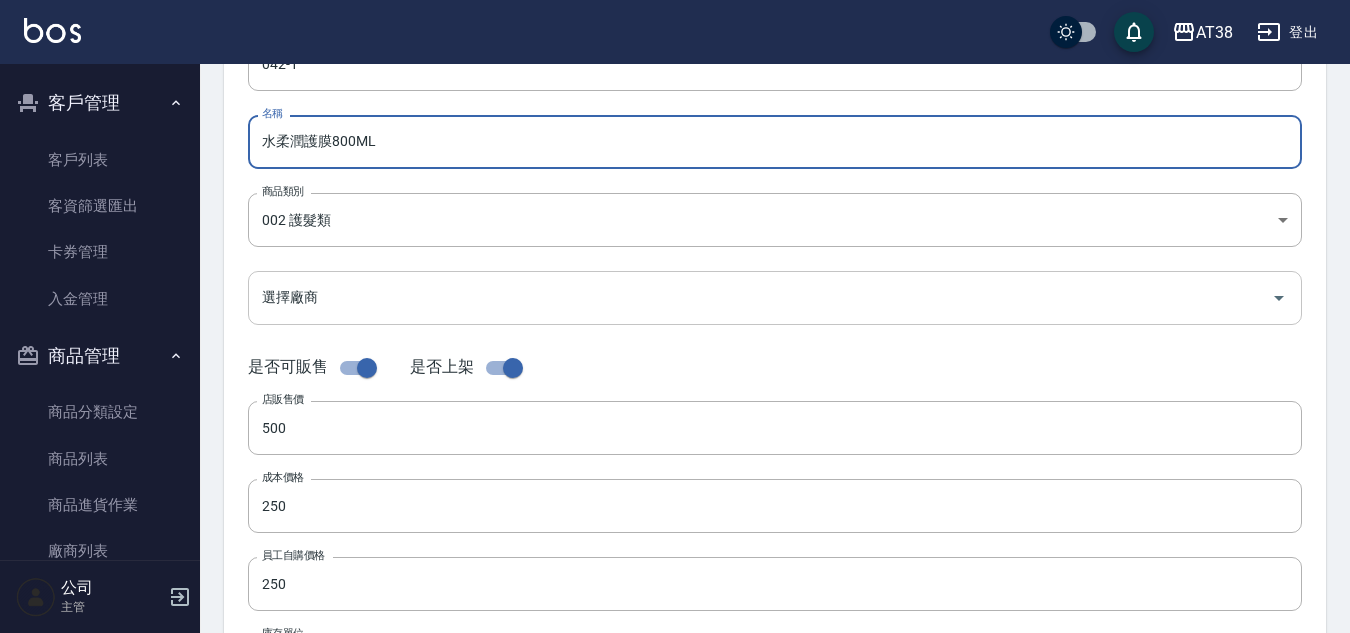 type on "水柔潤護膜800ML" 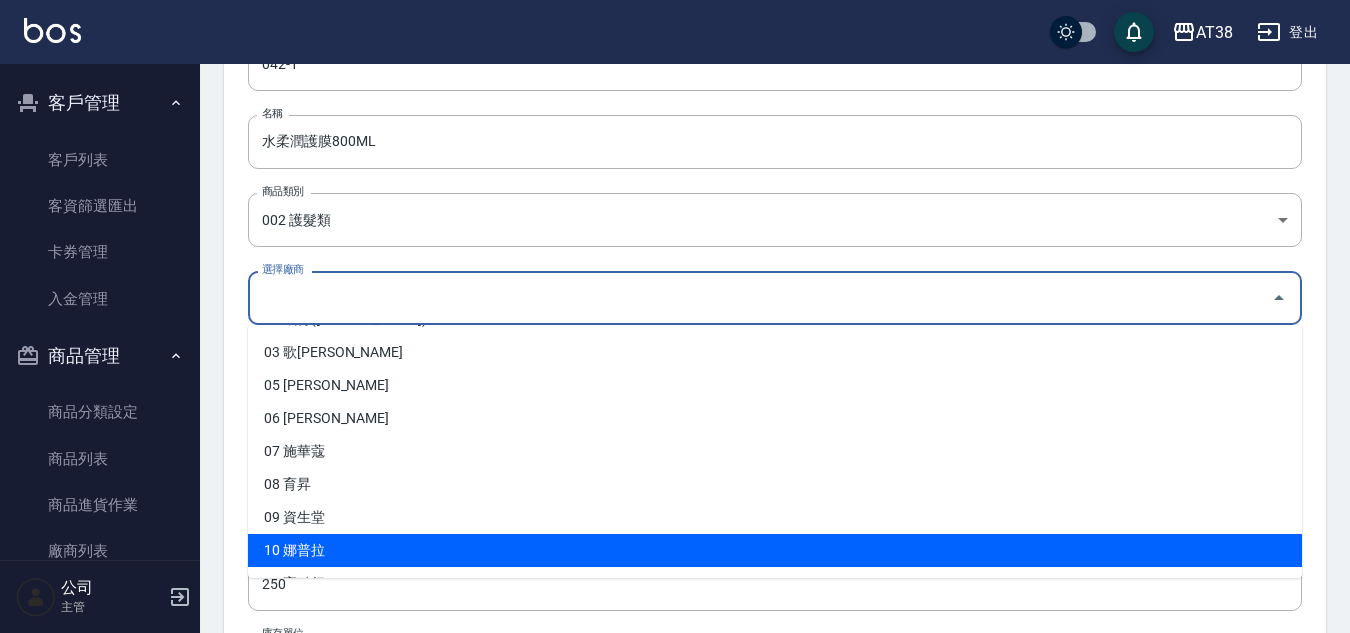 scroll, scrollTop: 93, scrollLeft: 0, axis: vertical 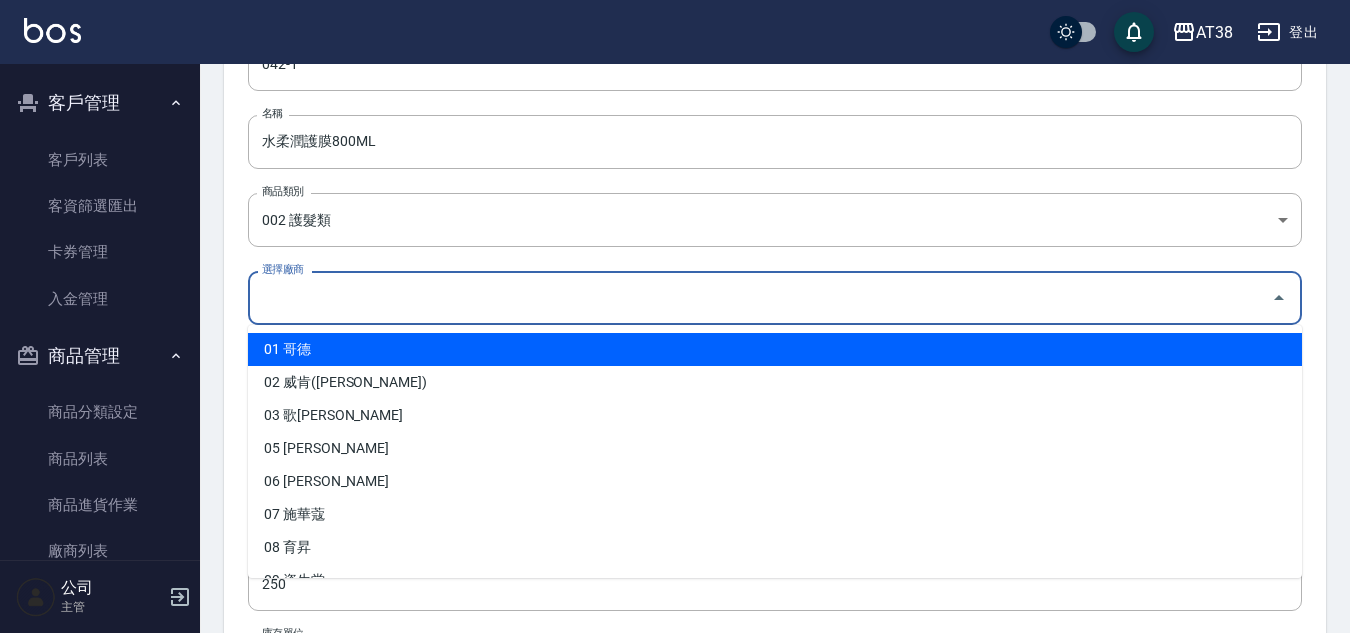 click on "選擇廠商" at bounding box center [760, 297] 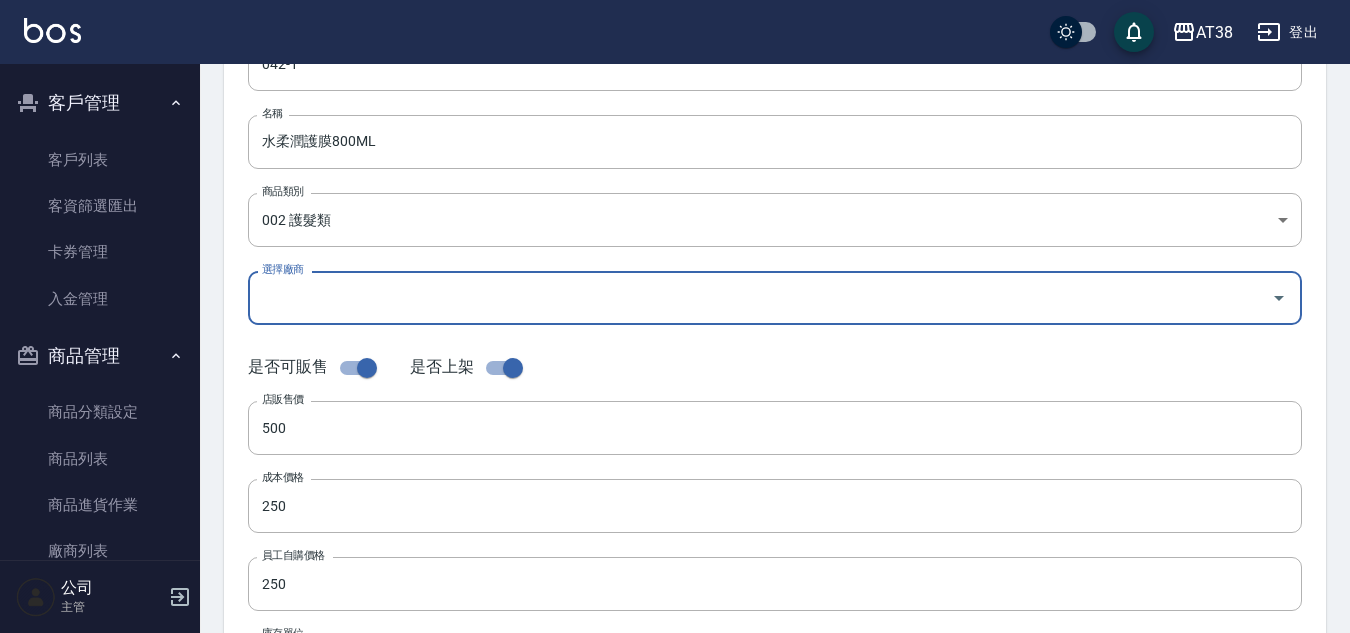 click on "是否可販售 是否上架" at bounding box center (775, 368) 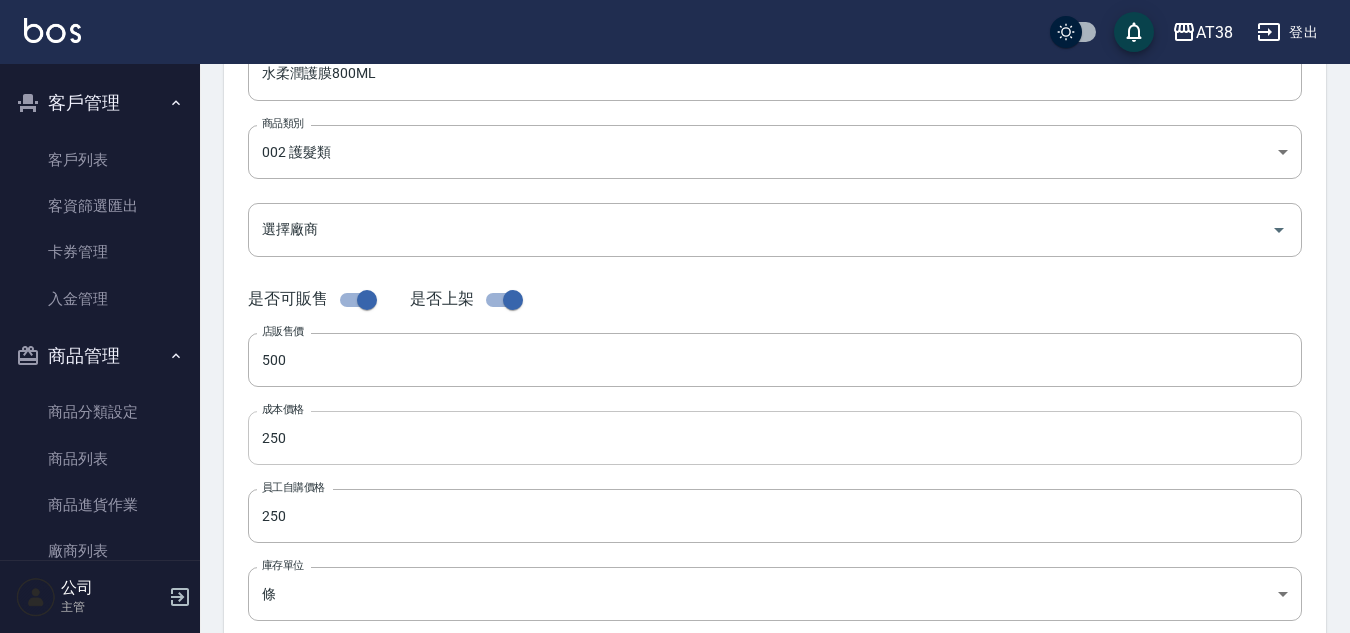 scroll, scrollTop: 300, scrollLeft: 0, axis: vertical 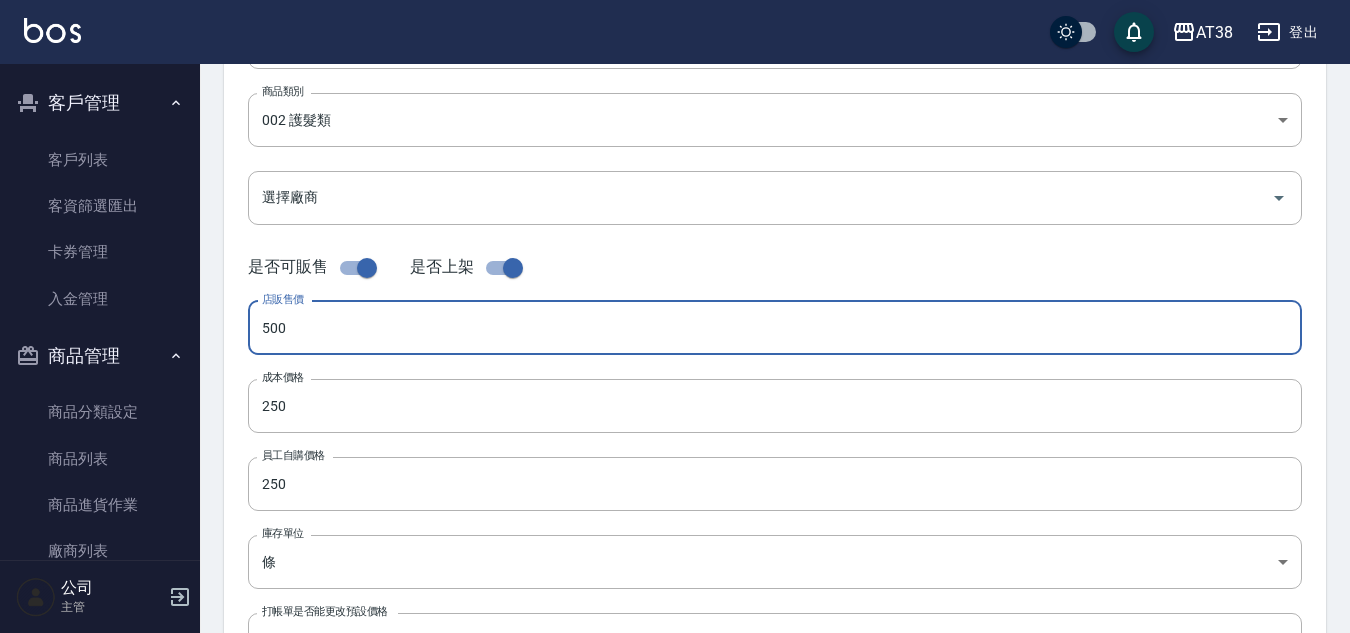 click on "500" at bounding box center [775, 328] 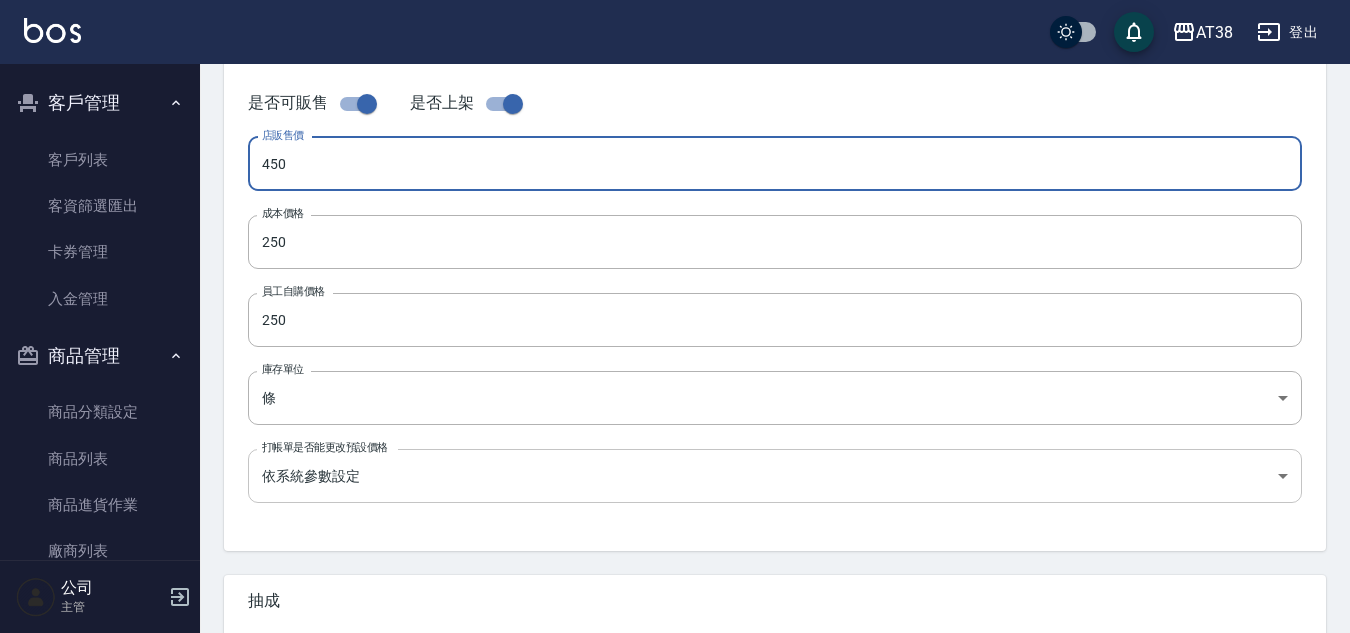 scroll, scrollTop: 500, scrollLeft: 0, axis: vertical 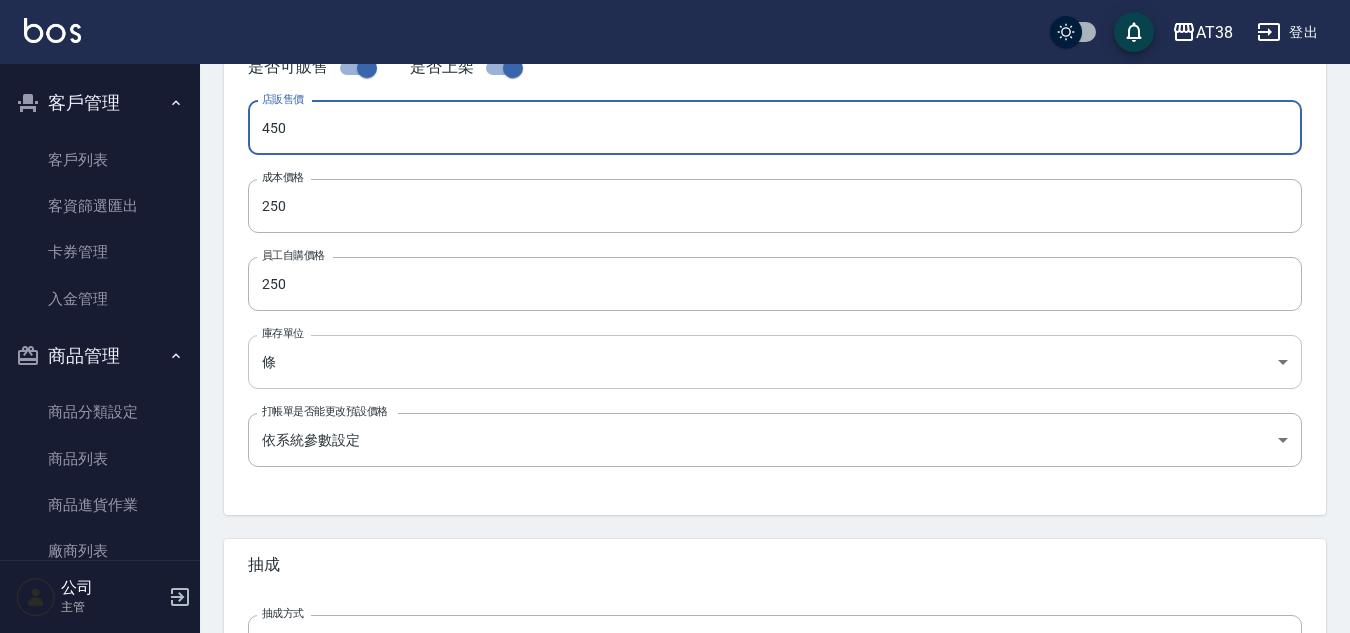 type on "450" 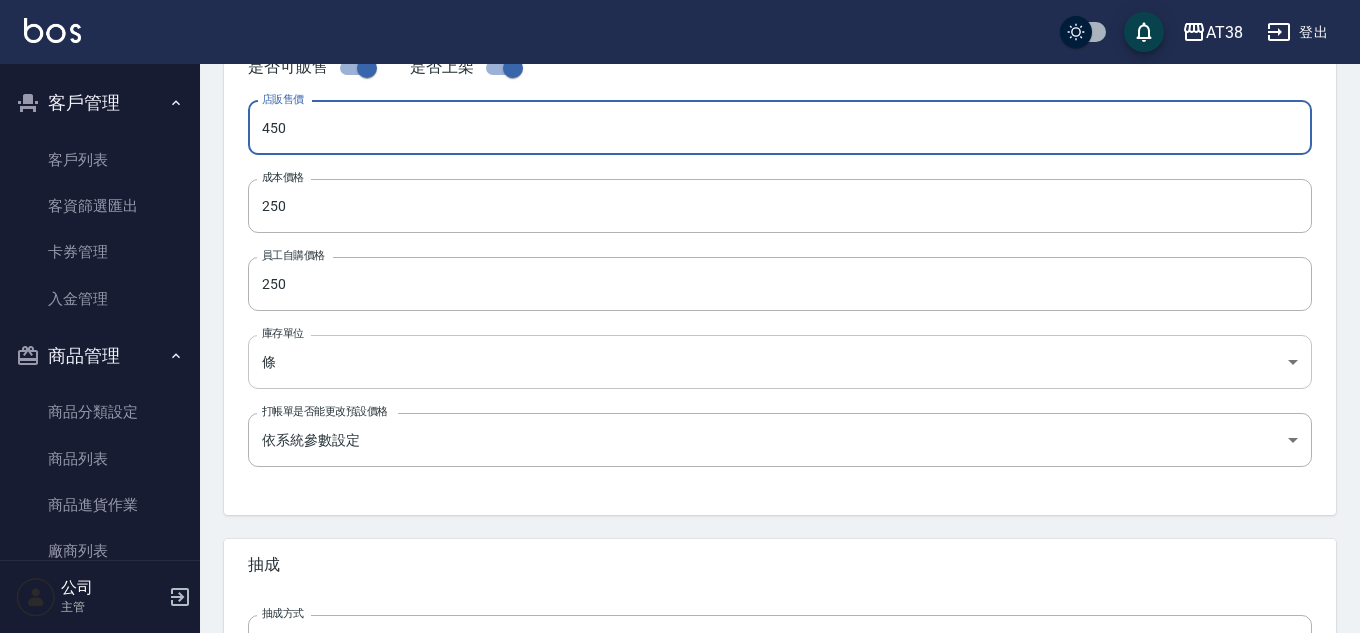 click on "AT38 登出 櫃檯作業 打帳單 帳單列表 掛單列表 座位開單 營業儀表板 現金收支登錄 材料自購登錄 每日結帳 排班表 現場電腦打卡 掃碼打卡 預約管理 預約管理 單日預約紀錄 單週預約紀錄 報表及分析 報表目錄 消費分析儀表板 店家區間累計表 店家日報表 店家排行榜 互助日報表 互助月報表 互助排行榜 互助點數明細 互助業績報表 全店業績分析表 每日業績分析表 營業統計分析表 營業項目月分析表 設計師業績表 設計師日報表 設計師業績分析表 設計師業績月報表 設計師抽成報表 設計師排行榜 商品銷售排行榜 商品消耗明細 商品進銷貨報表 商品庫存表 商品庫存盤點表 會員卡銷售報表 服務扣項明細表 單一服務項目查詢 店販抽成明細 店販分類抽成明細 顧客入金餘額表 顧客卡券餘額表 每日非現金明細 每日收支明細 收支分類明細表 收支匯款表 非現金明細對帳單 002" at bounding box center [680, 190] 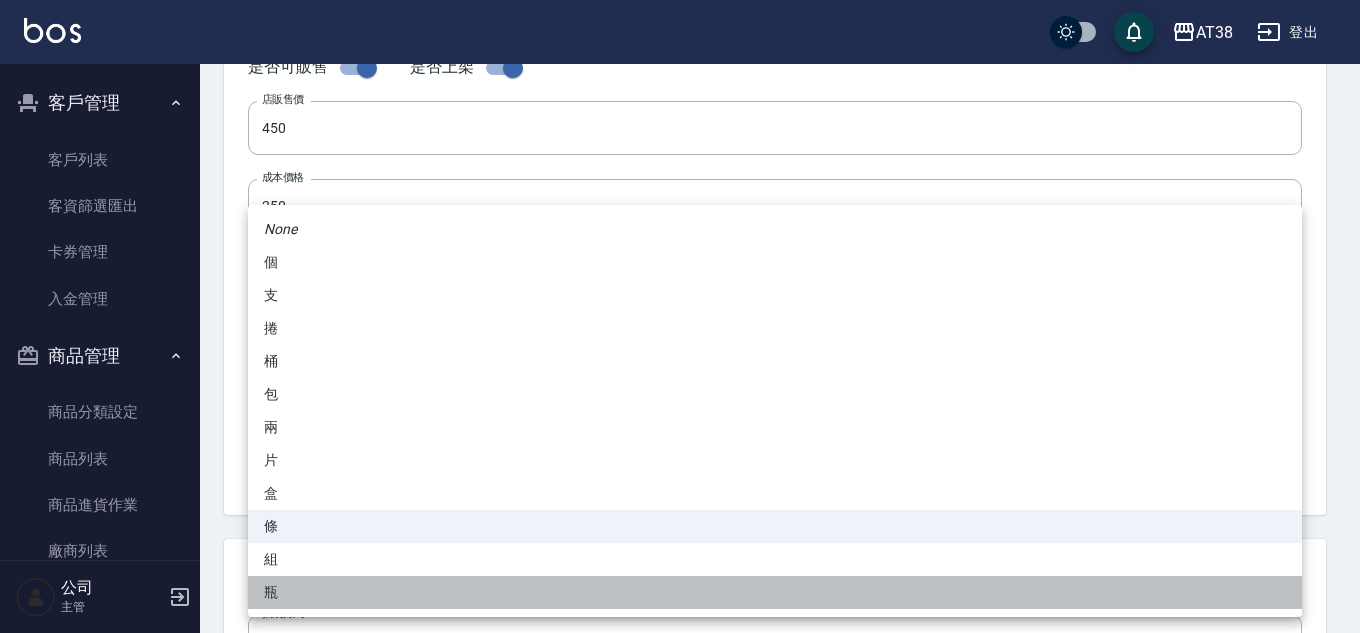 click on "瓶" at bounding box center (775, 592) 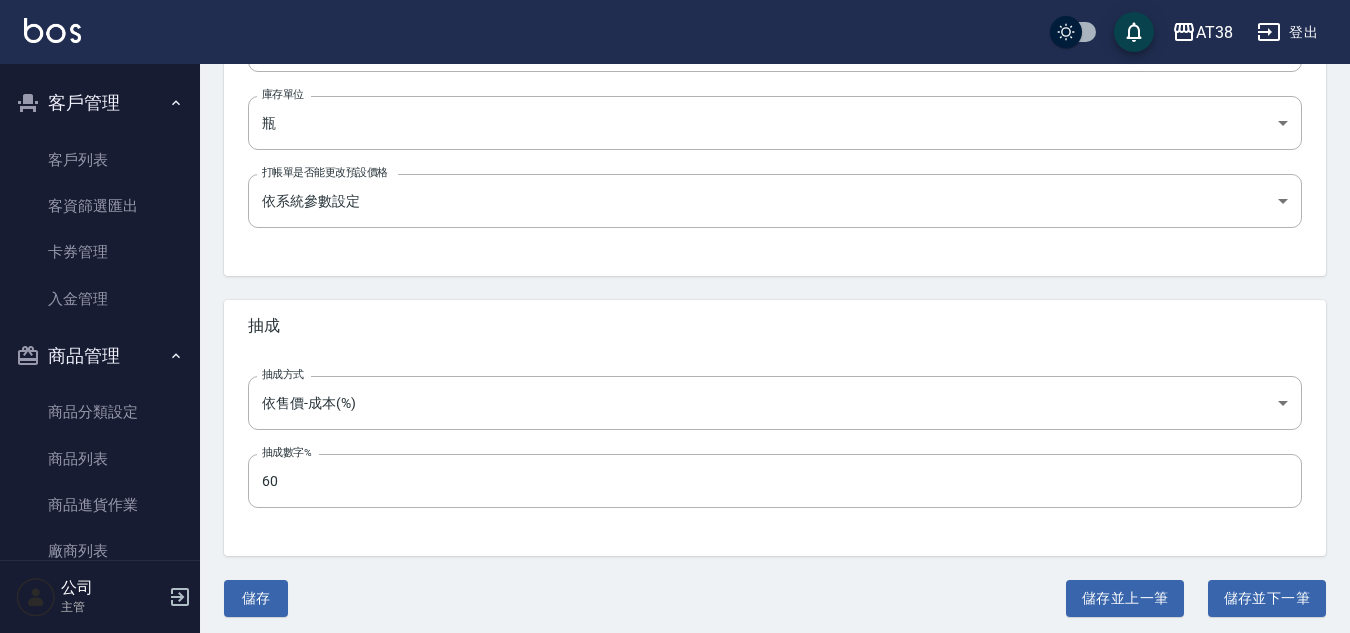 scroll, scrollTop: 747, scrollLeft: 0, axis: vertical 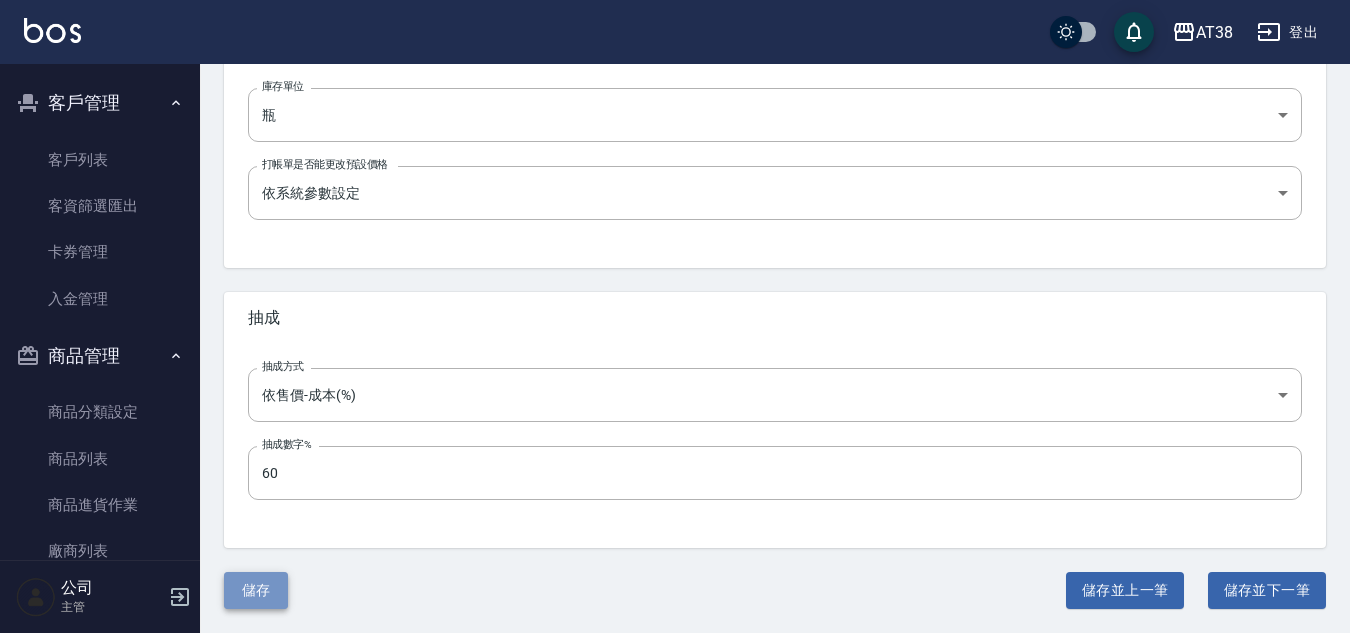 click on "儲存" at bounding box center [256, 590] 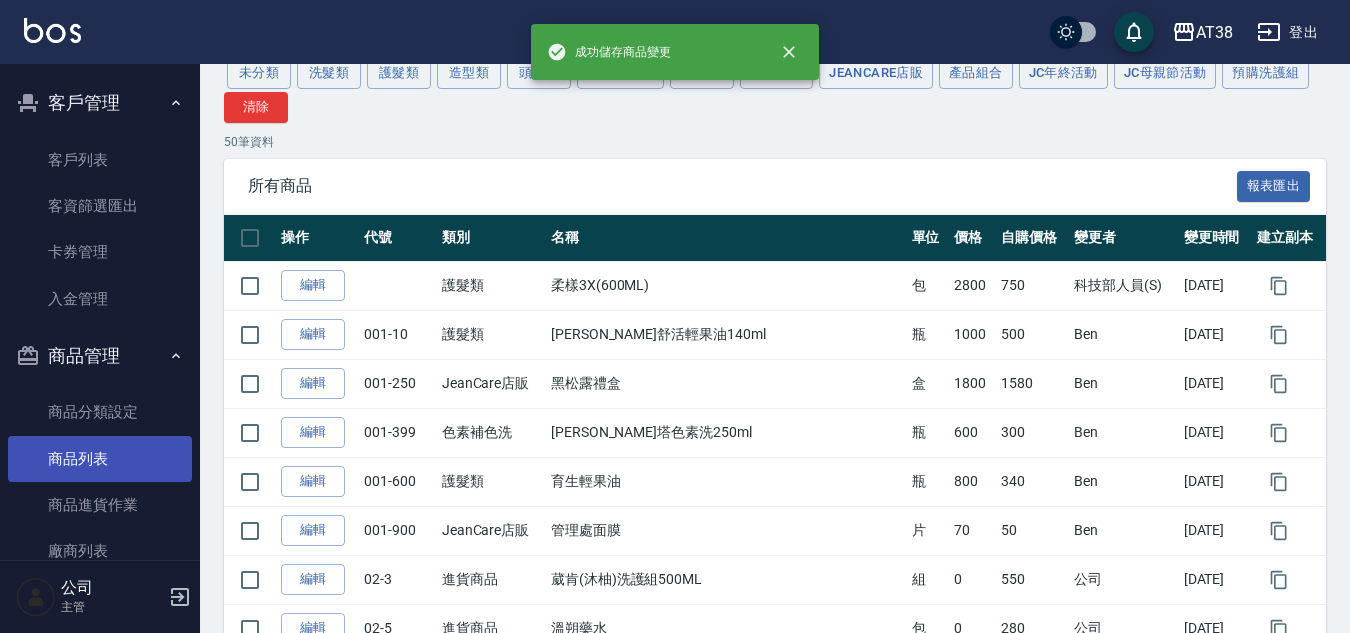scroll, scrollTop: 200, scrollLeft: 0, axis: vertical 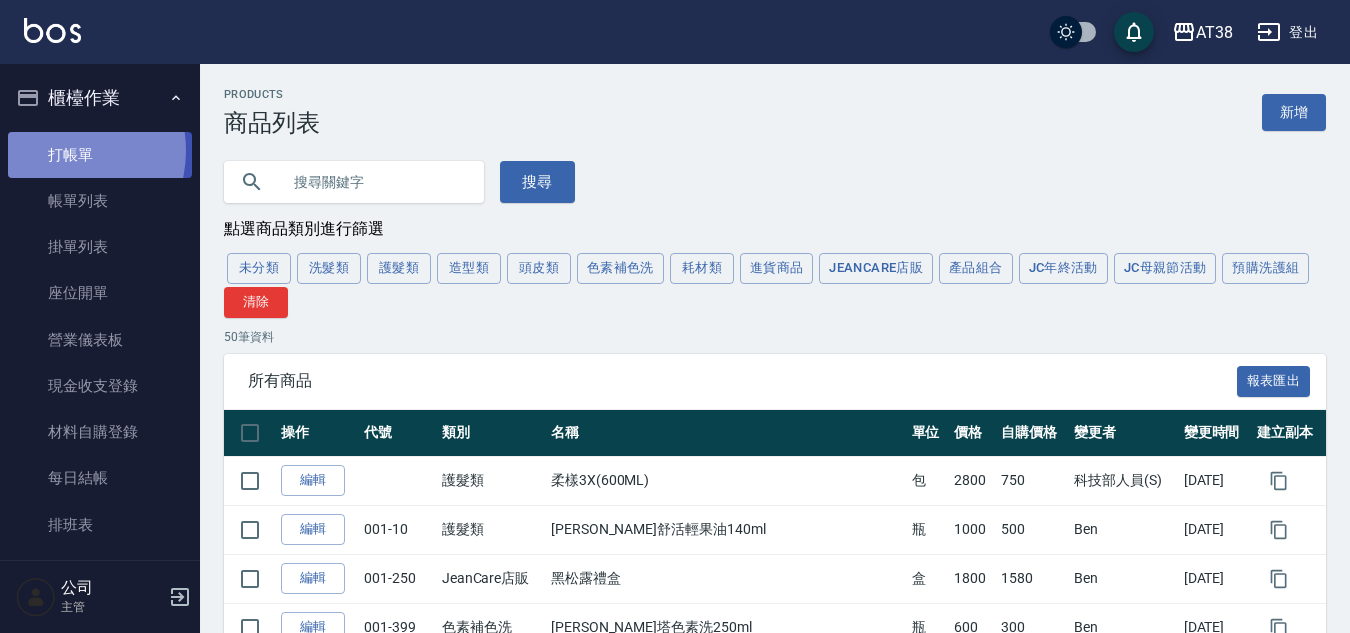 click on "打帳單" at bounding box center [100, 155] 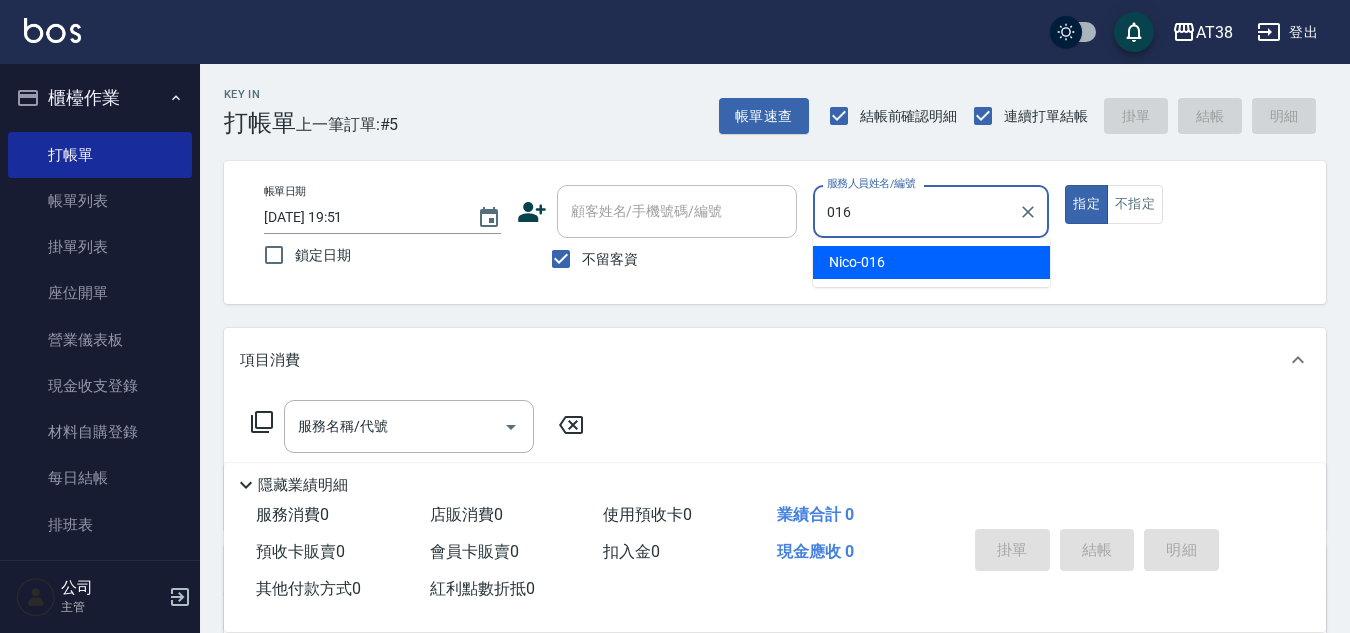 type on "Nico-016" 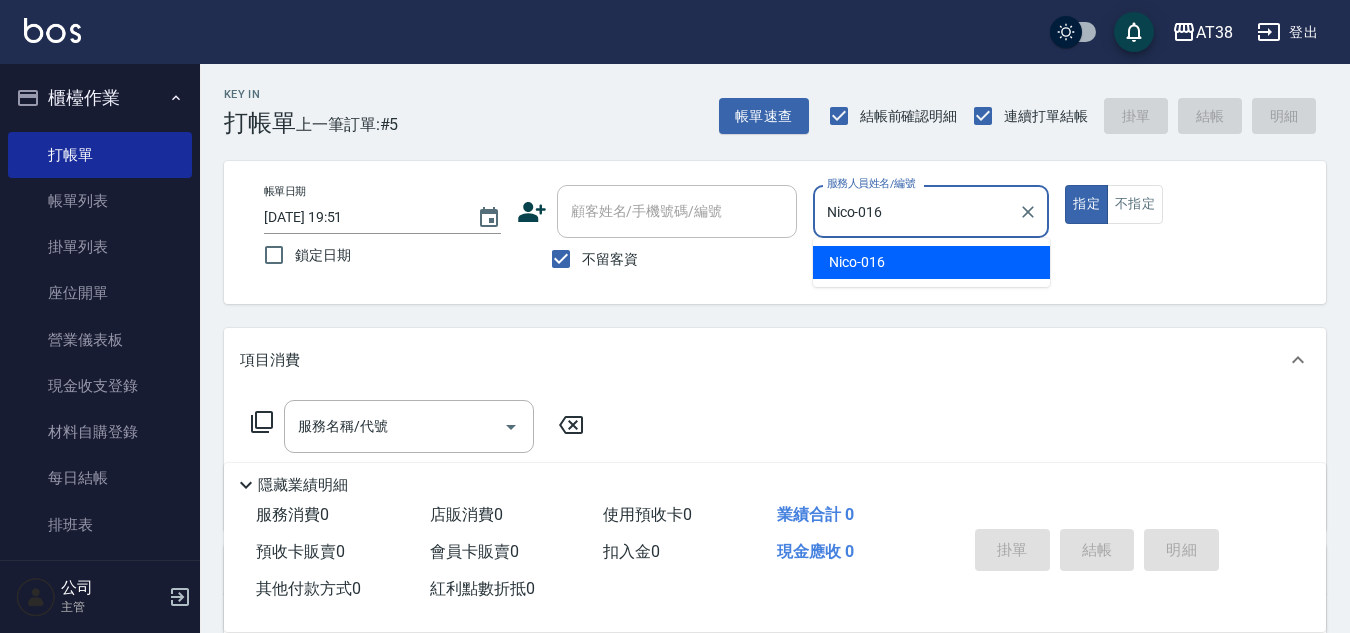 type on "true" 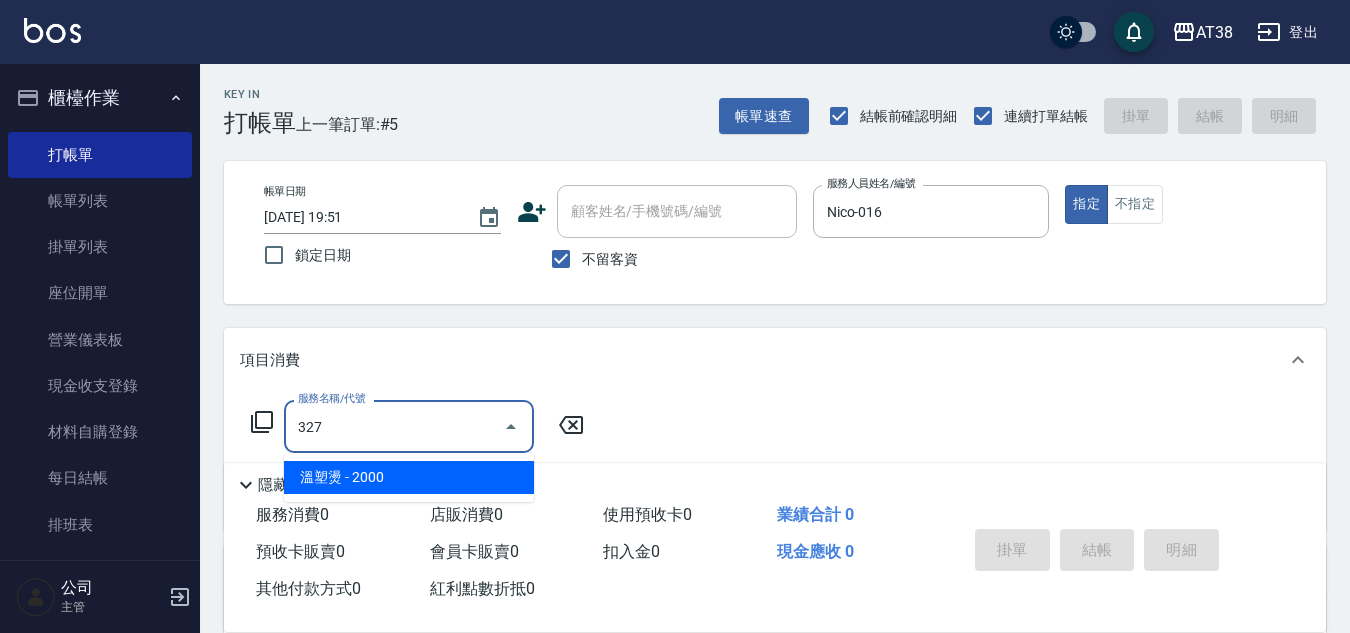 type on "溫塑燙(327)" 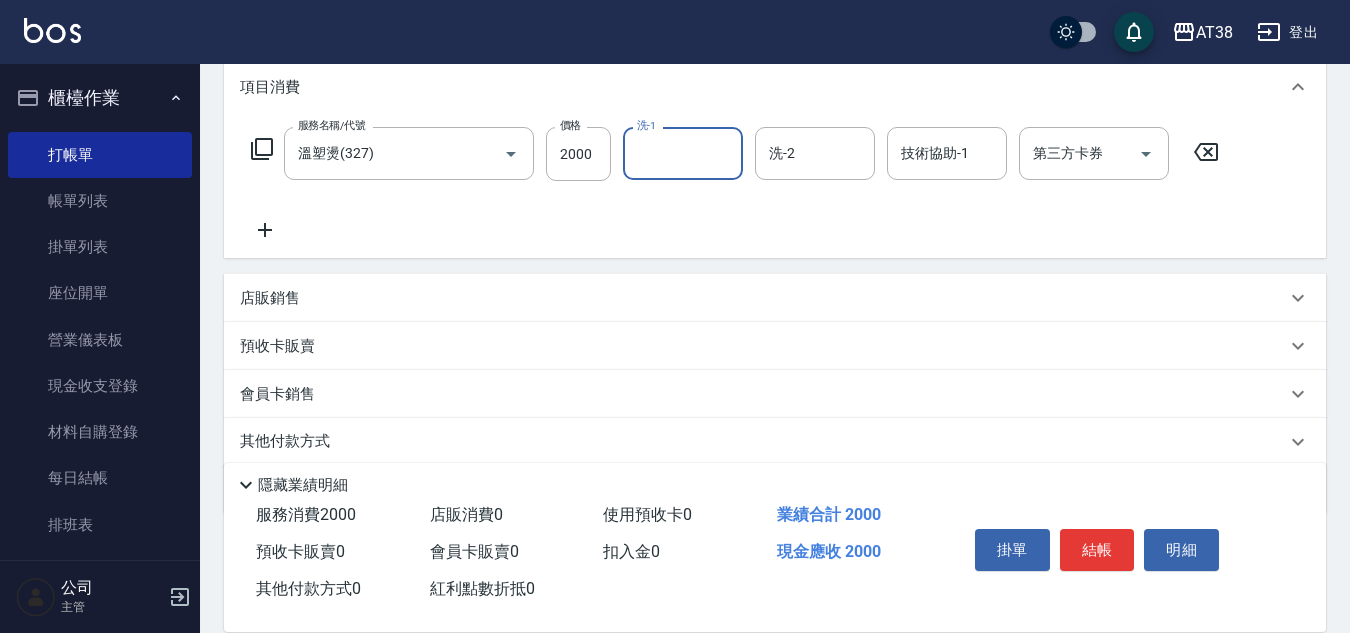 scroll, scrollTop: 300, scrollLeft: 0, axis: vertical 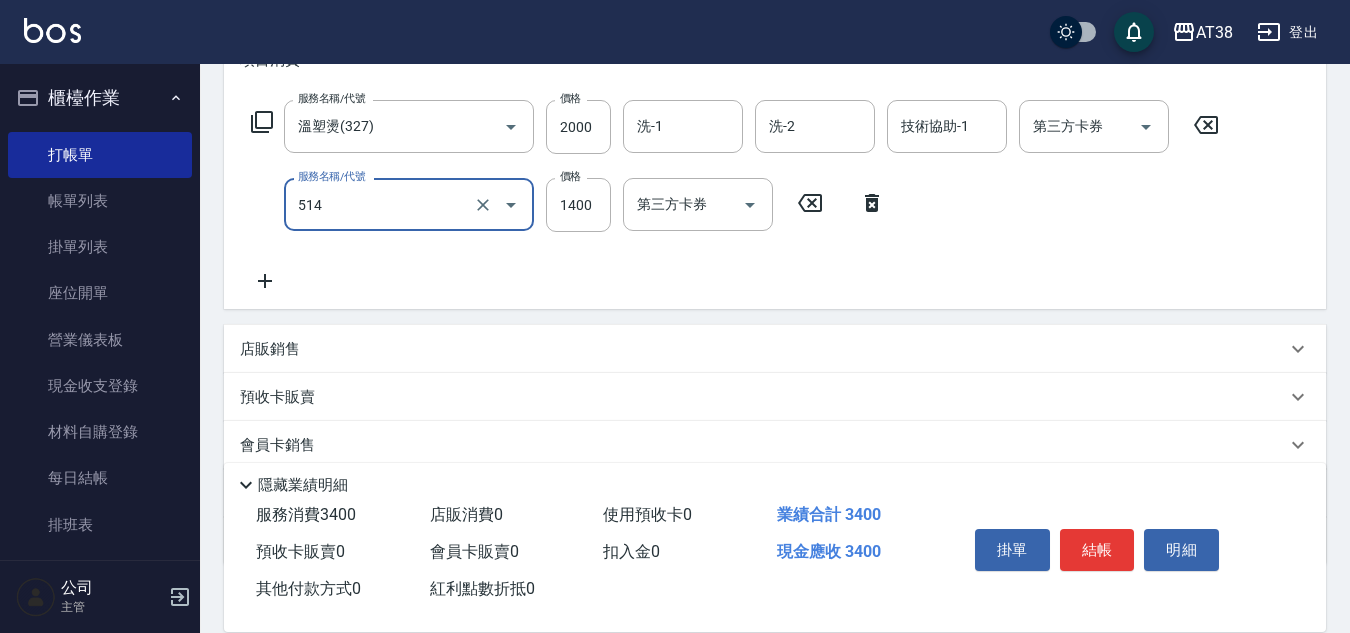 type on "染髮(長)(514)" 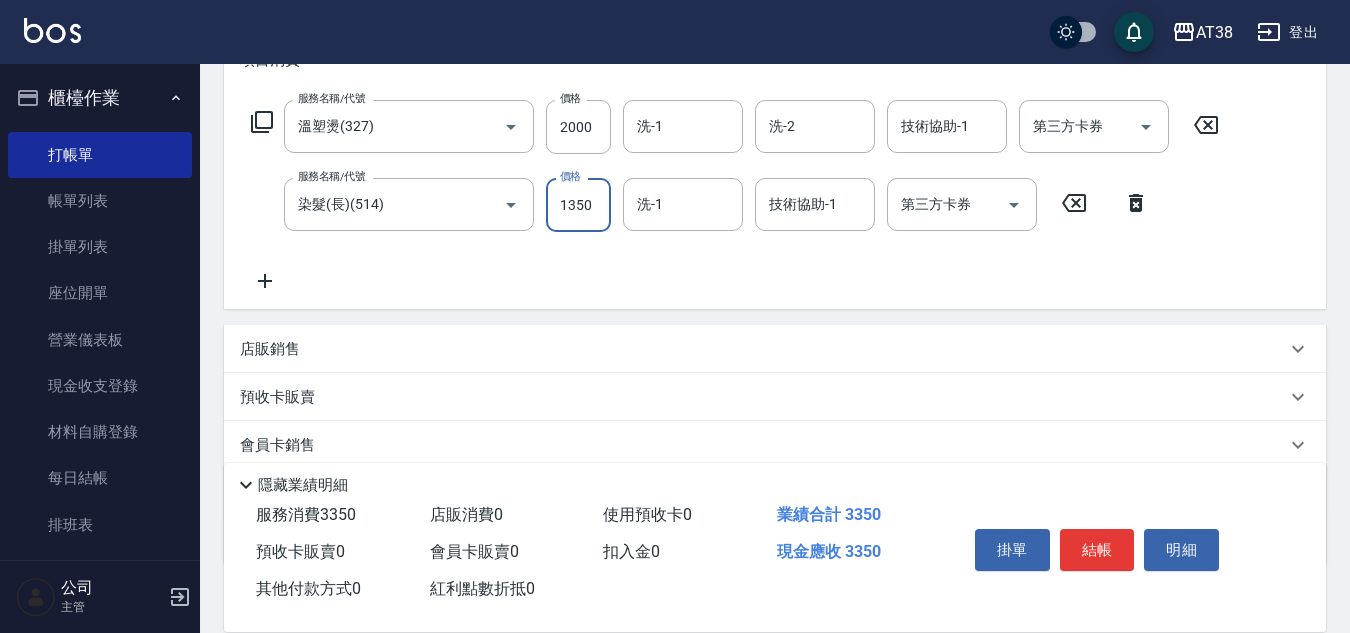 type on "1350" 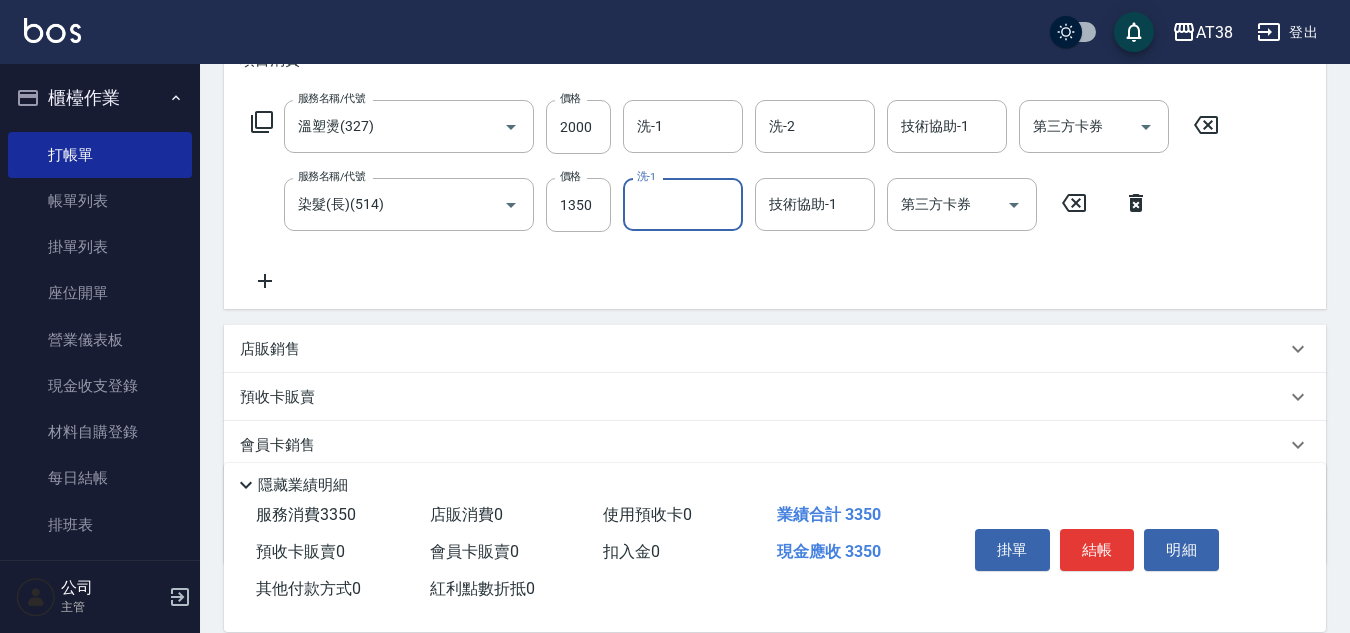 click on "預收卡販賣" at bounding box center (277, 397) 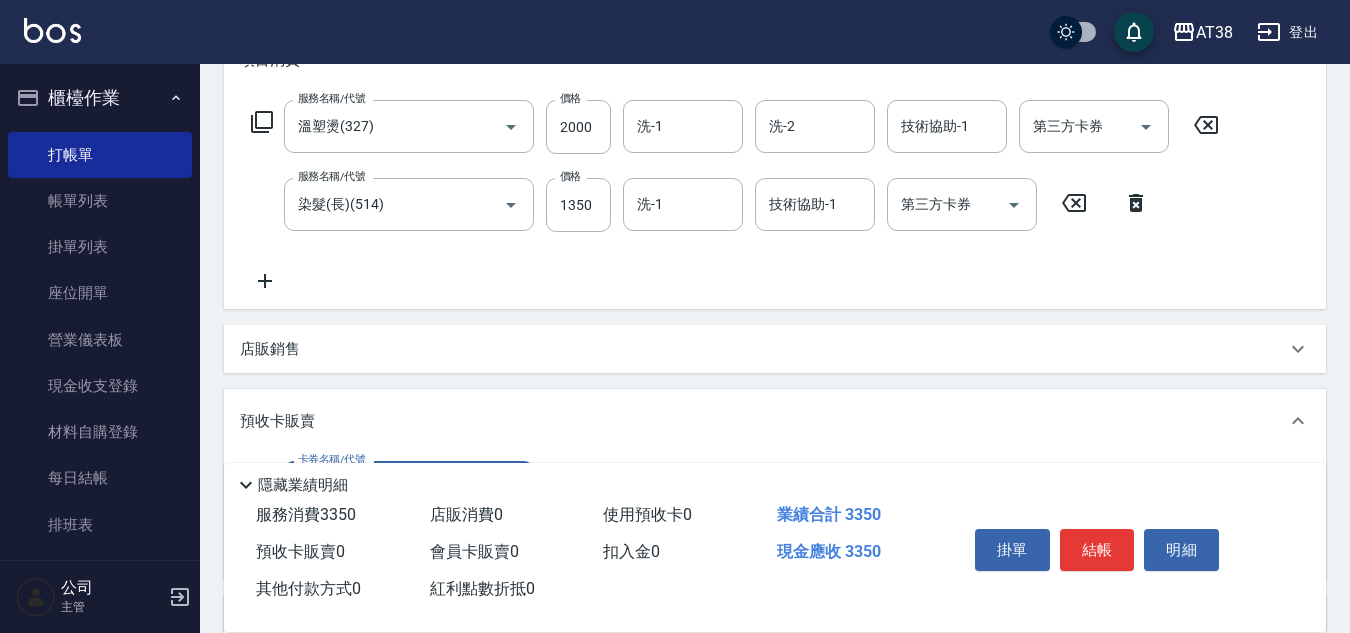 scroll, scrollTop: 0, scrollLeft: 0, axis: both 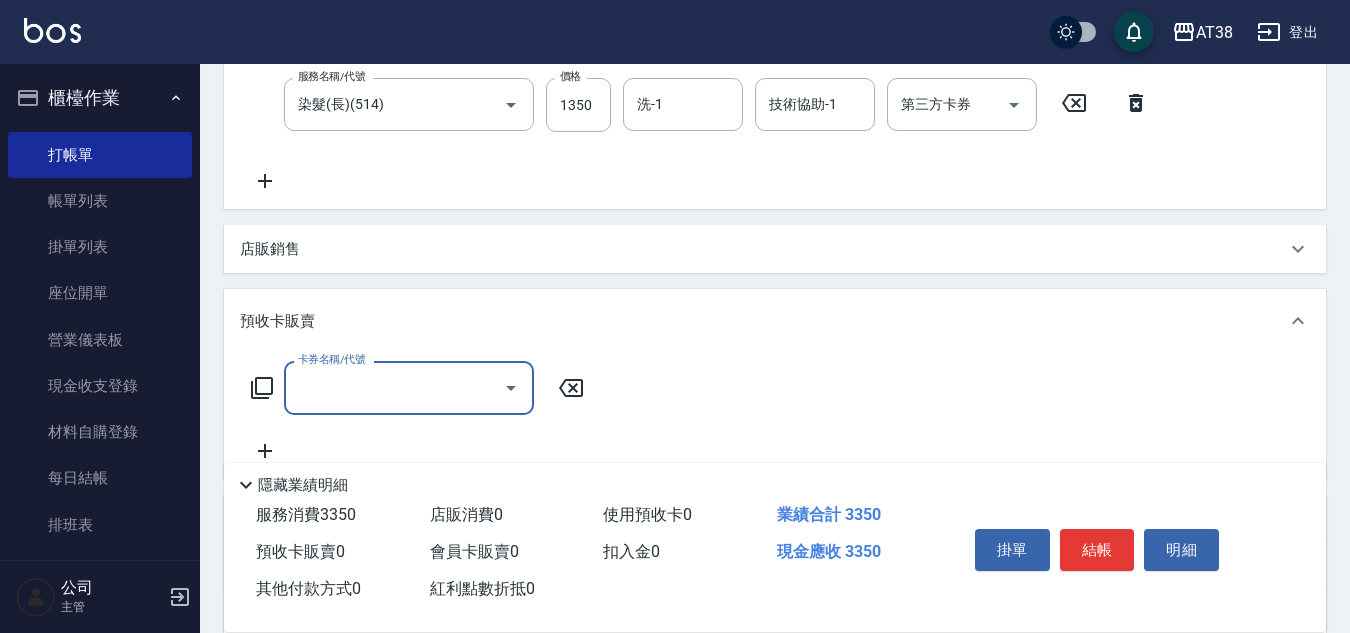 click on "店販銷售" at bounding box center [270, 249] 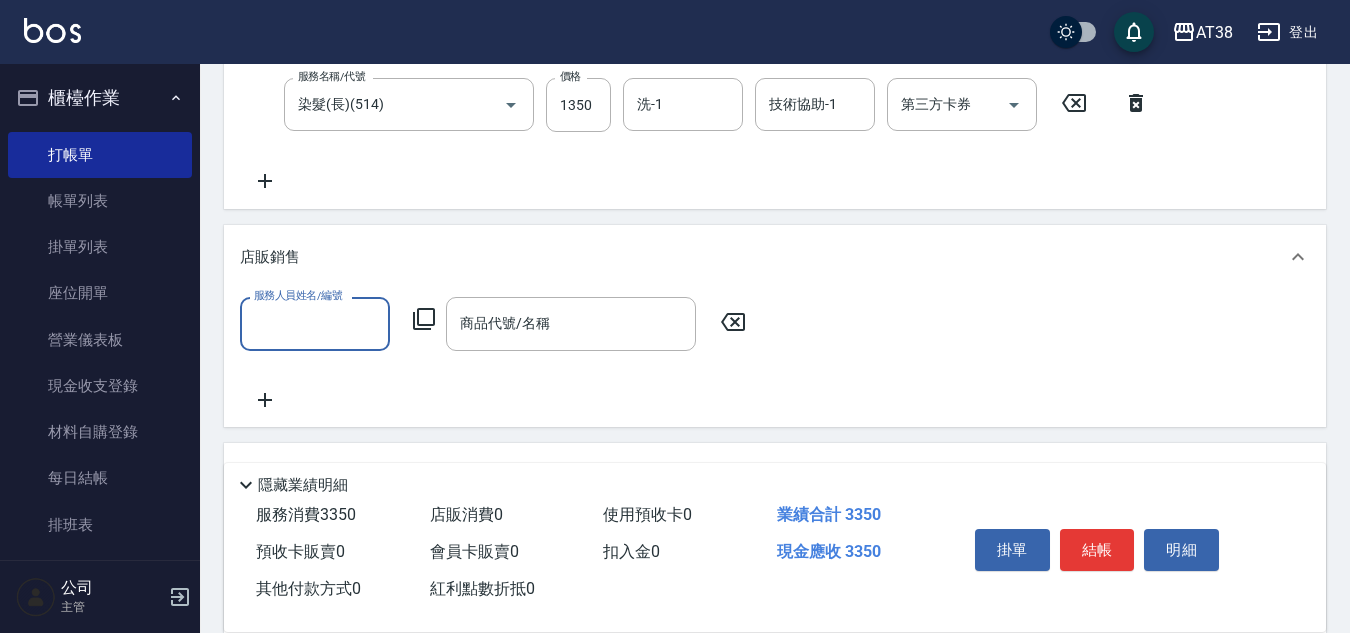 scroll, scrollTop: 0, scrollLeft: 0, axis: both 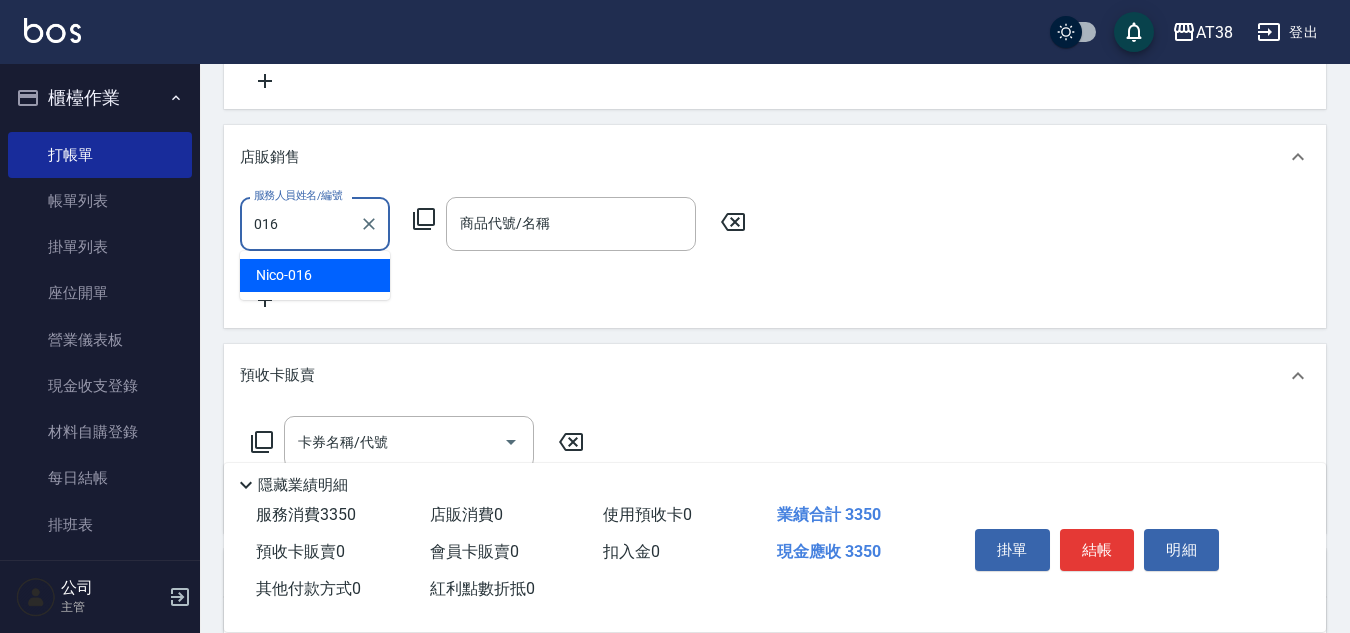 type on "Nico-016" 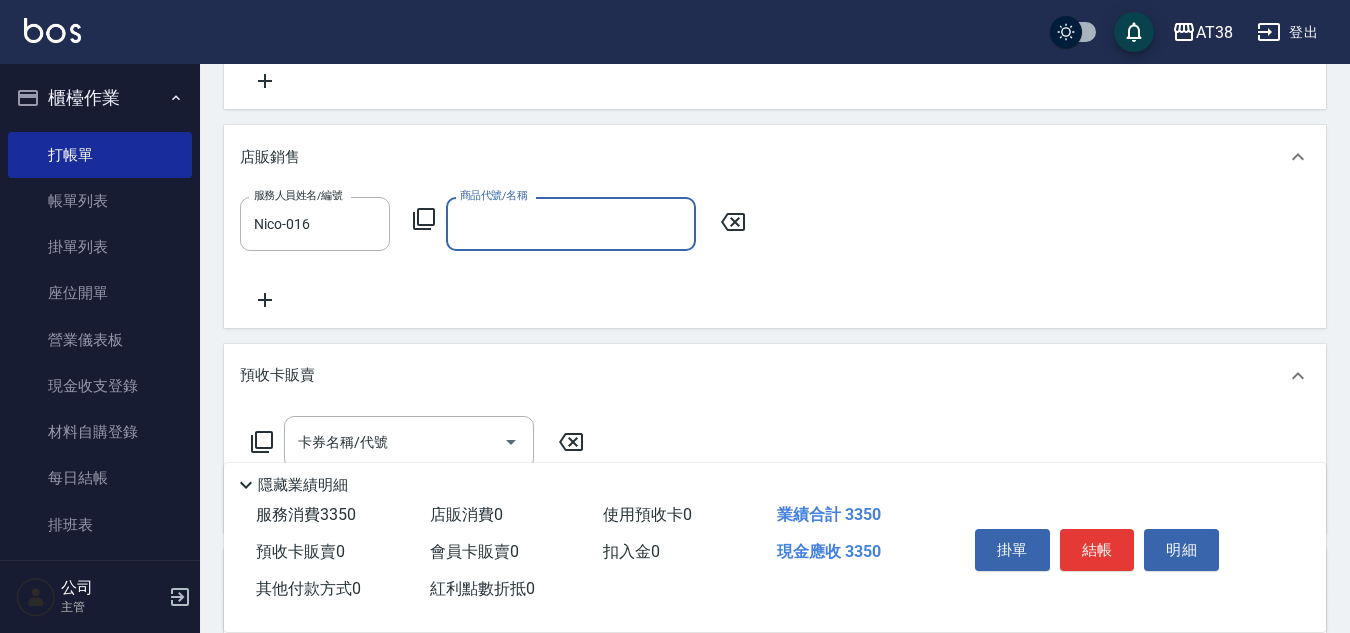 click 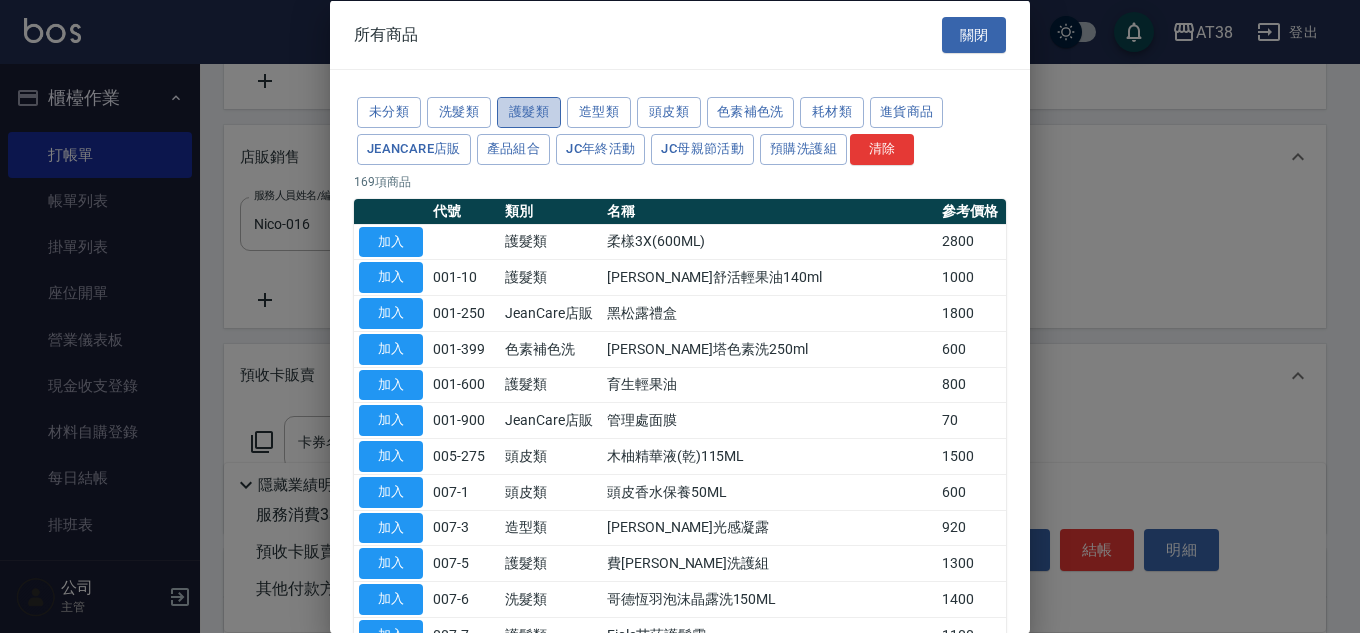 click on "護髮類" at bounding box center [529, 112] 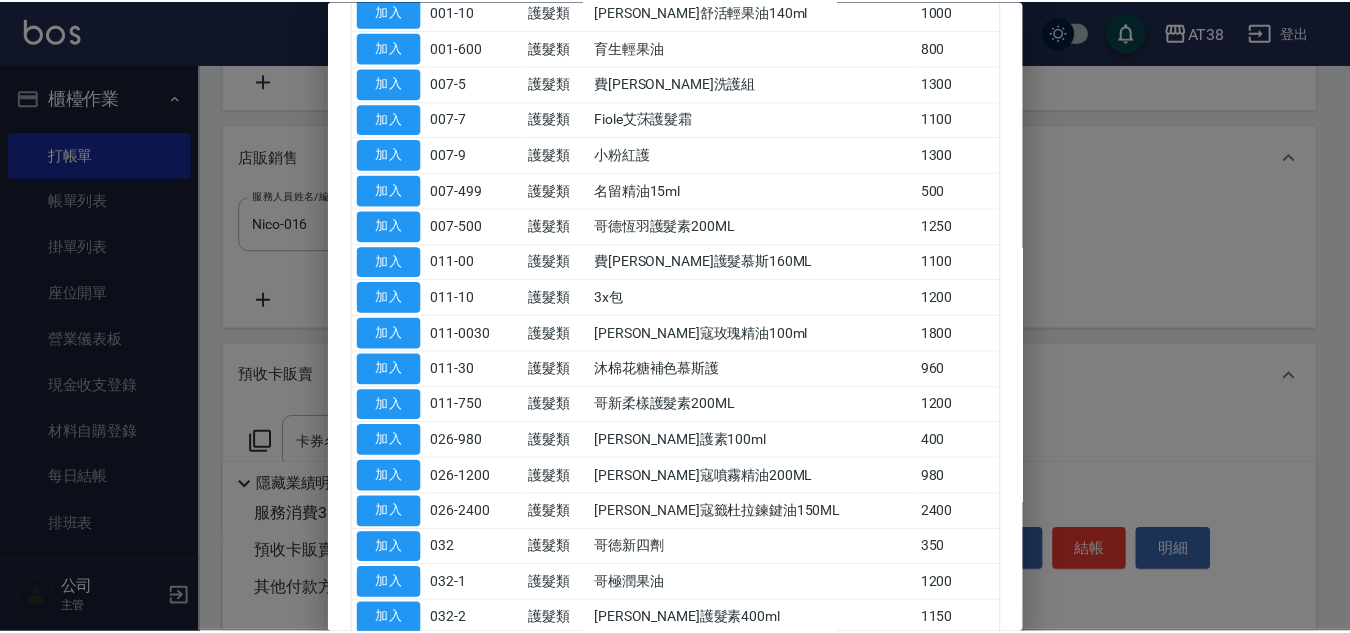 scroll, scrollTop: 300, scrollLeft: 0, axis: vertical 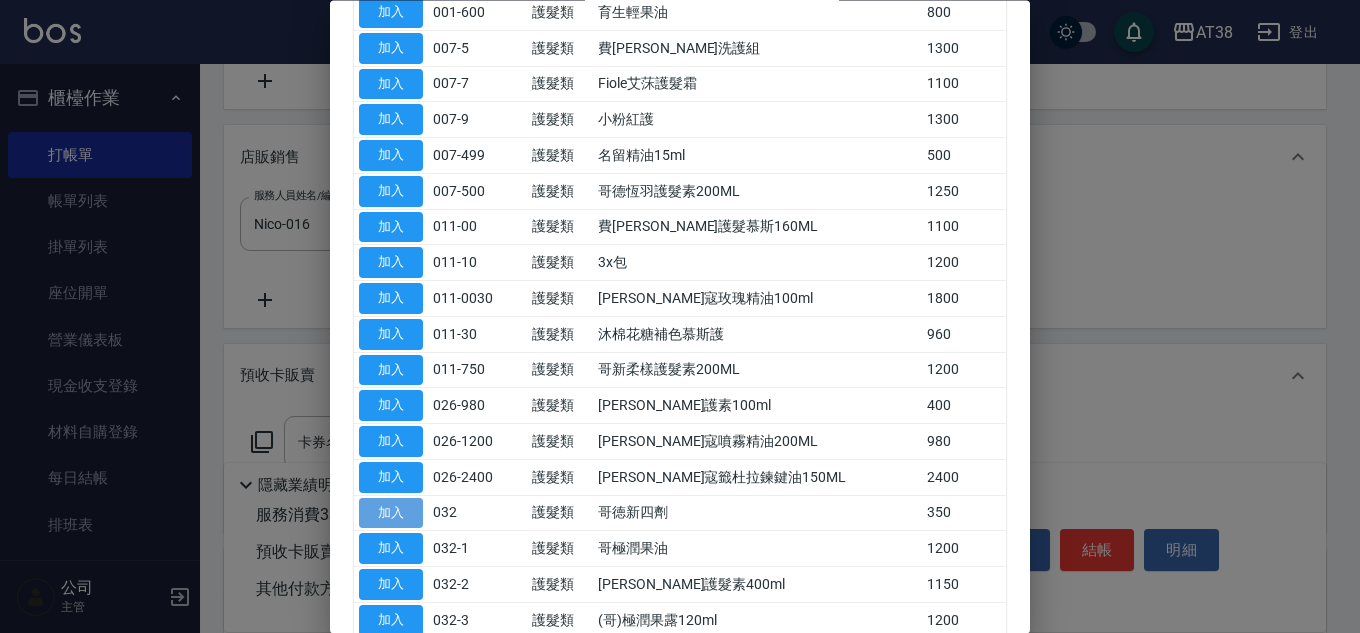 click on "加入" at bounding box center (391, 513) 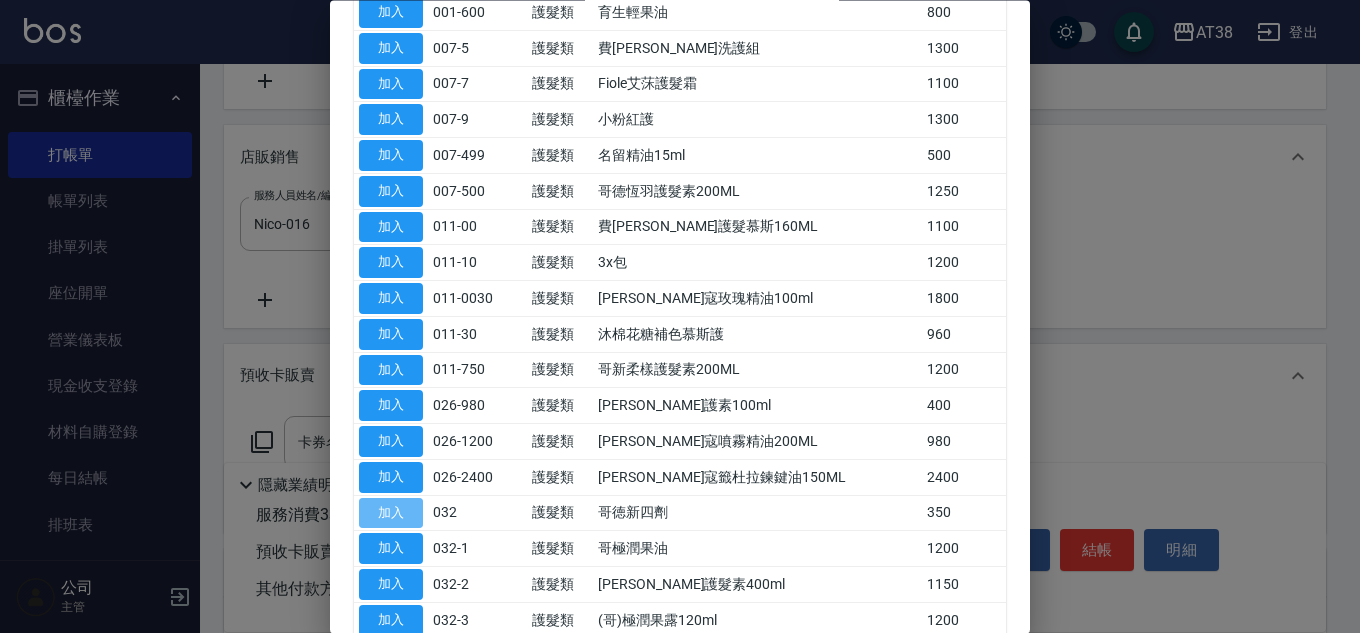 type on "哥徳新四劑" 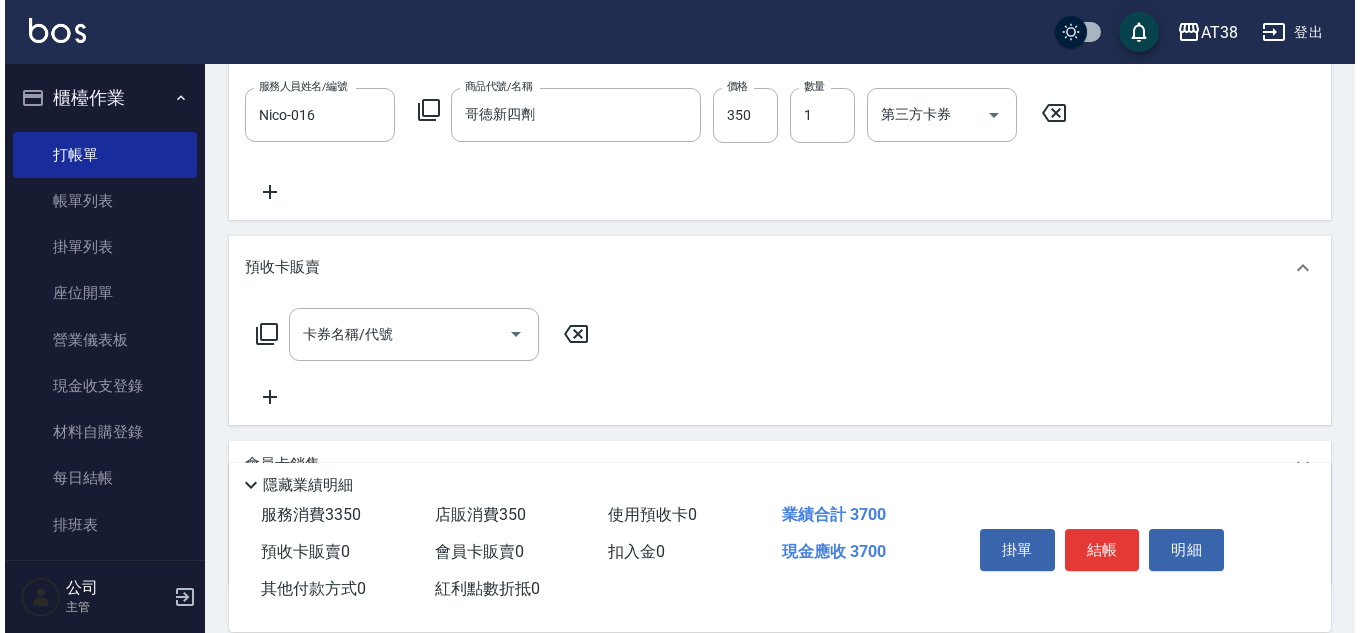 scroll, scrollTop: 500, scrollLeft: 0, axis: vertical 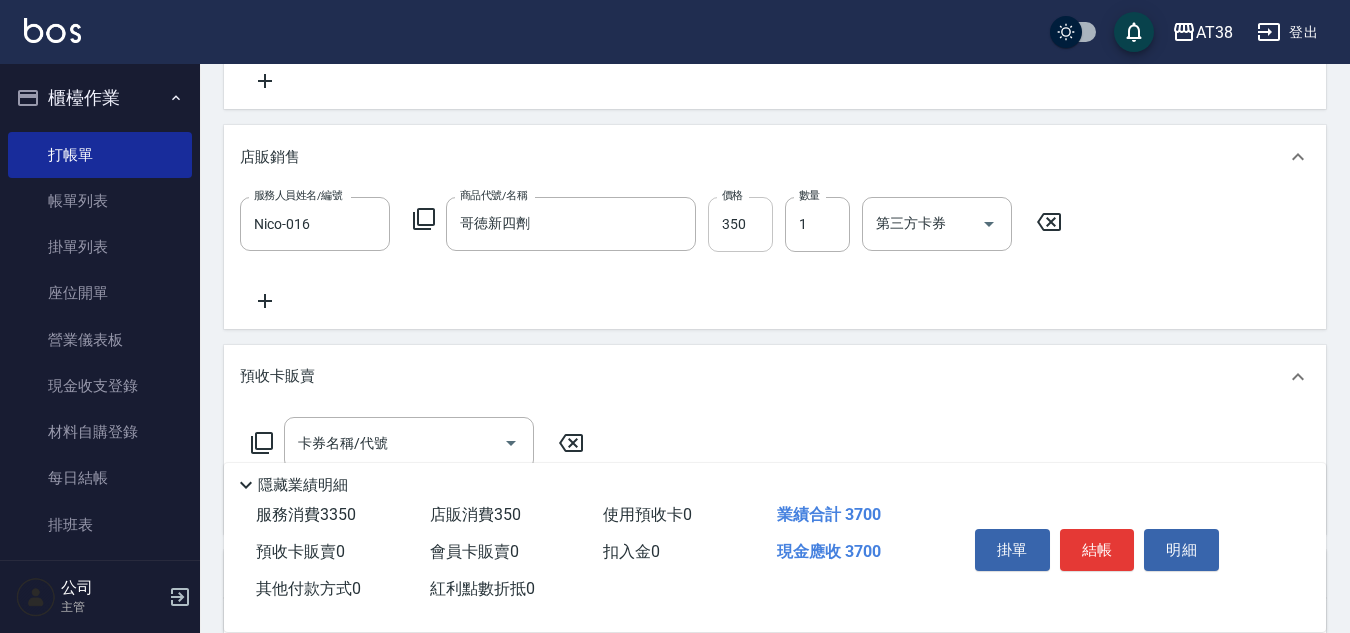 click on "350" at bounding box center (740, 224) 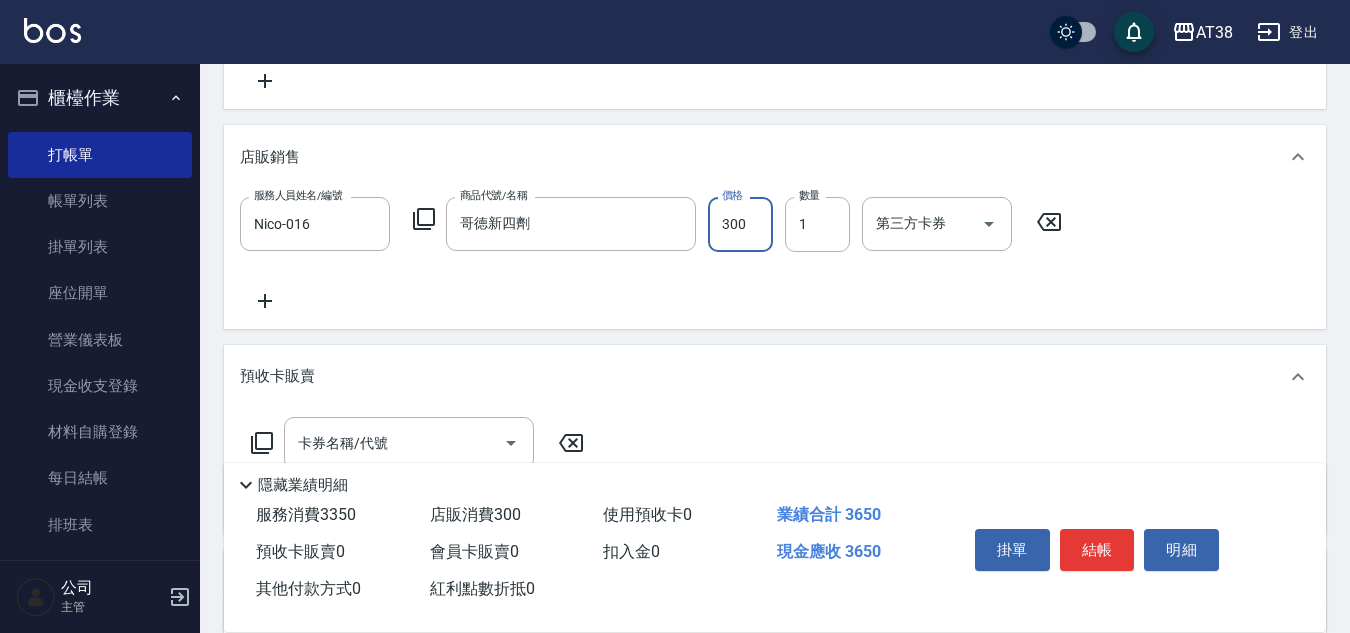 type on "300" 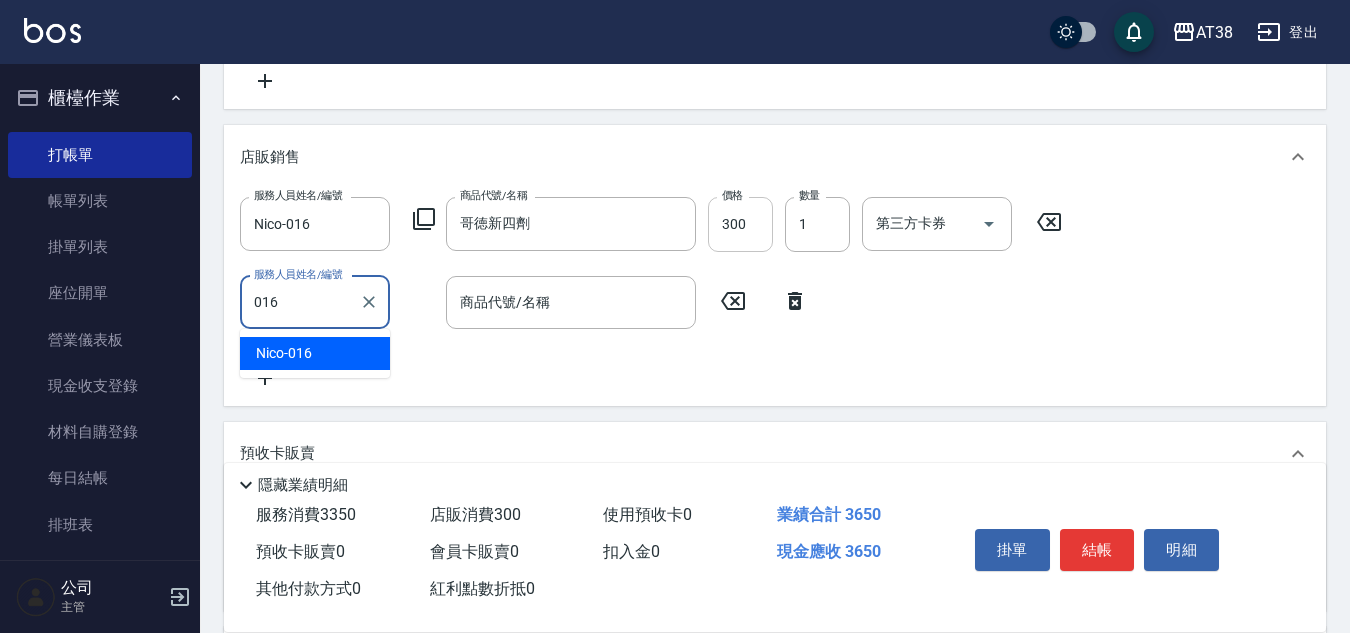 type on "Nico-016" 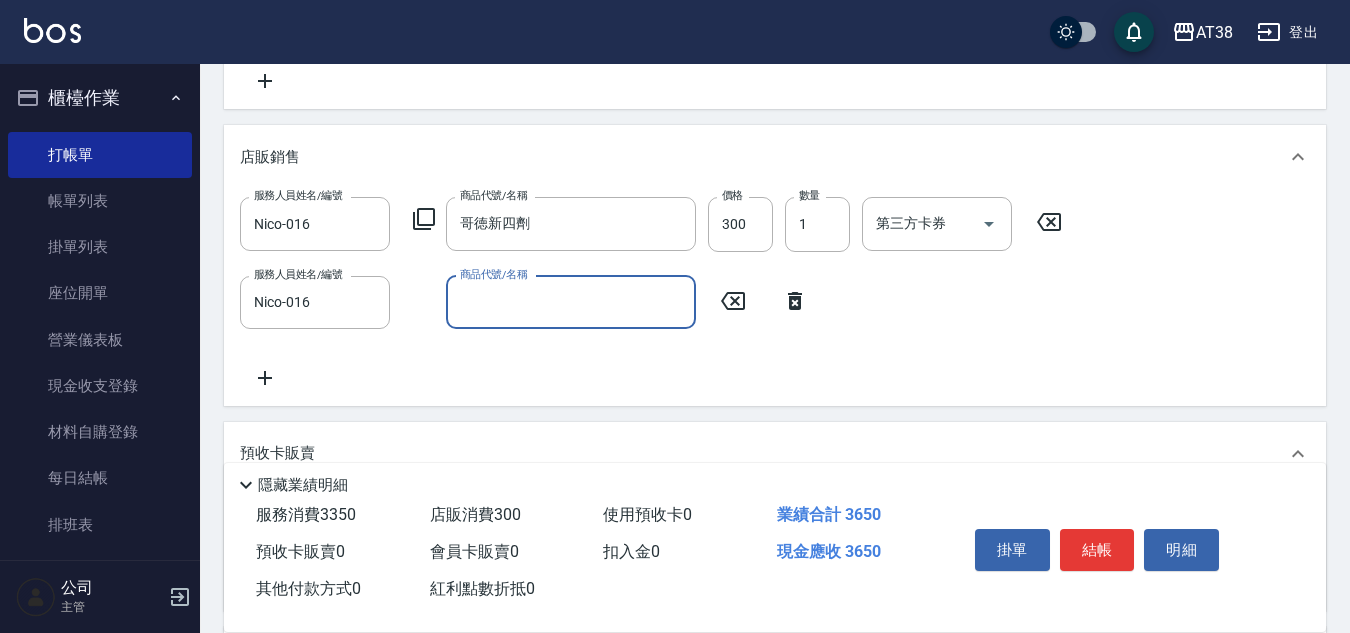 click 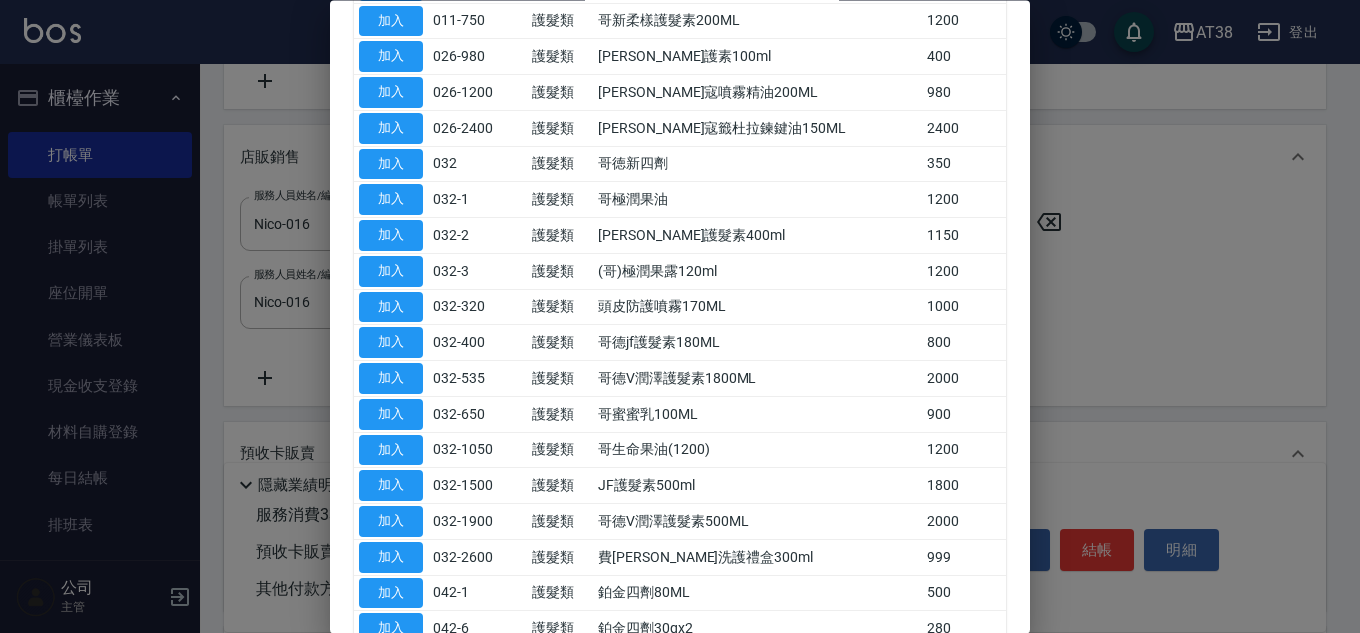 scroll, scrollTop: 700, scrollLeft: 0, axis: vertical 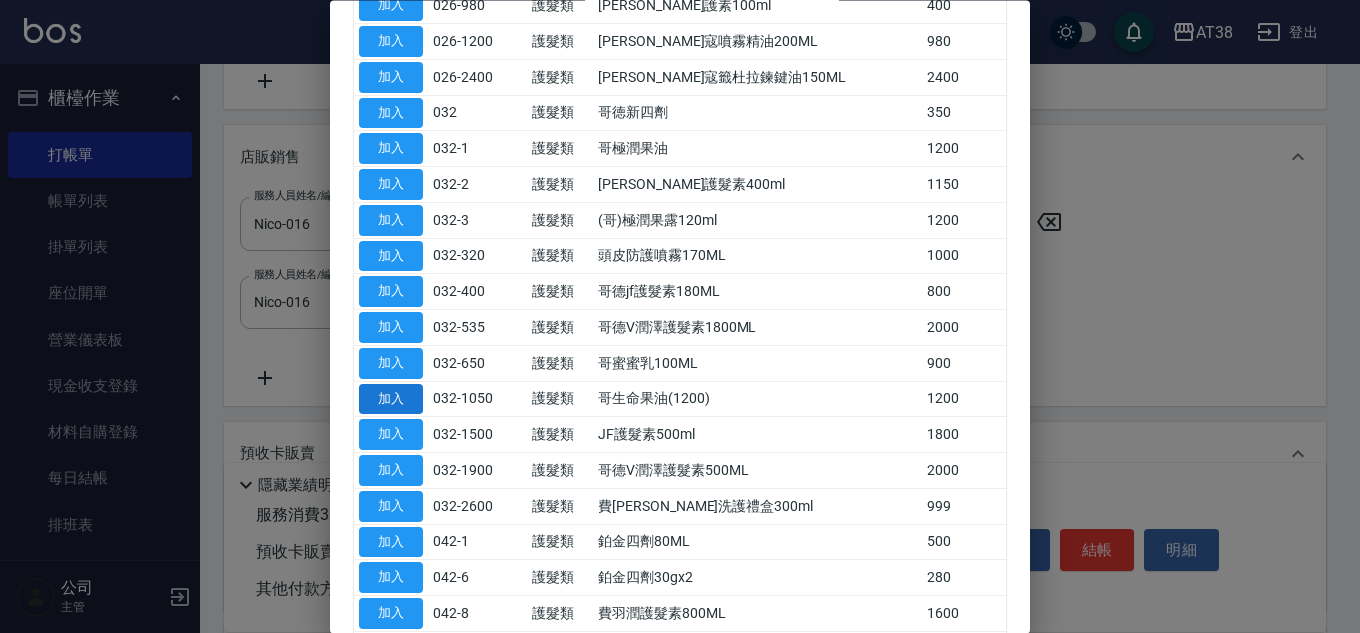 click on "加入" at bounding box center (391, 399) 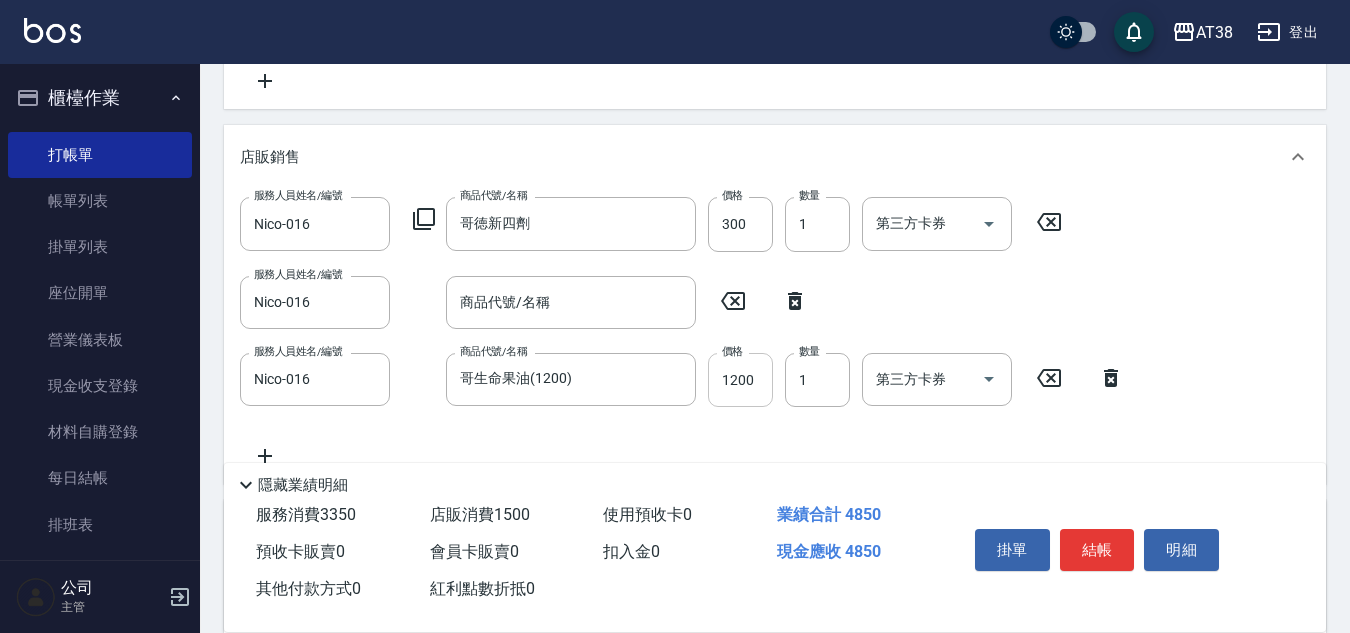 click on "1200" at bounding box center (740, 380) 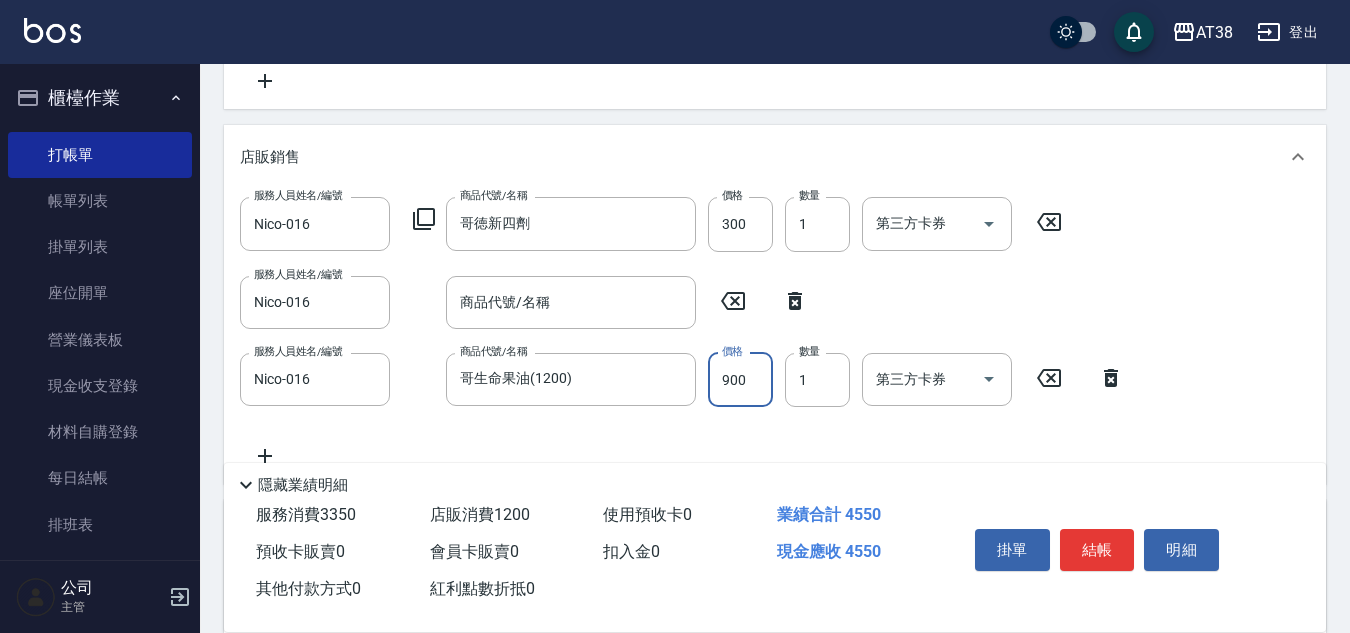 type on "900" 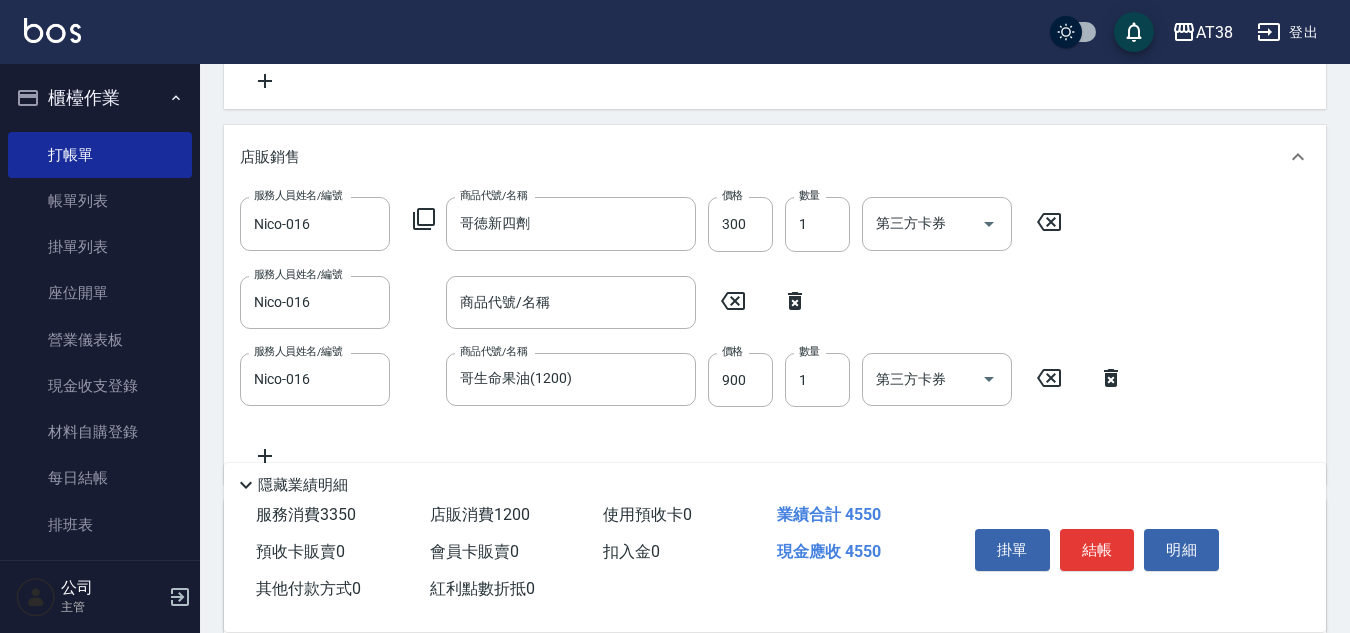 click 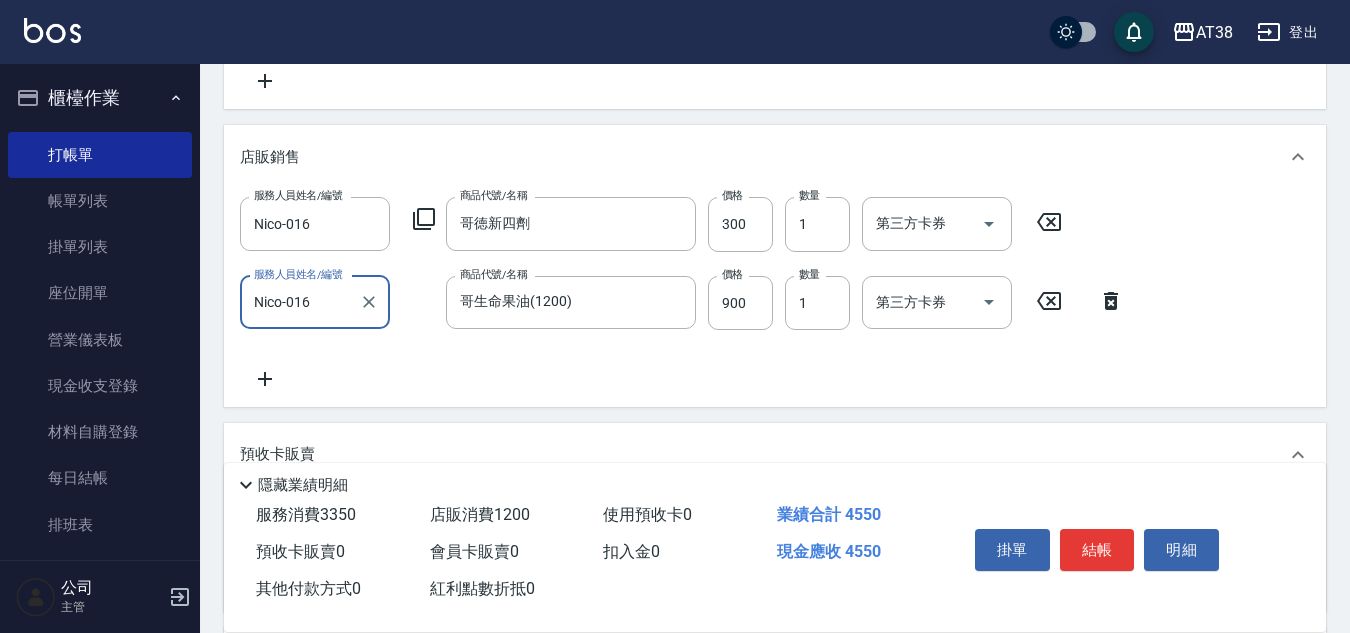 click 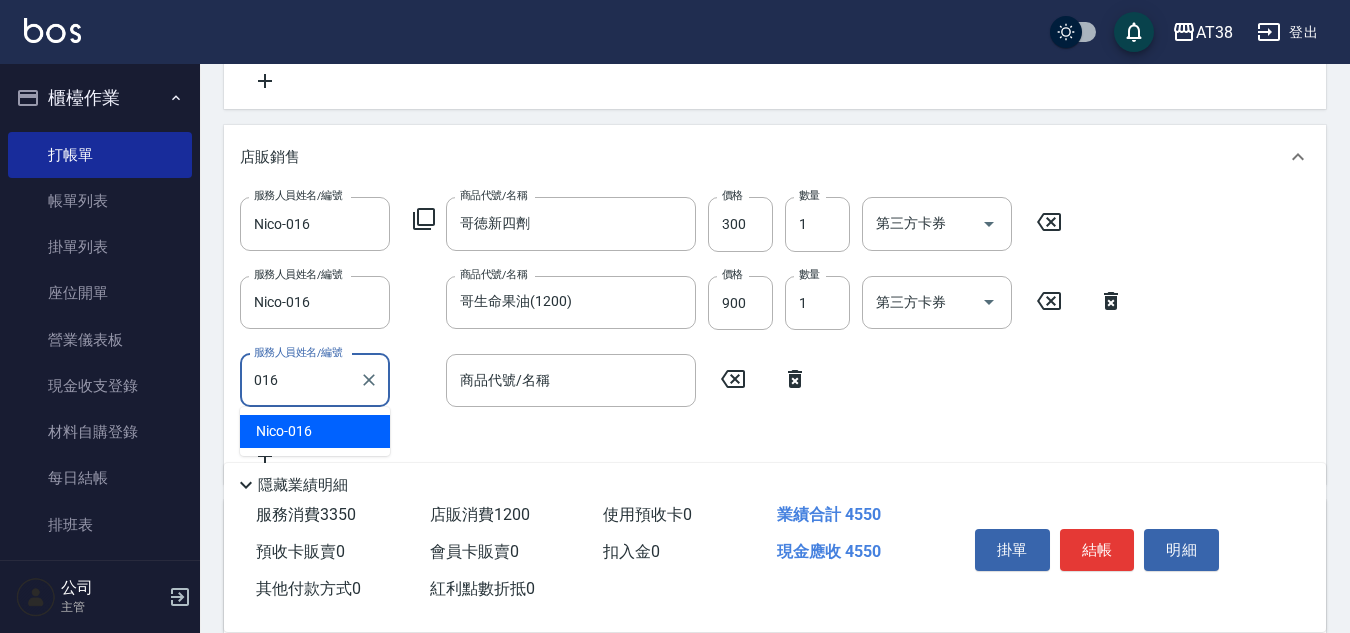type on "Nico-016" 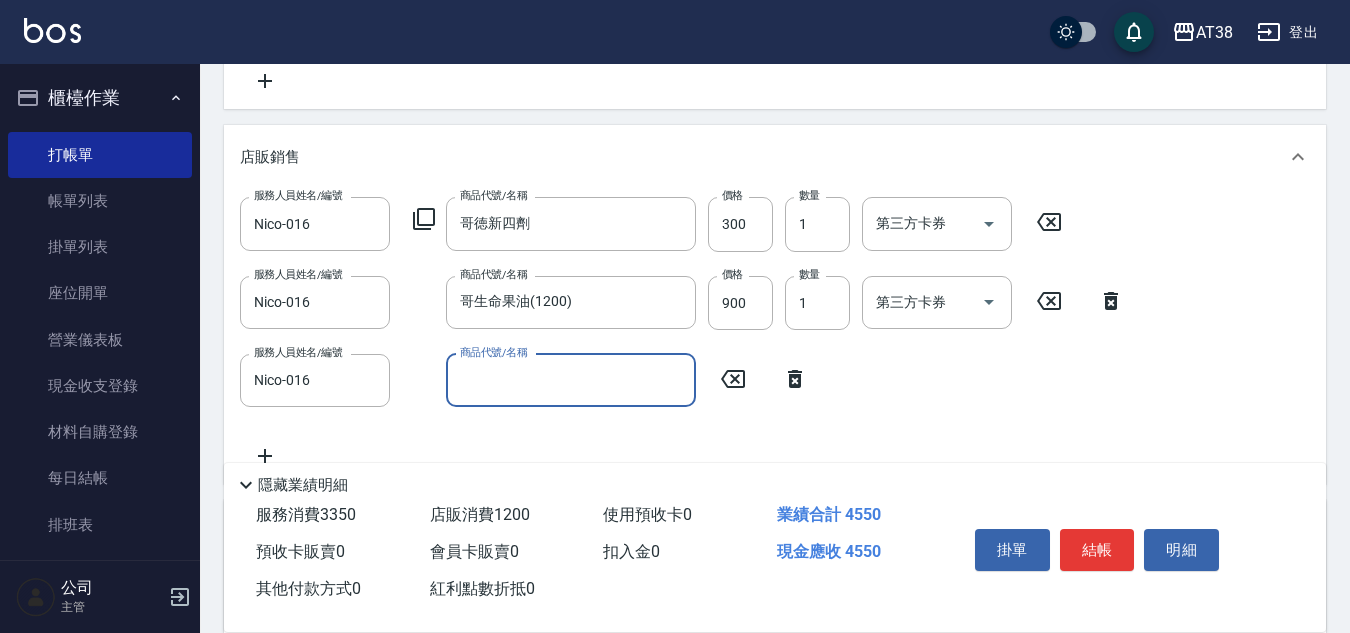 click 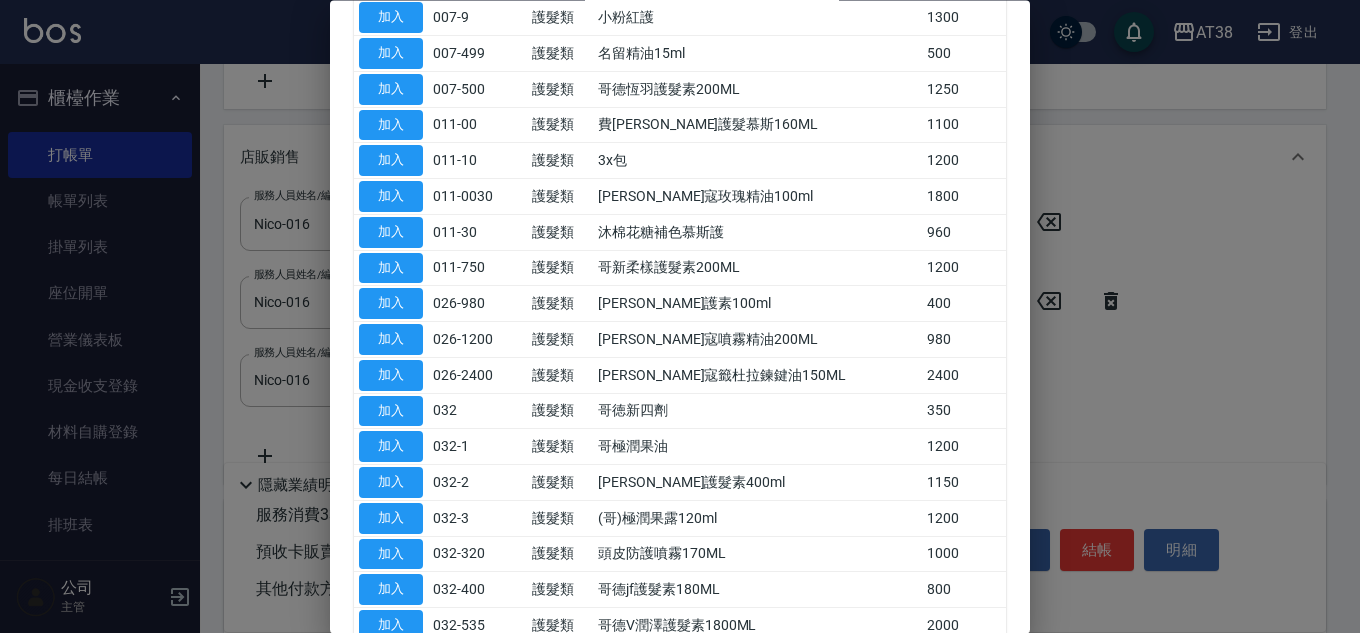 scroll, scrollTop: 302, scrollLeft: 0, axis: vertical 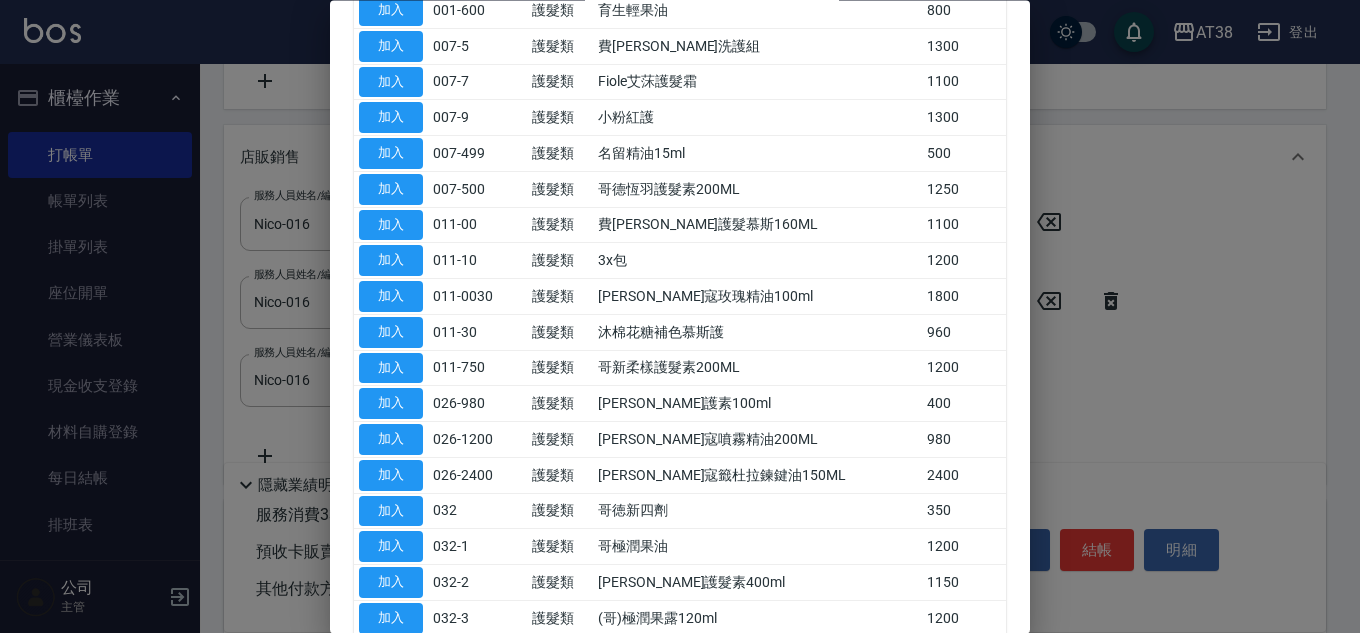 click at bounding box center (680, 316) 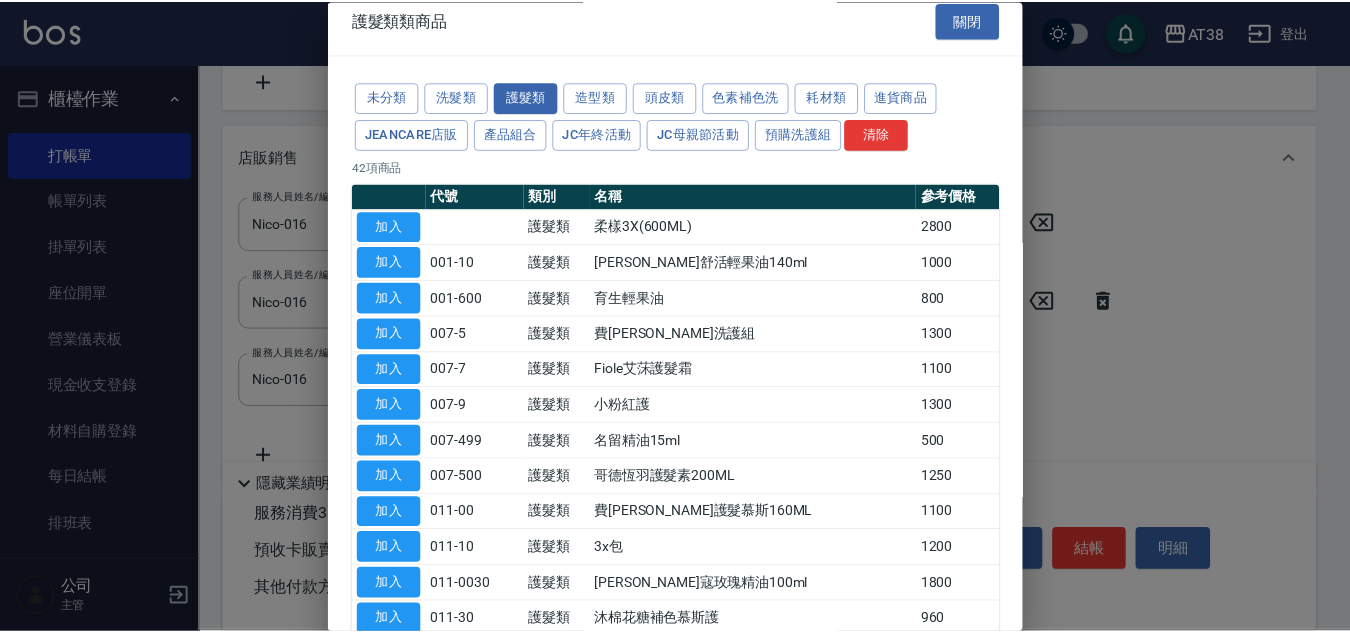 scroll, scrollTop: 0, scrollLeft: 0, axis: both 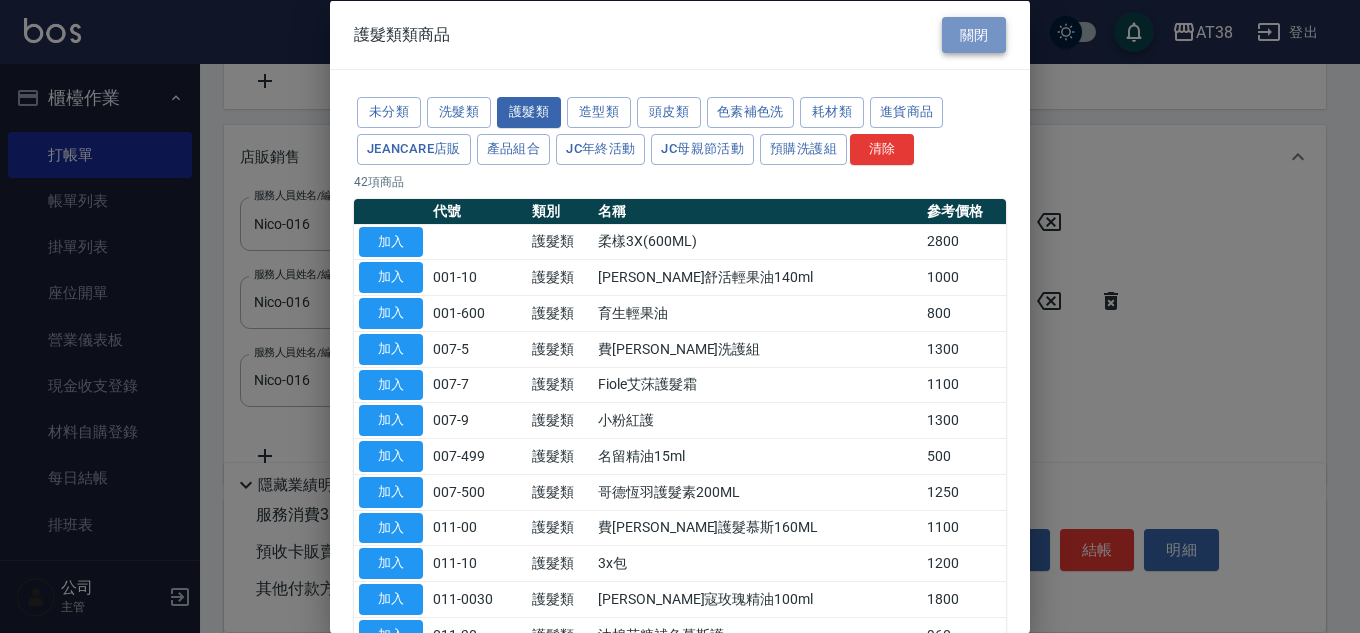 click on "關閉" at bounding box center (974, 34) 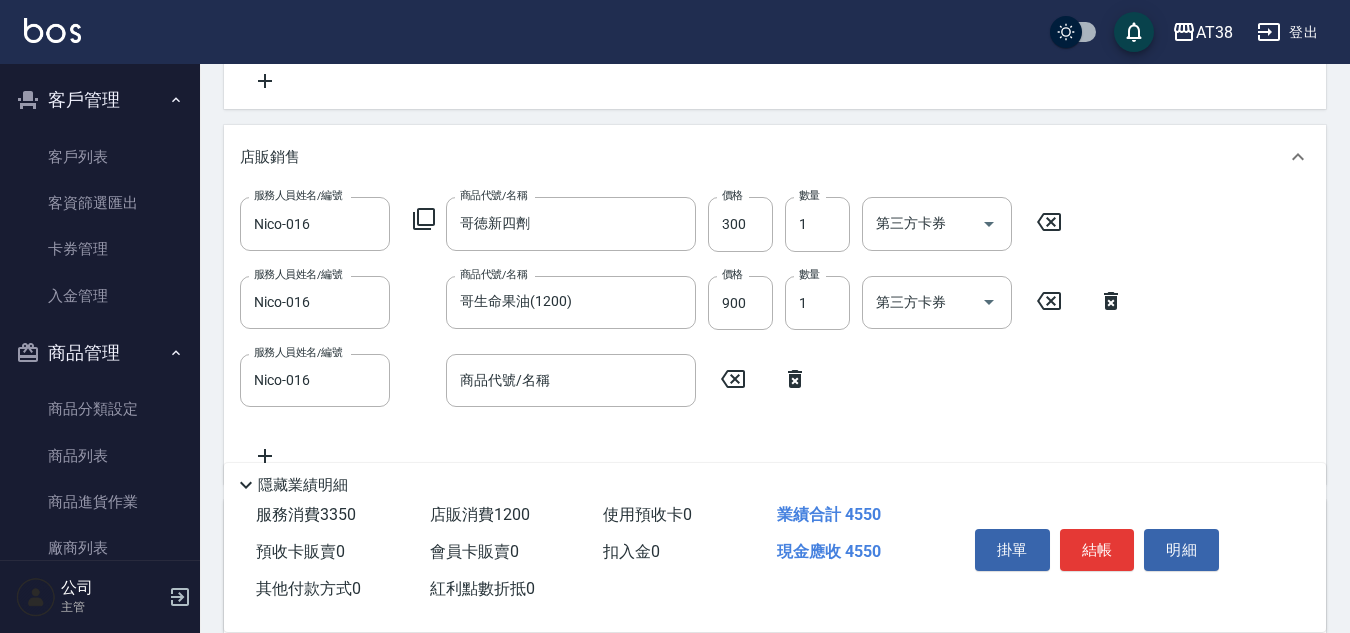 scroll, scrollTop: 800, scrollLeft: 0, axis: vertical 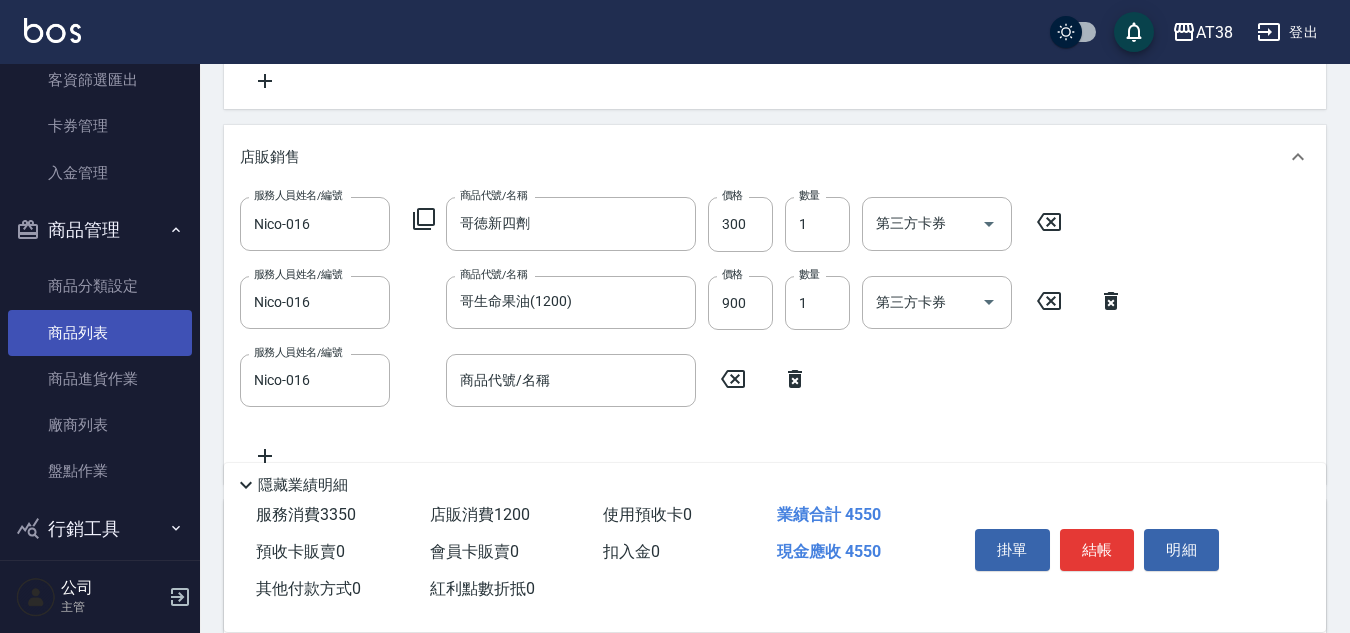 click on "商品列表" at bounding box center (100, 333) 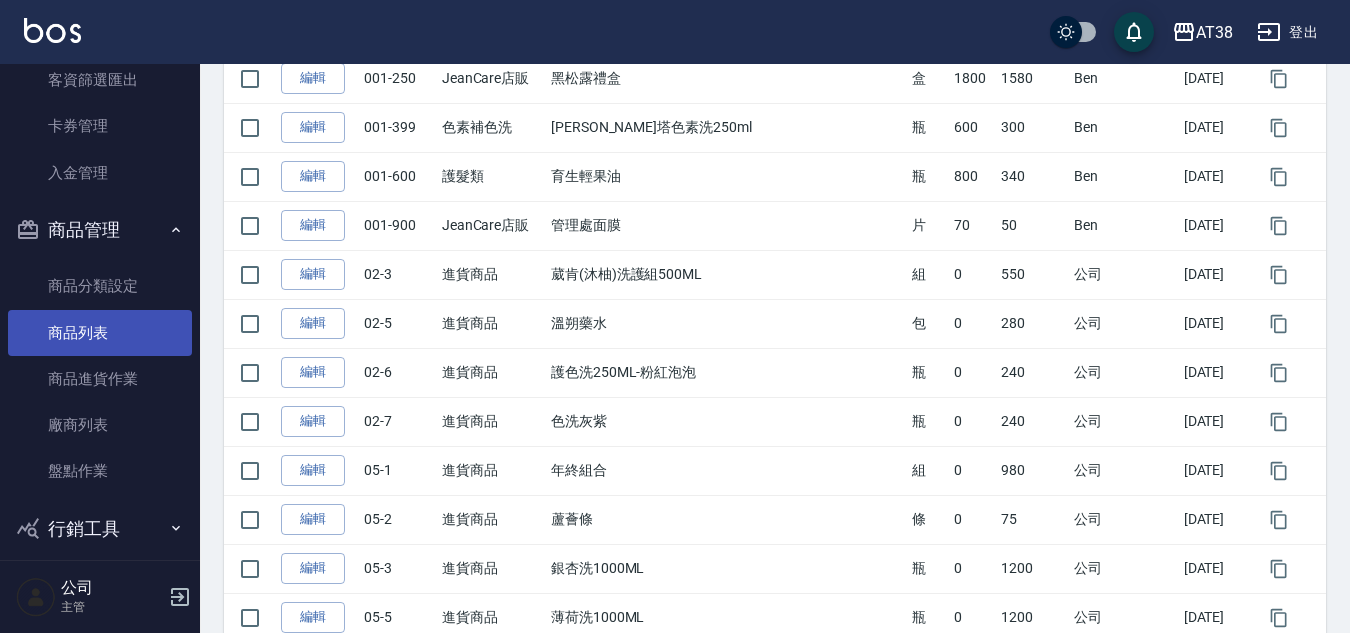 scroll, scrollTop: 0, scrollLeft: 0, axis: both 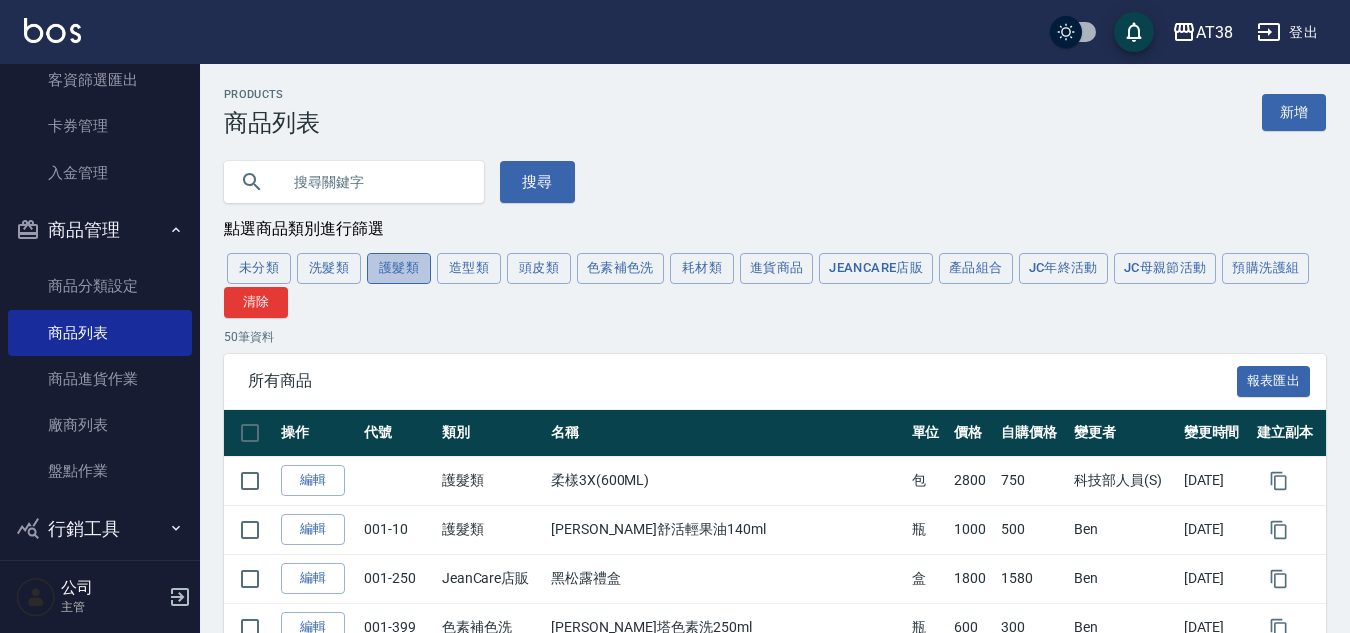 click on "護髮類" at bounding box center [399, 268] 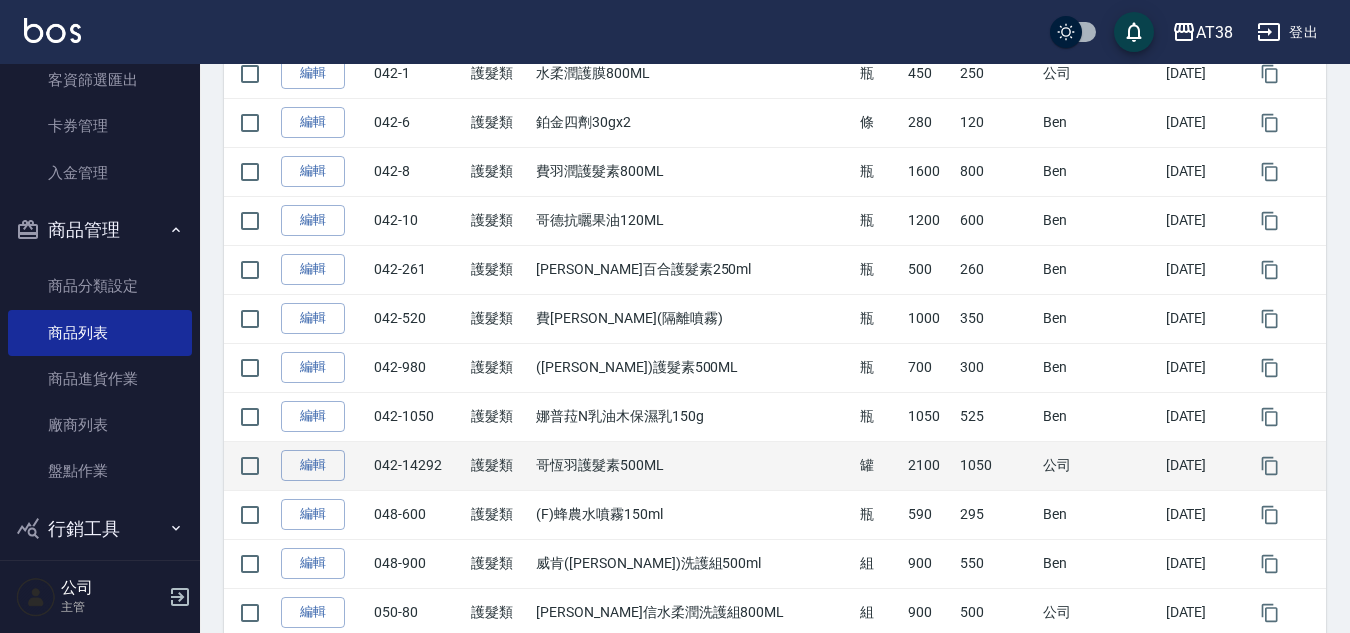 scroll, scrollTop: 1679, scrollLeft: 0, axis: vertical 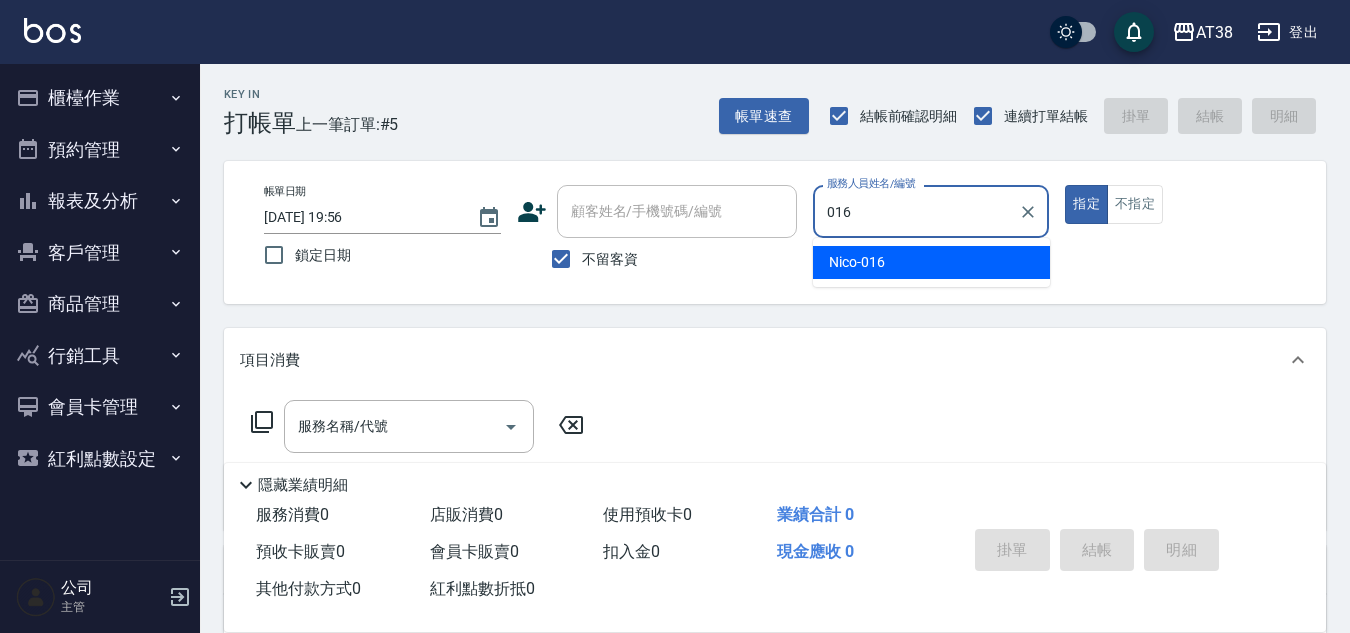 type on "Nico-016" 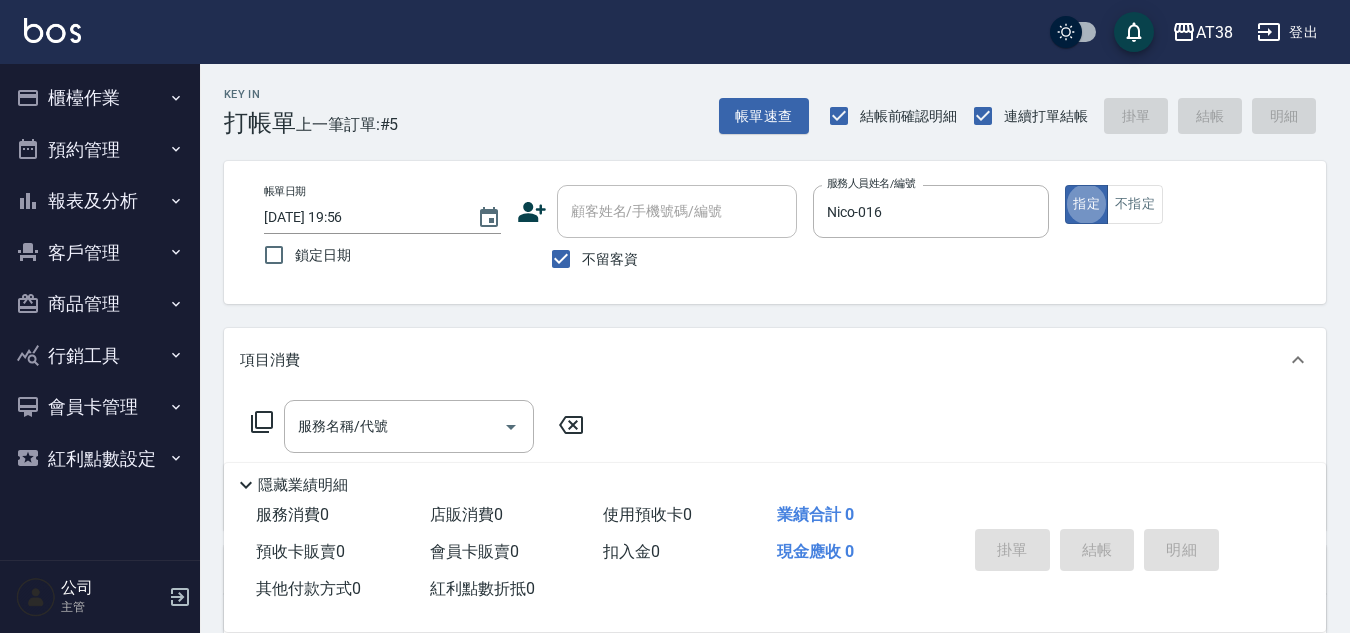 type on "true" 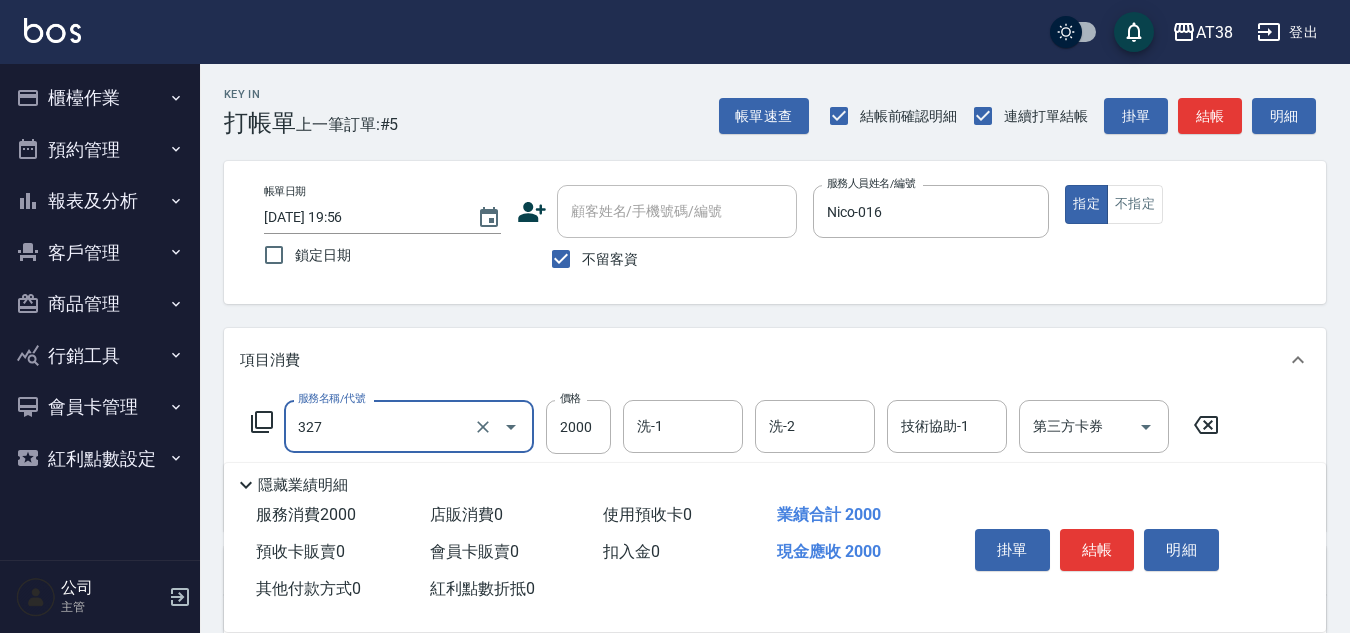 type on "溫塑燙(327)" 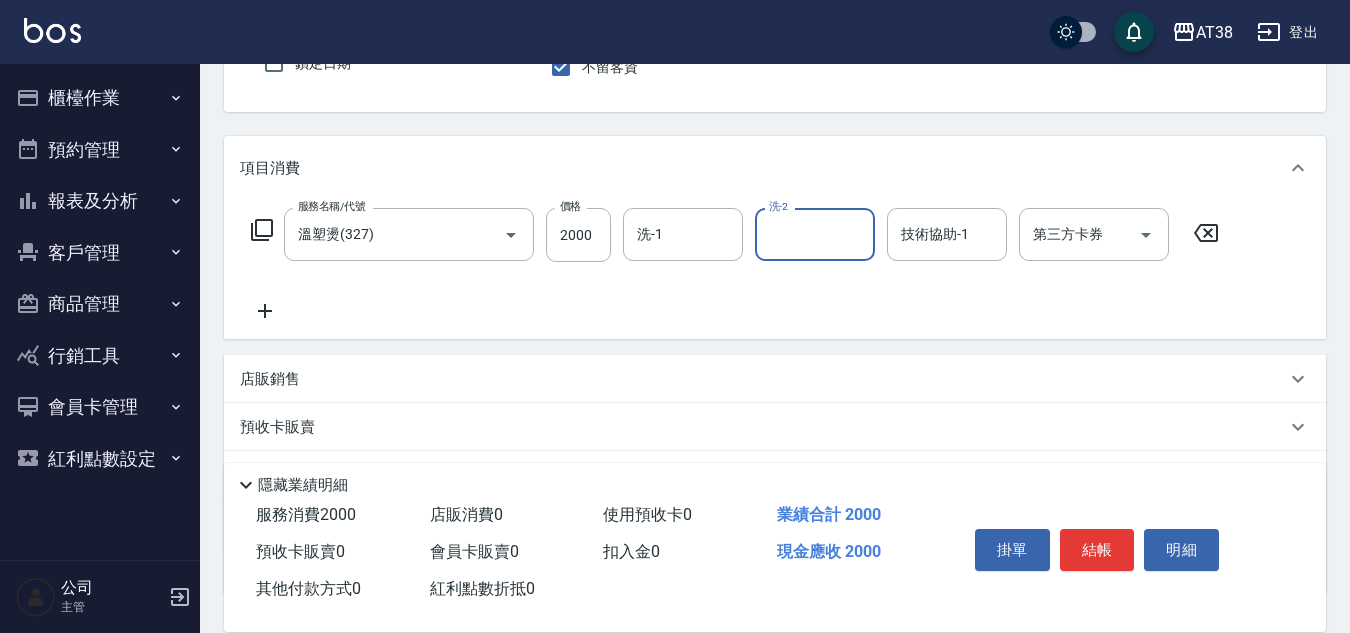 scroll, scrollTop: 200, scrollLeft: 0, axis: vertical 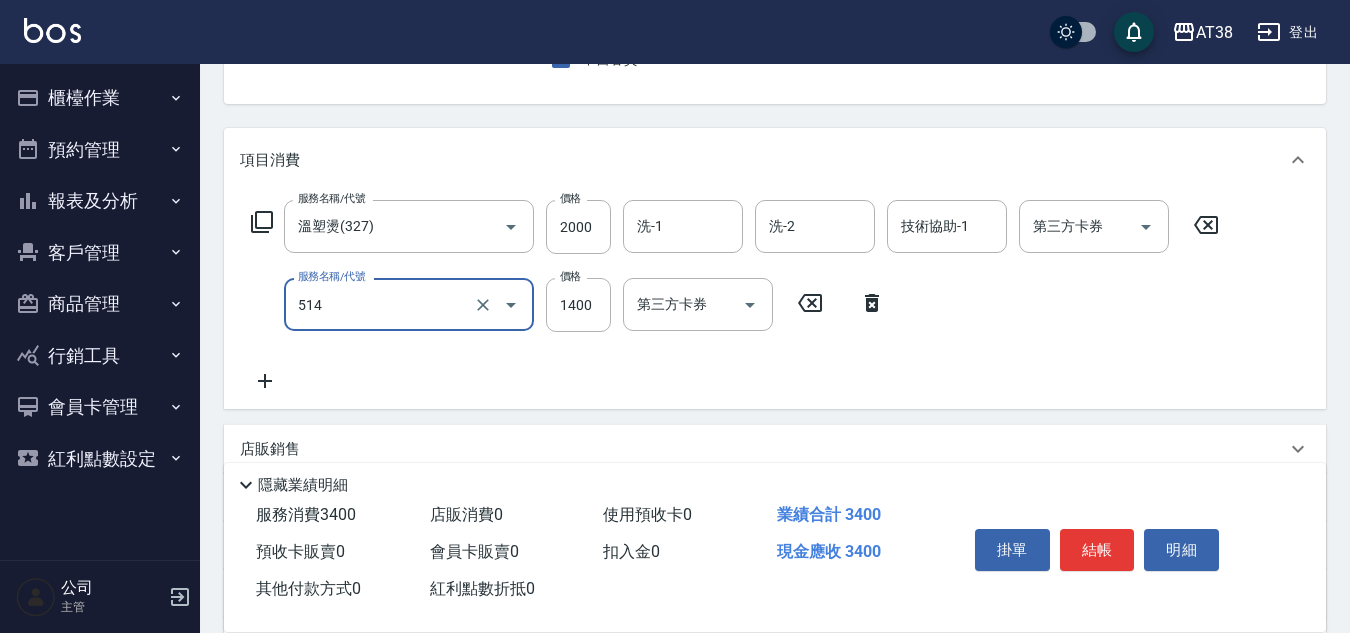 type on "染髮(長)(514)" 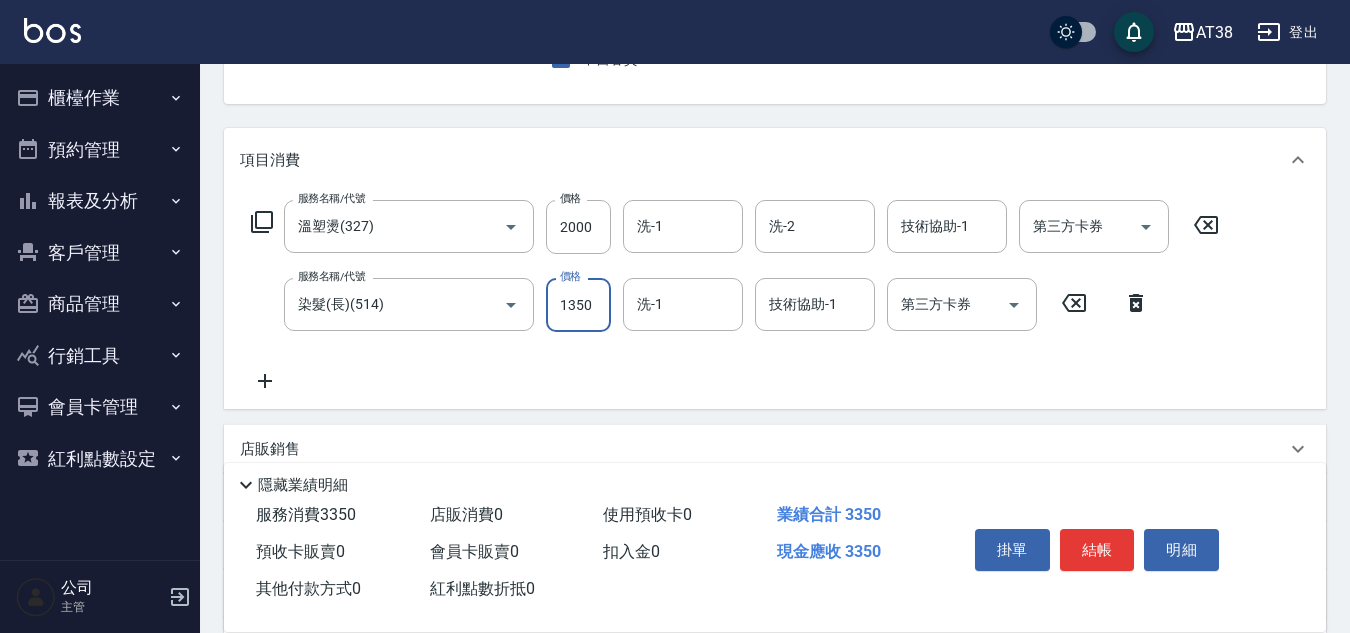 type on "1350" 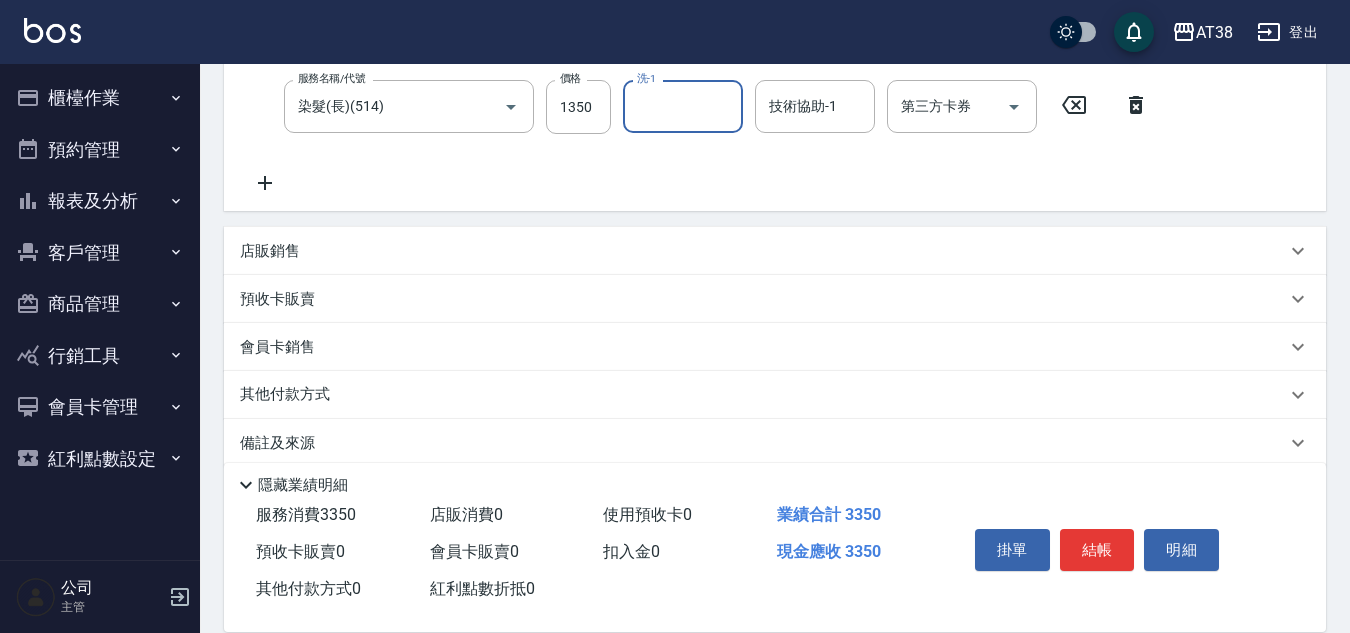 scroll, scrollTop: 400, scrollLeft: 0, axis: vertical 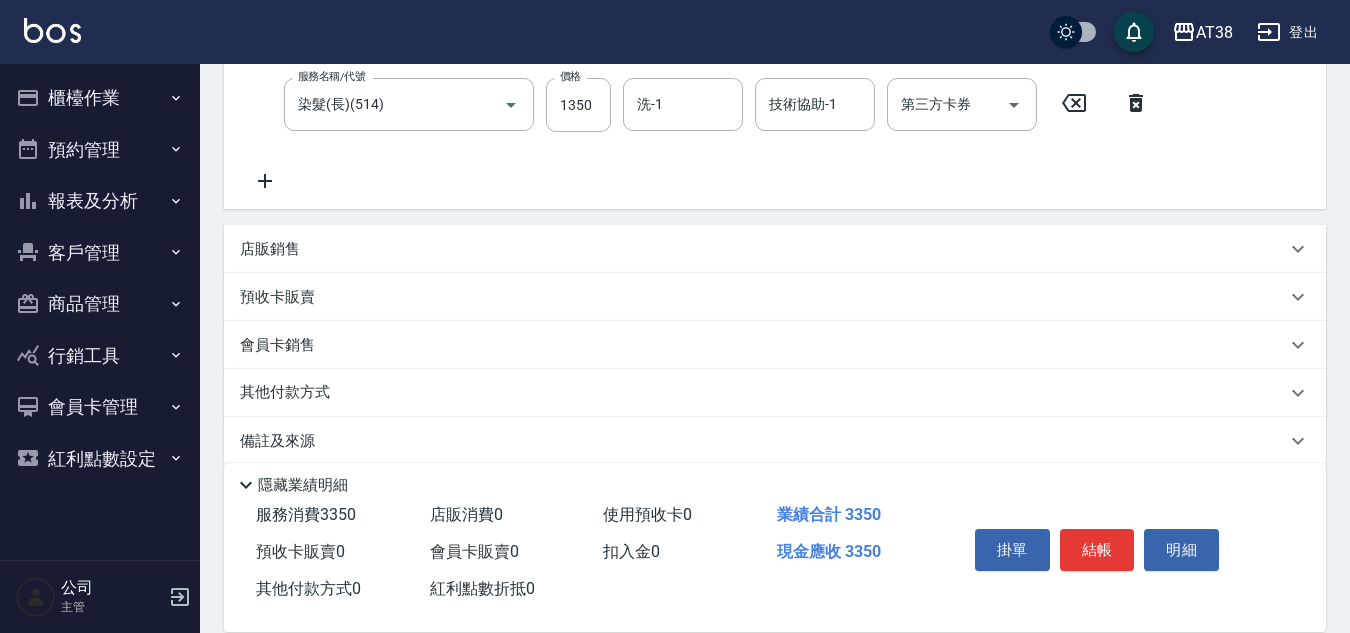 click on "店販銷售" at bounding box center [270, 249] 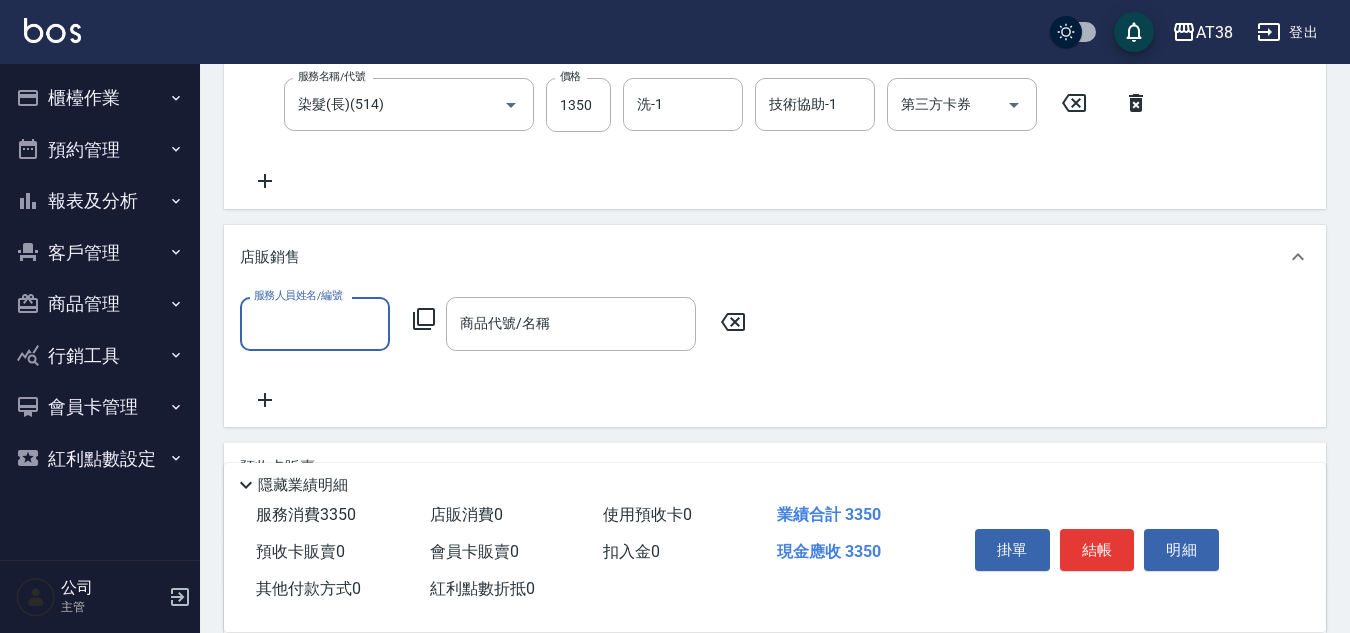 scroll, scrollTop: 0, scrollLeft: 0, axis: both 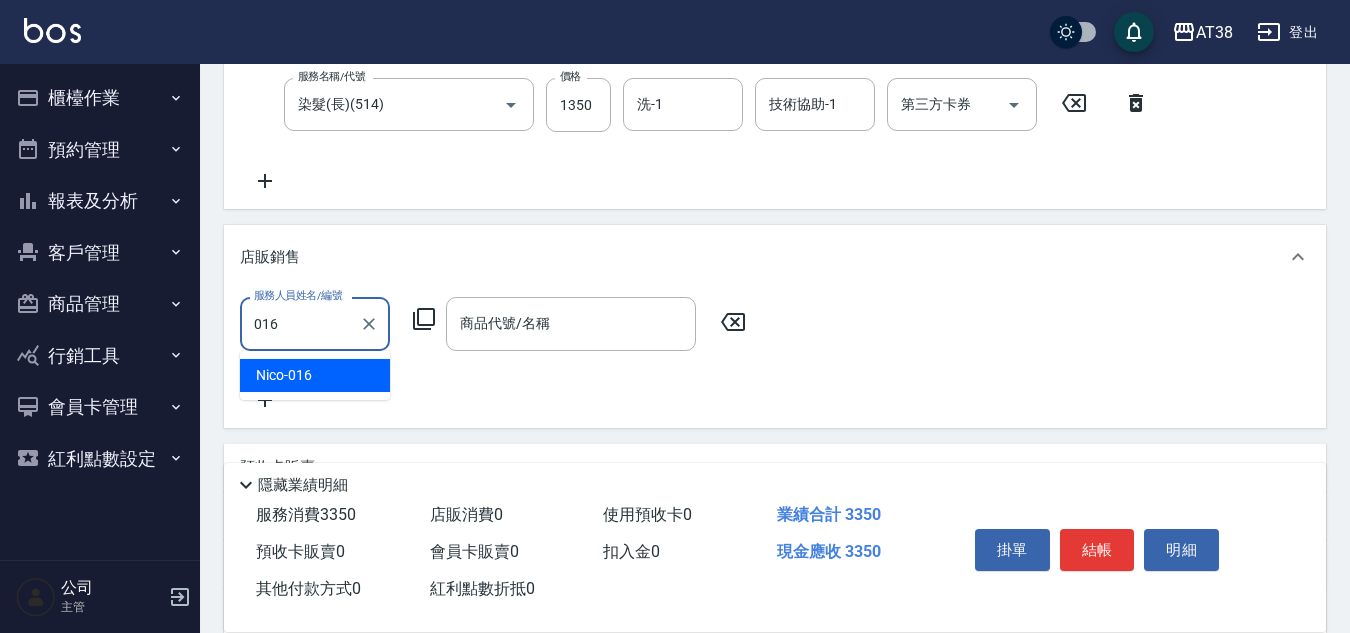 type on "Nico-016" 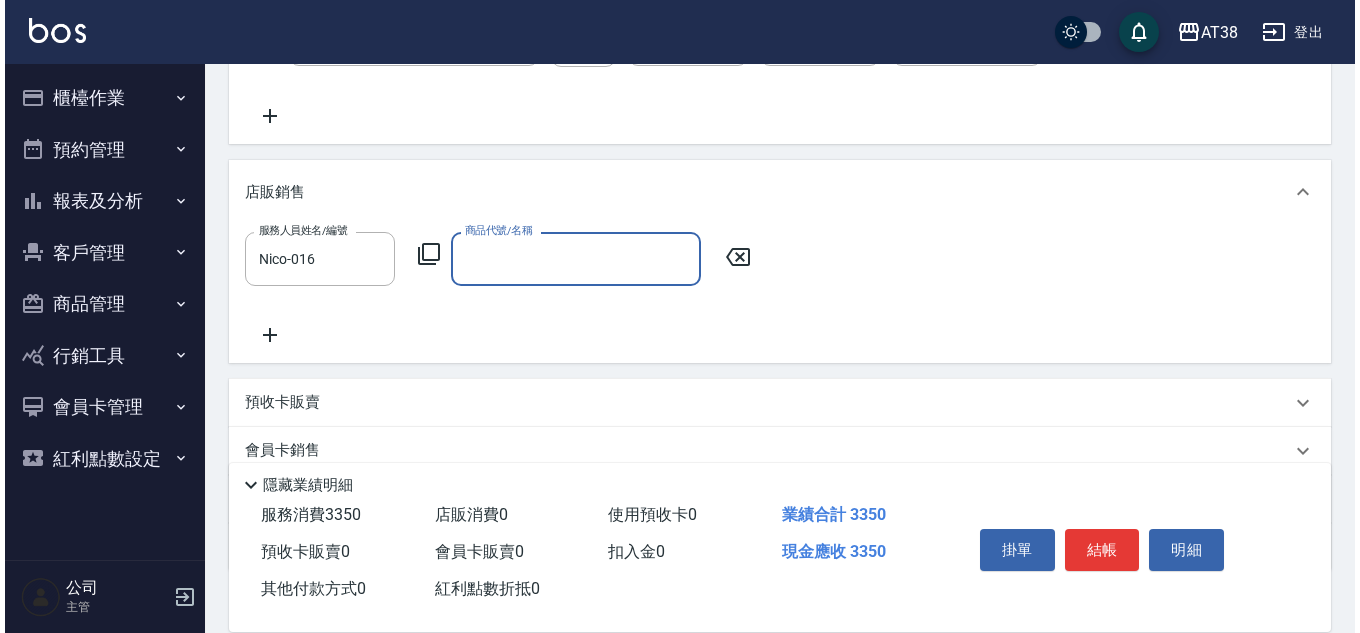 scroll, scrollTop: 500, scrollLeft: 0, axis: vertical 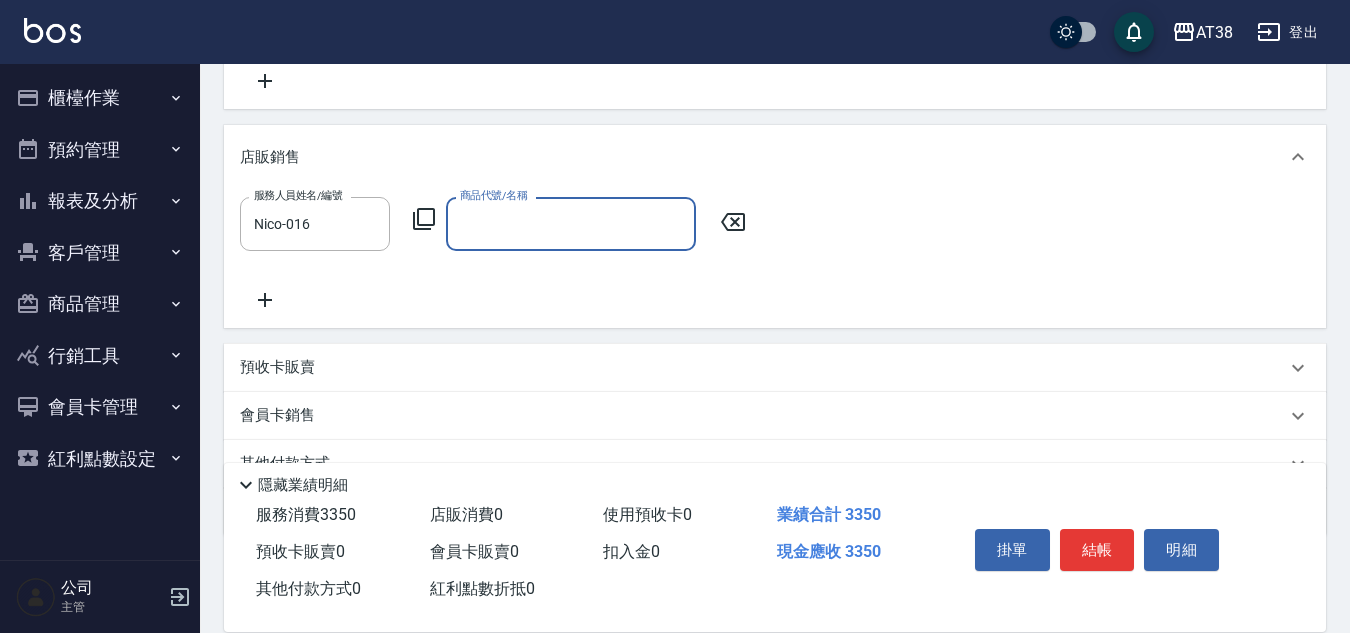 click 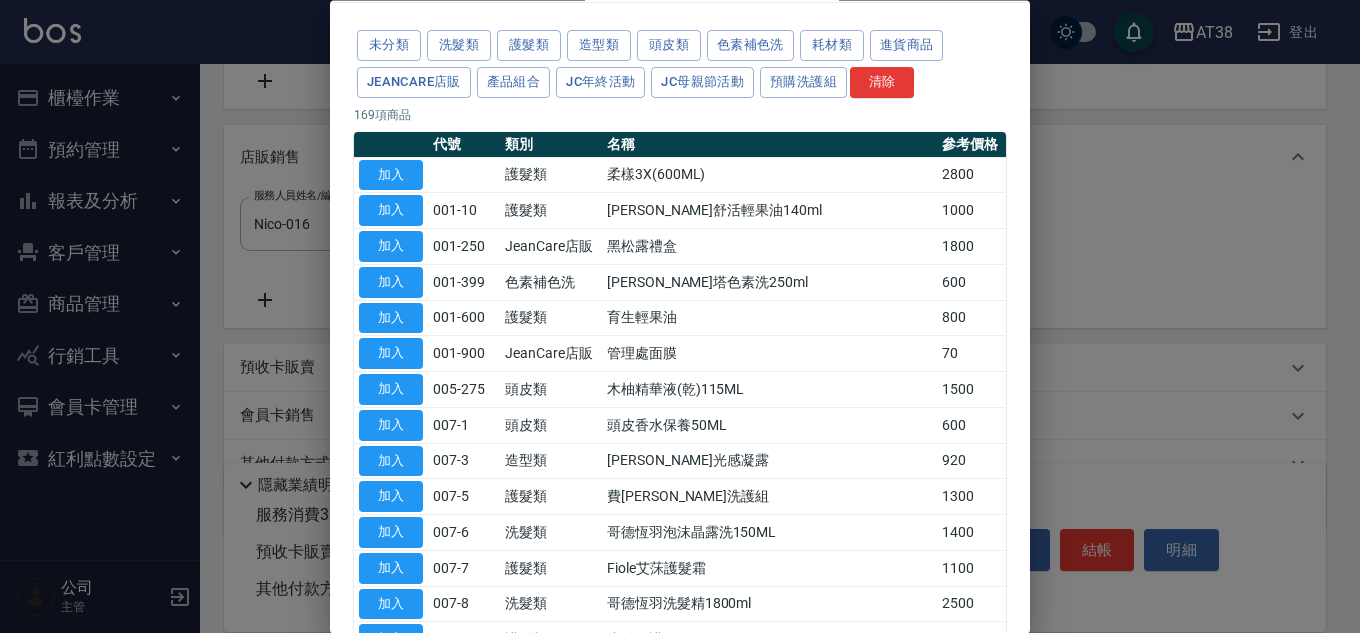 scroll, scrollTop: 100, scrollLeft: 0, axis: vertical 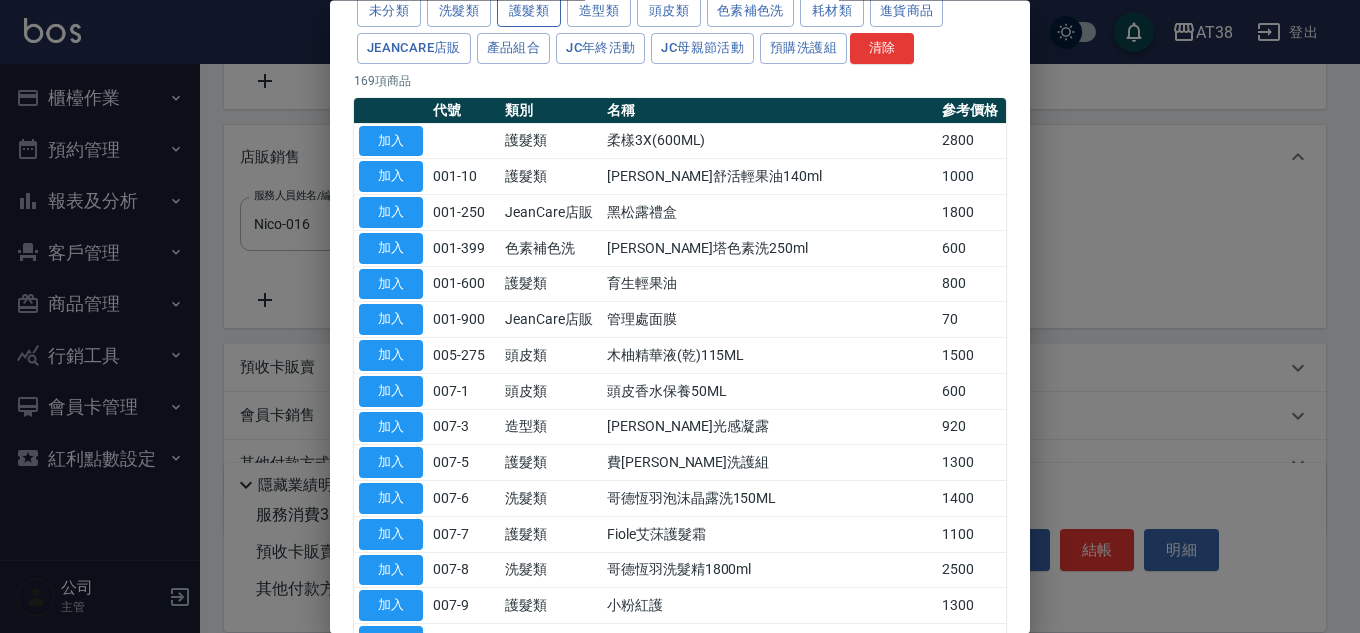 click on "護髮類" at bounding box center (529, 12) 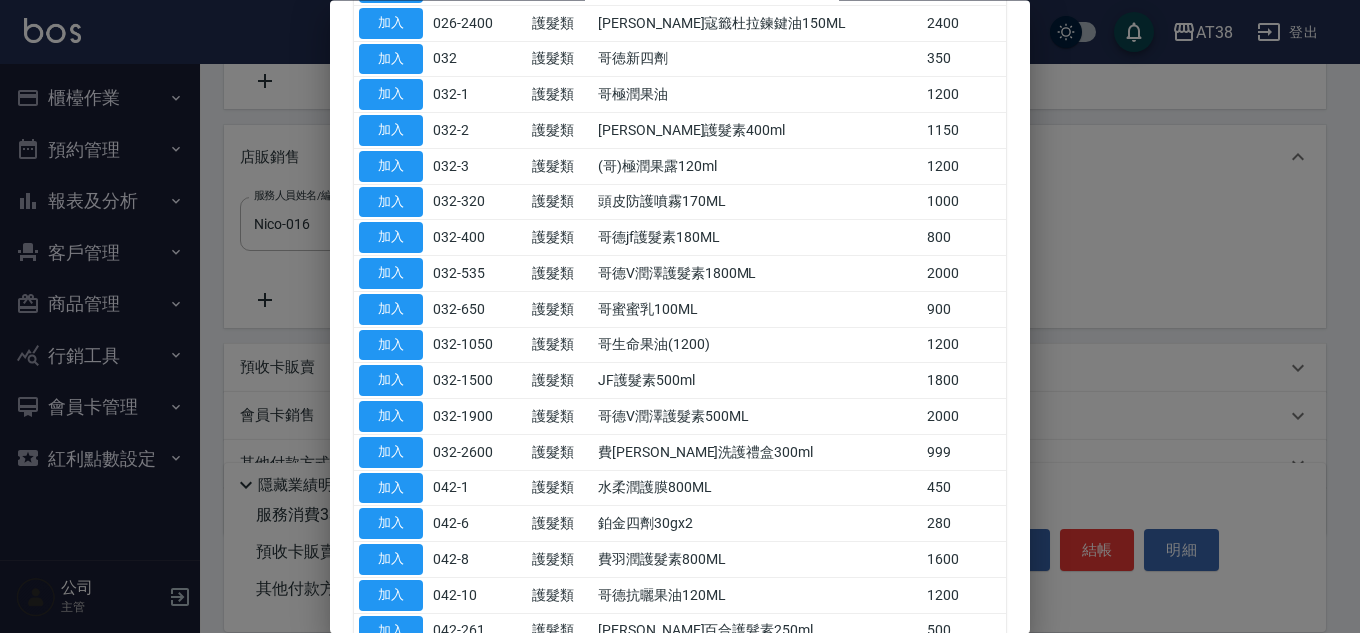 scroll, scrollTop: 800, scrollLeft: 0, axis: vertical 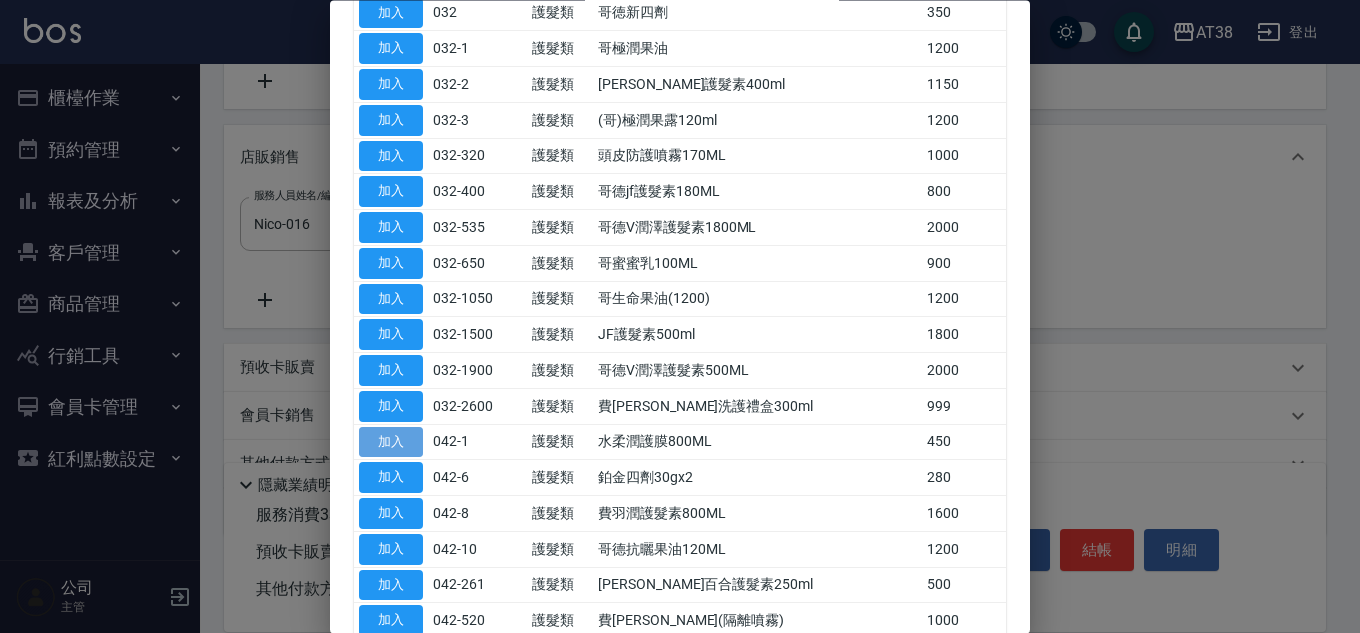 click on "加入" at bounding box center [391, 442] 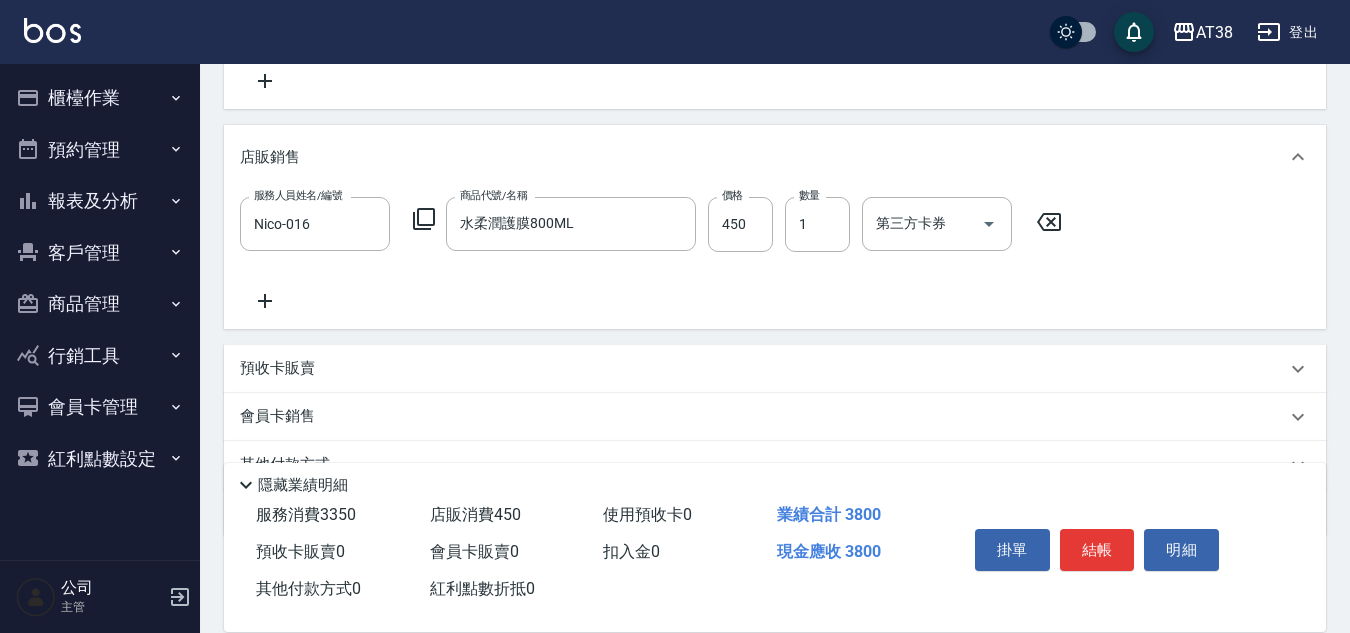 drag, startPoint x: 266, startPoint y: 298, endPoint x: 273, endPoint y: 262, distance: 36.67424 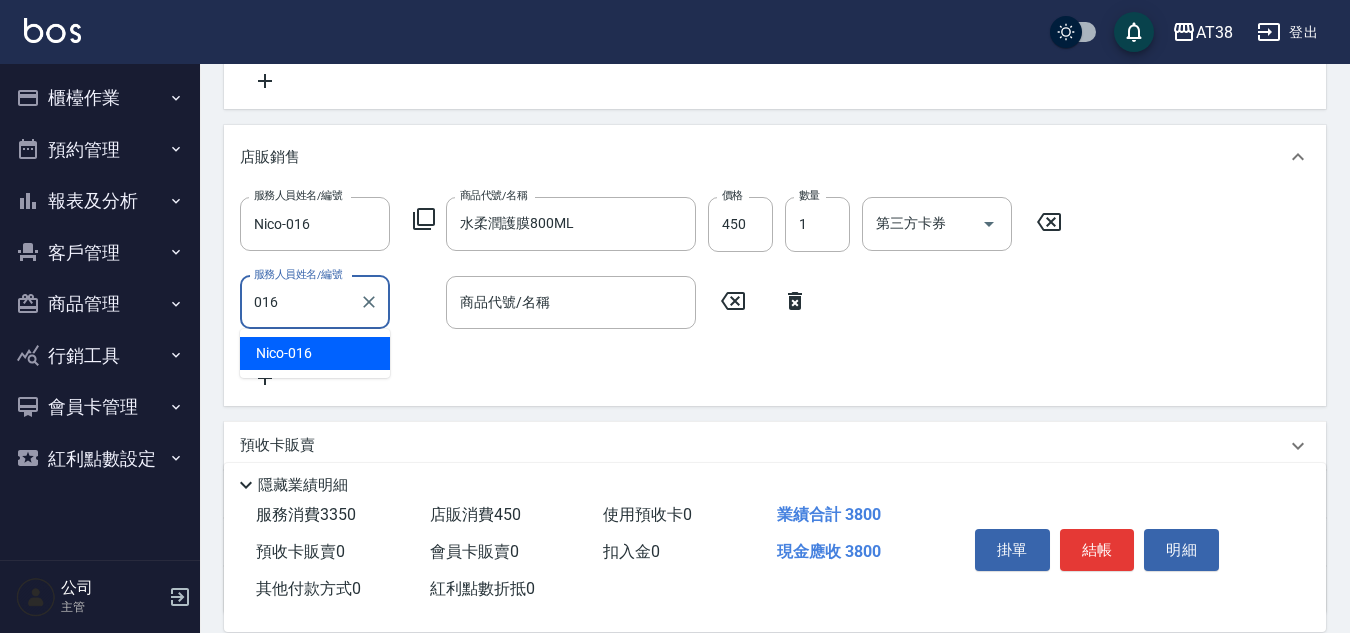 type on "Nico-016" 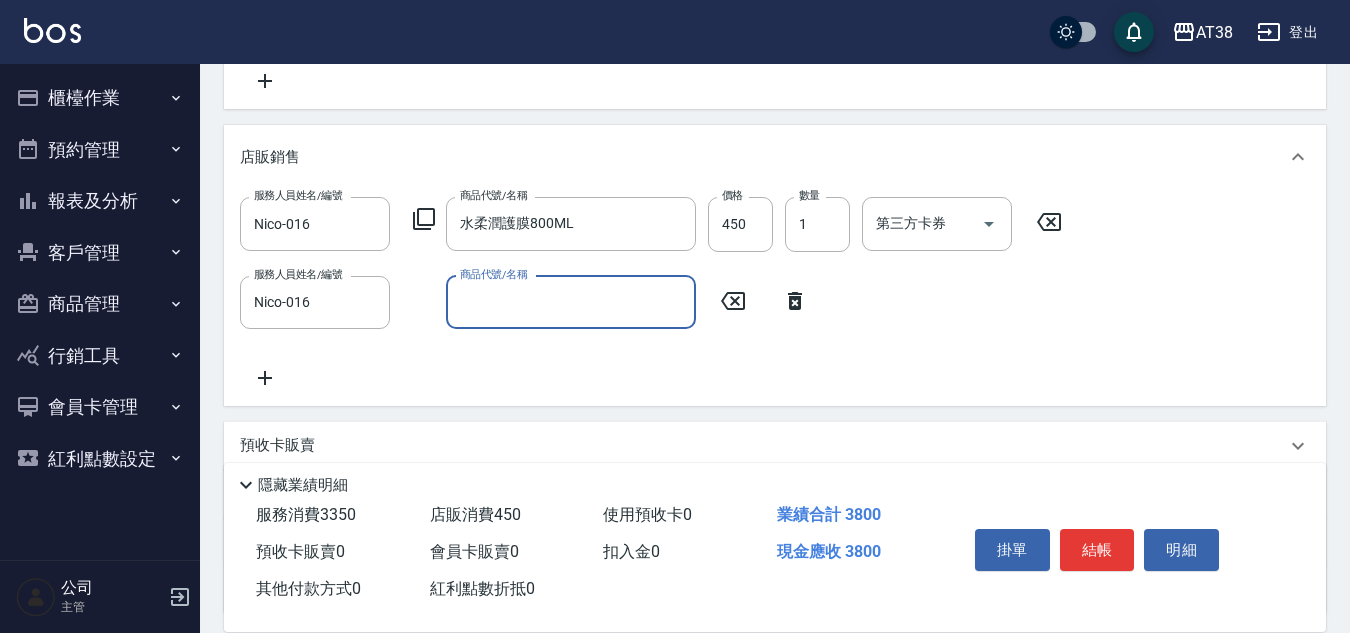 click 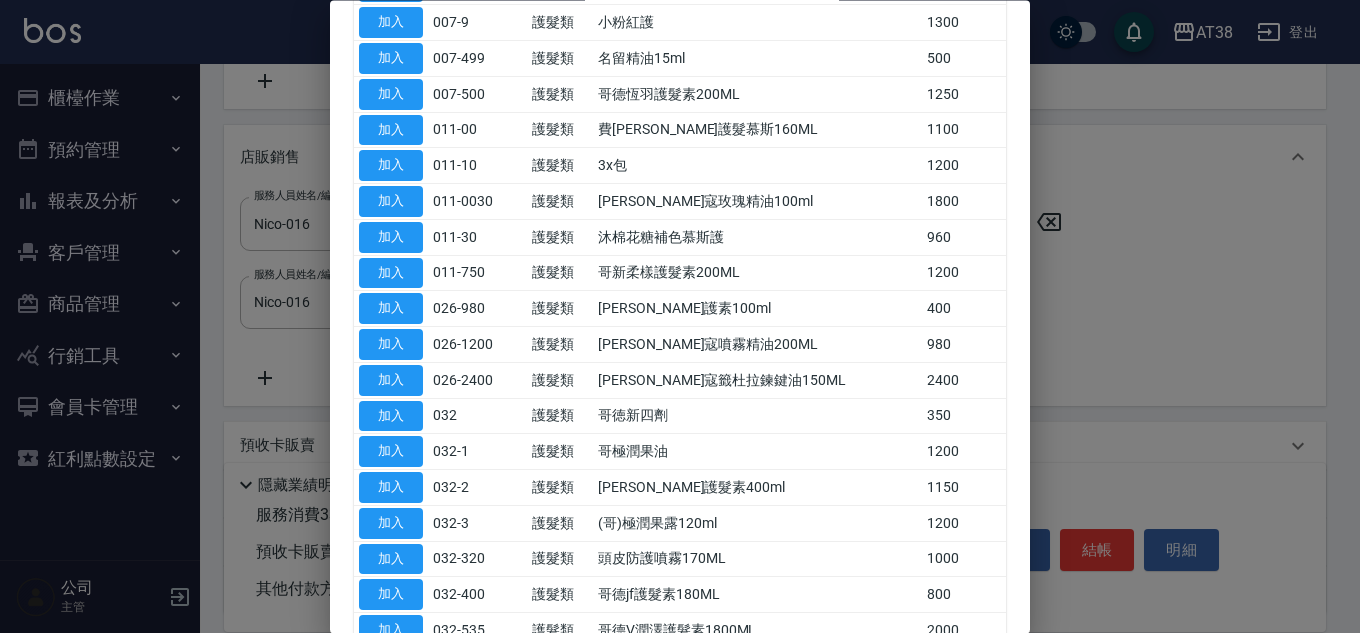 scroll, scrollTop: 400, scrollLeft: 0, axis: vertical 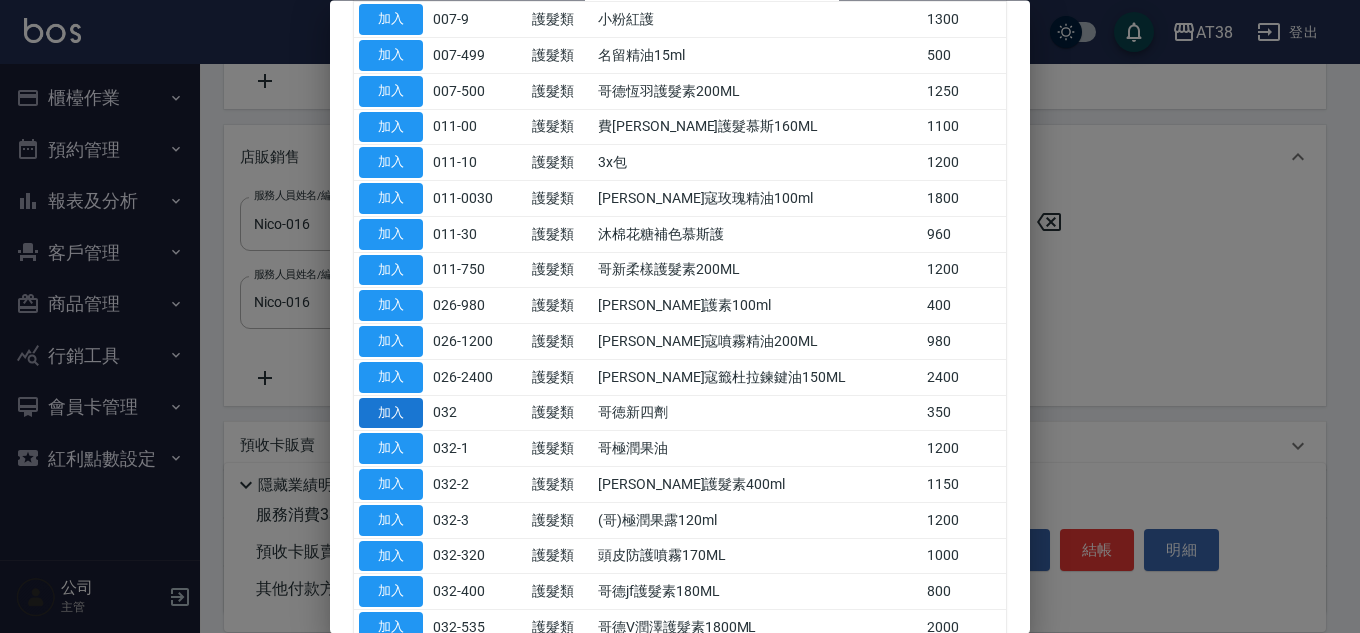 click on "加入" at bounding box center [391, 413] 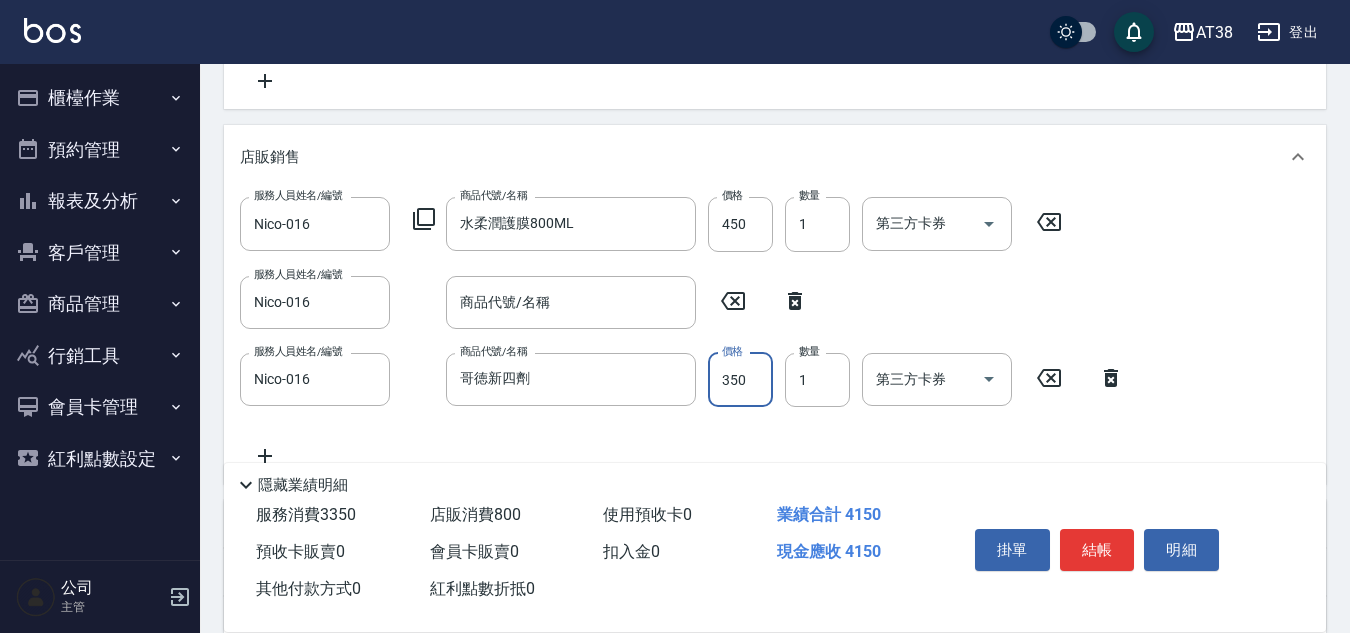 click on "350" at bounding box center (740, 380) 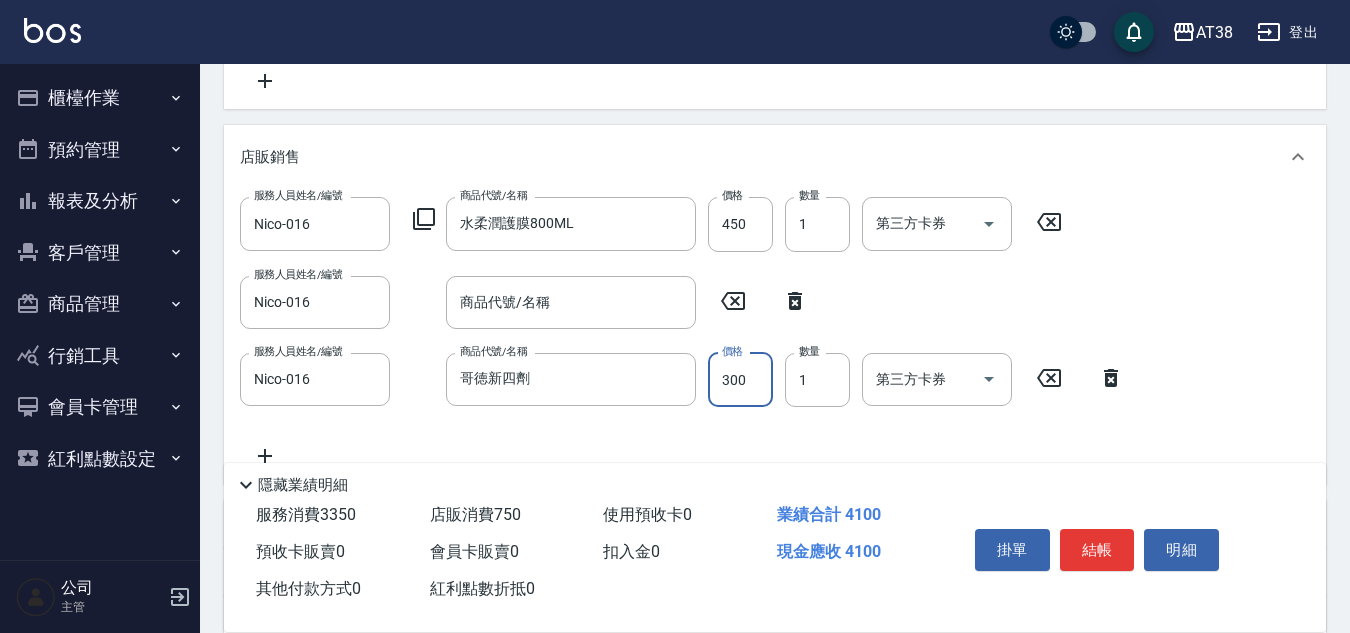 type on "300" 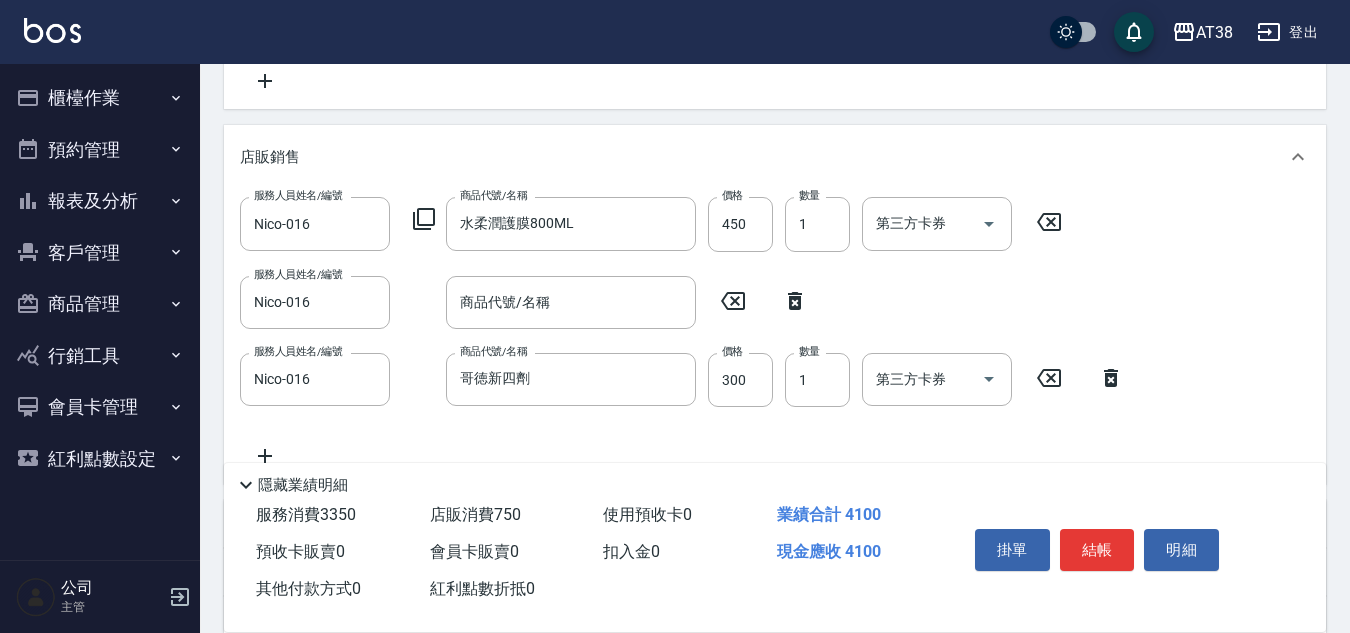 click 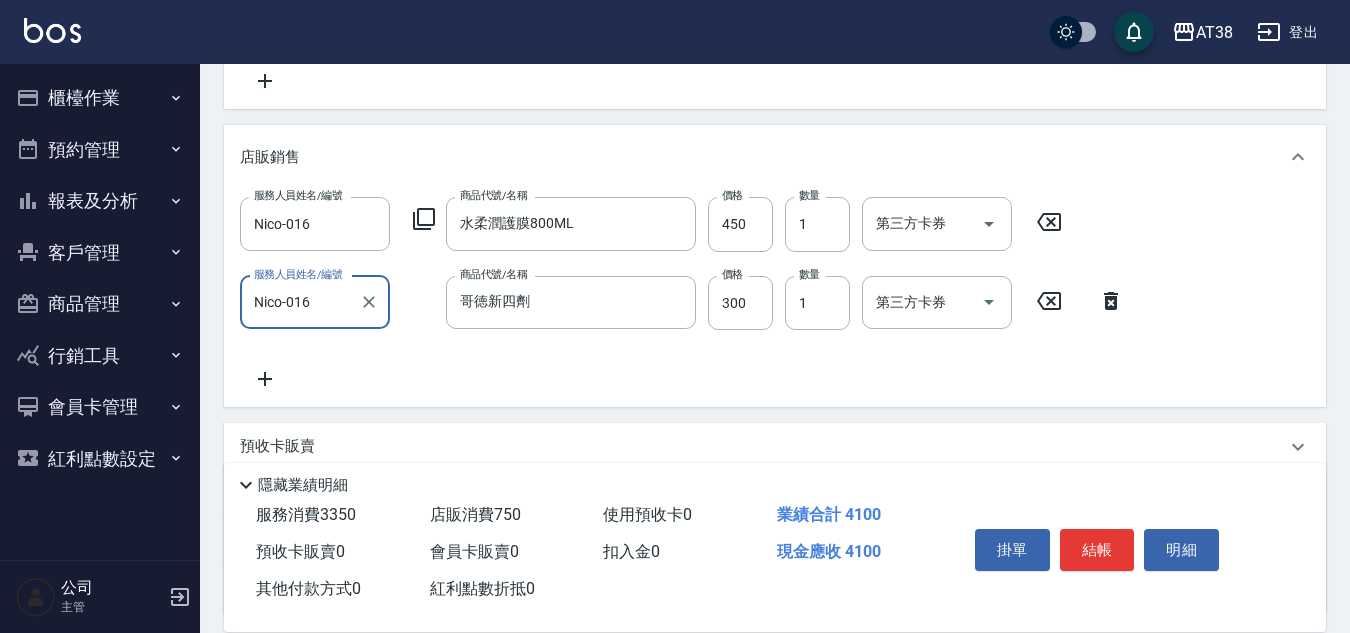 click 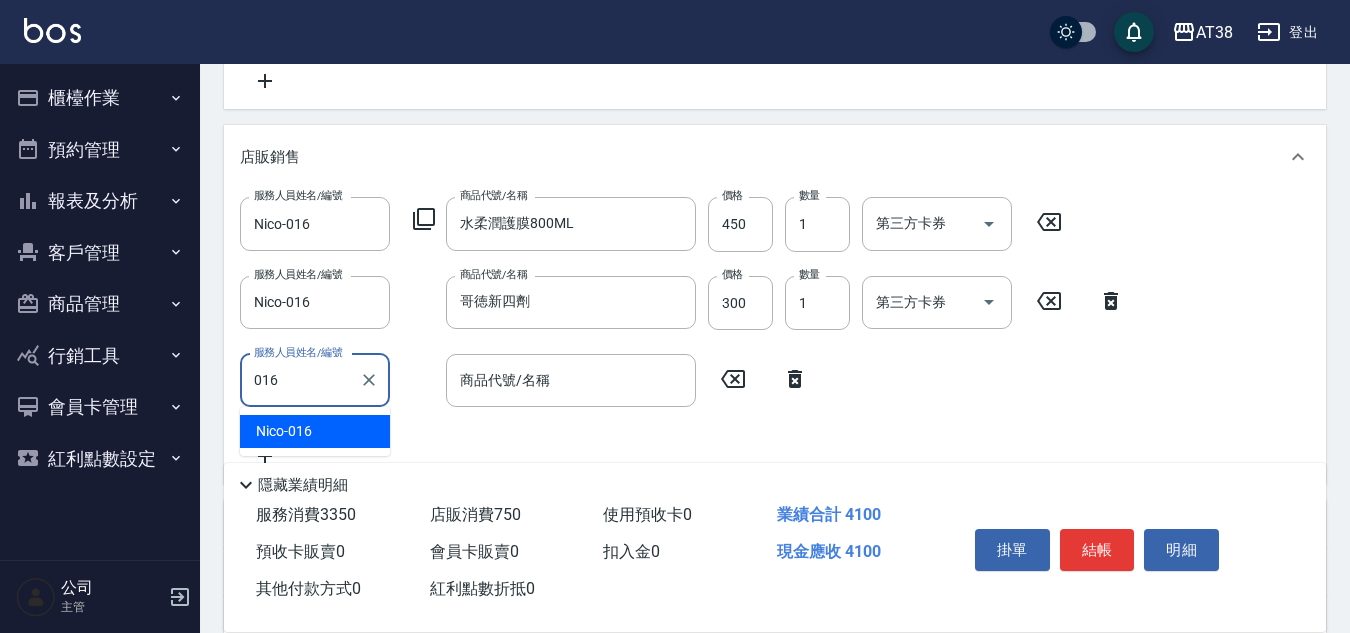 type on "Nico-016" 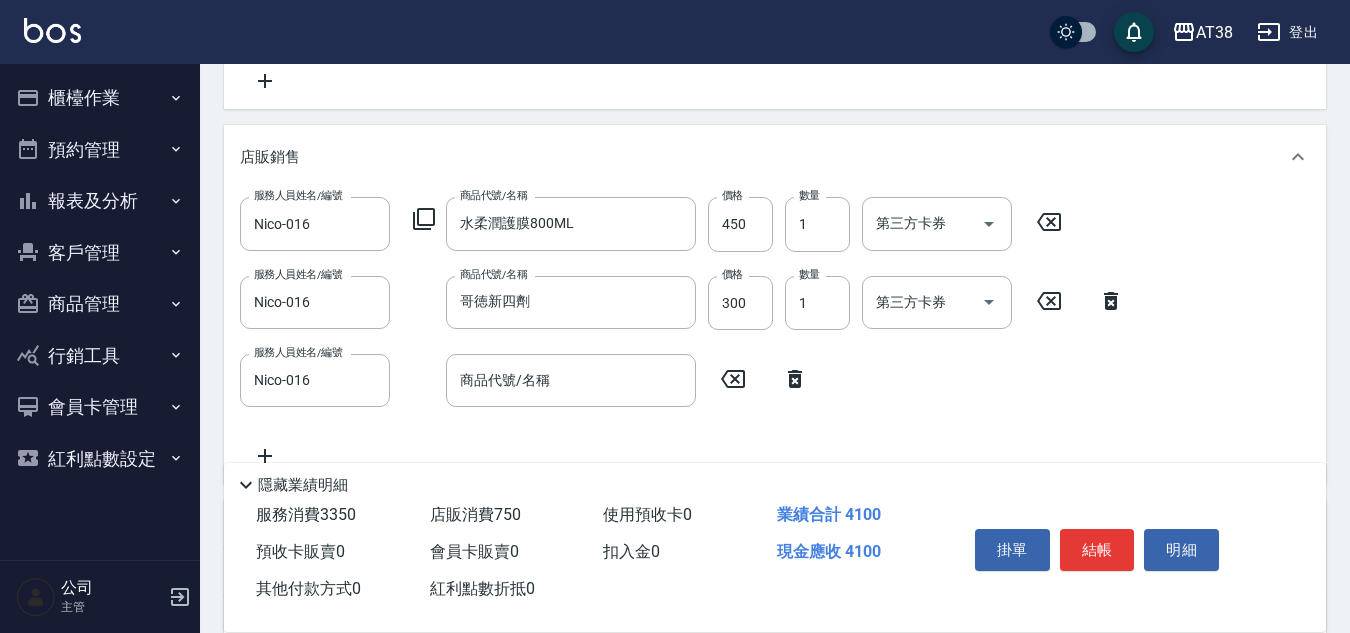 click 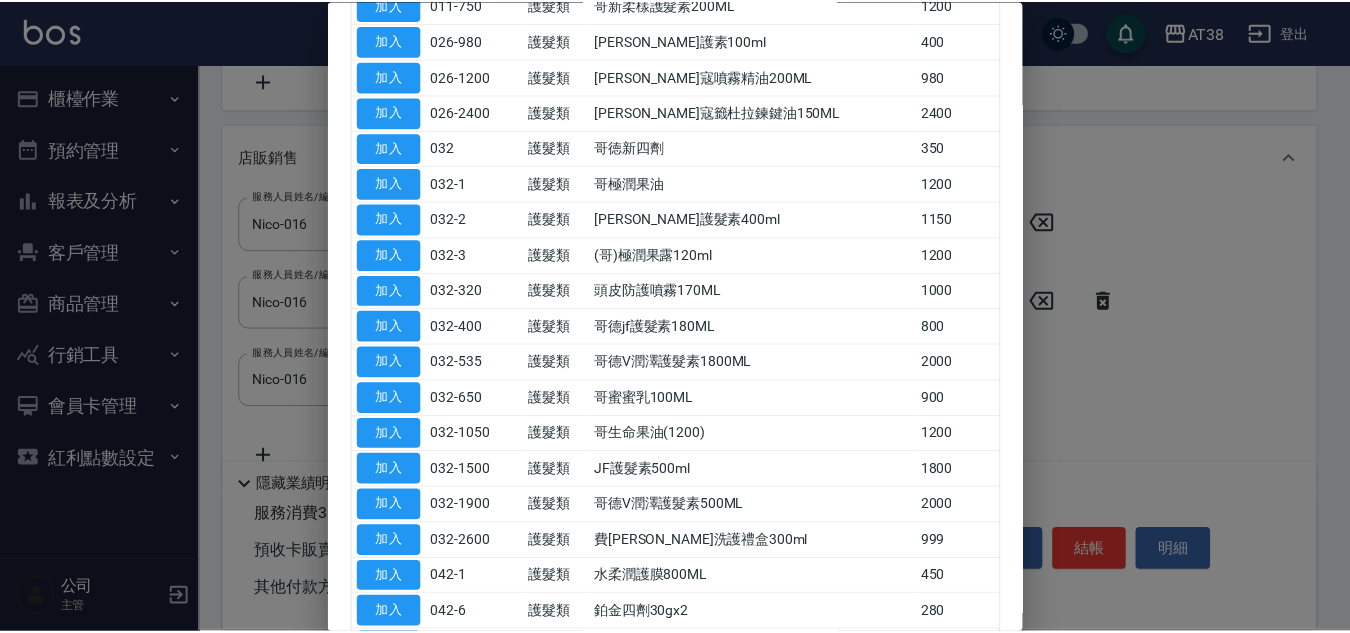scroll, scrollTop: 800, scrollLeft: 0, axis: vertical 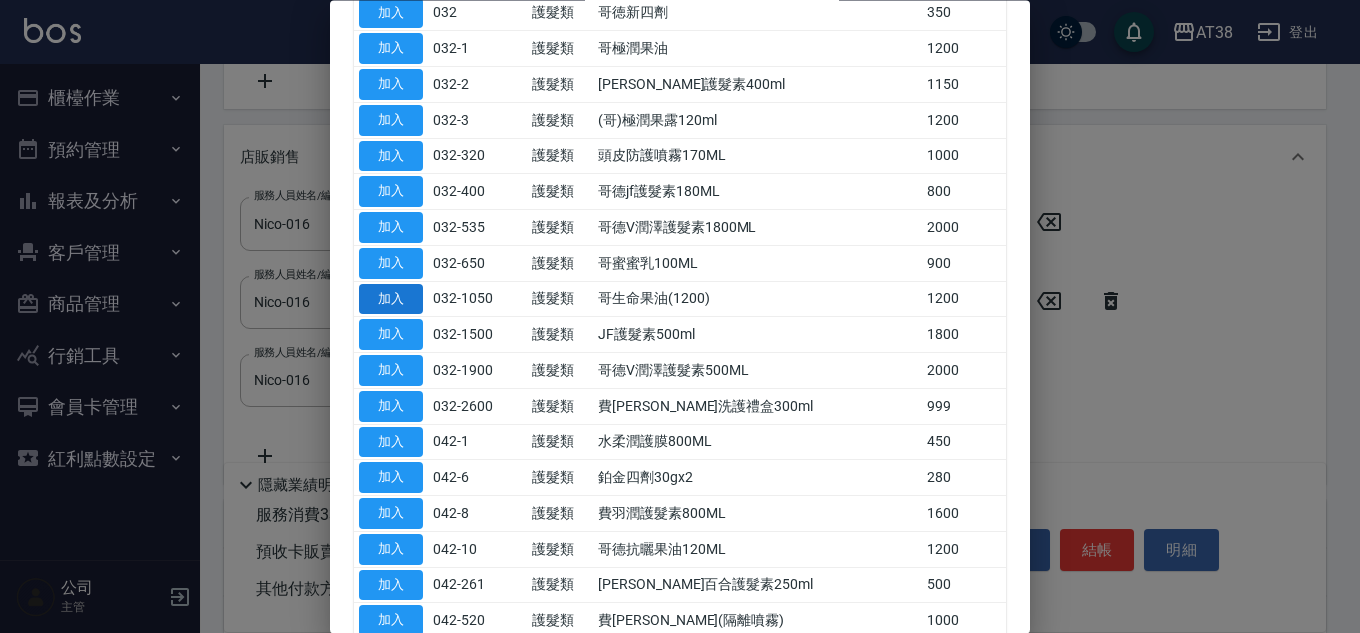 click on "加入" at bounding box center (391, 299) 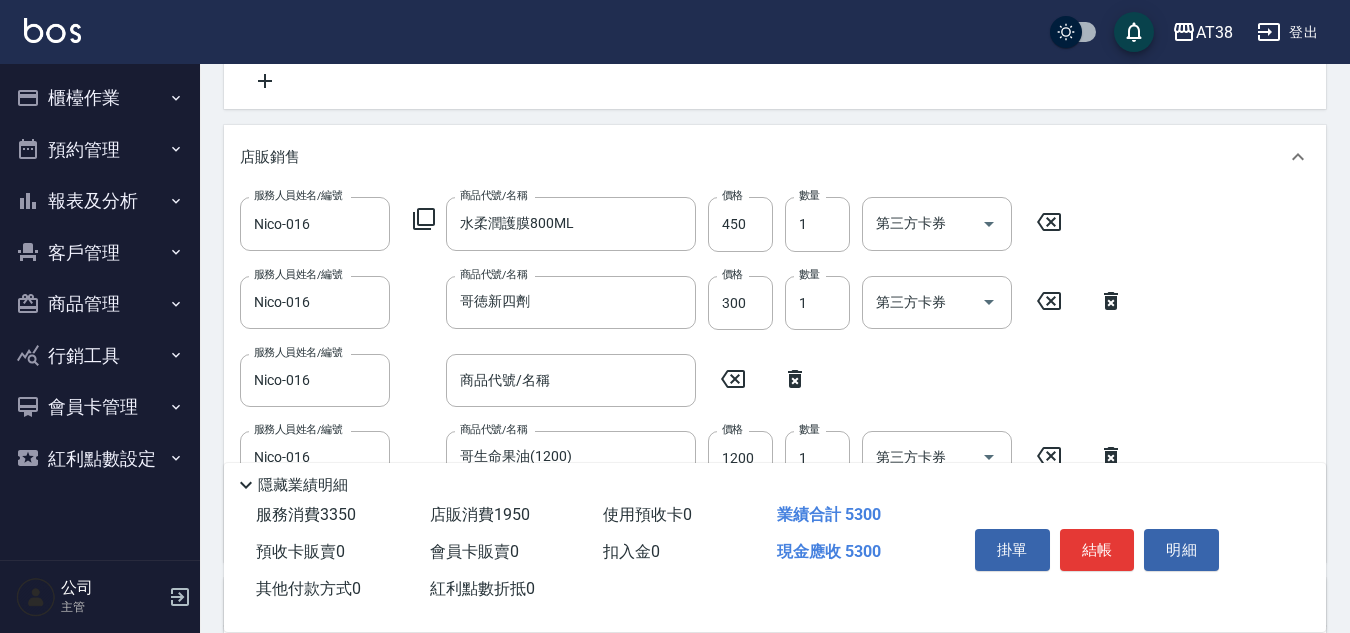 click 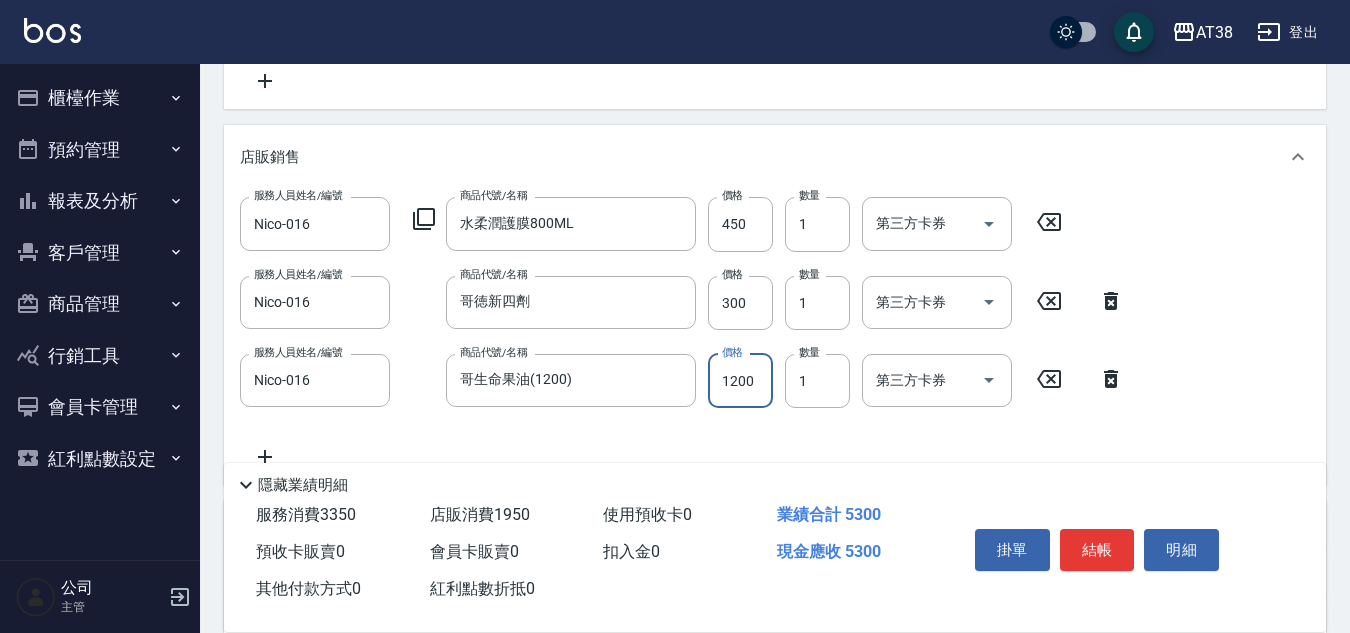 click on "1200" at bounding box center (740, 381) 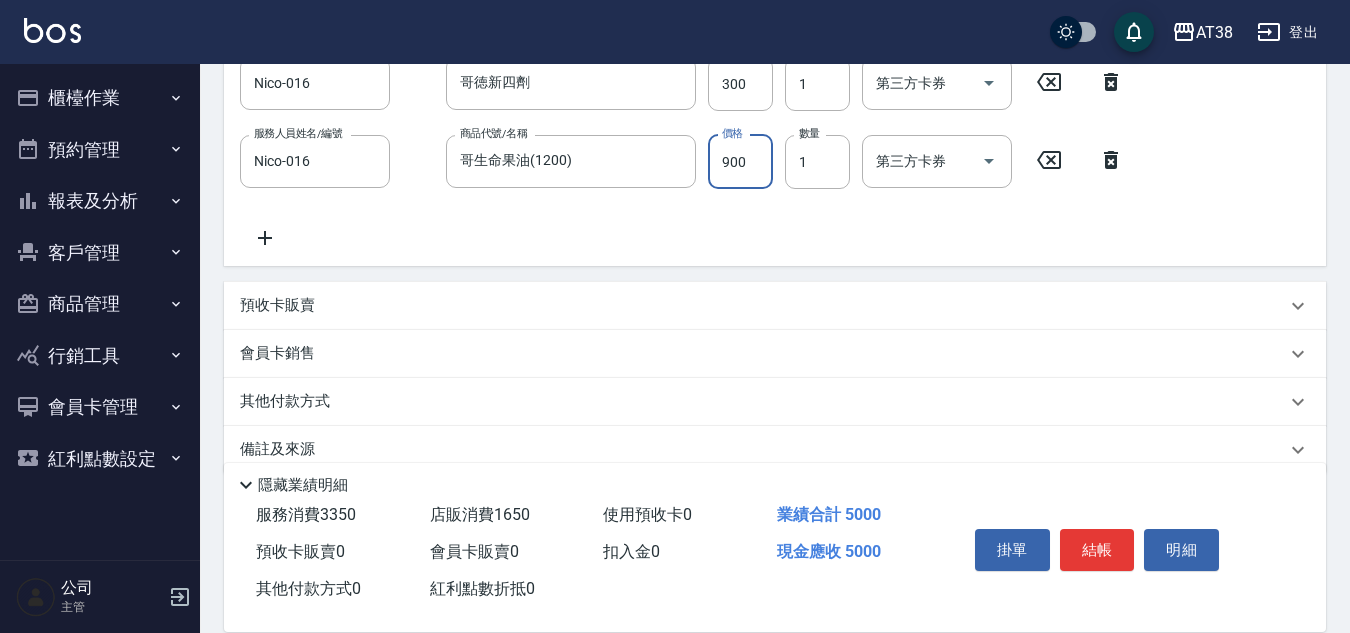 scroll, scrollTop: 752, scrollLeft: 0, axis: vertical 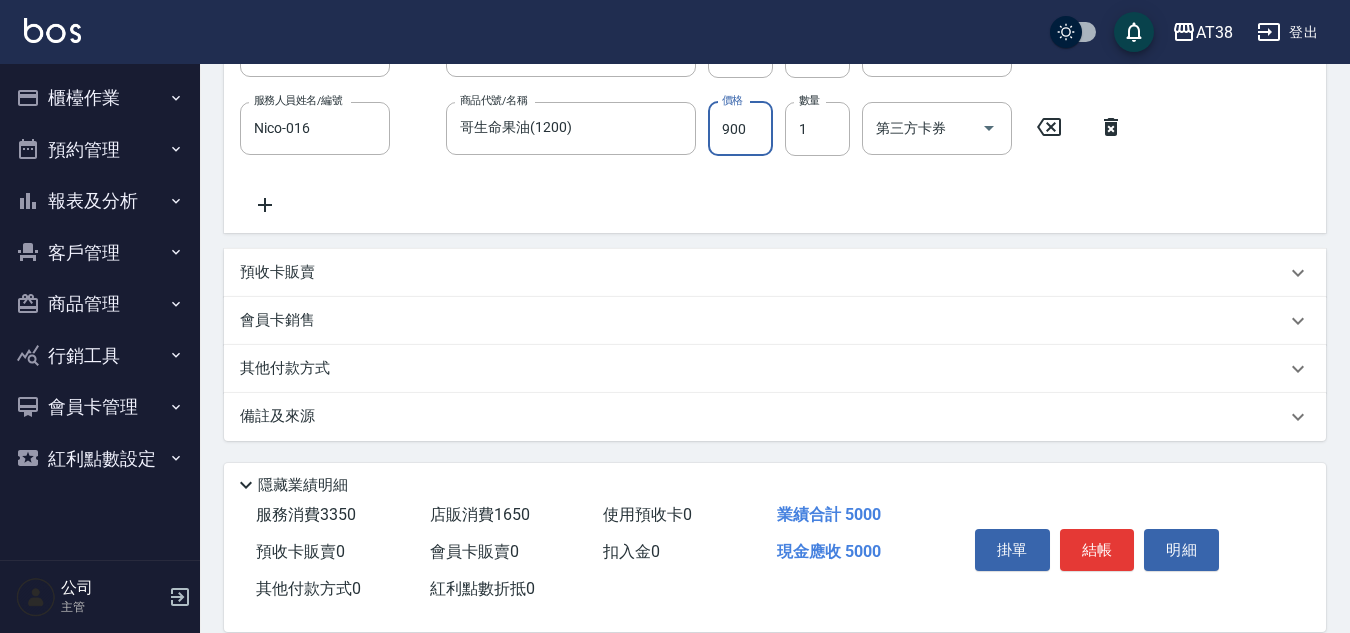 type on "900" 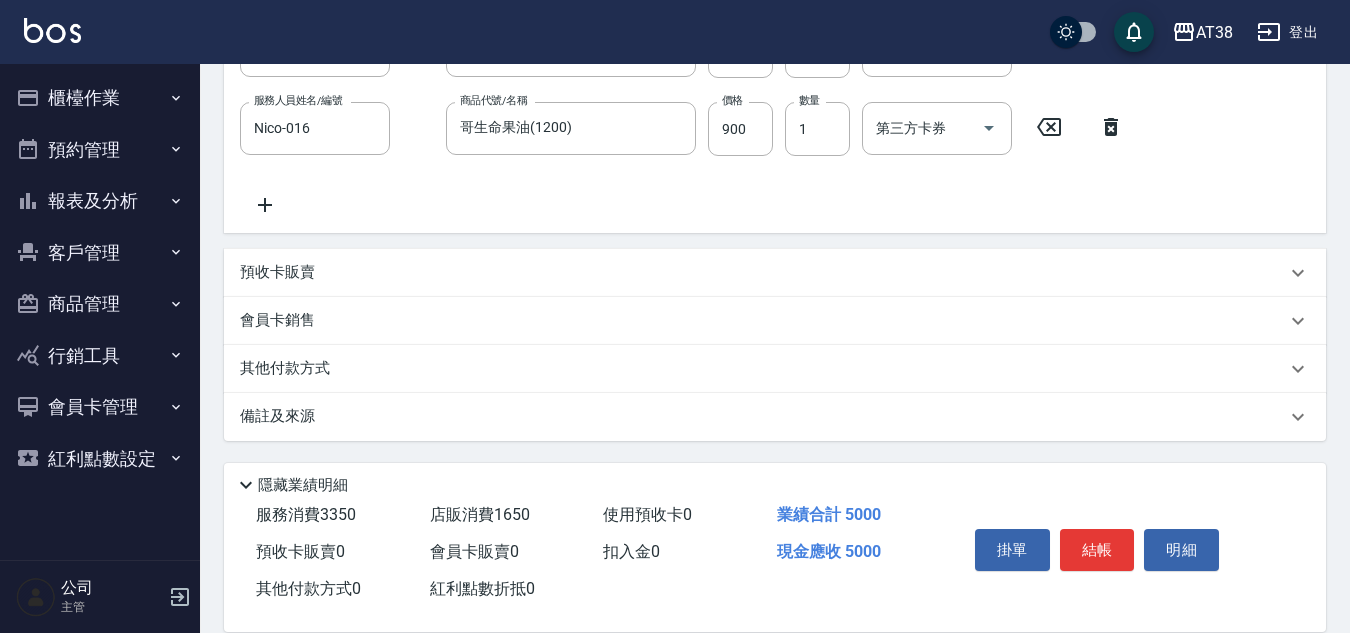 click on "其他付款方式" at bounding box center (290, 369) 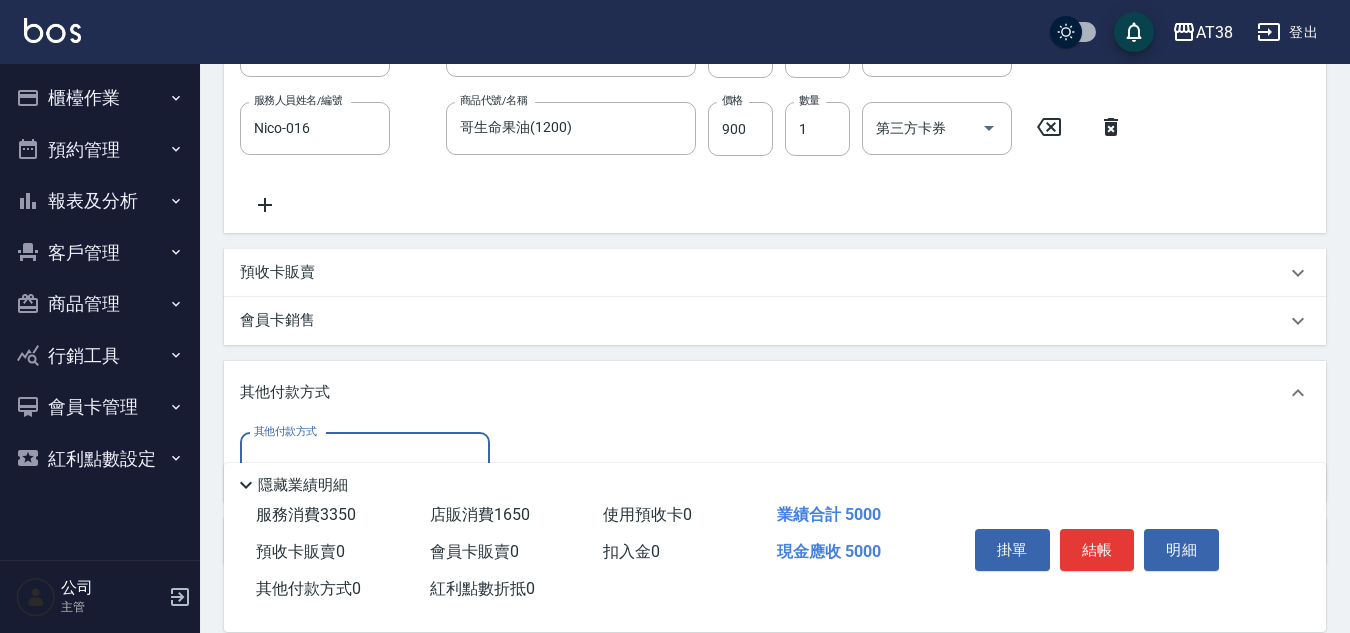 scroll, scrollTop: 0, scrollLeft: 0, axis: both 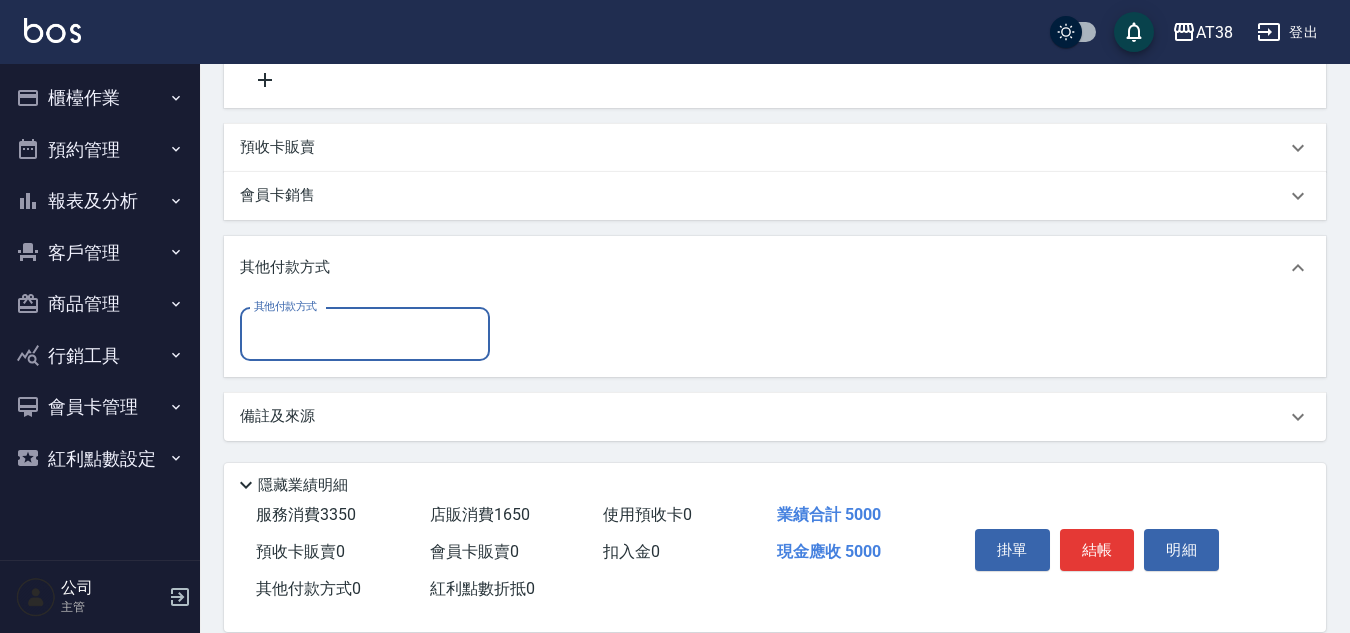 click on "其他付款方式" at bounding box center [365, 334] 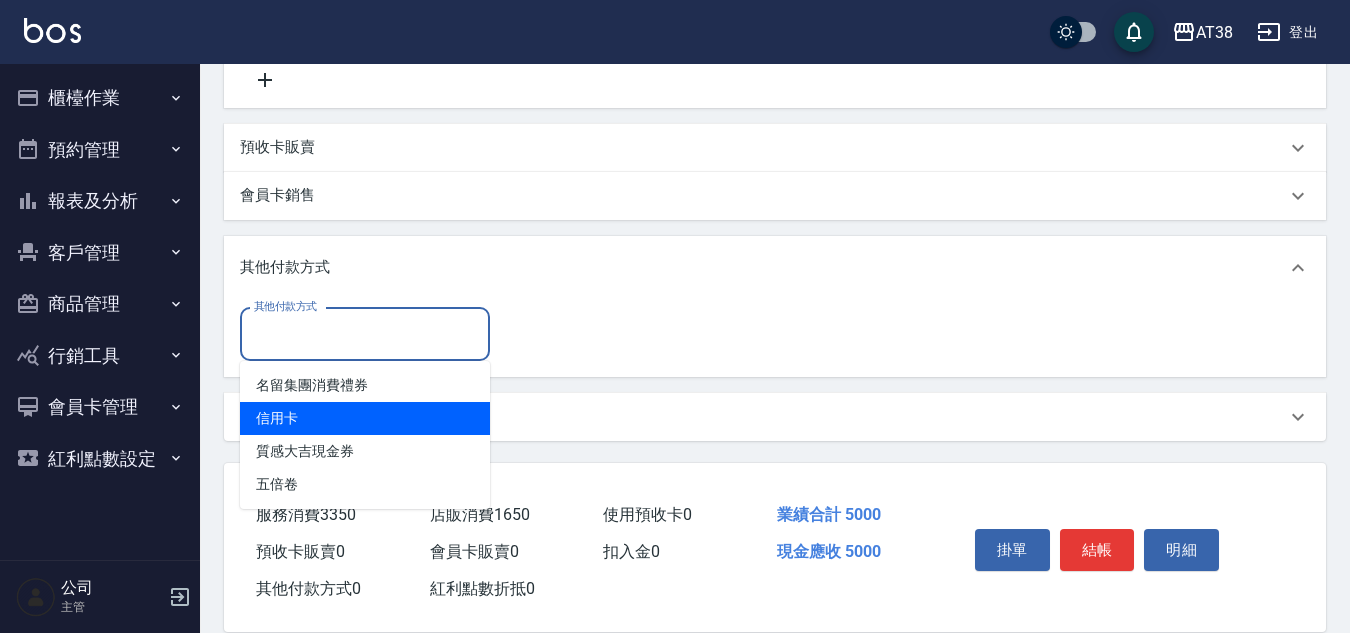 click on "信用卡" at bounding box center (365, 418) 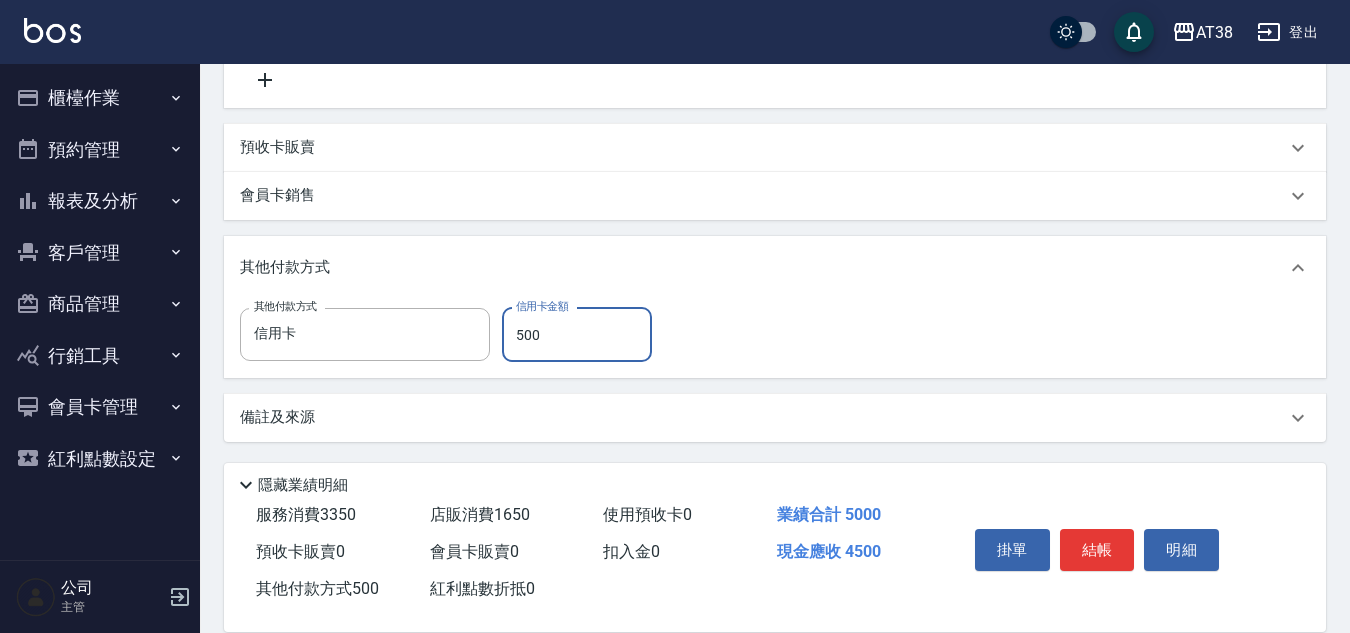 type on "5000" 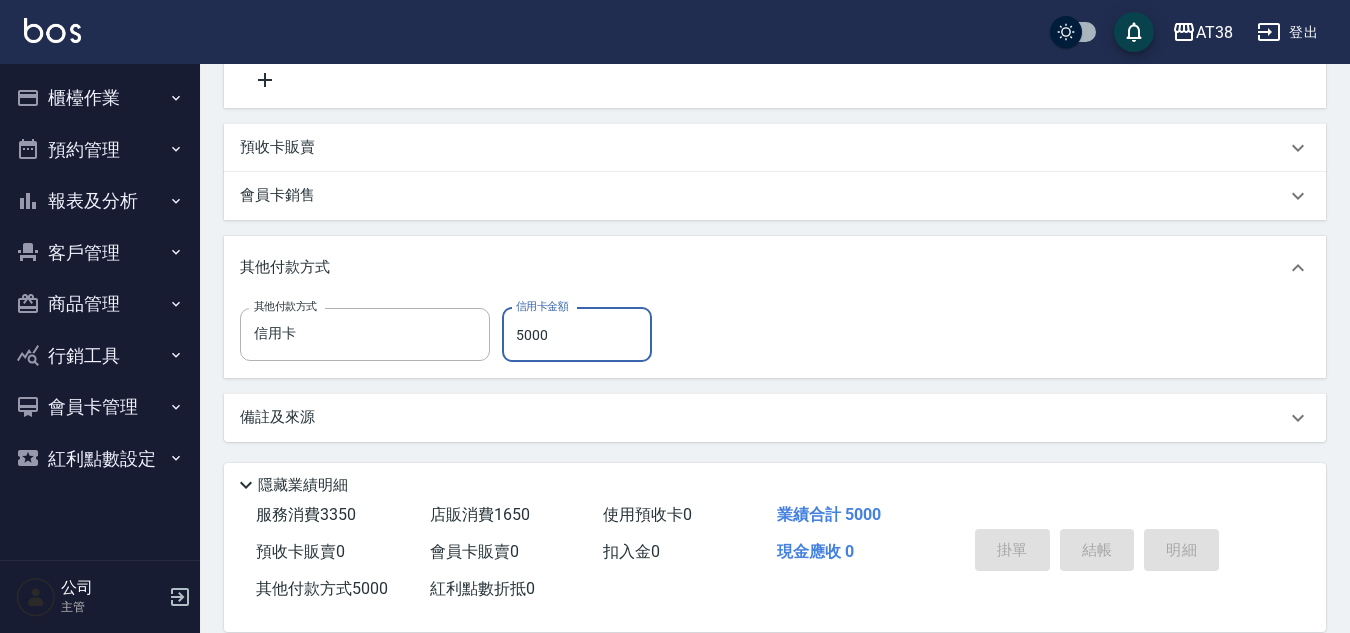type on "2025/07/11 19:57" 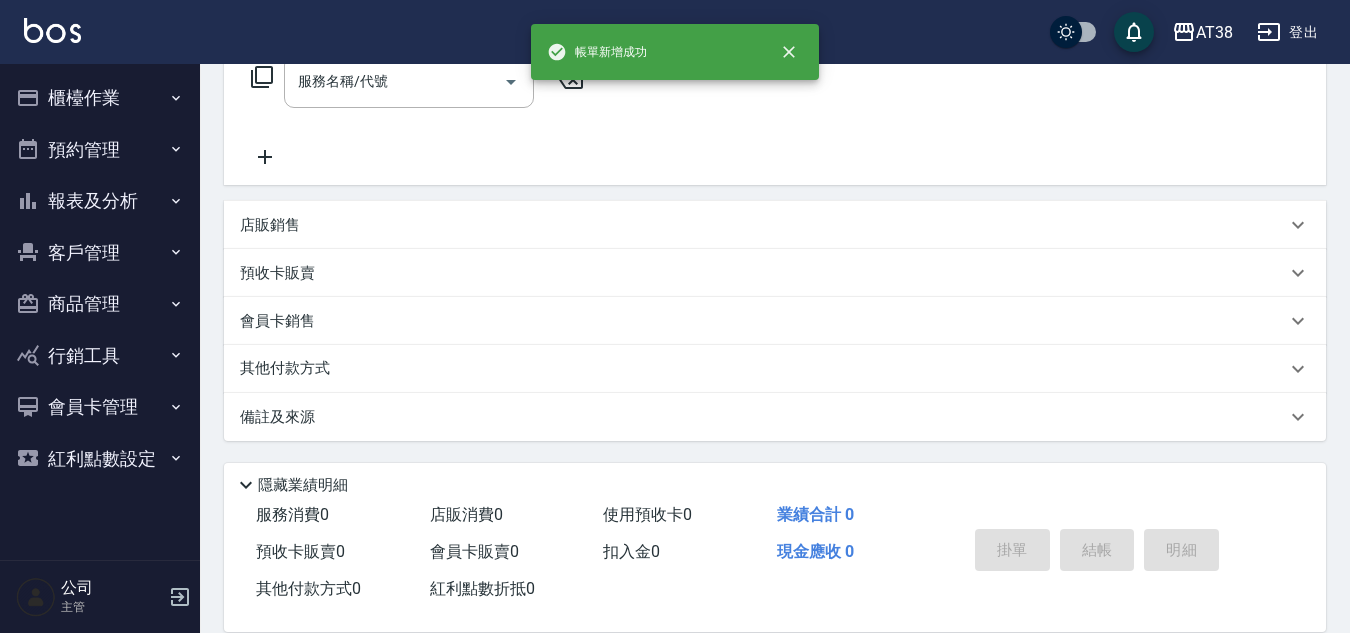 scroll, scrollTop: 0, scrollLeft: 0, axis: both 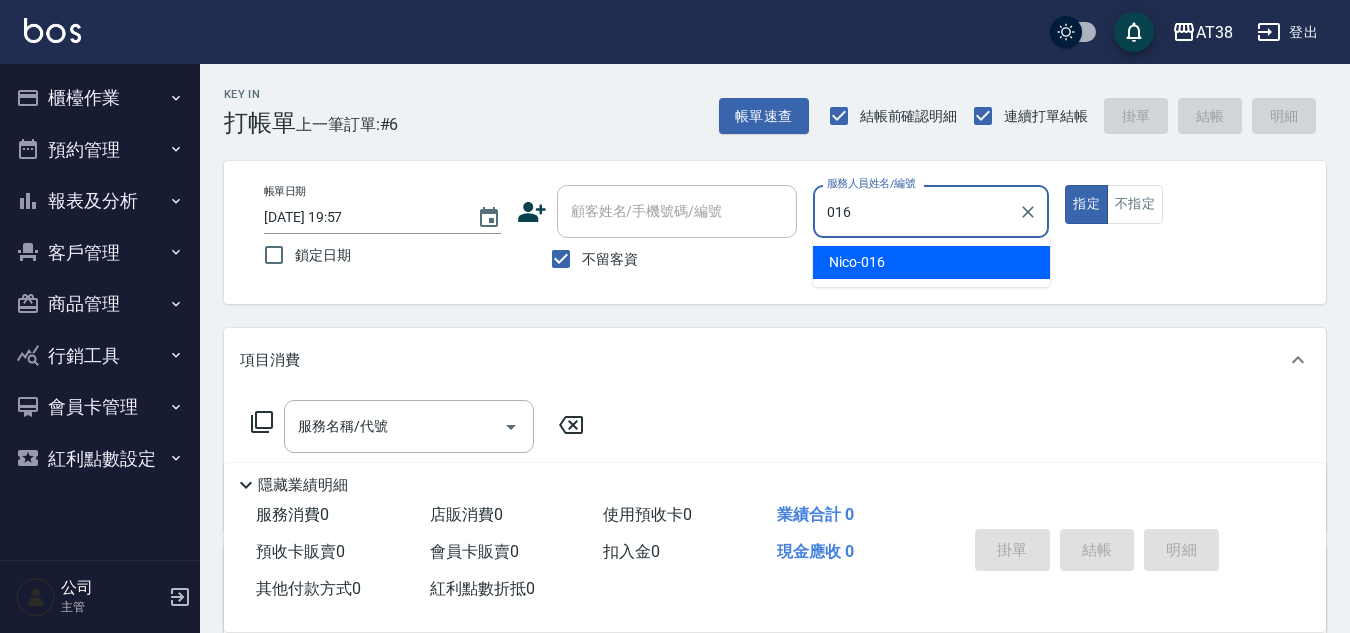 type on "Nico-016" 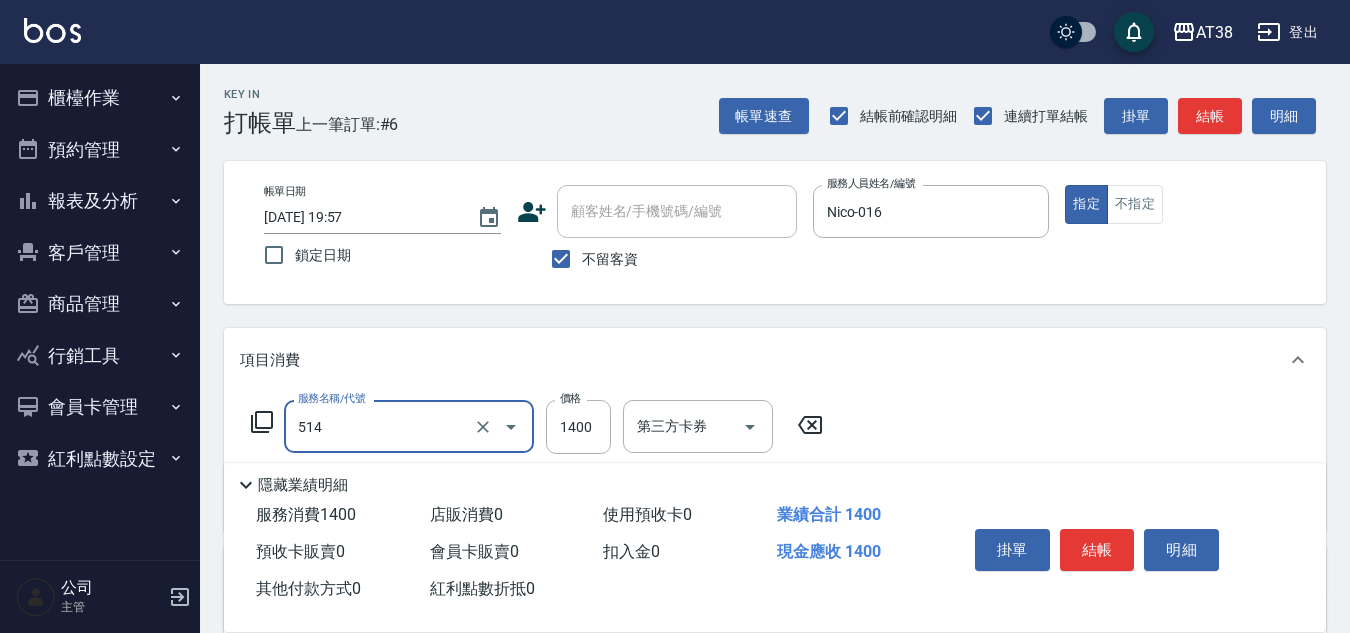type on "染髮(長)(514)" 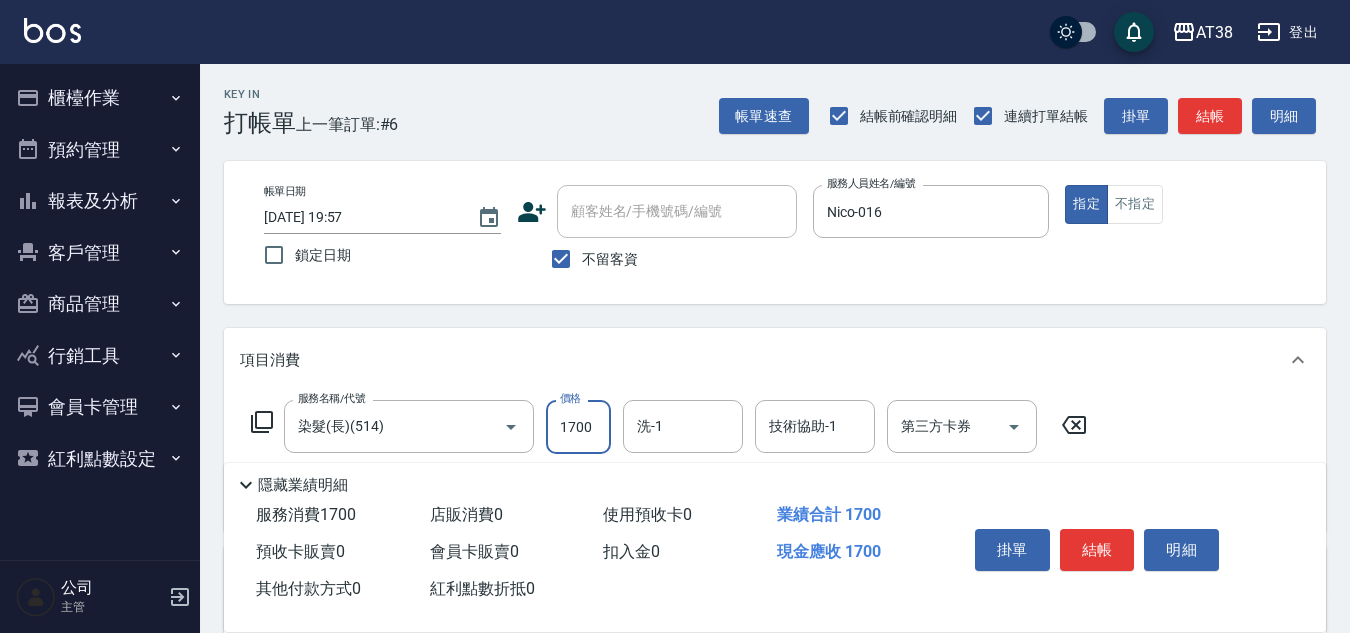 type on "1700" 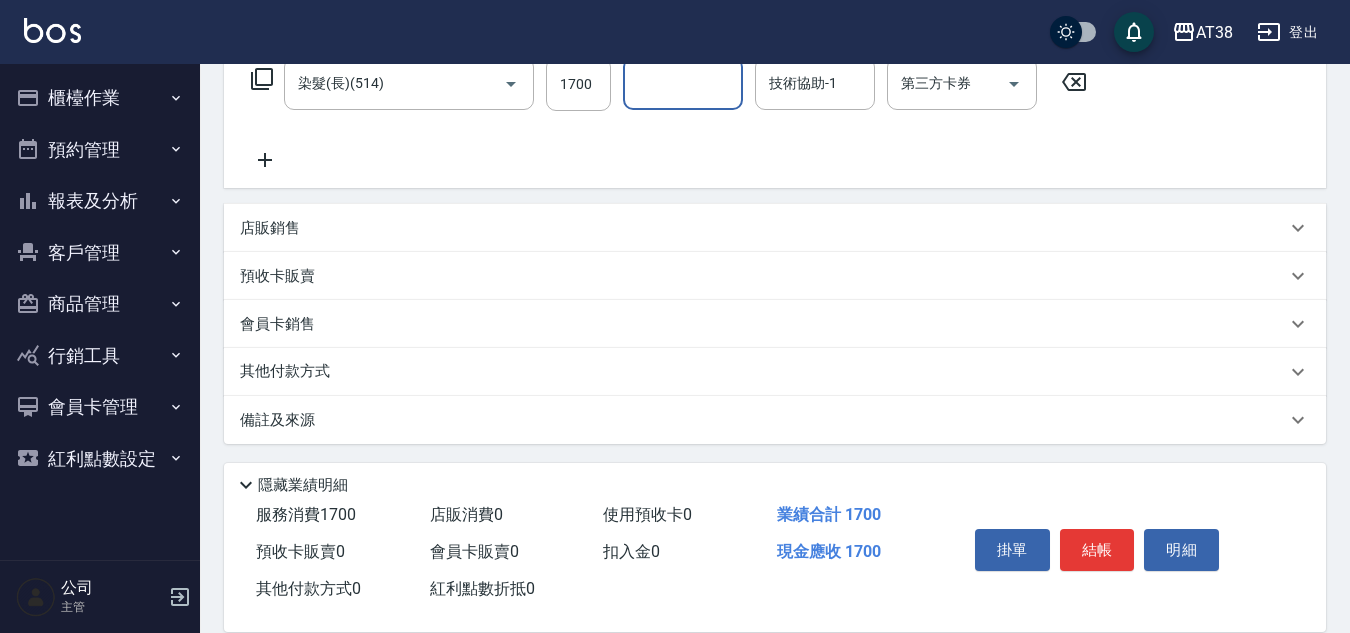 scroll, scrollTop: 346, scrollLeft: 0, axis: vertical 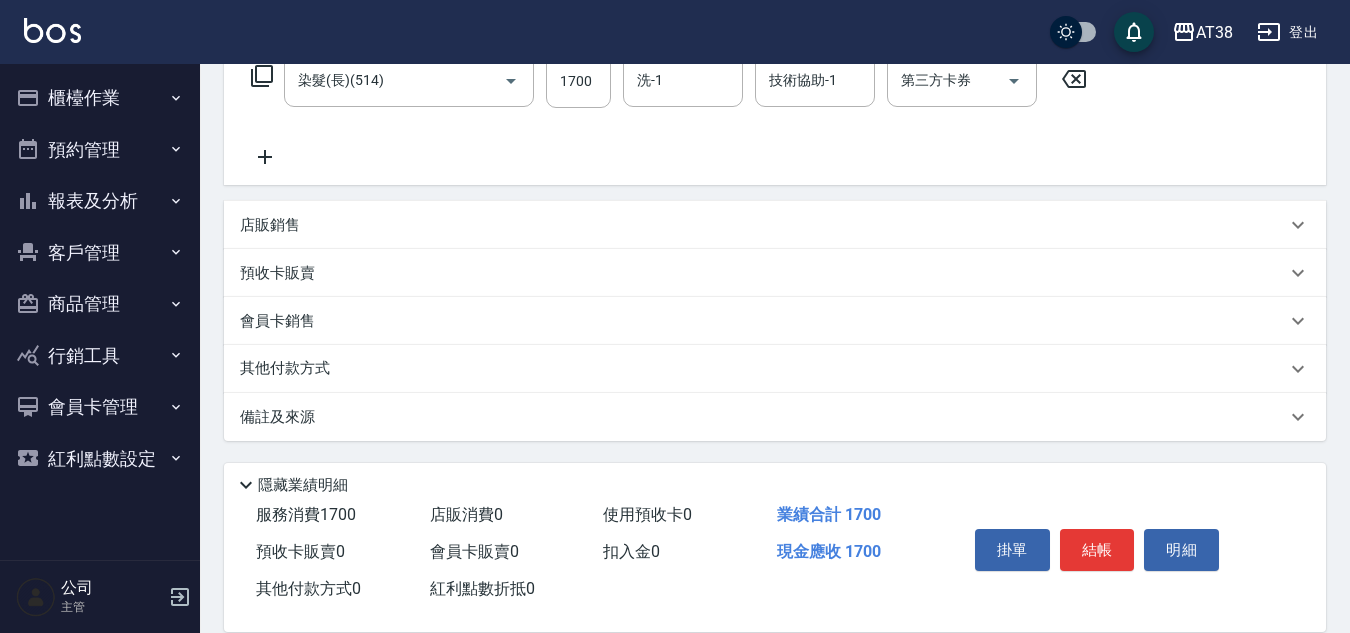 click on "其他付款方式" at bounding box center [290, 369] 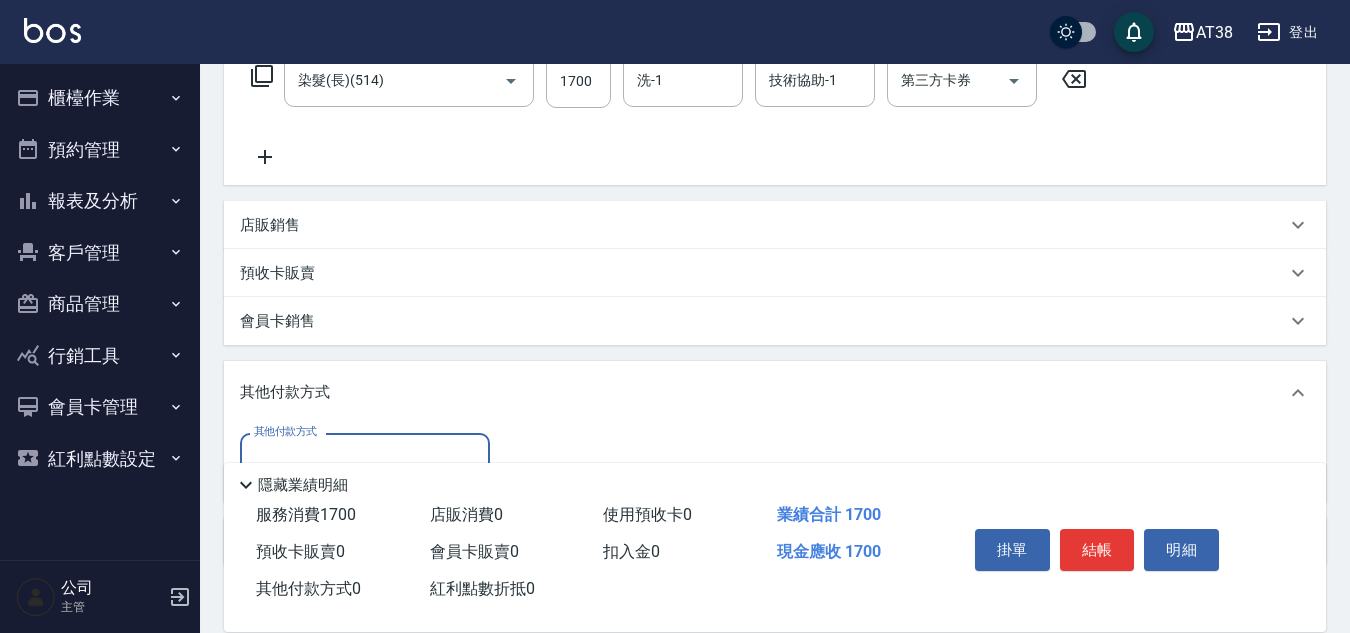 scroll, scrollTop: 0, scrollLeft: 0, axis: both 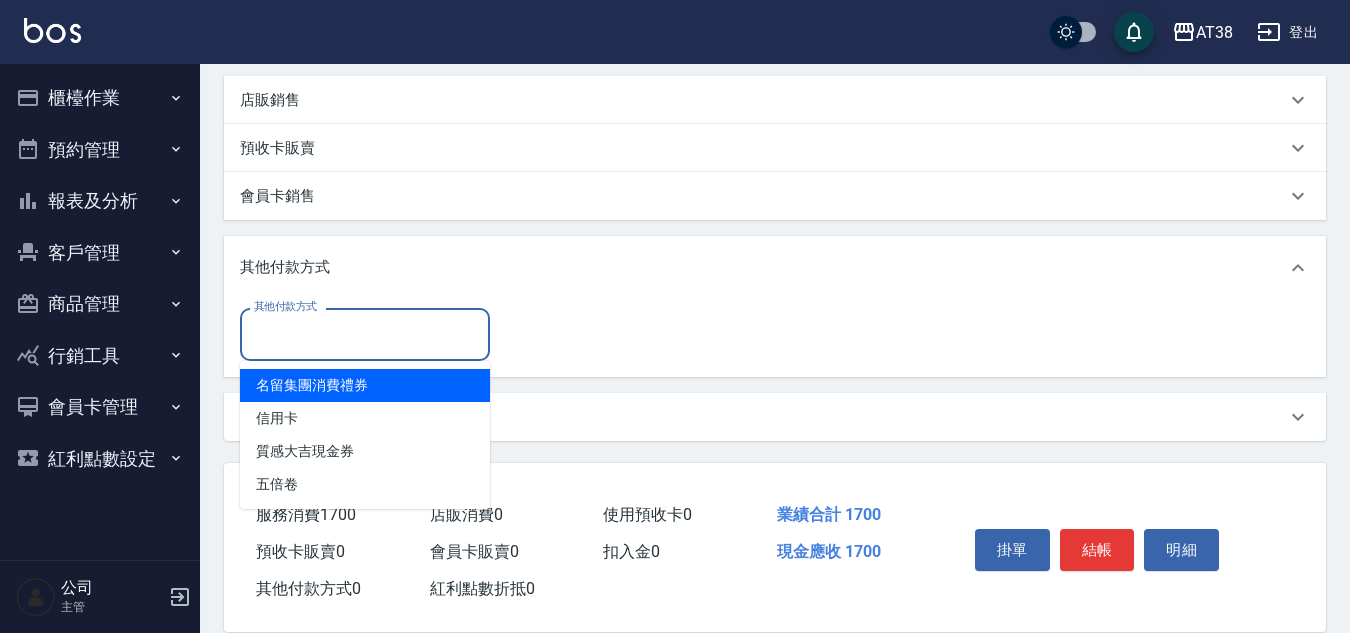 click on "其他付款方式" at bounding box center (365, 334) 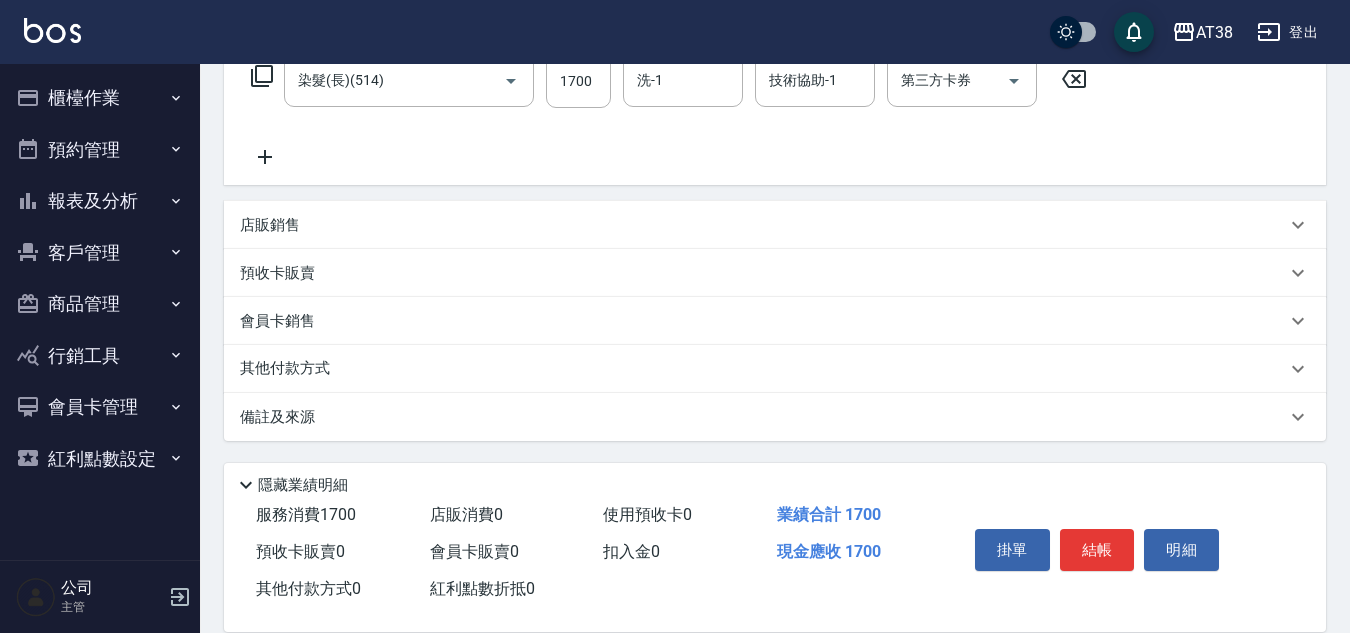 scroll, scrollTop: 346, scrollLeft: 0, axis: vertical 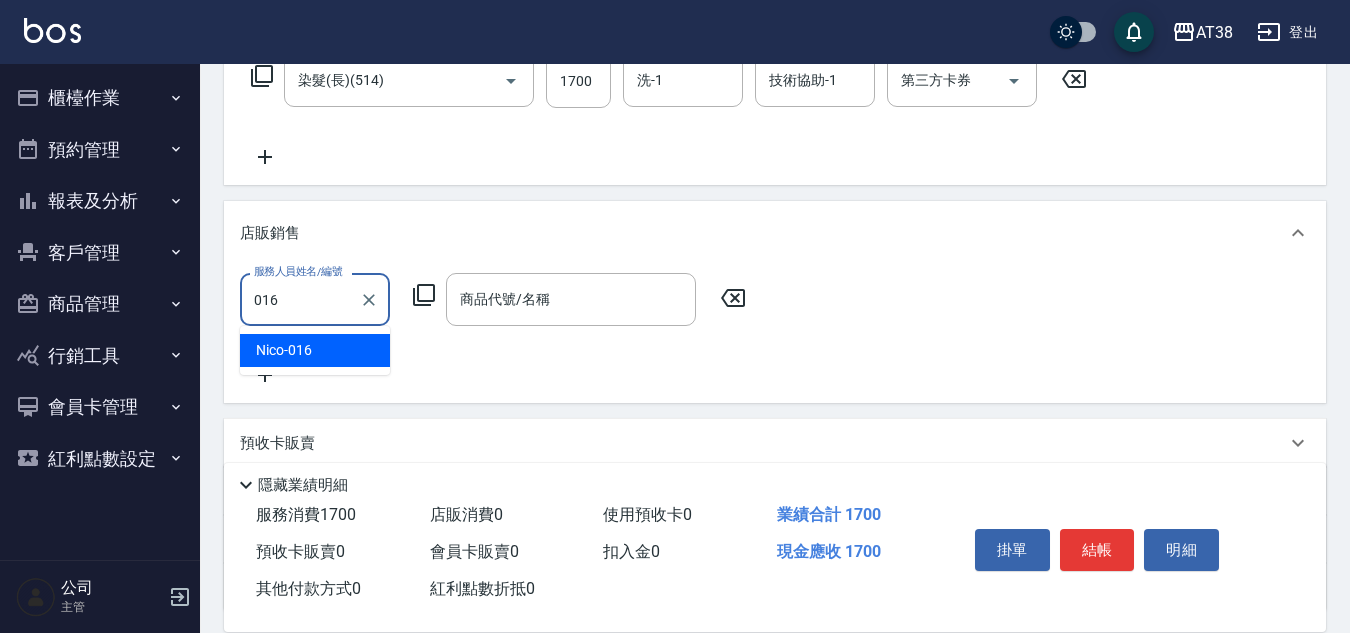 type on "Nico-016" 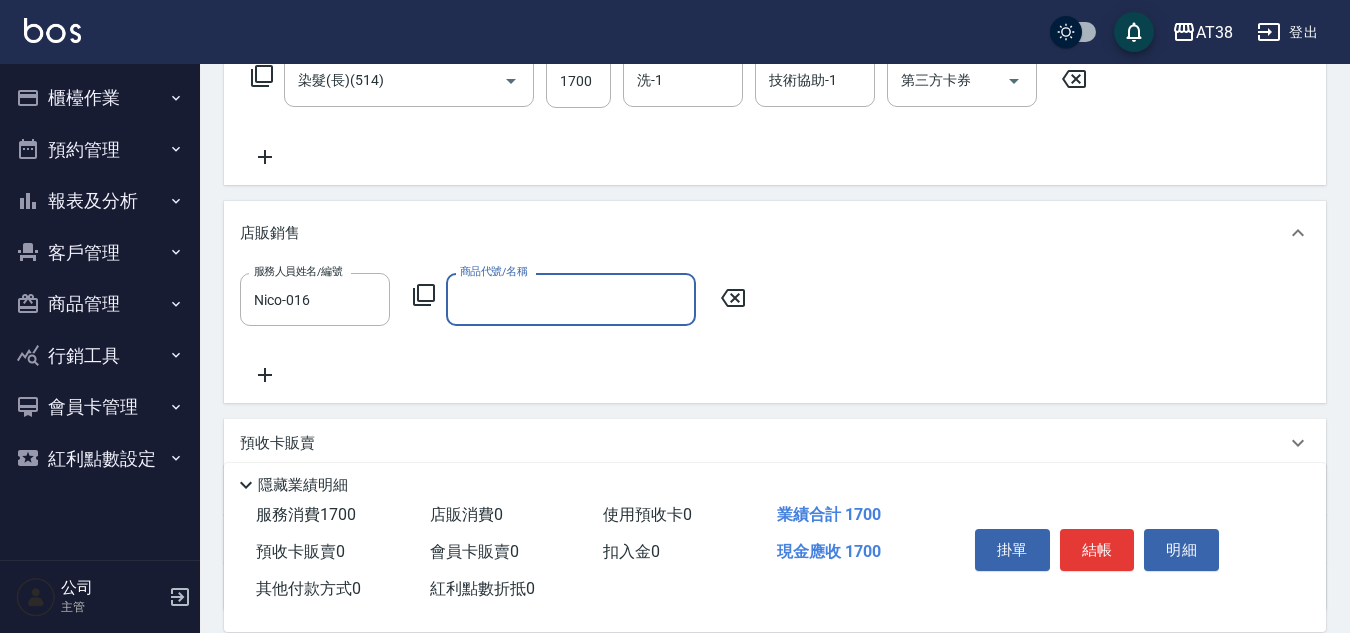 click 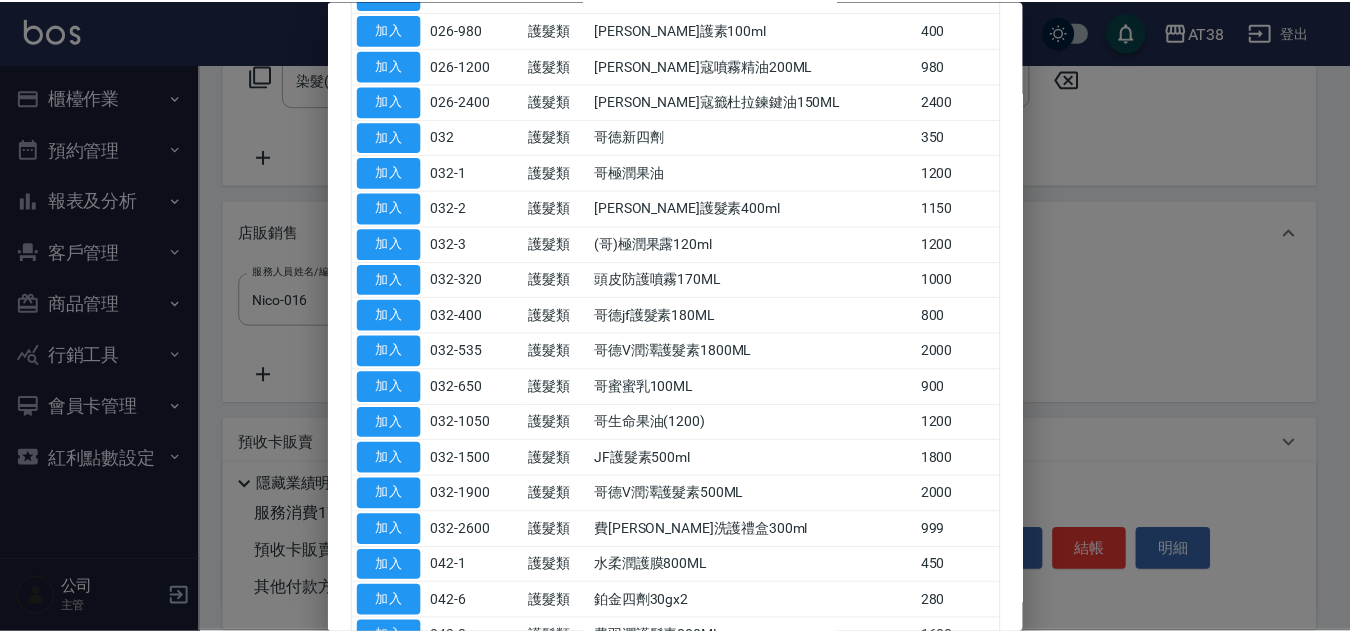 scroll, scrollTop: 700, scrollLeft: 0, axis: vertical 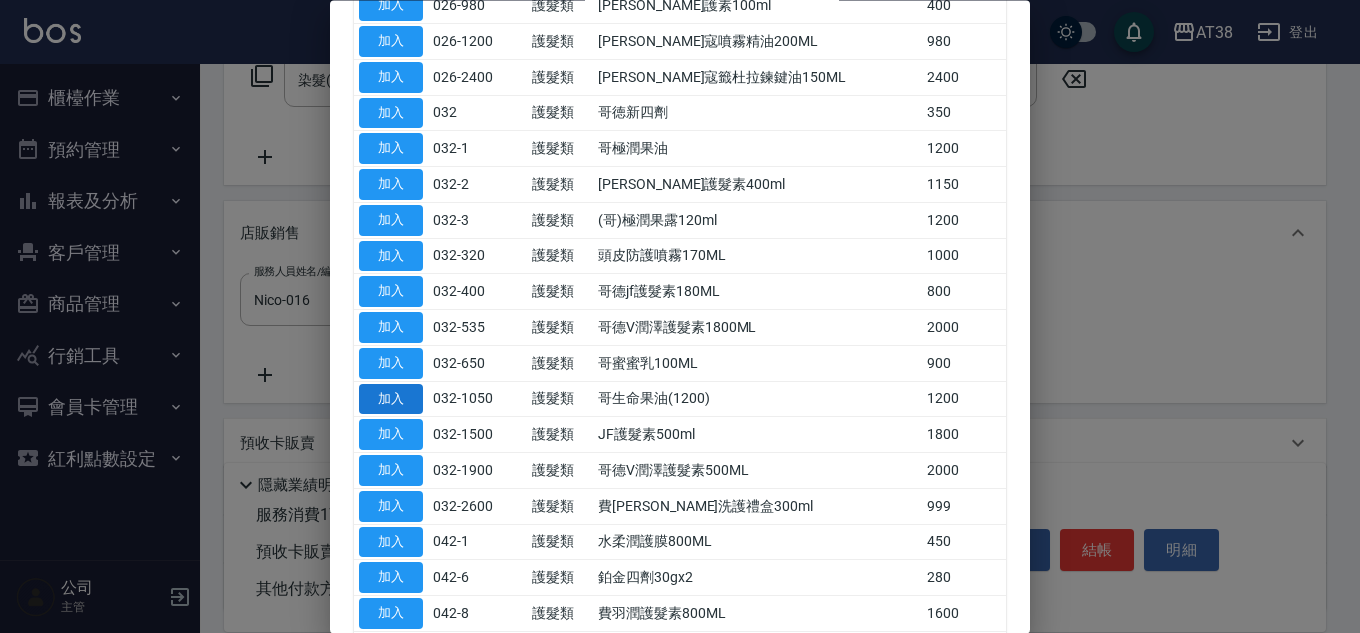 click on "加入" at bounding box center (391, 399) 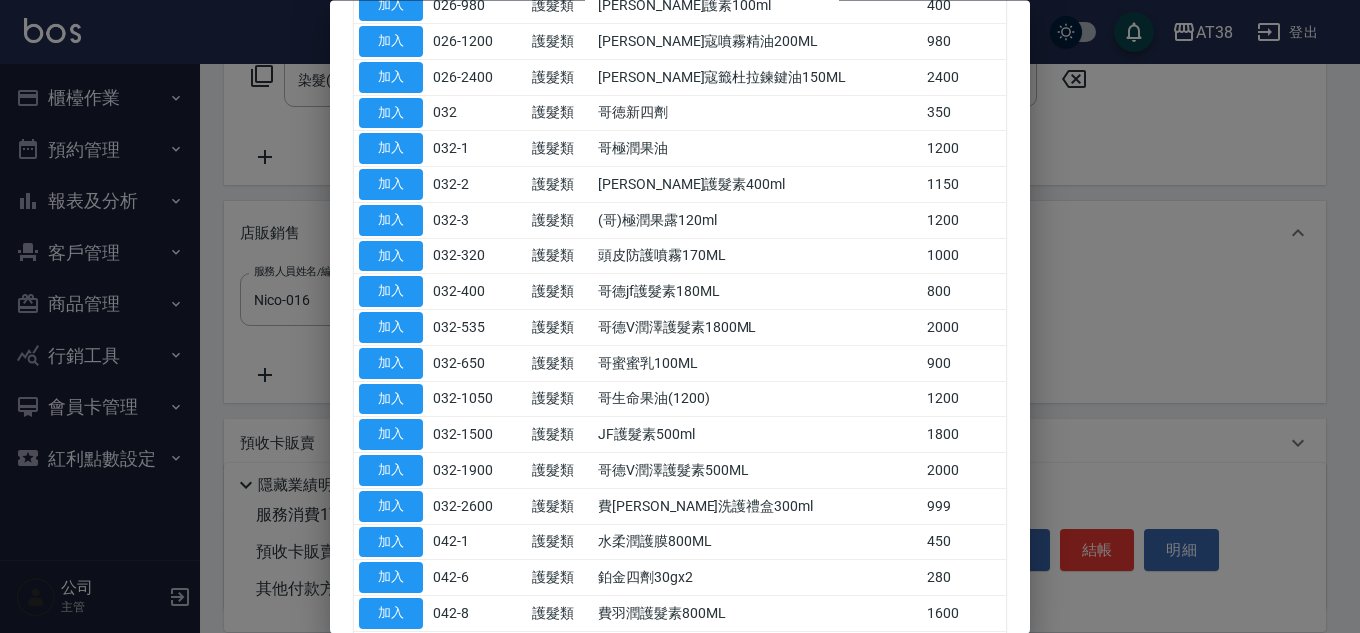 type on "哥生命果油(1200)" 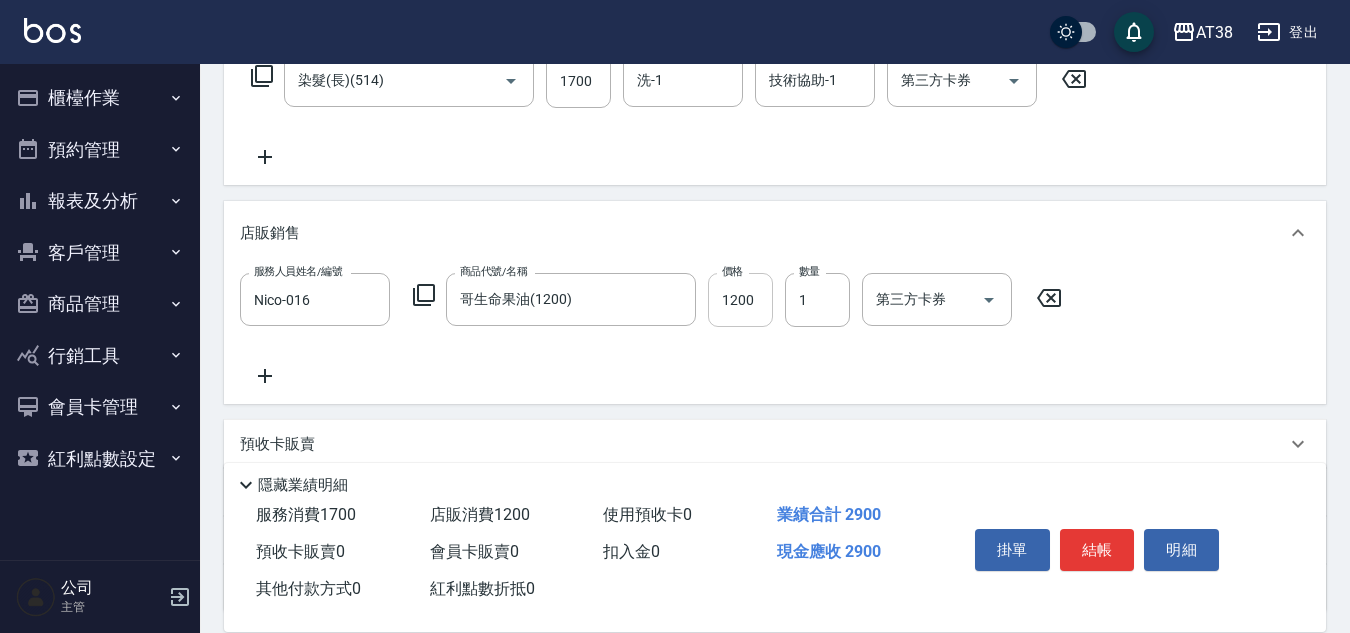 click on "1200" at bounding box center [740, 300] 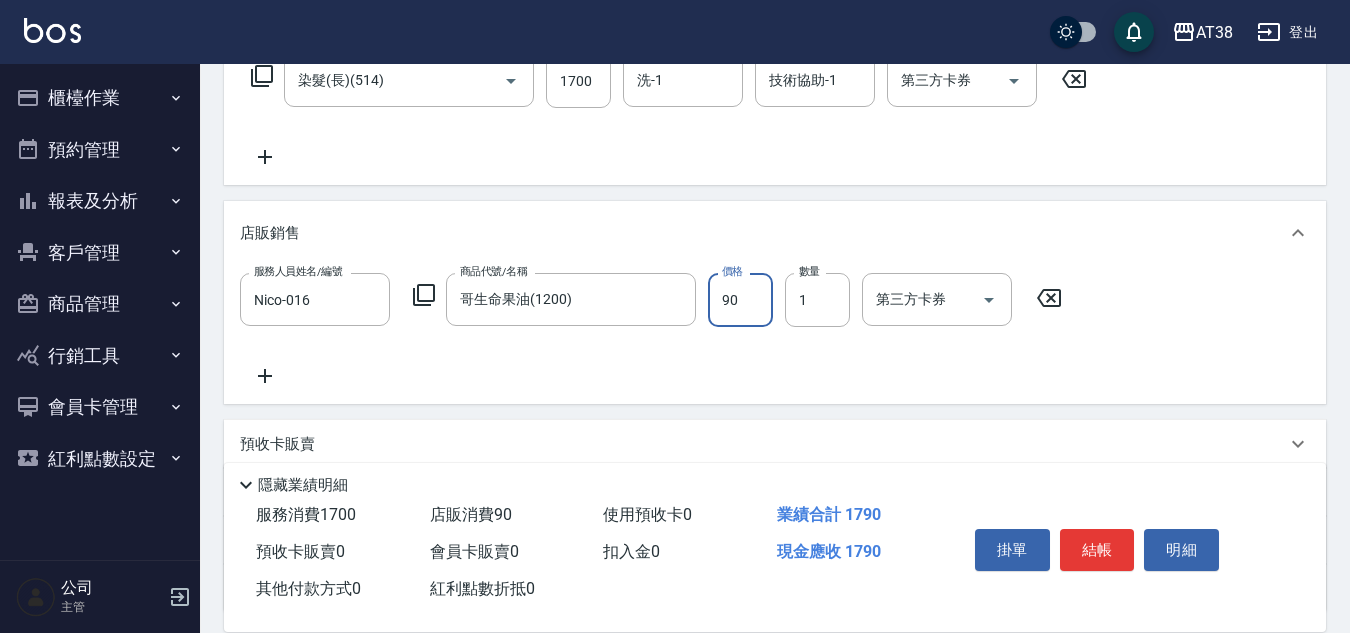 type on "900" 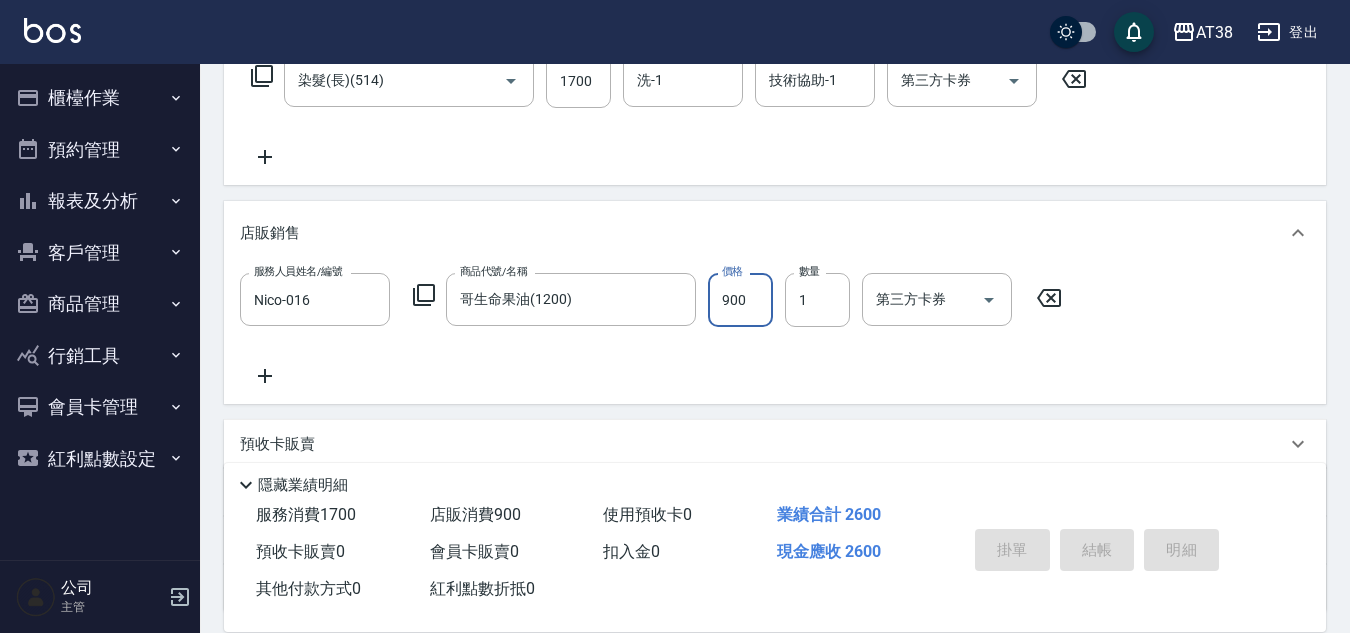 type on "2025/07/11 19:58" 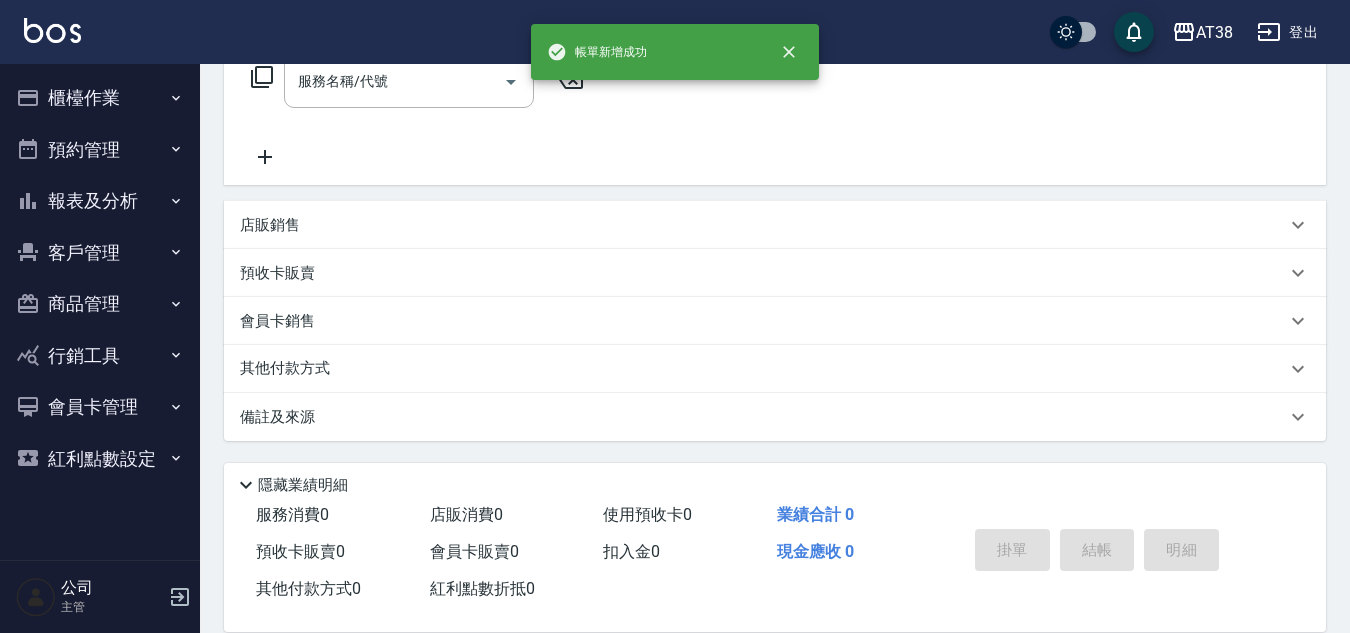 scroll, scrollTop: 0, scrollLeft: 0, axis: both 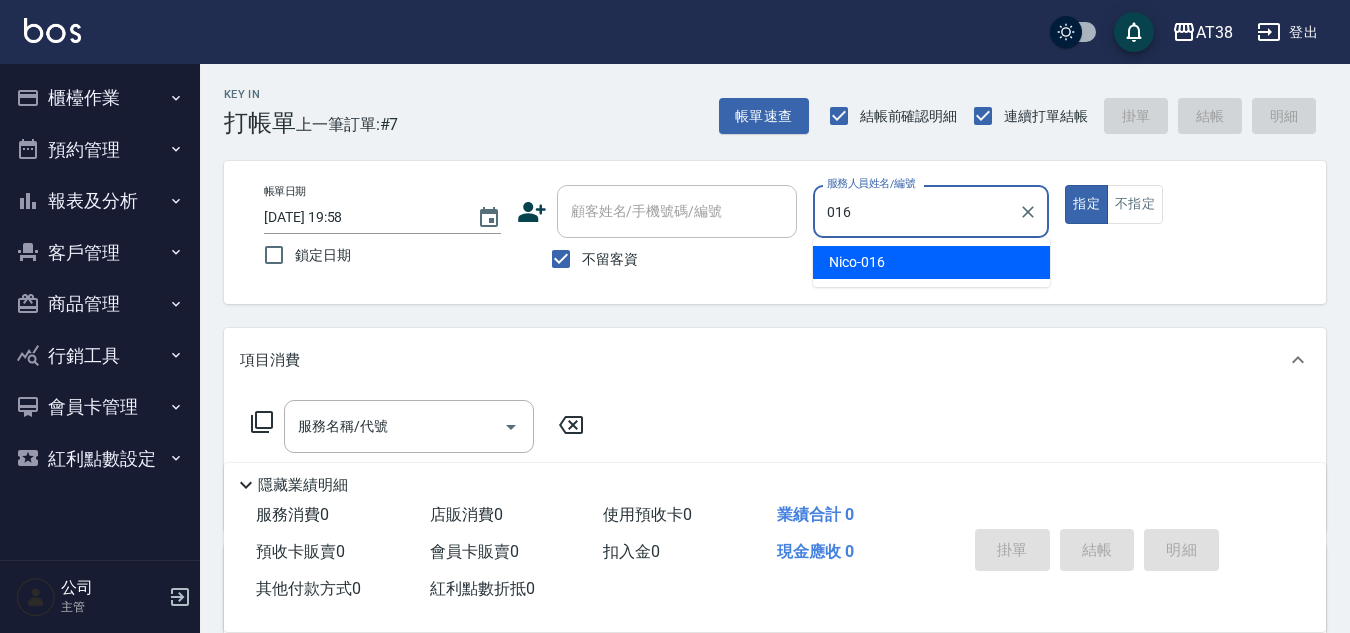 type on "Nico-016" 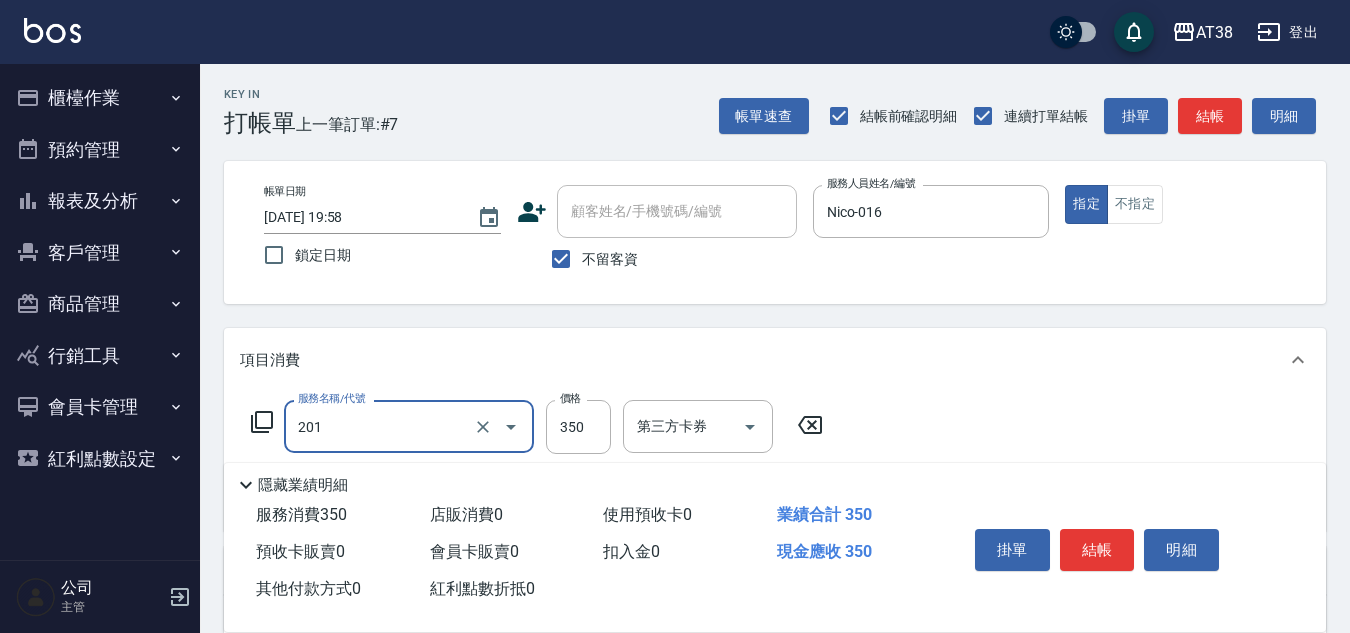 type on "洗髮(201)" 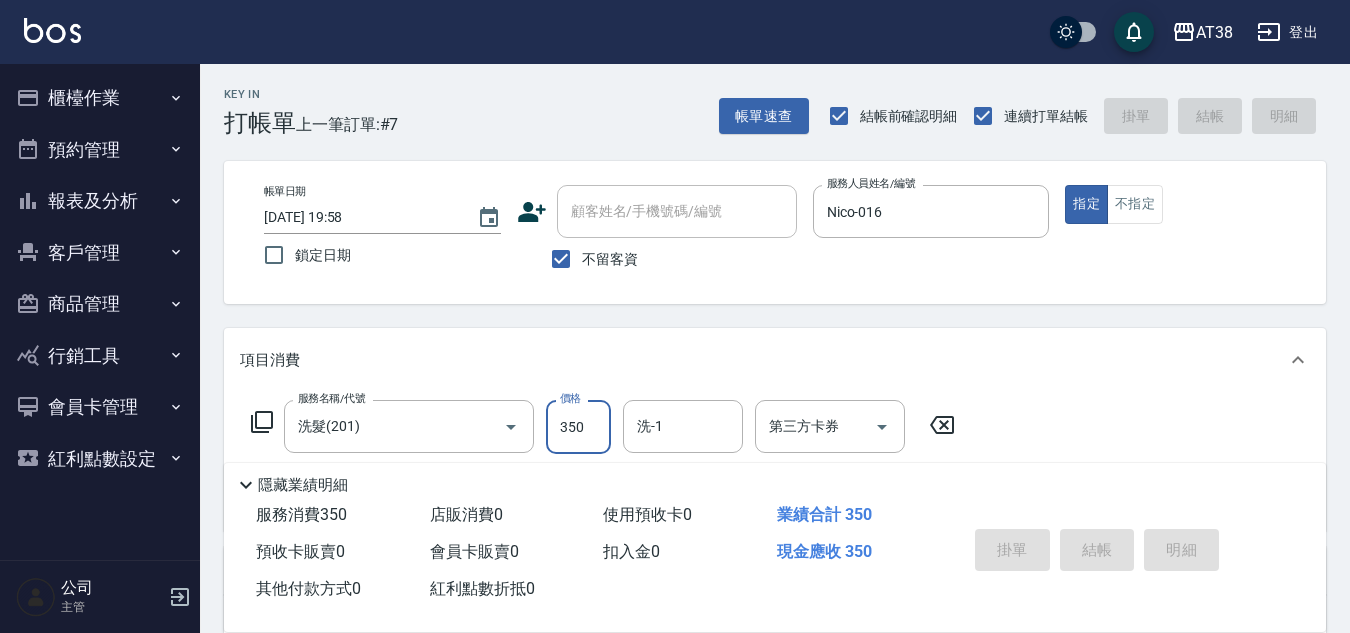 type 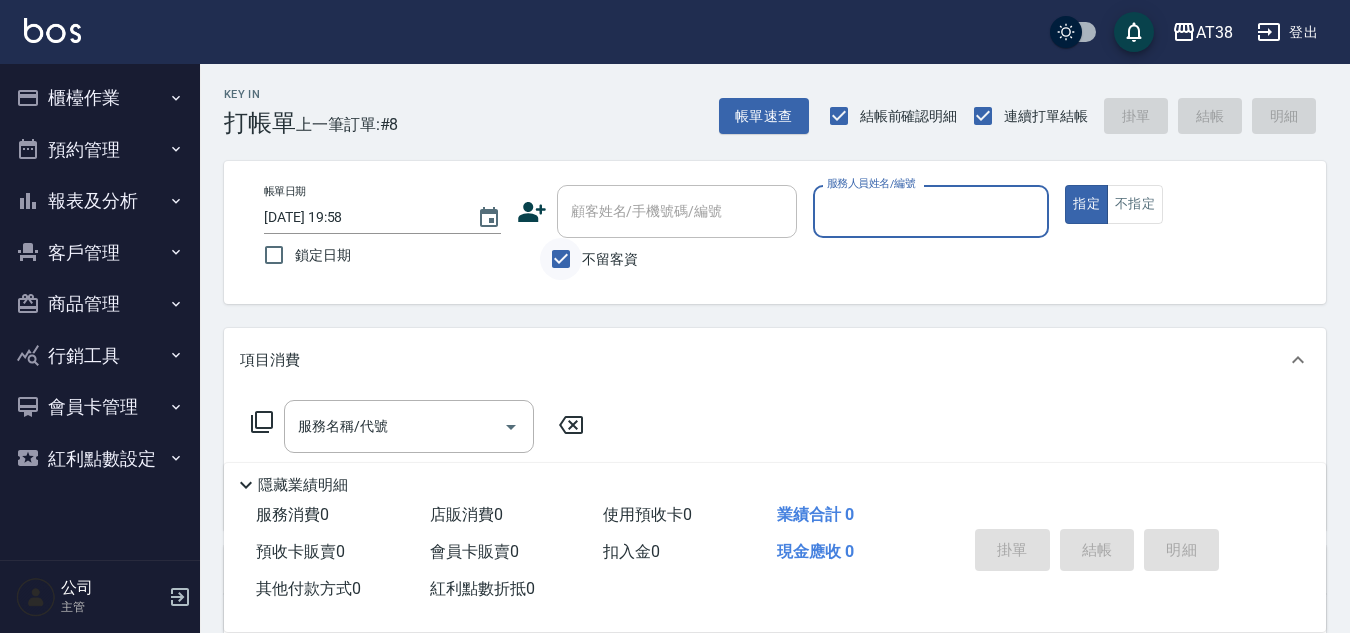 click on "不留客資" at bounding box center [561, 259] 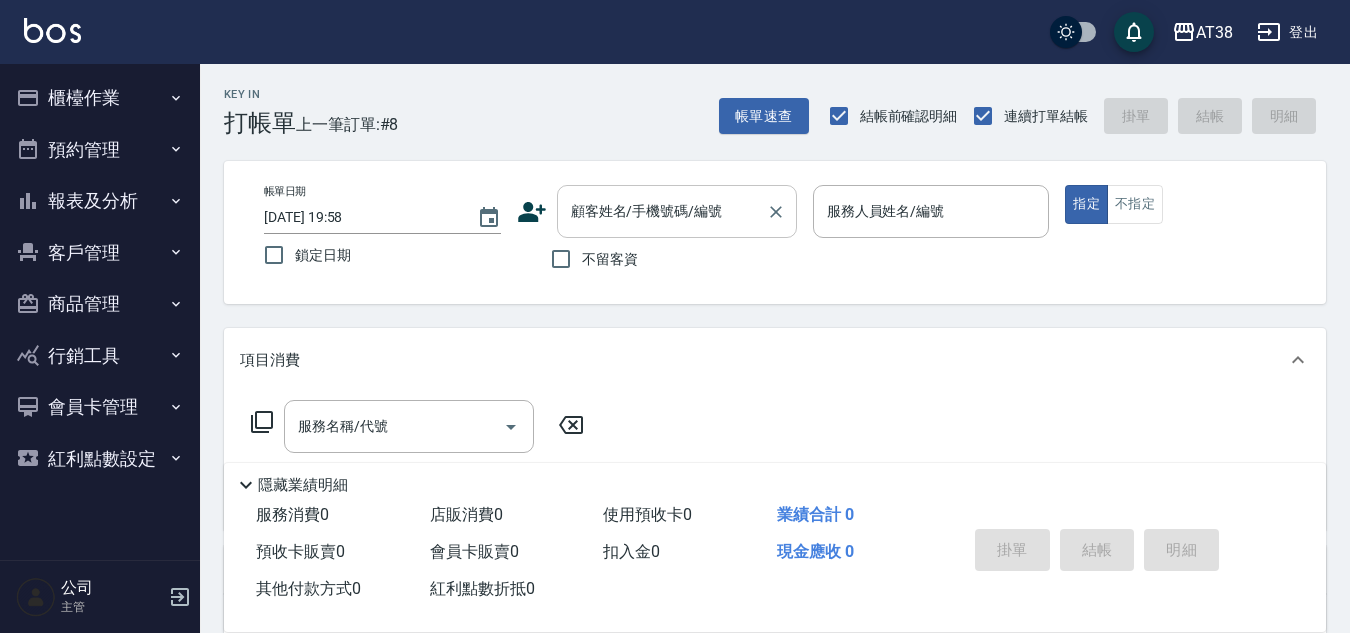 drag, startPoint x: 589, startPoint y: 212, endPoint x: 599, endPoint y: 208, distance: 10.770329 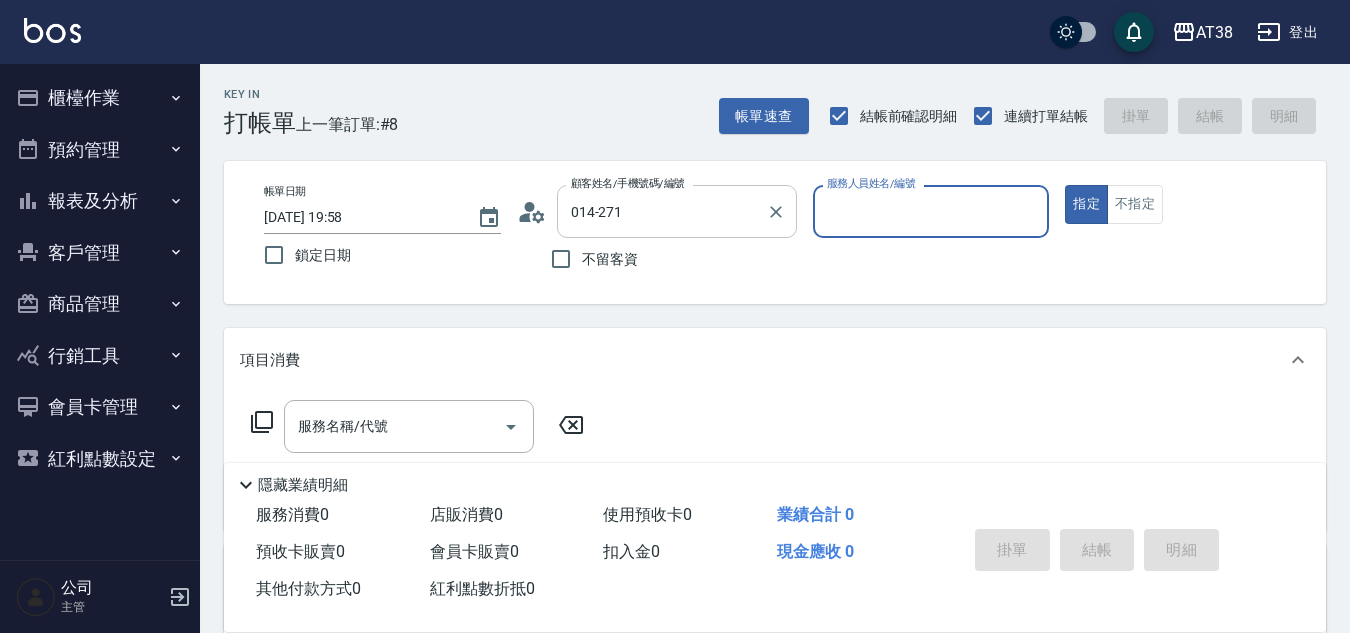 type on "蔡若桾/0919926853/014-271" 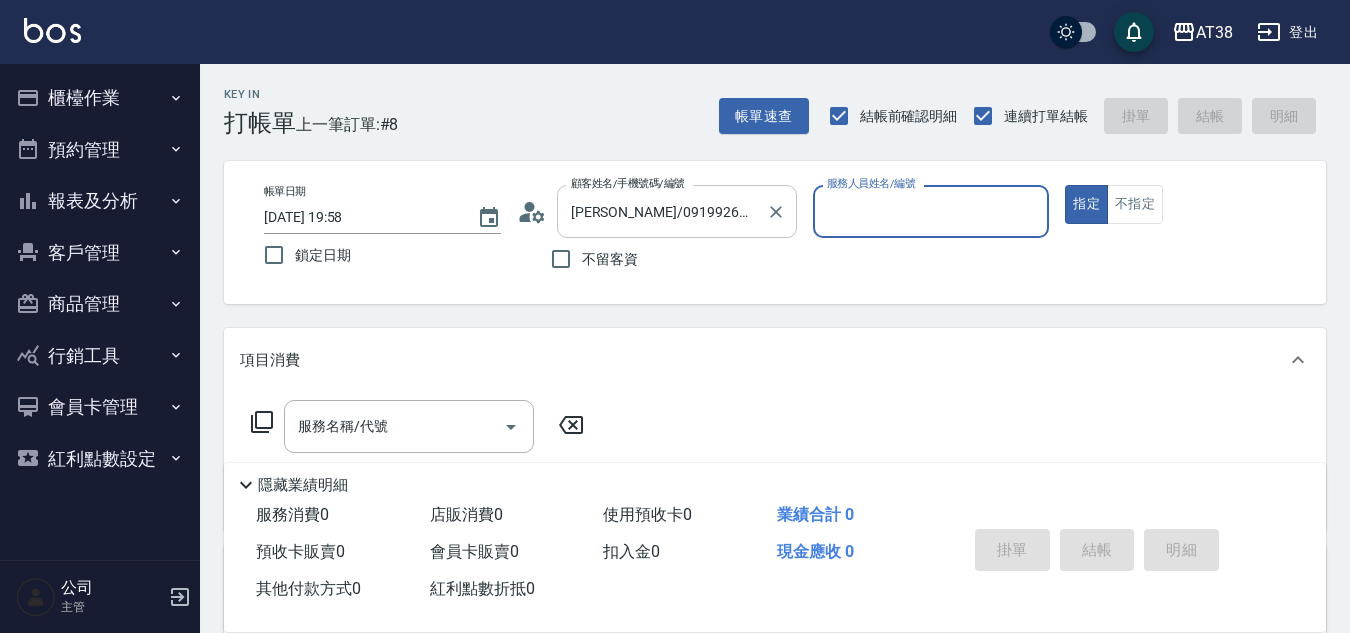 type on "Celine-014" 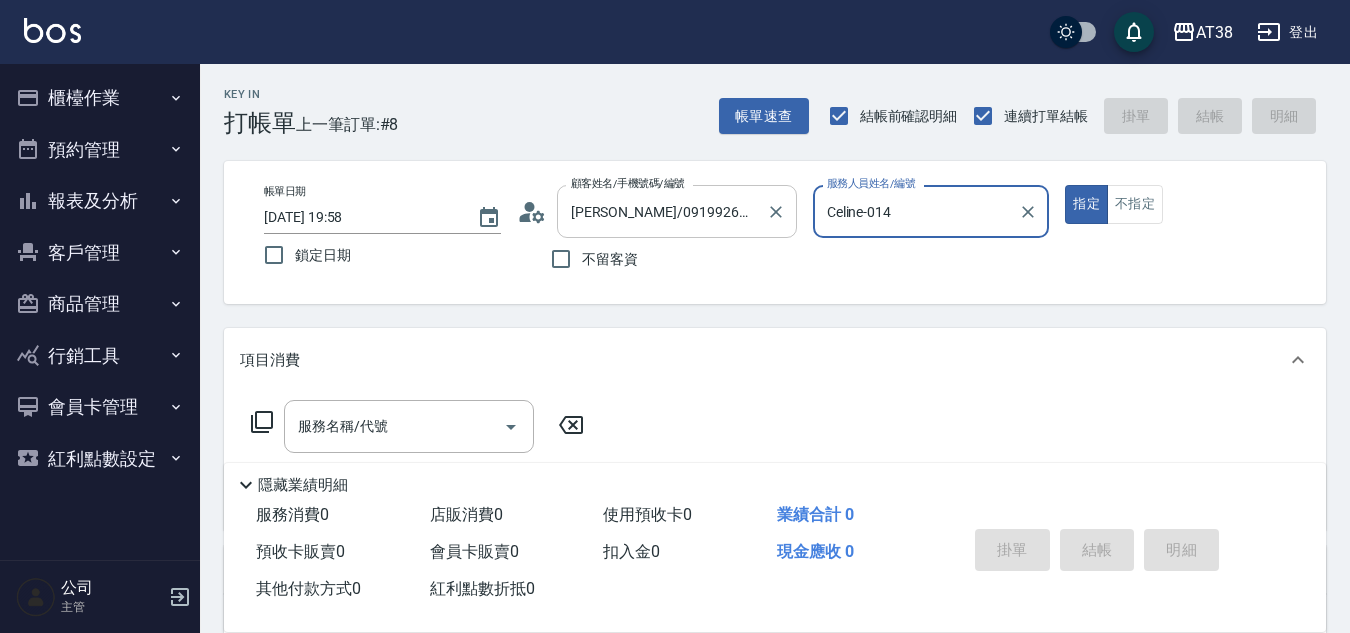 click on "指定" at bounding box center (1086, 204) 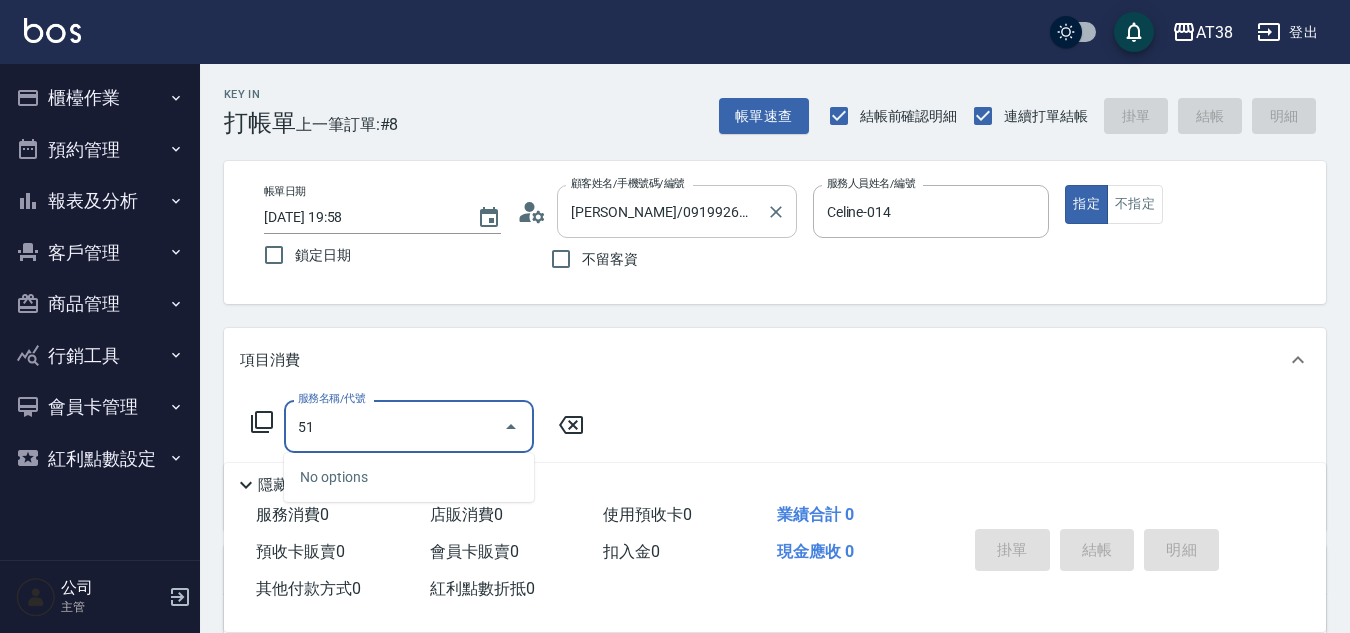 type on "514" 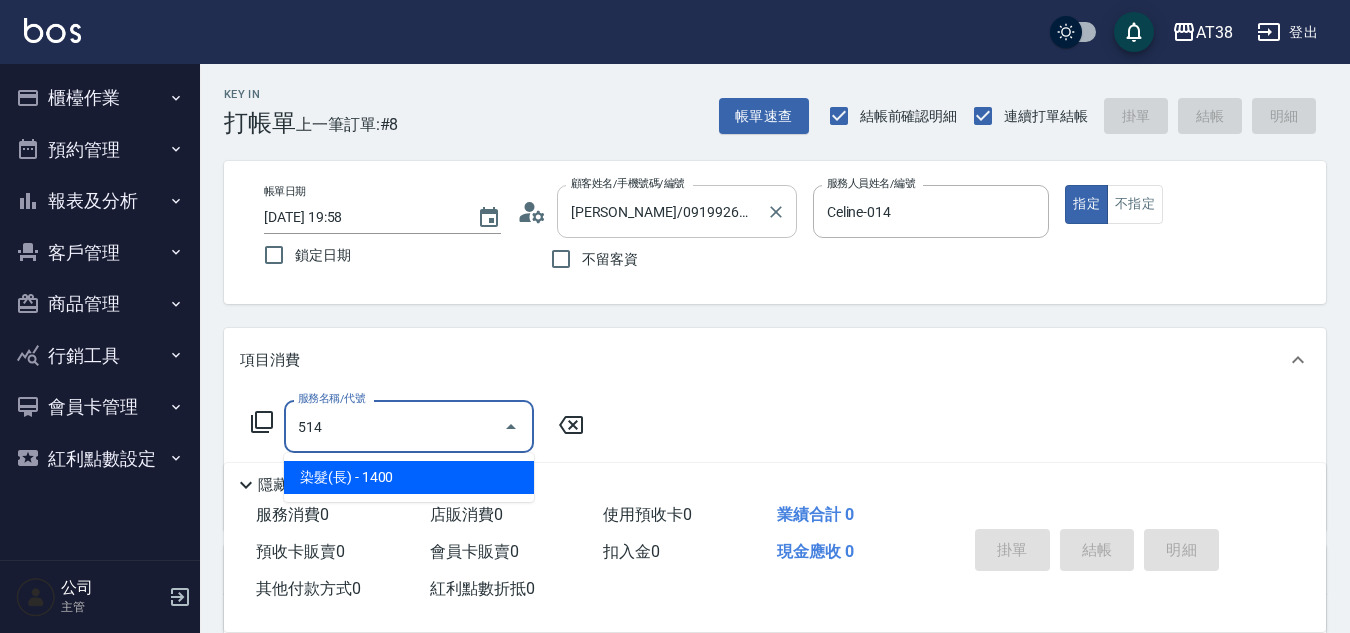 type on "140" 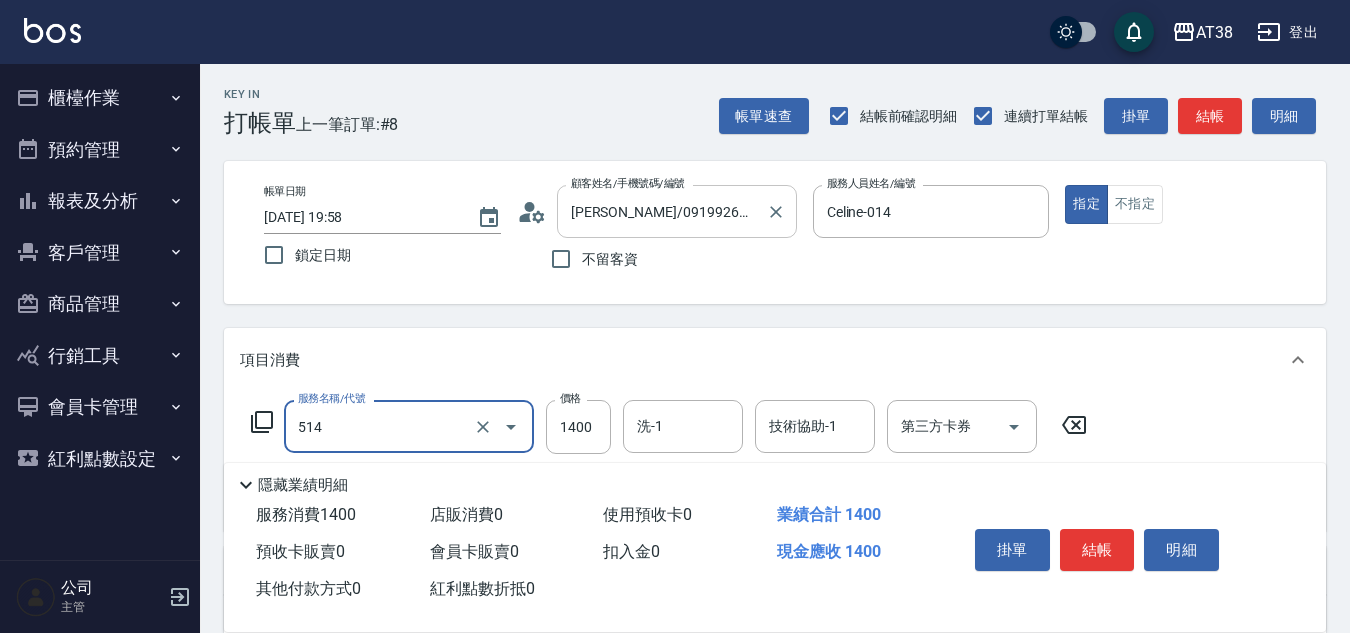 type on "染髮(長)(514)" 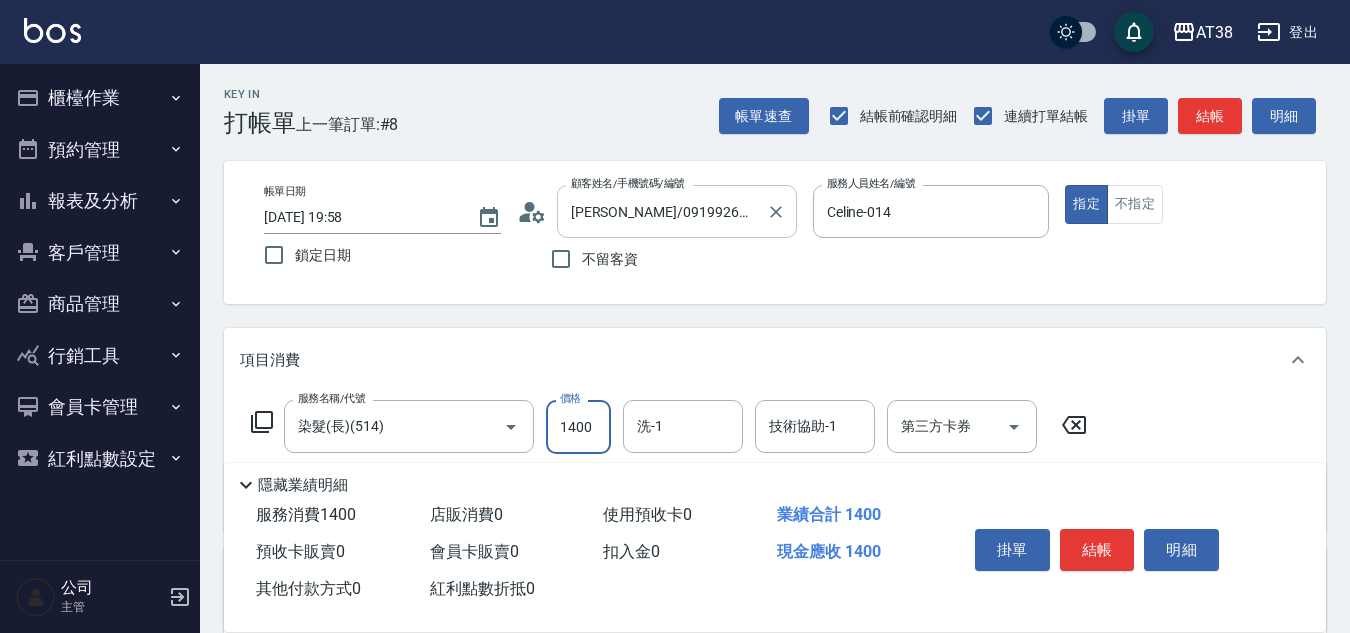 type on "0" 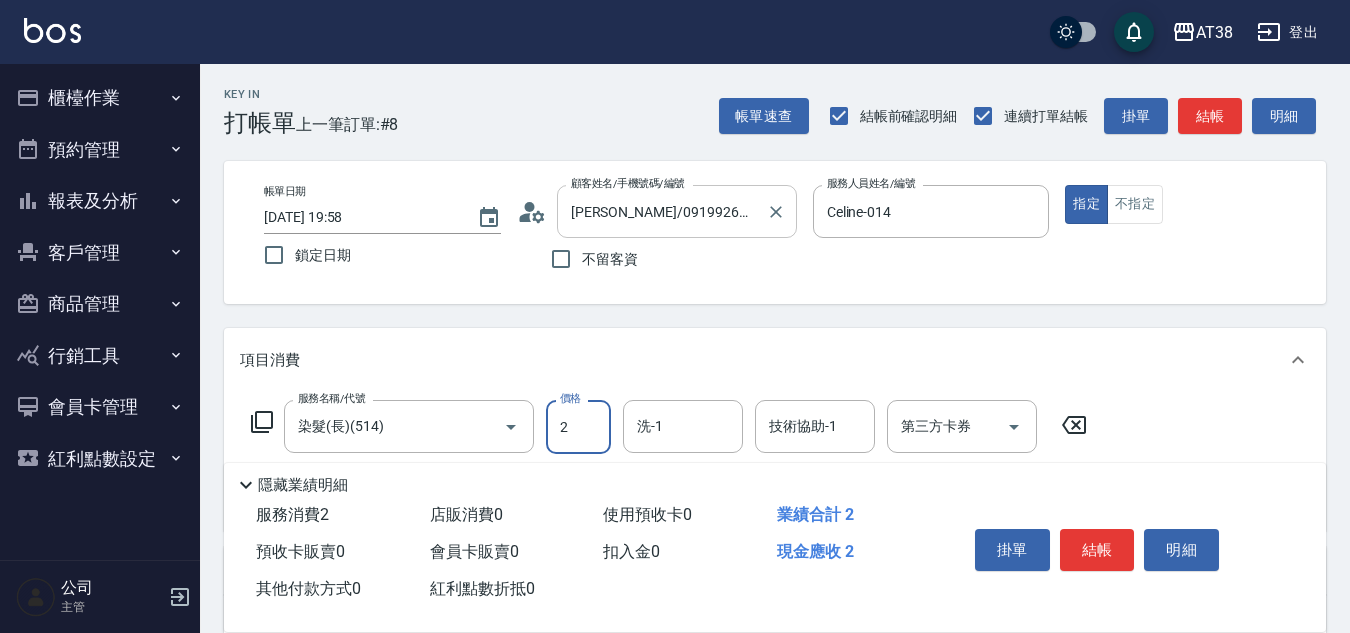 type on "20" 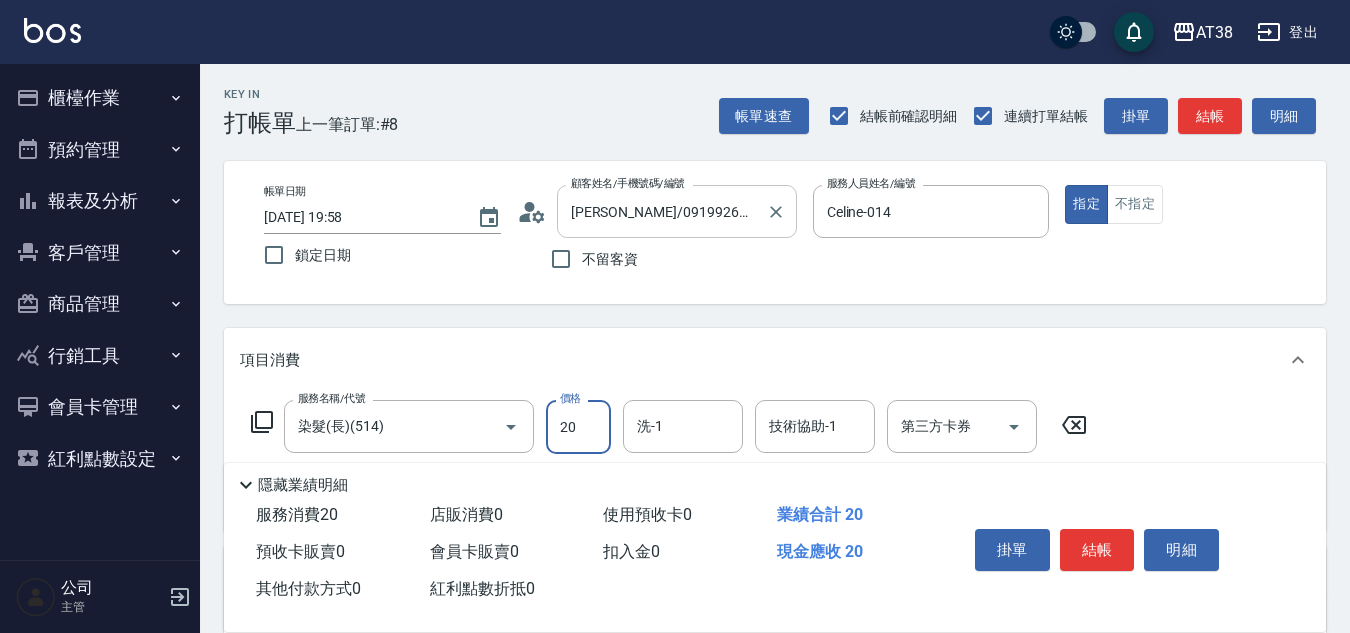 type on "20" 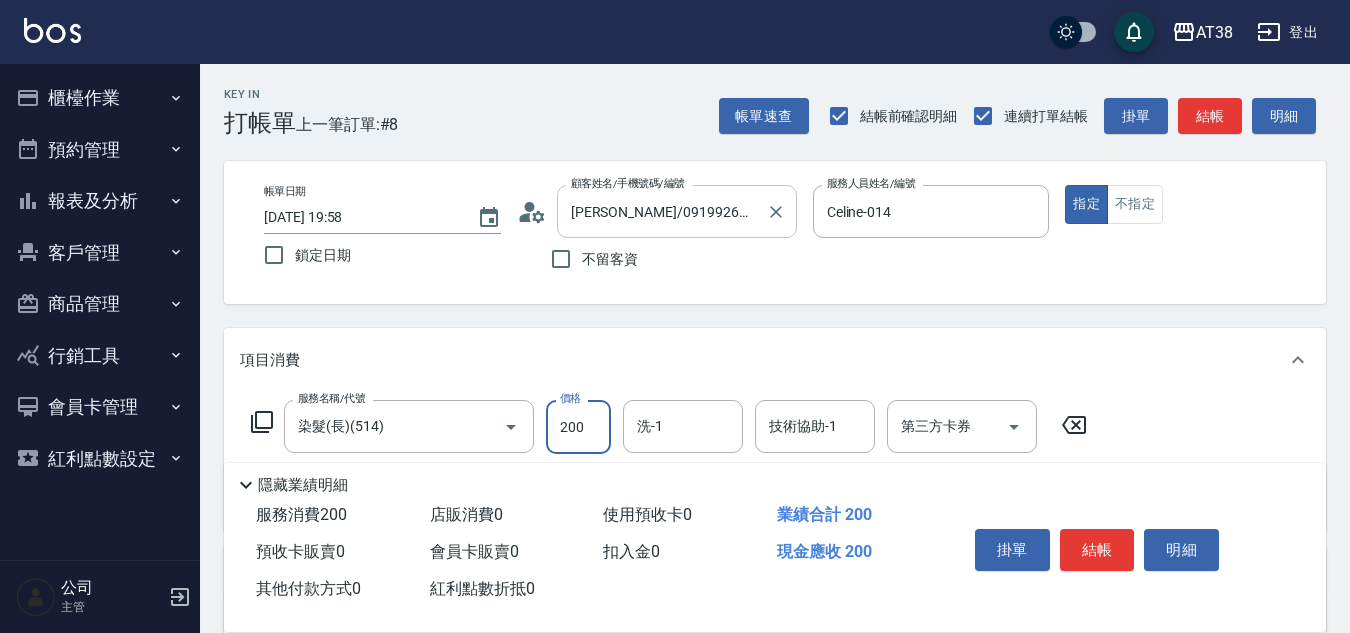 type on "200" 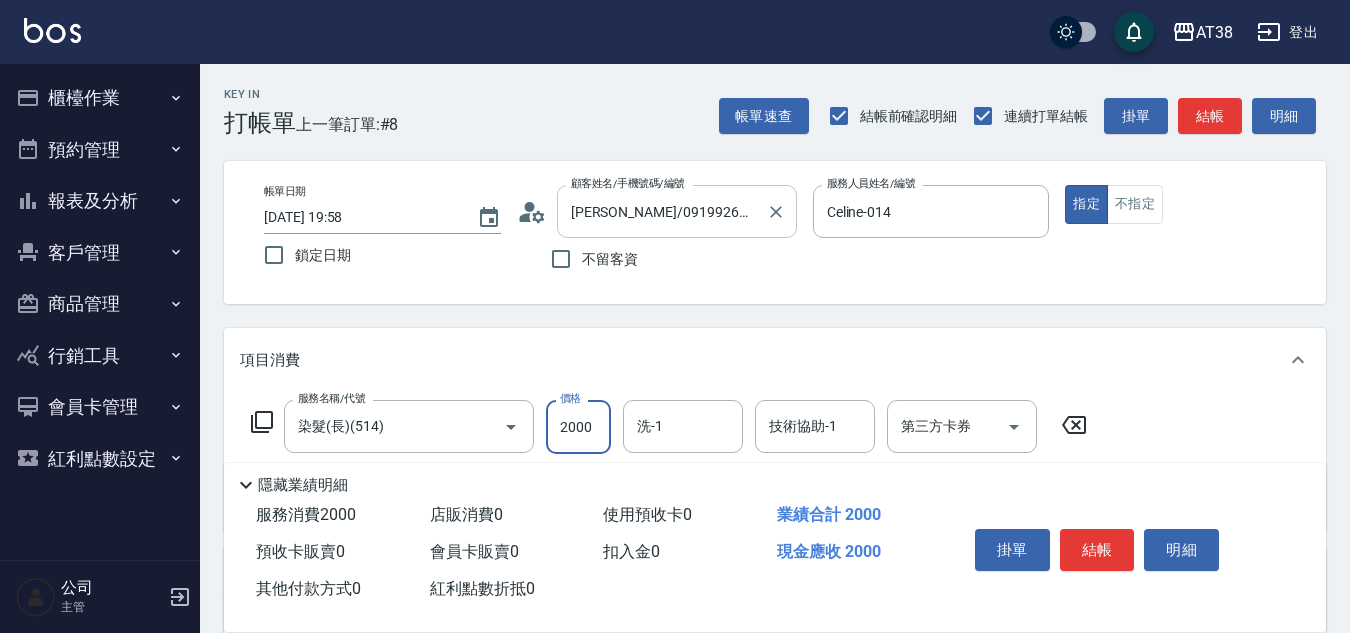 type on "2000" 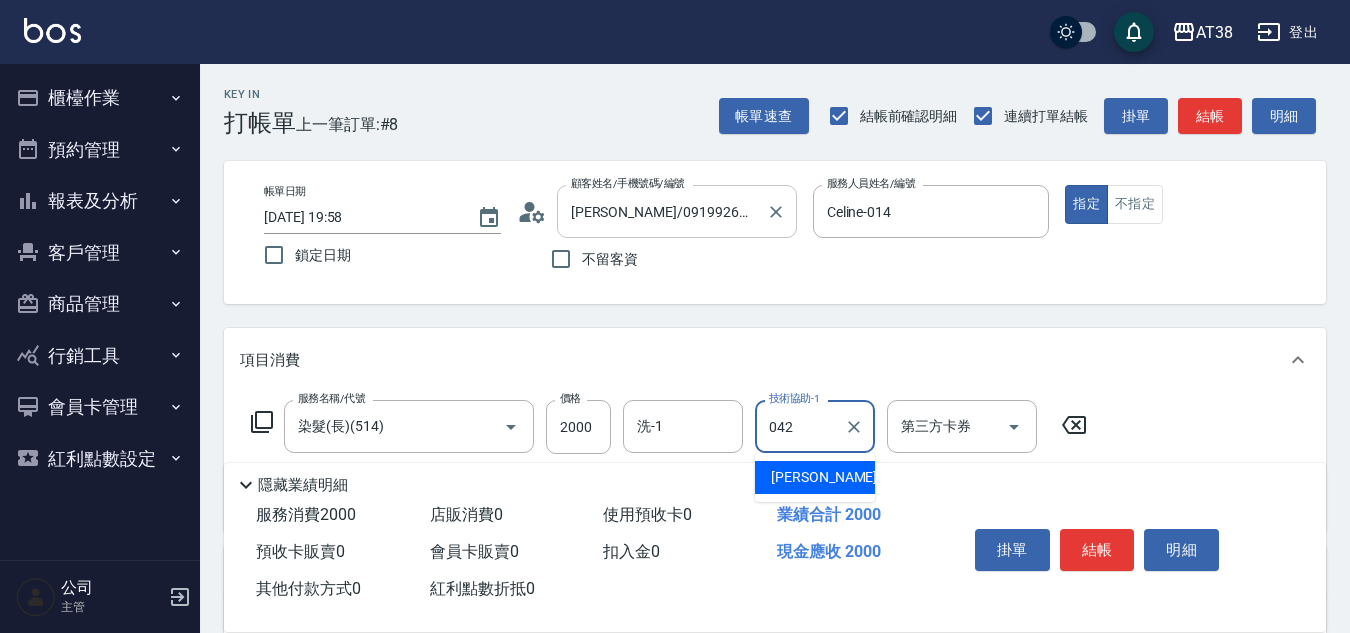 type on "伯彥-042" 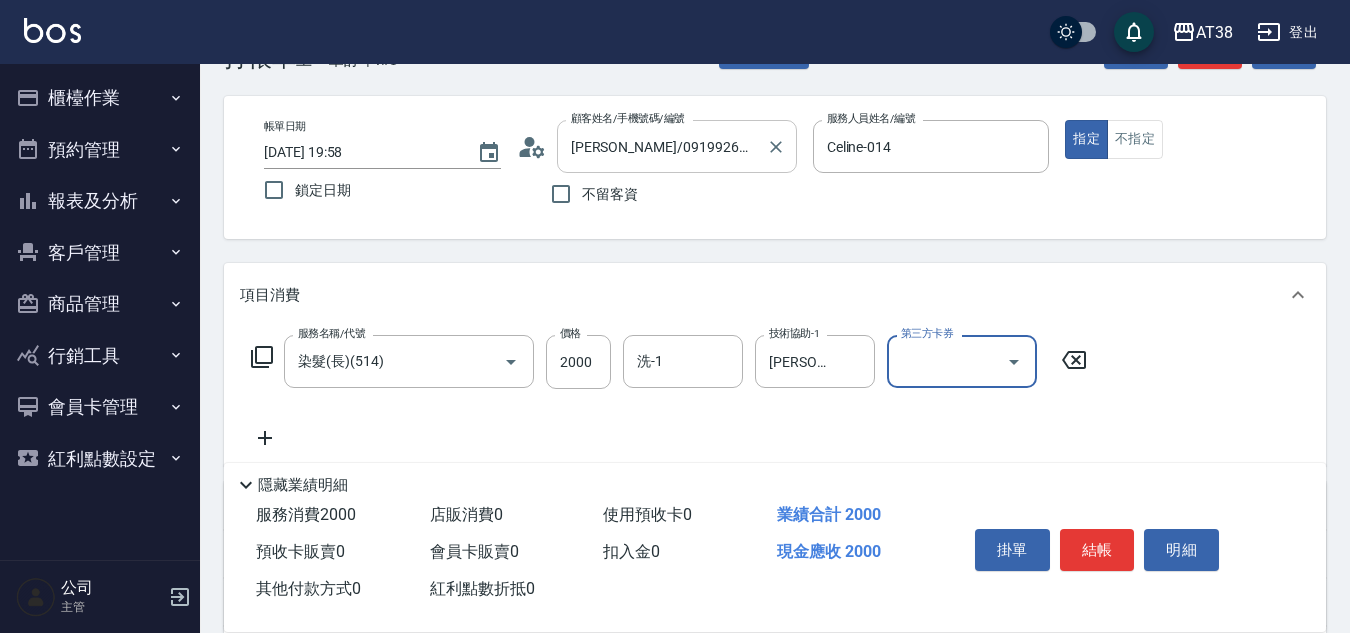 scroll, scrollTop: 100, scrollLeft: 0, axis: vertical 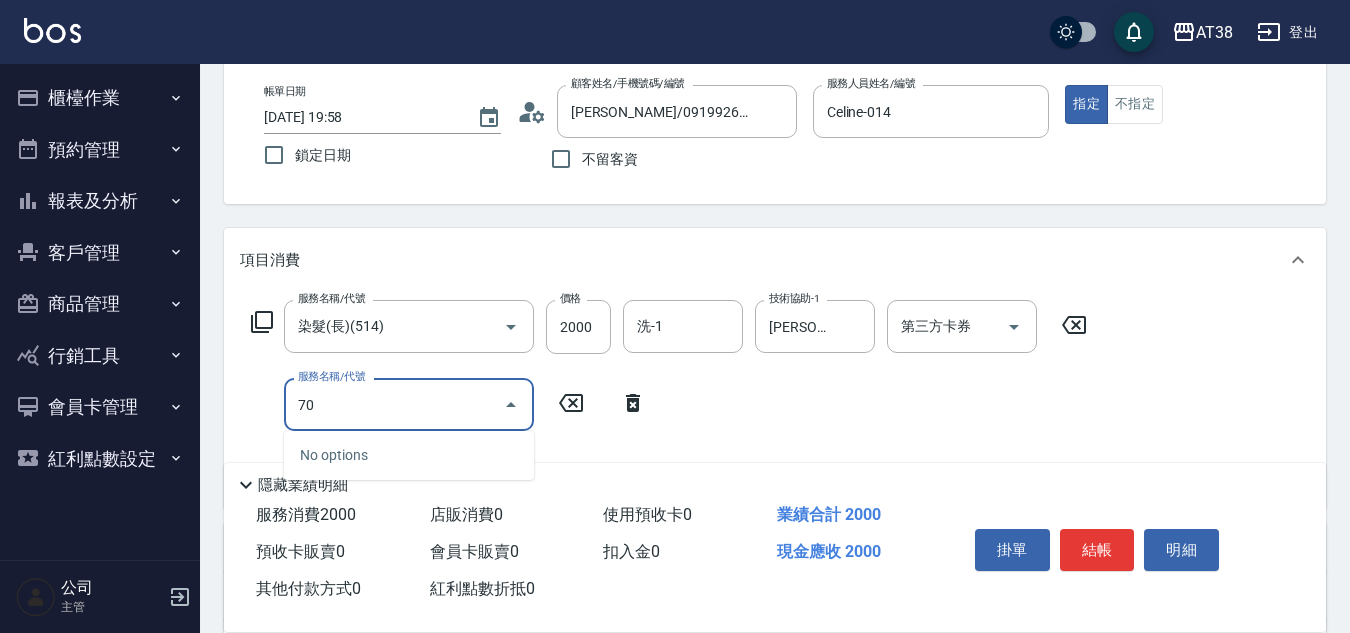 type on "708" 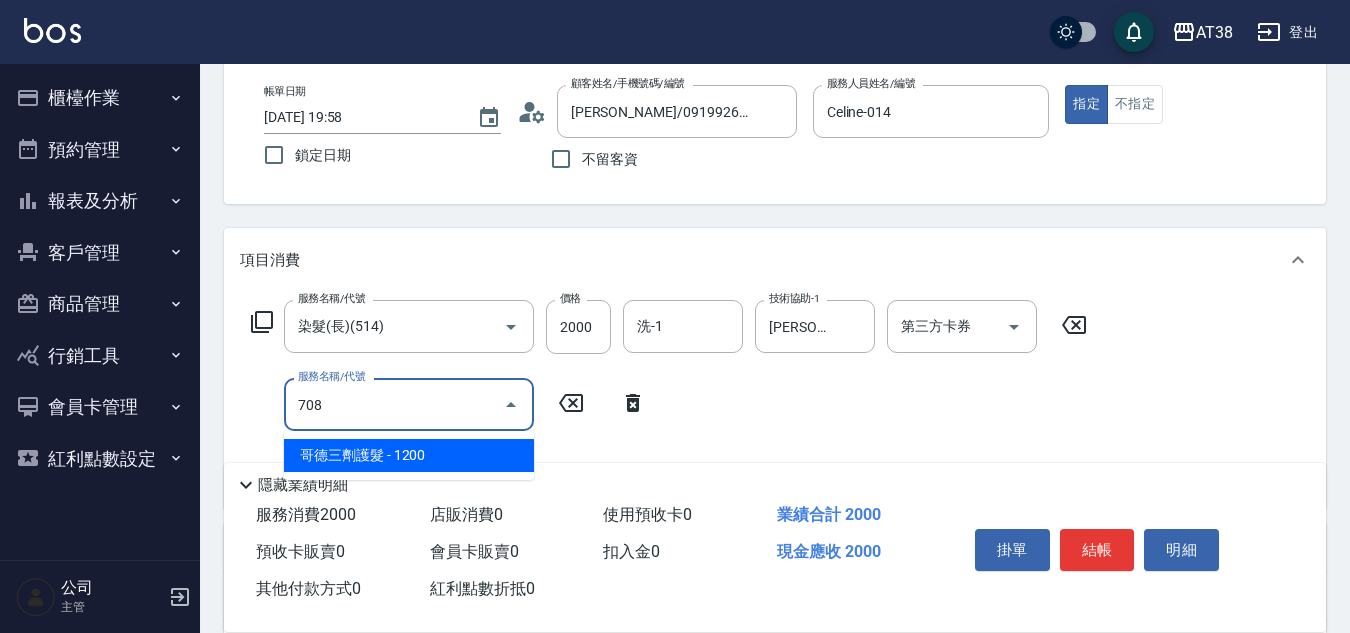 type on "320" 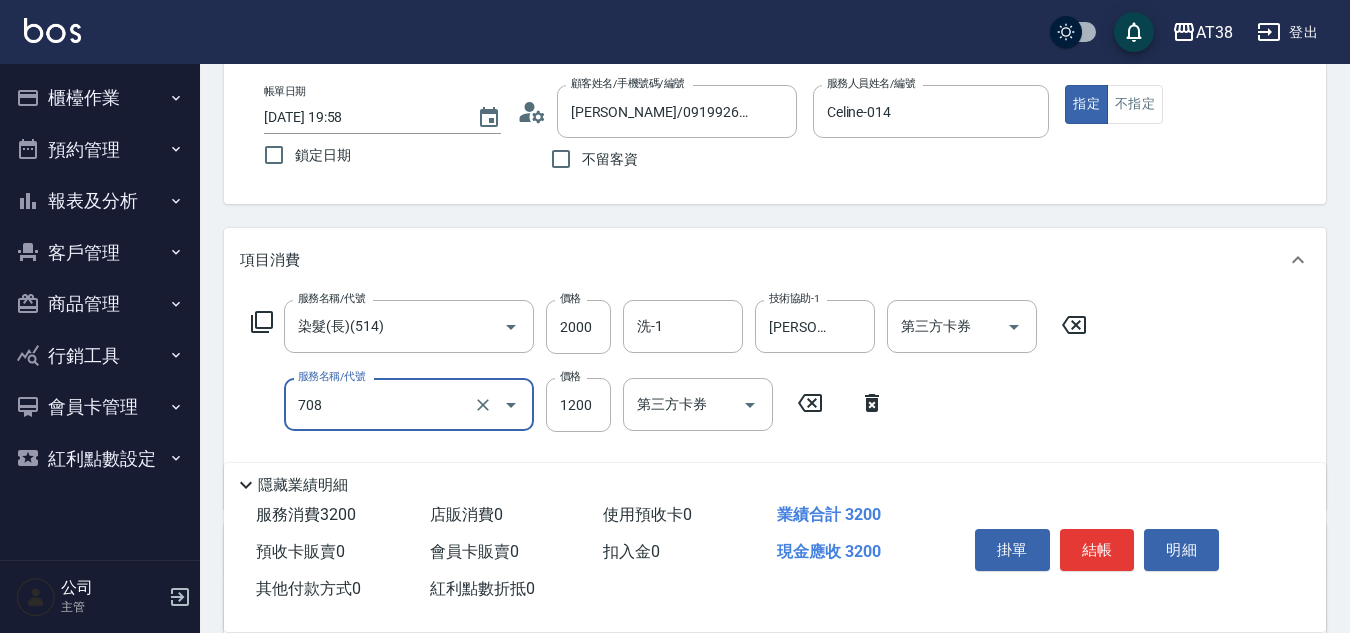 type on "哥德三劑護髮(708)" 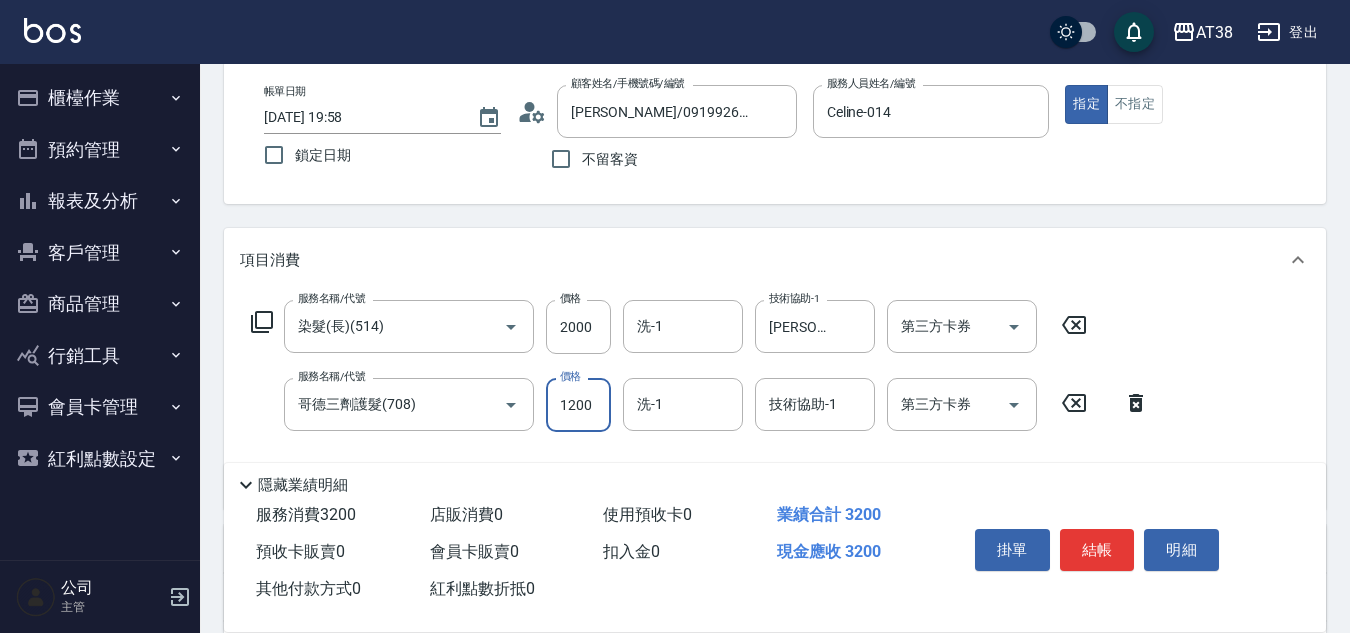 type on "1" 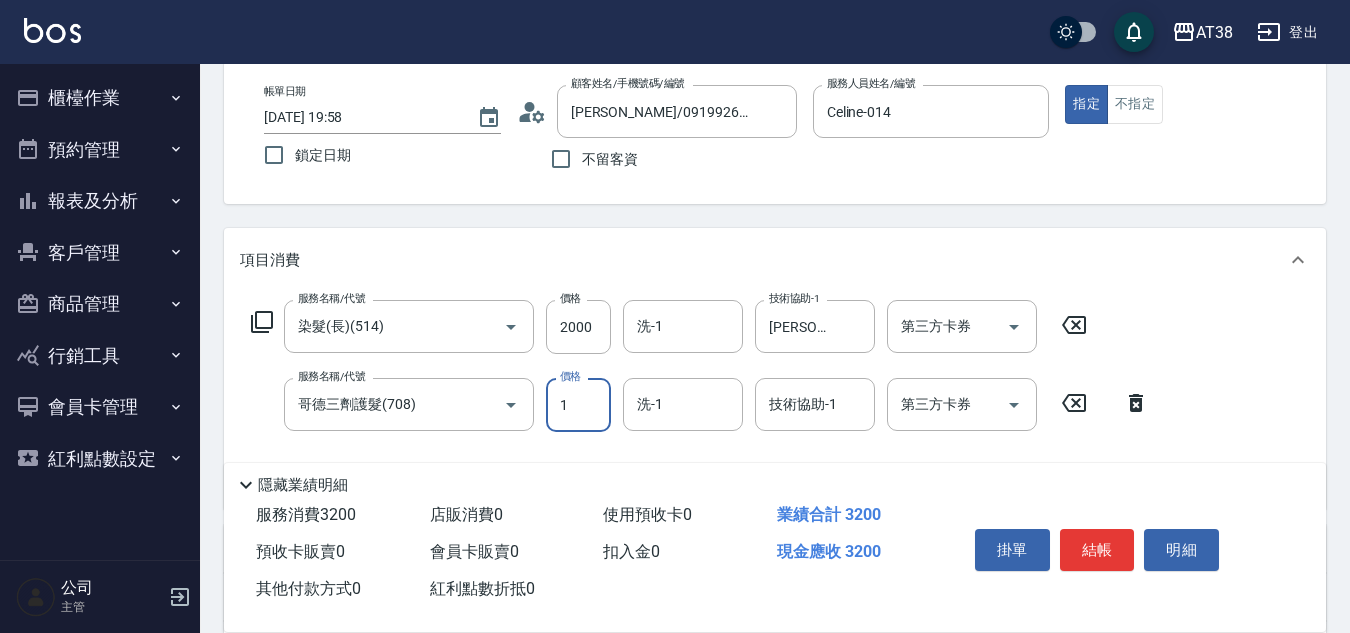 type on "200" 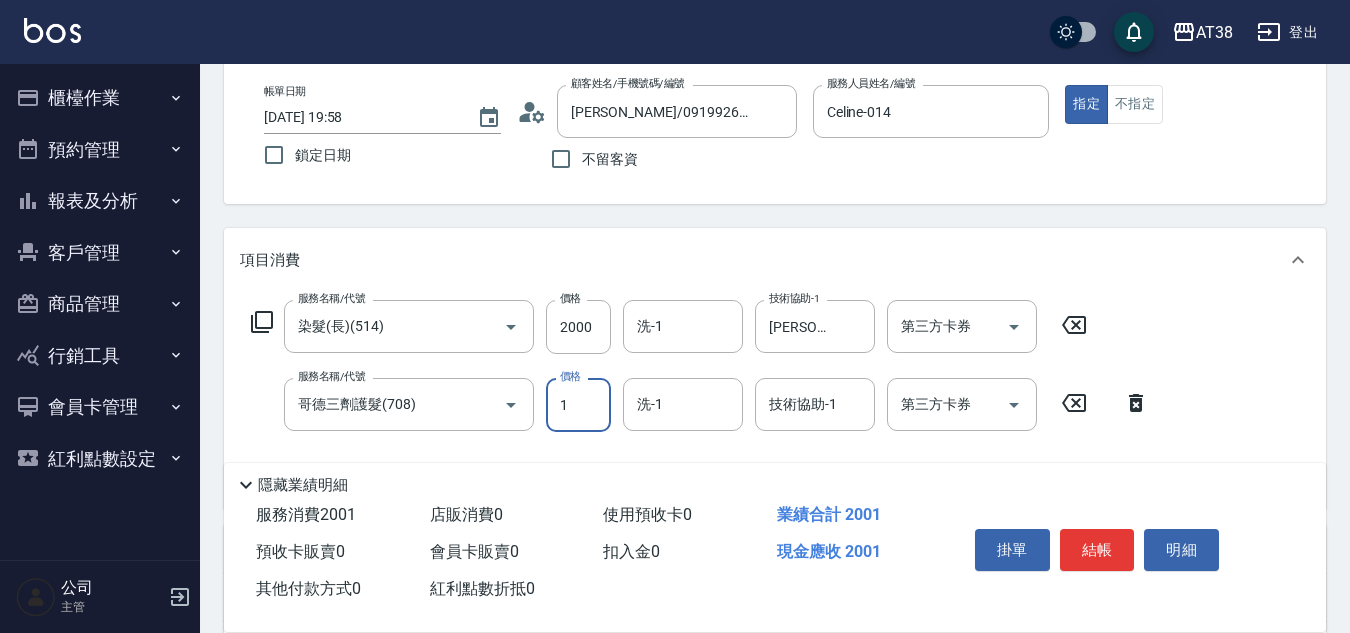 type on "15" 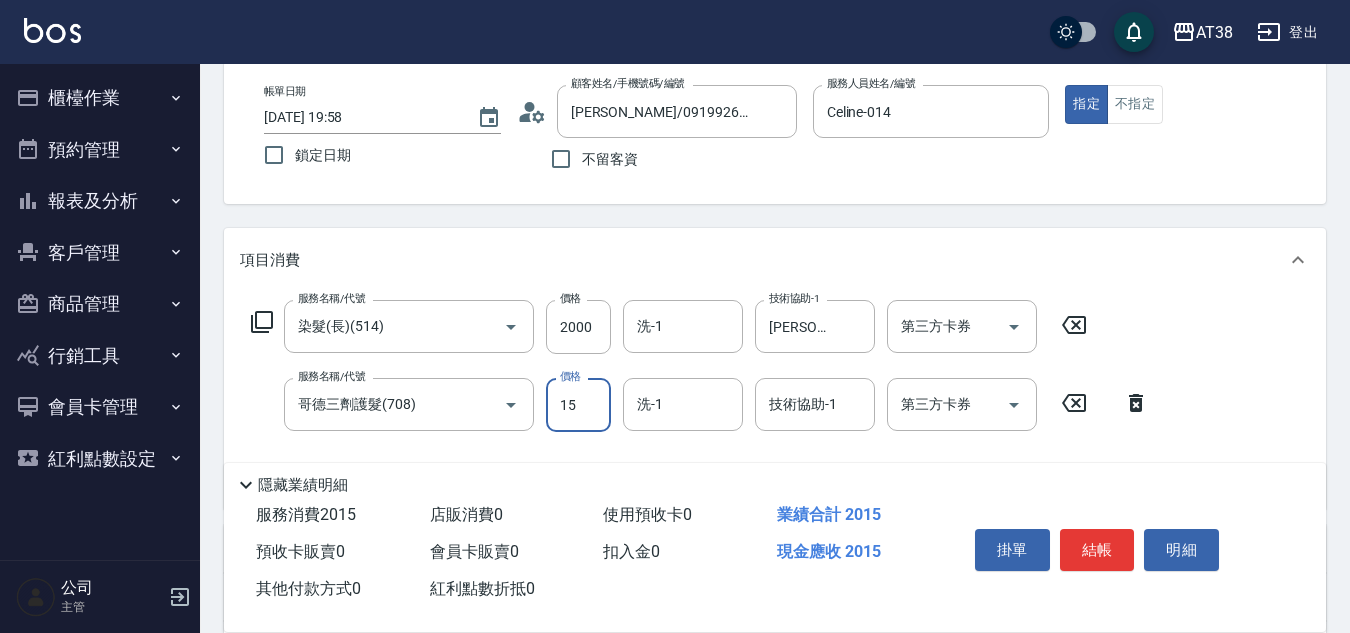 type on "210" 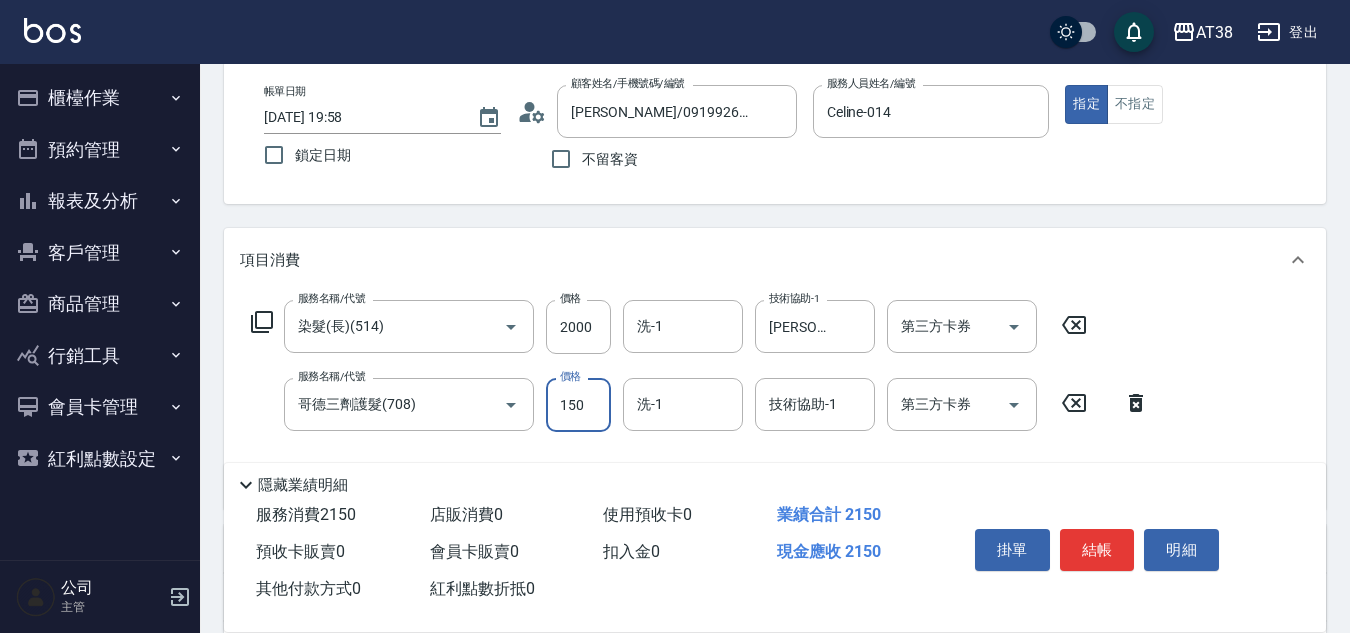 type on "1500" 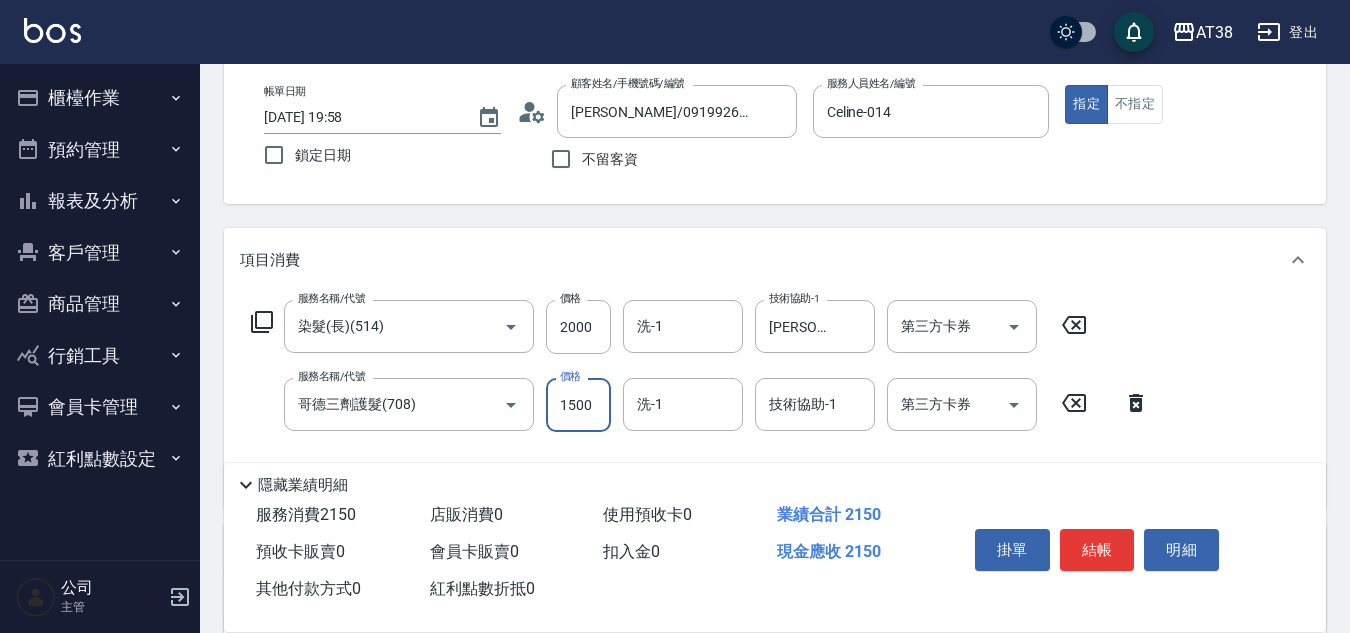 type on "350" 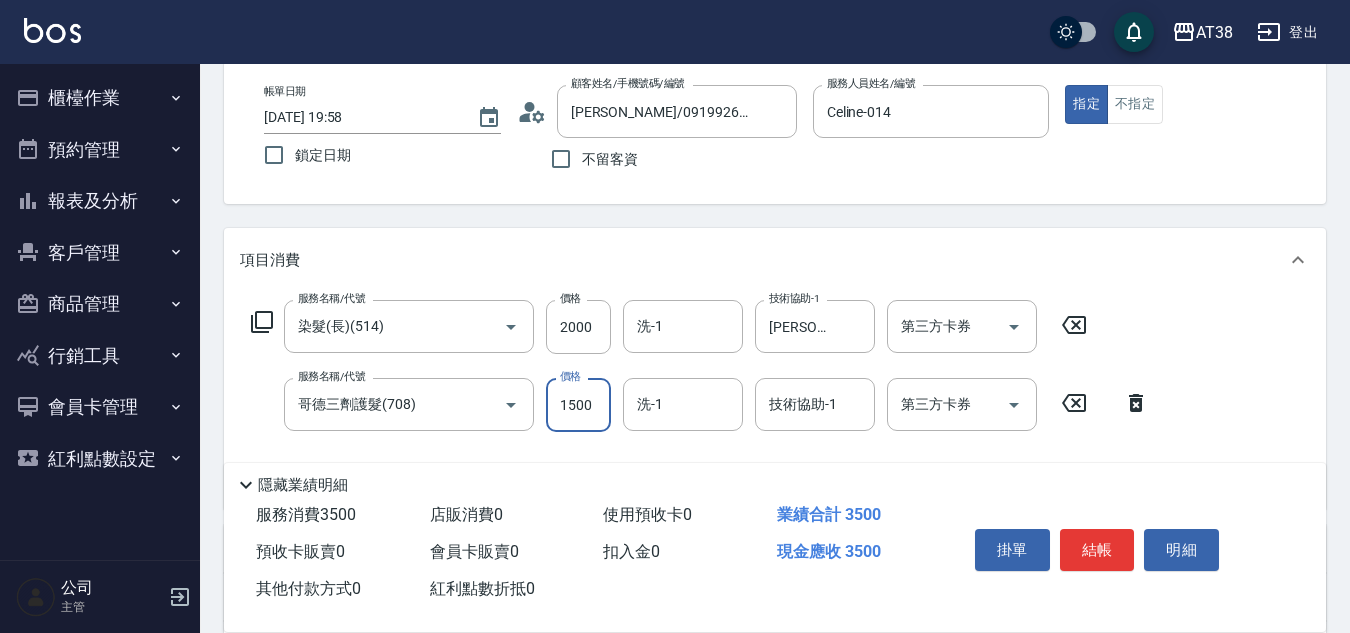 type on "1500" 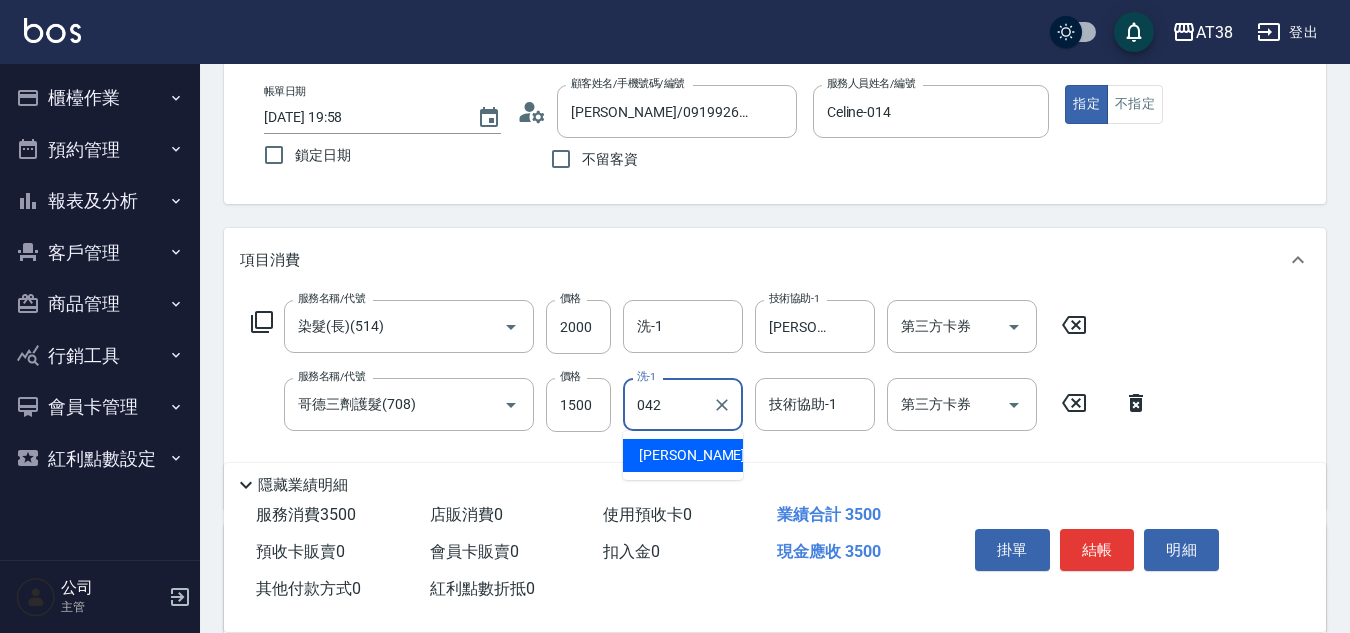 type on "伯彥-042" 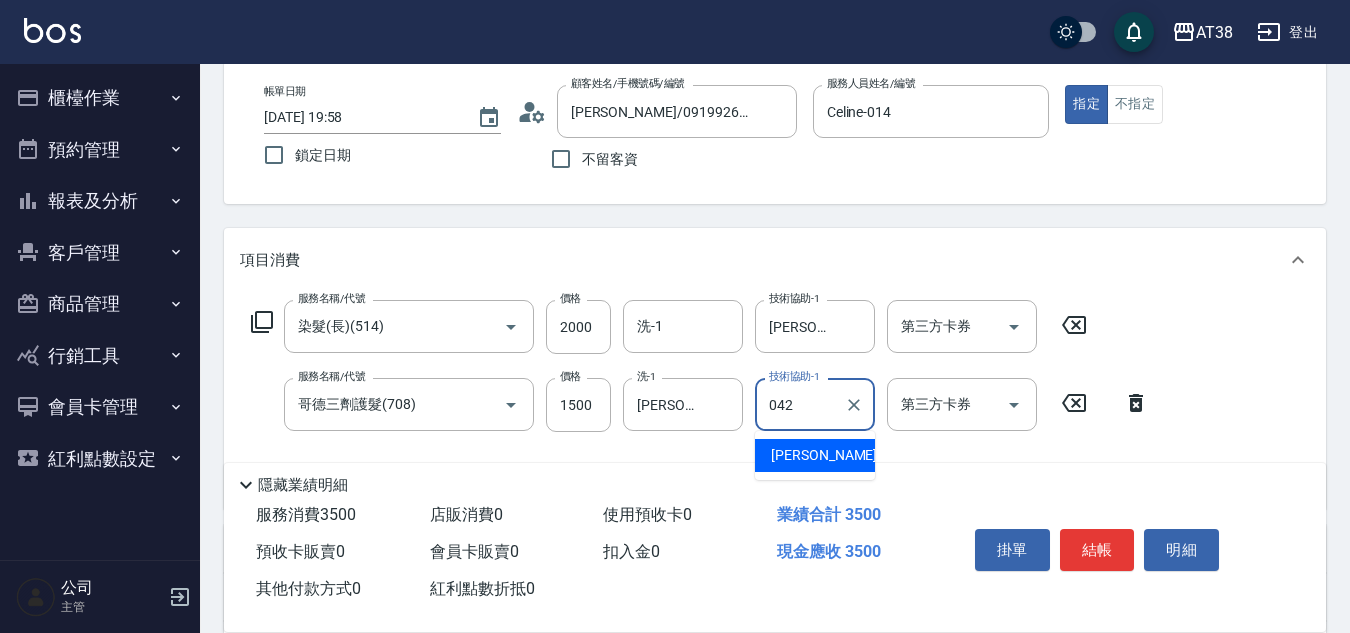 type on "伯彥-042" 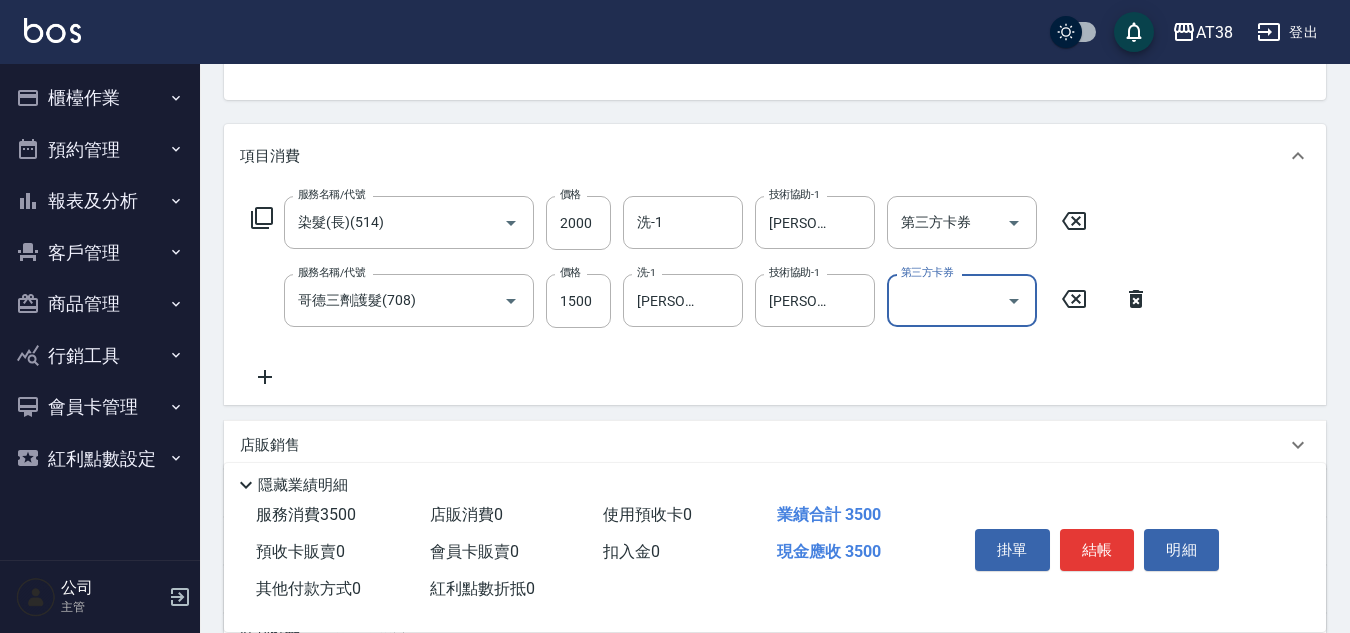 scroll, scrollTop: 300, scrollLeft: 0, axis: vertical 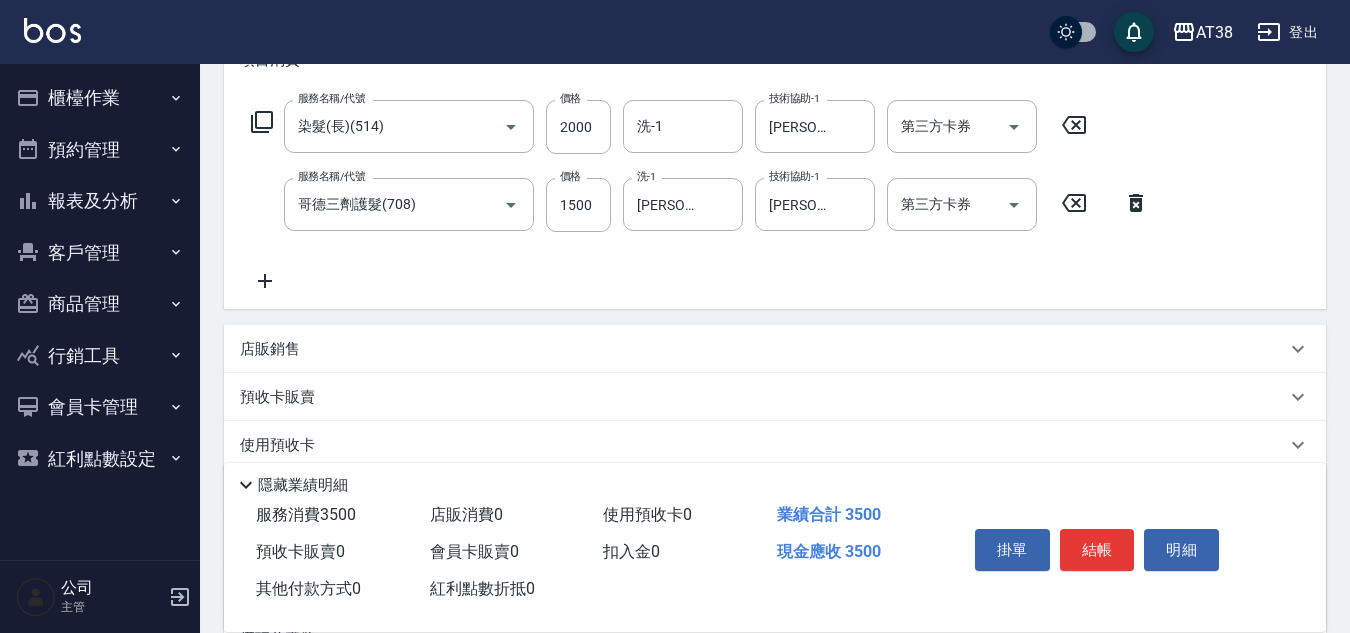 click on "店販銷售" at bounding box center (270, 349) 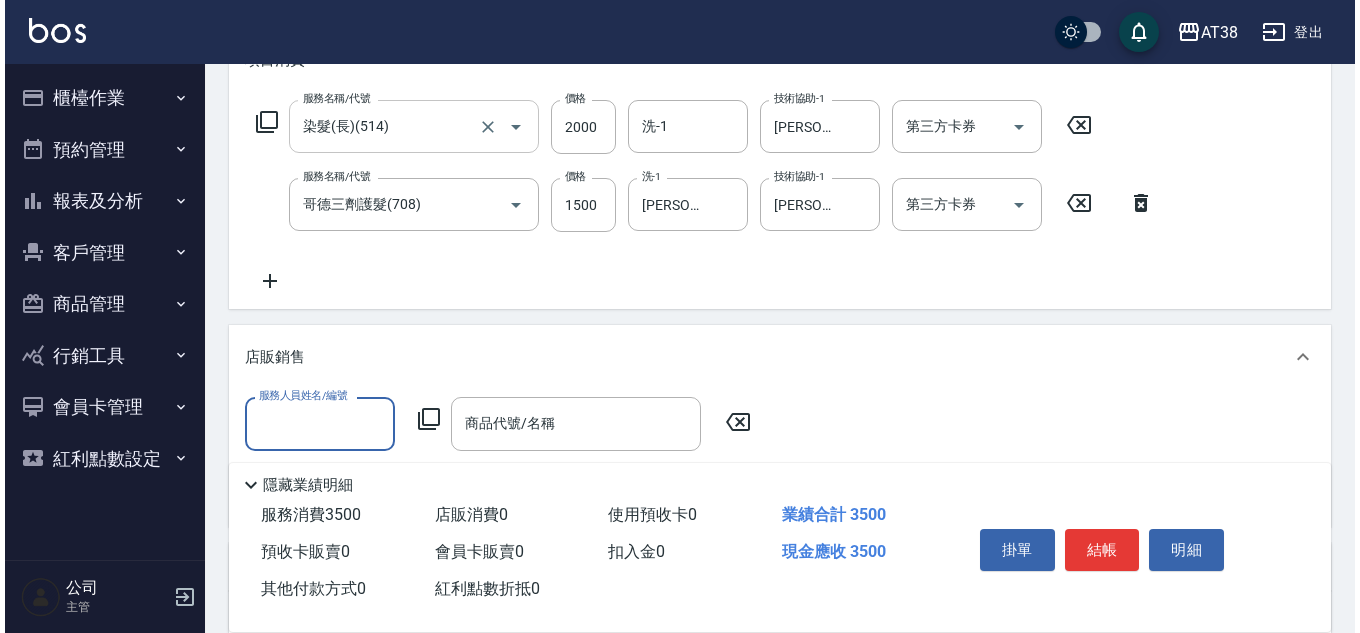 scroll, scrollTop: 0, scrollLeft: 0, axis: both 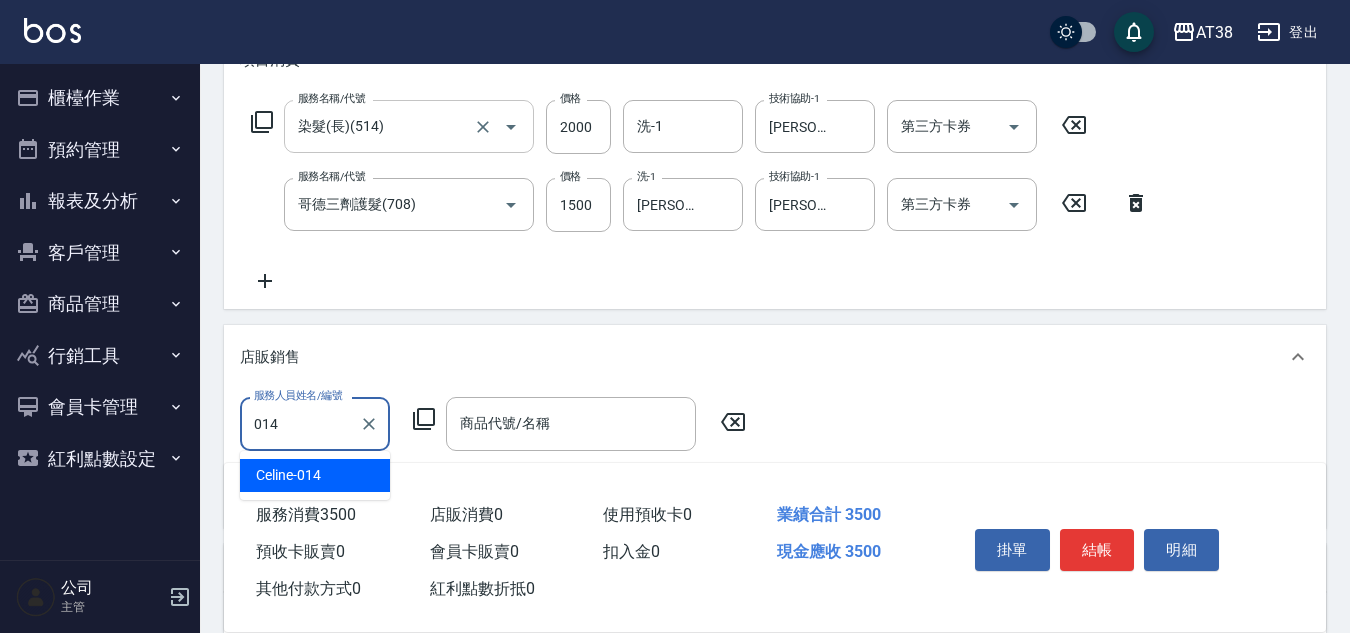 type on "Celine-014" 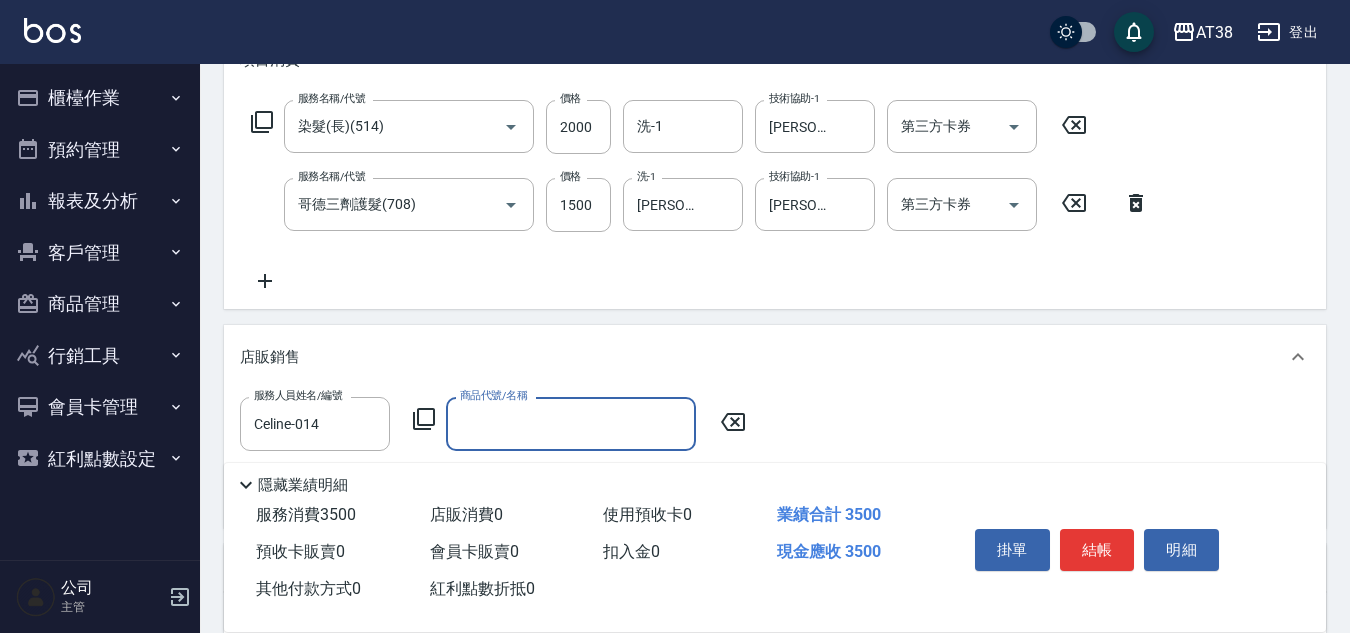 click 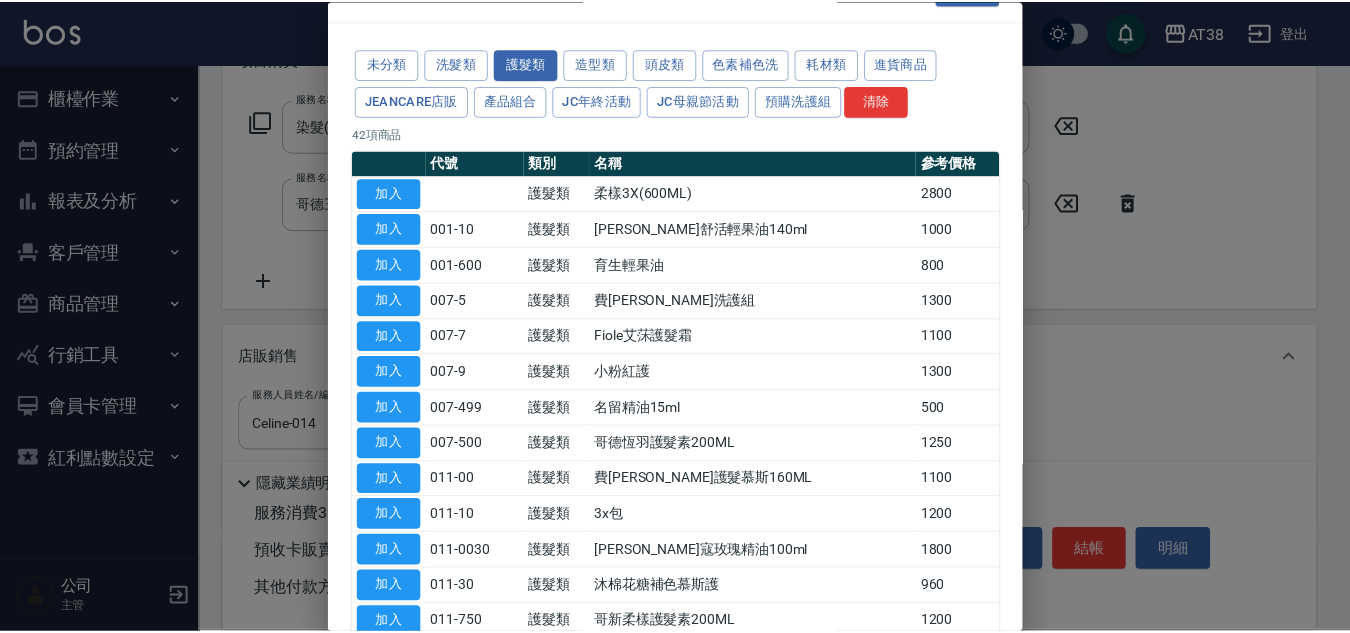 scroll, scrollTop: 600, scrollLeft: 0, axis: vertical 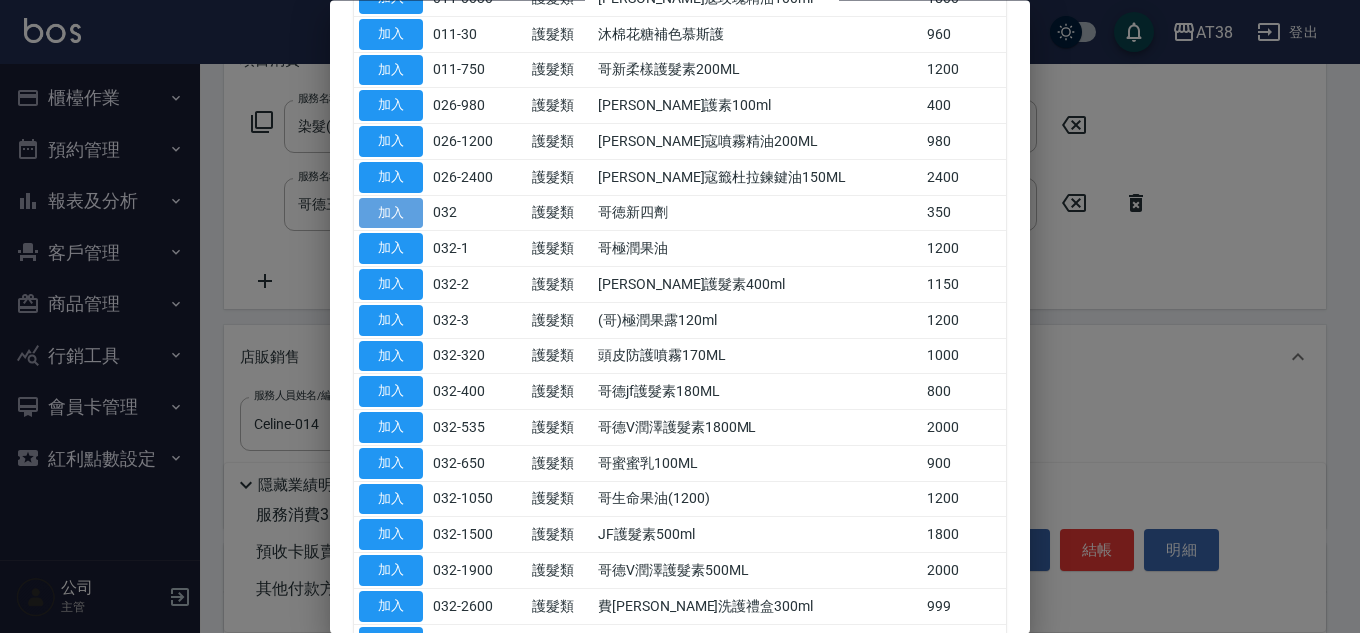 click on "加入" at bounding box center (391, 213) 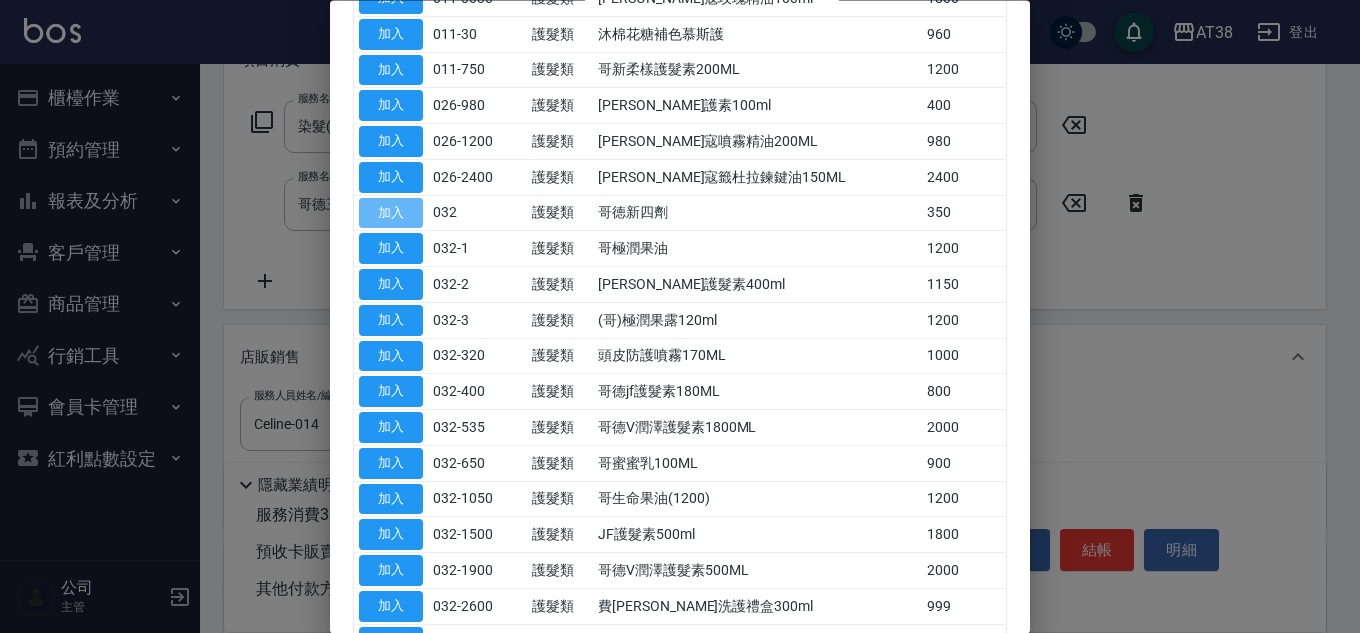 type on "哥徳新四劑" 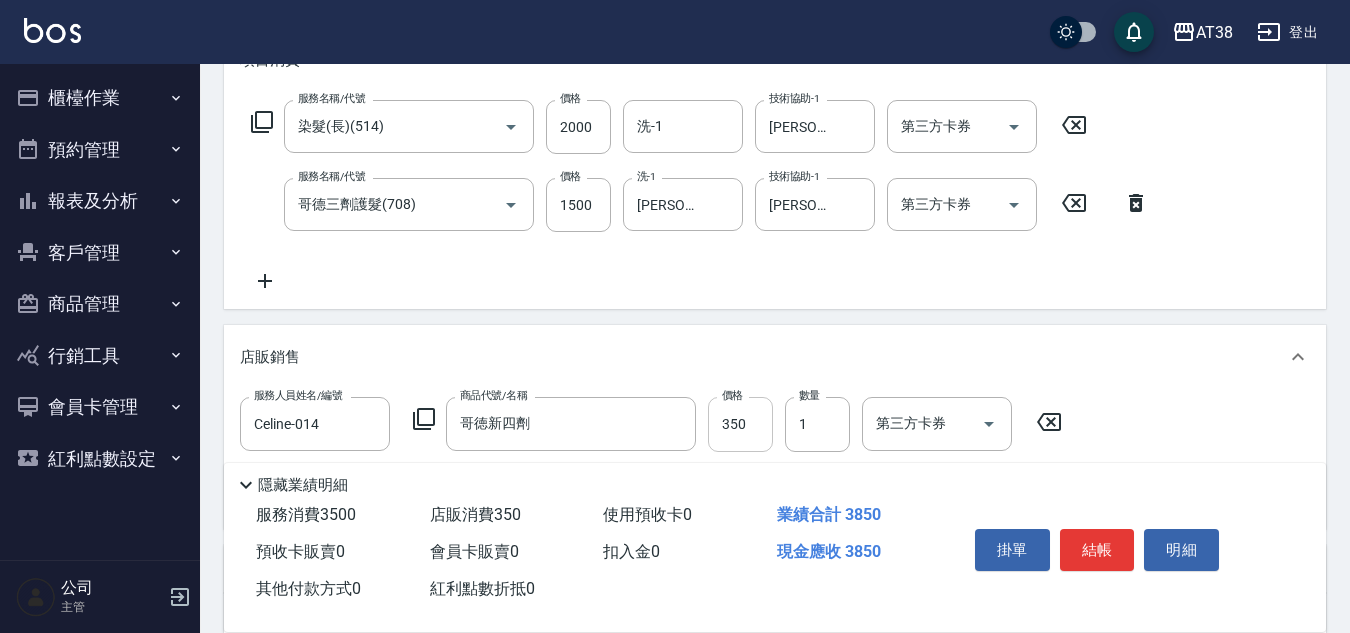 click on "350" at bounding box center [740, 424] 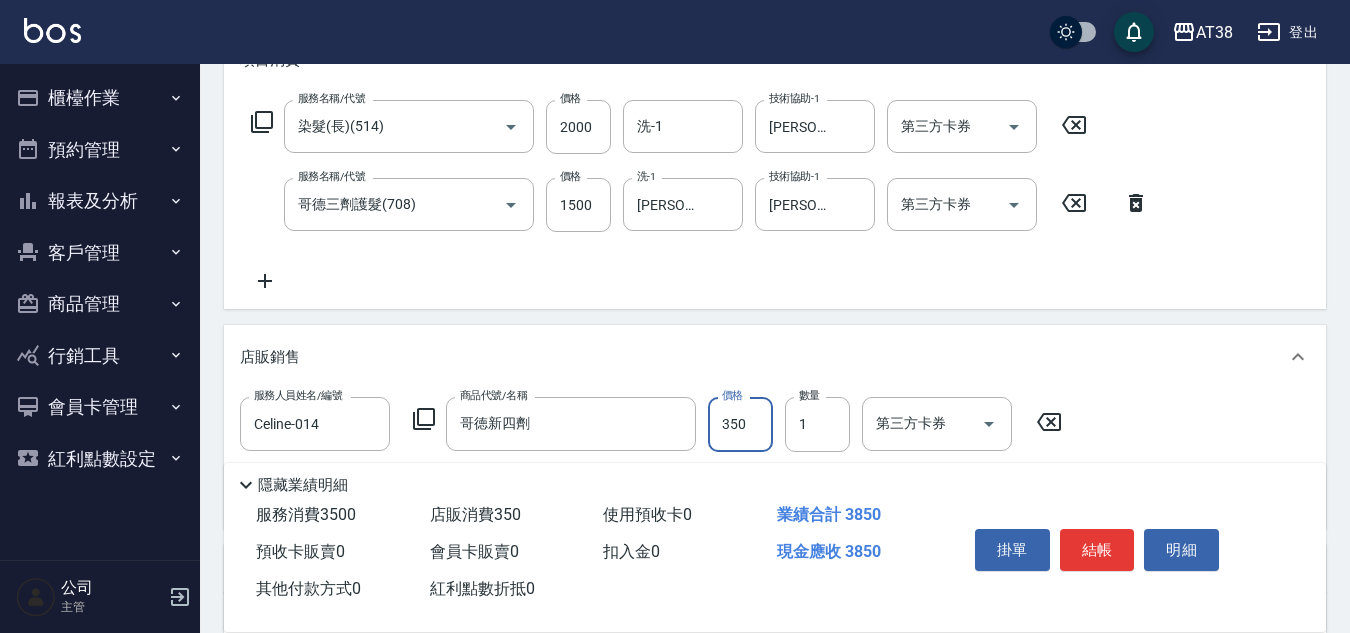 type on "350" 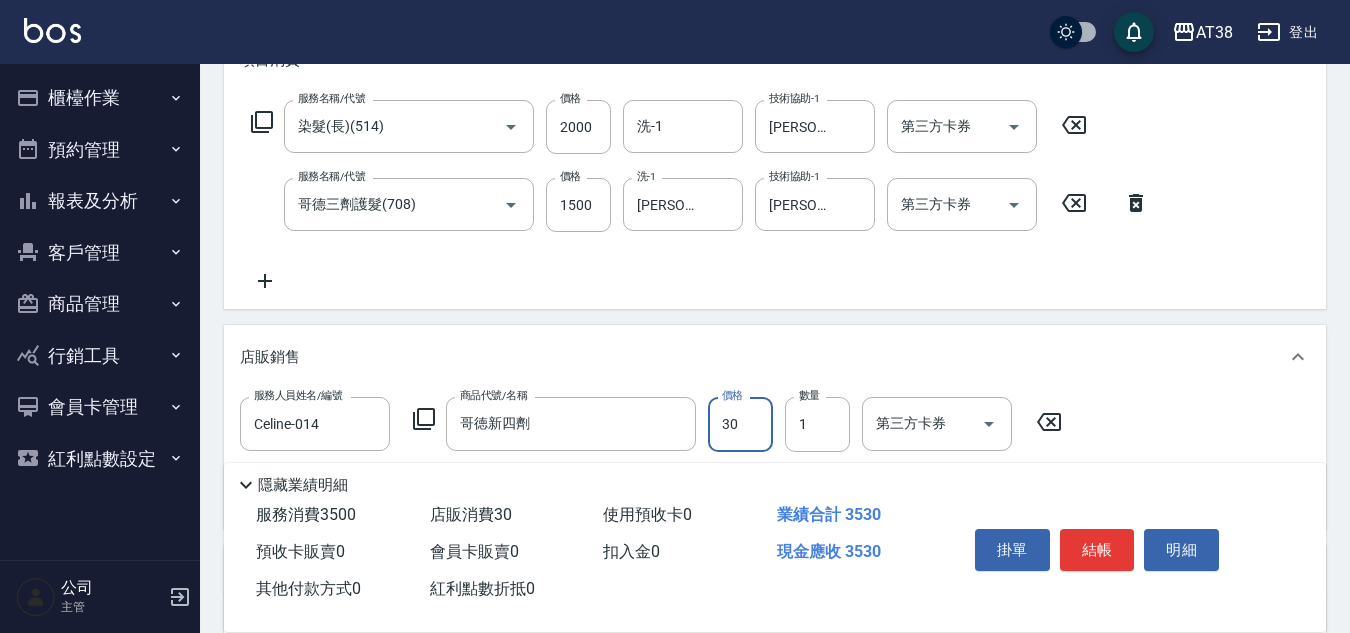 type on "300" 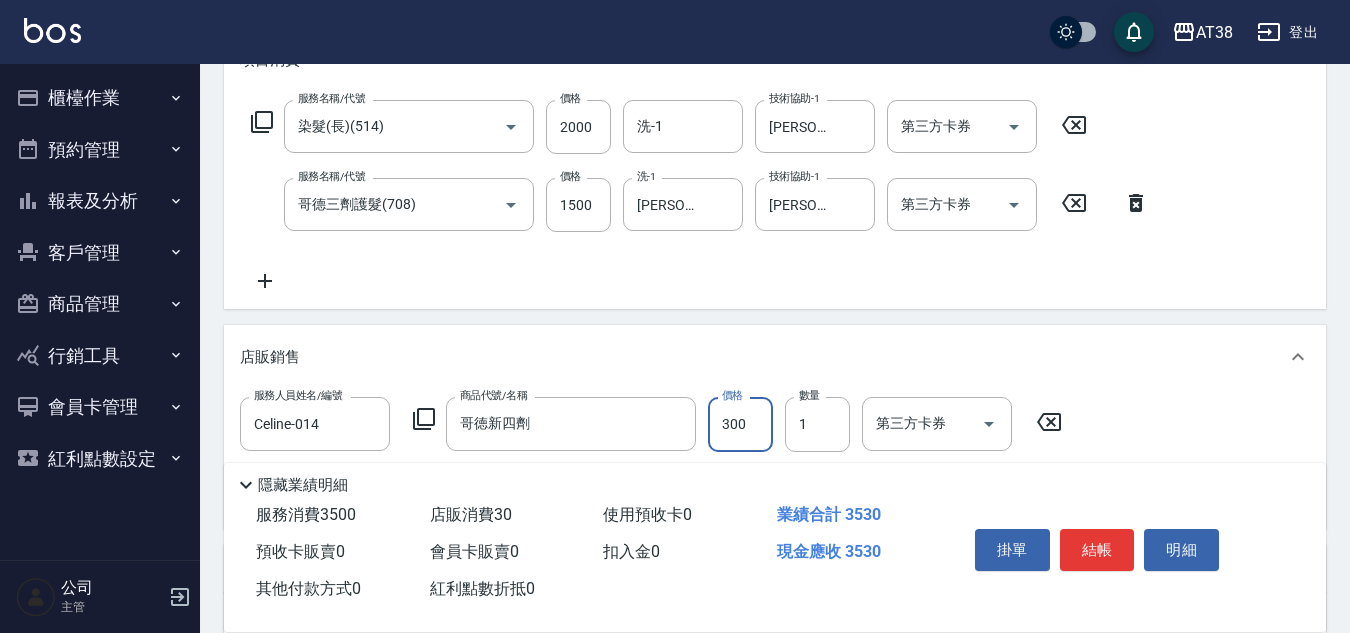 type on "380" 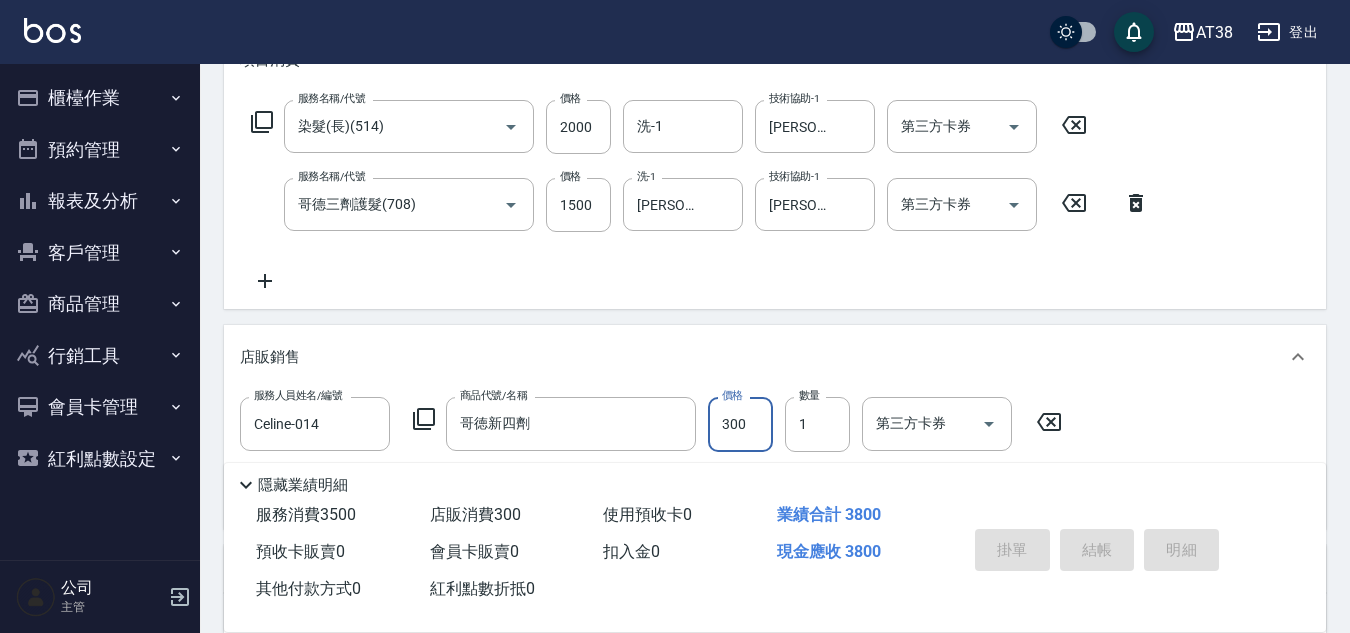 type on "2025/07/11 19:59" 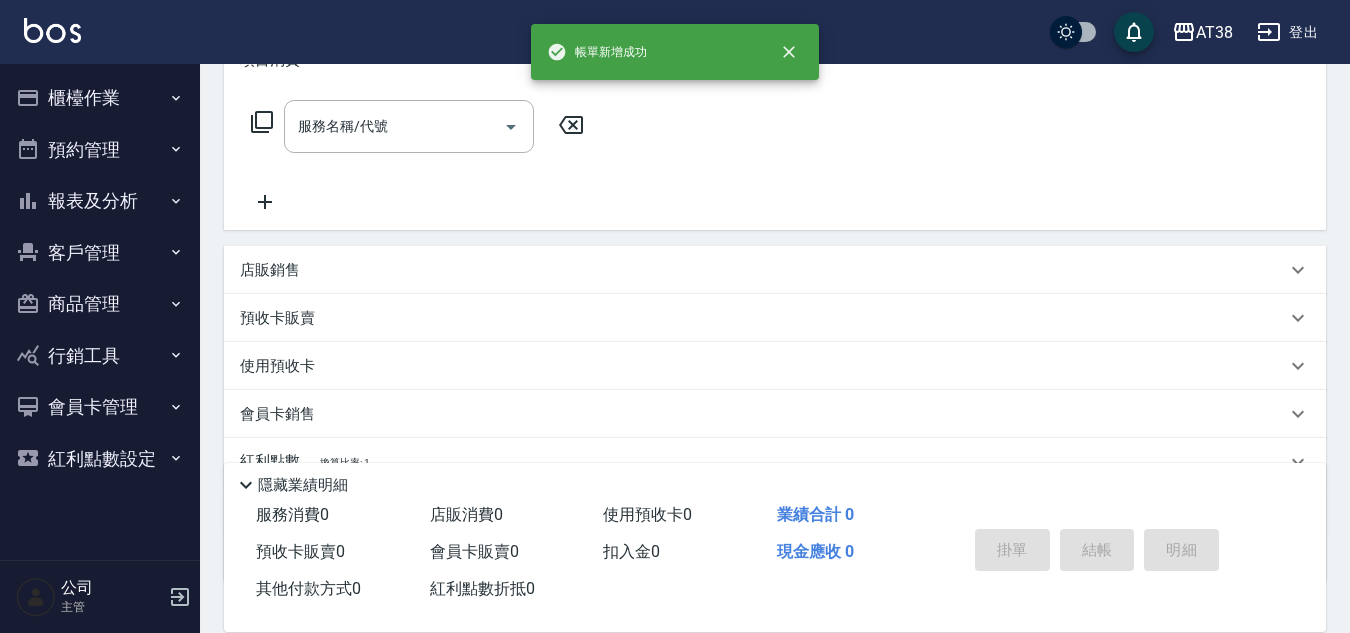 scroll, scrollTop: 0, scrollLeft: 0, axis: both 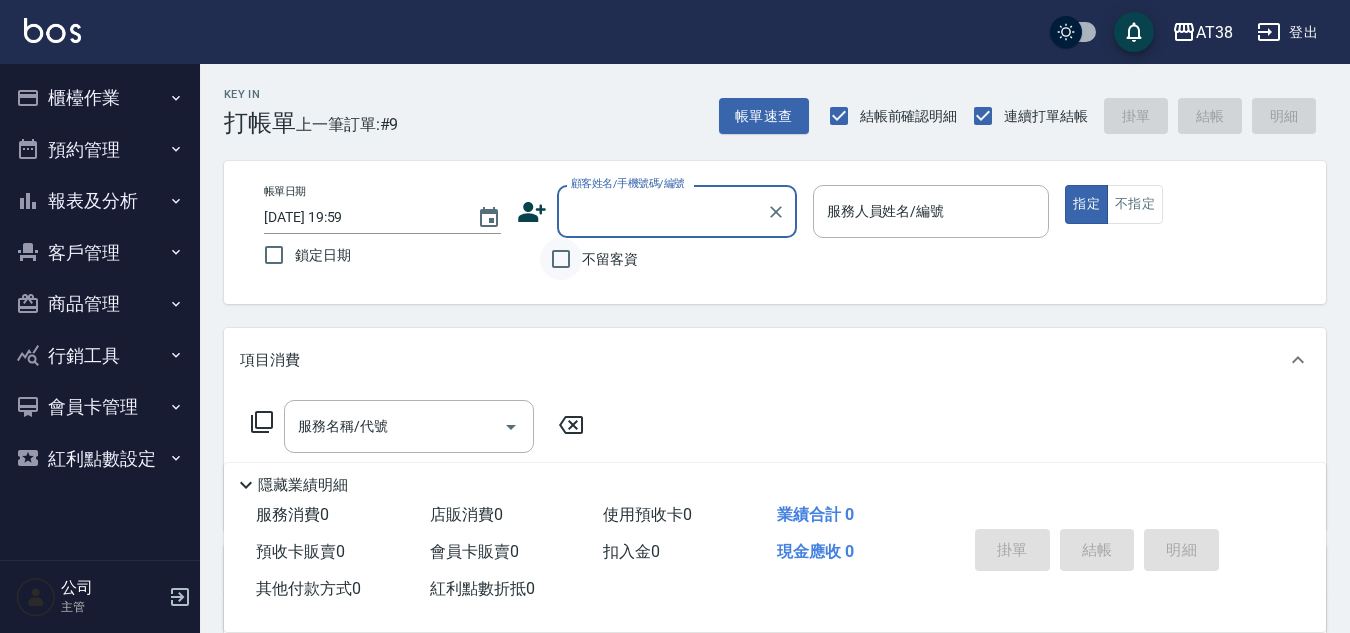 click on "不留客資" at bounding box center [561, 259] 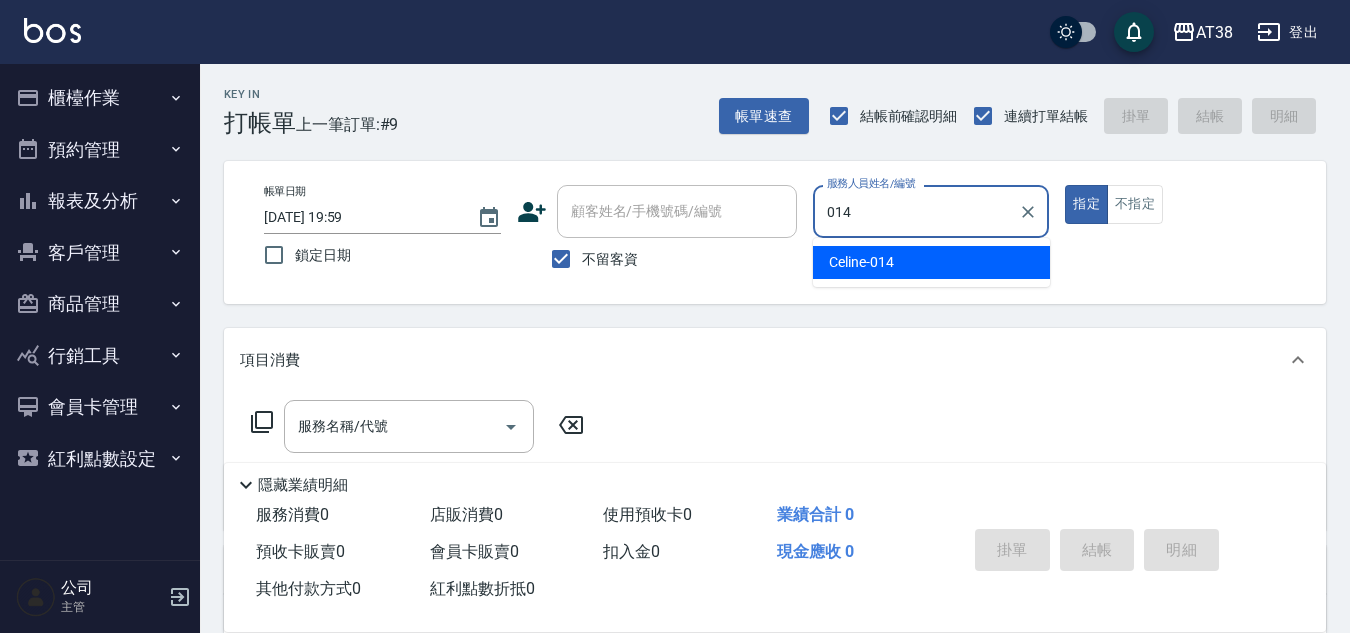 type on "Celine-014" 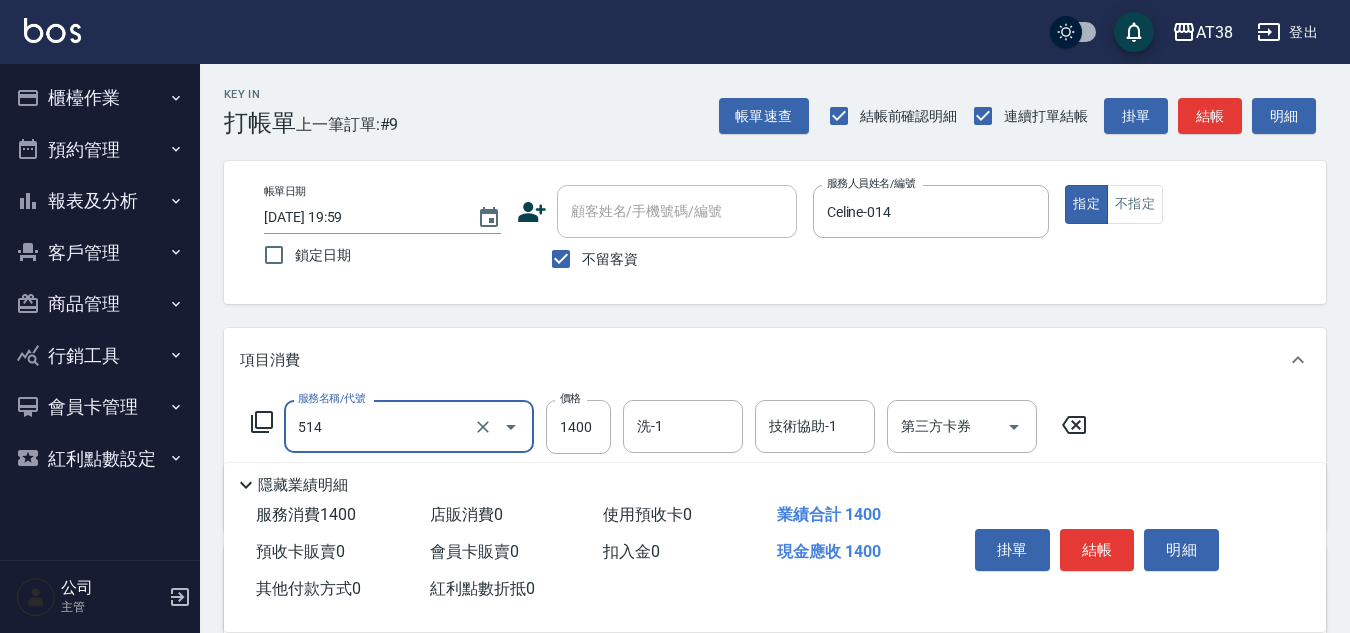 type on "染髮(長)(514)" 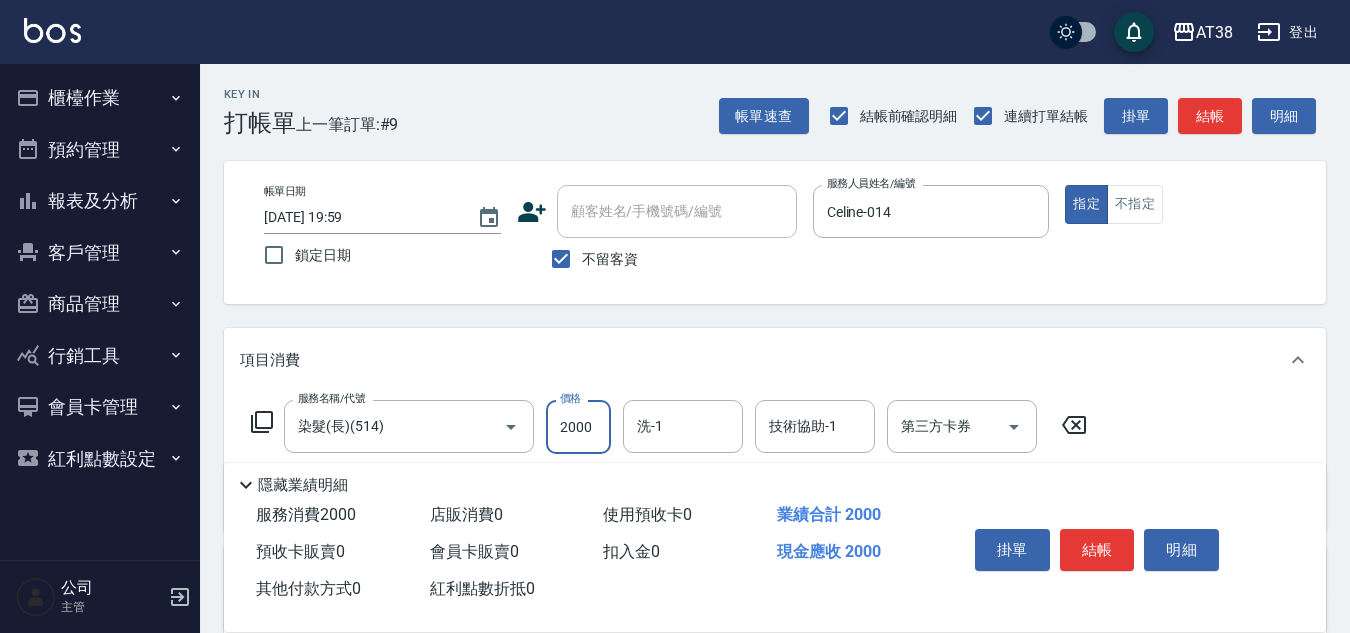 type on "2000" 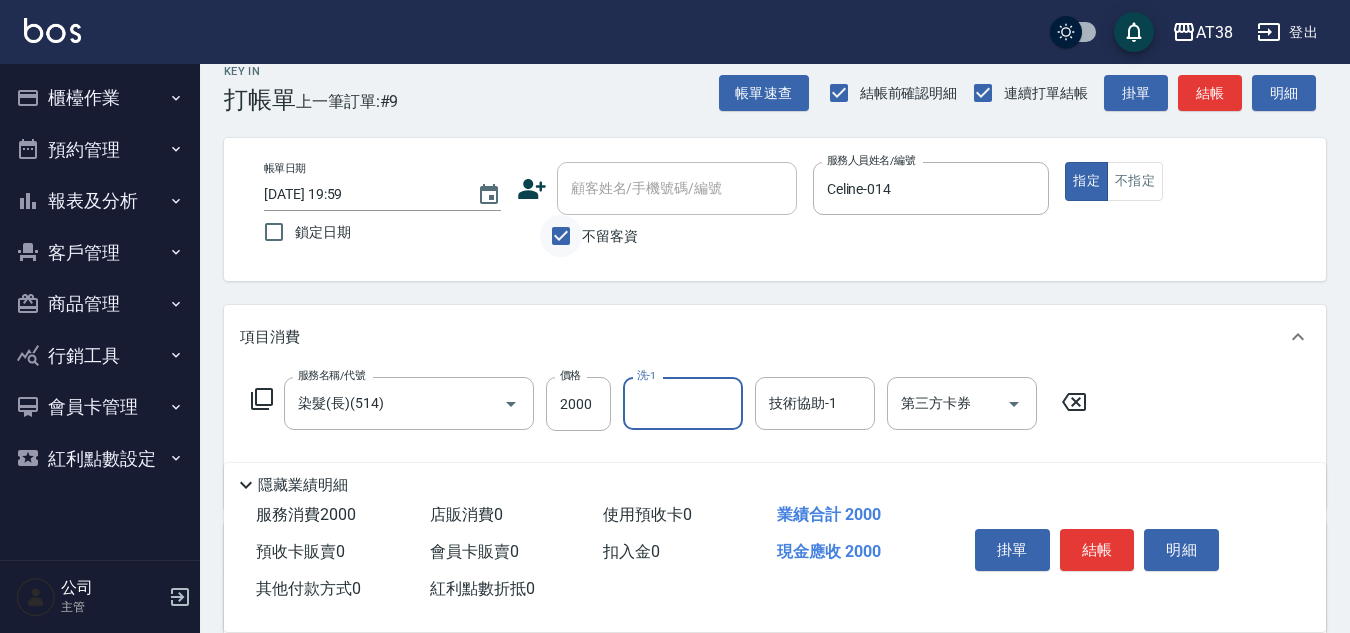 scroll, scrollTop: 100, scrollLeft: 0, axis: vertical 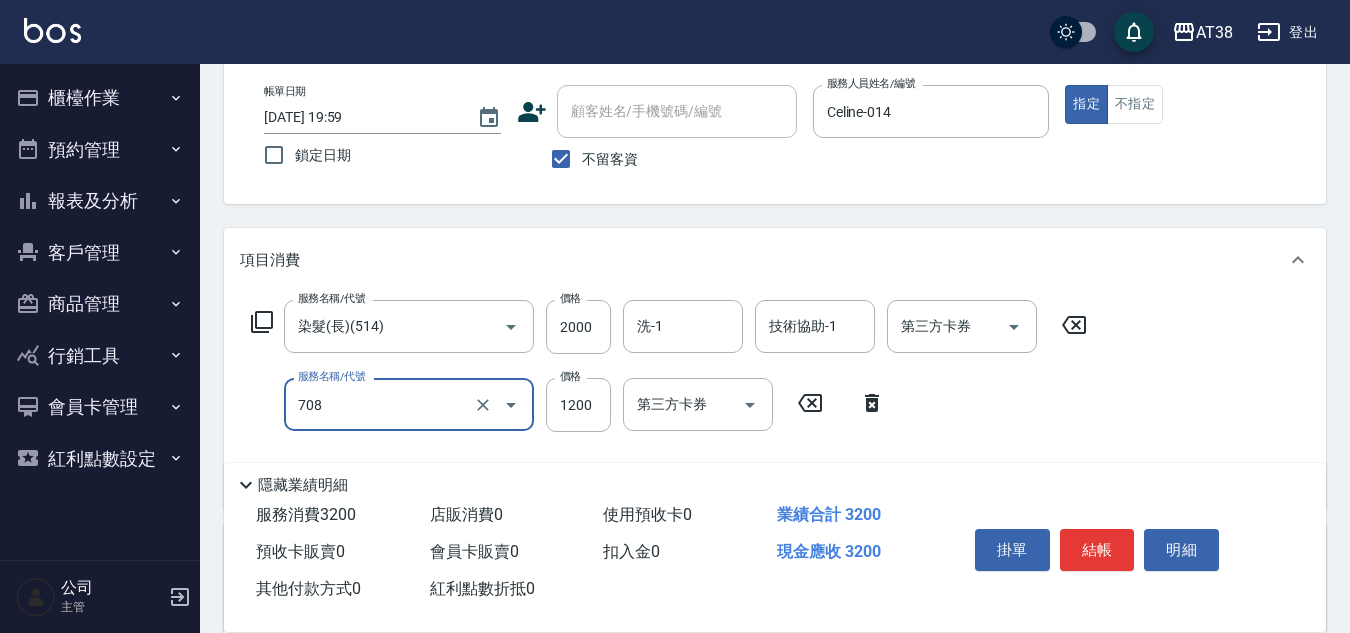 type on "哥德三劑護髮(708)" 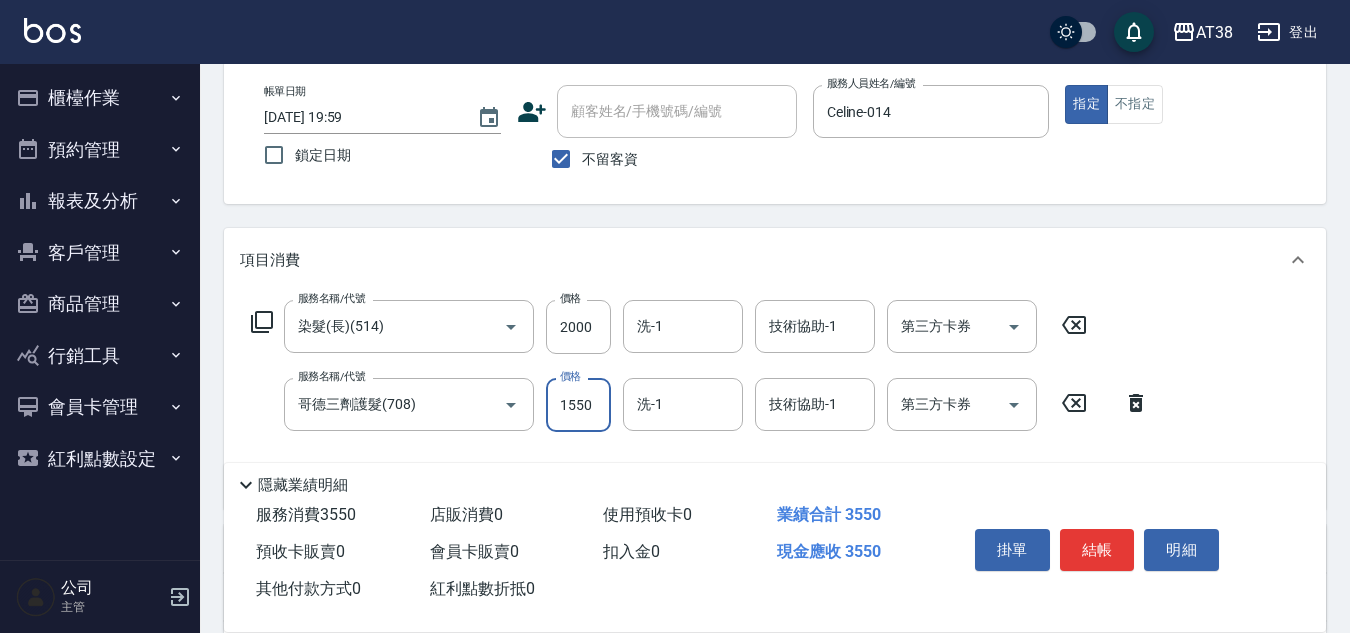 type on "1550" 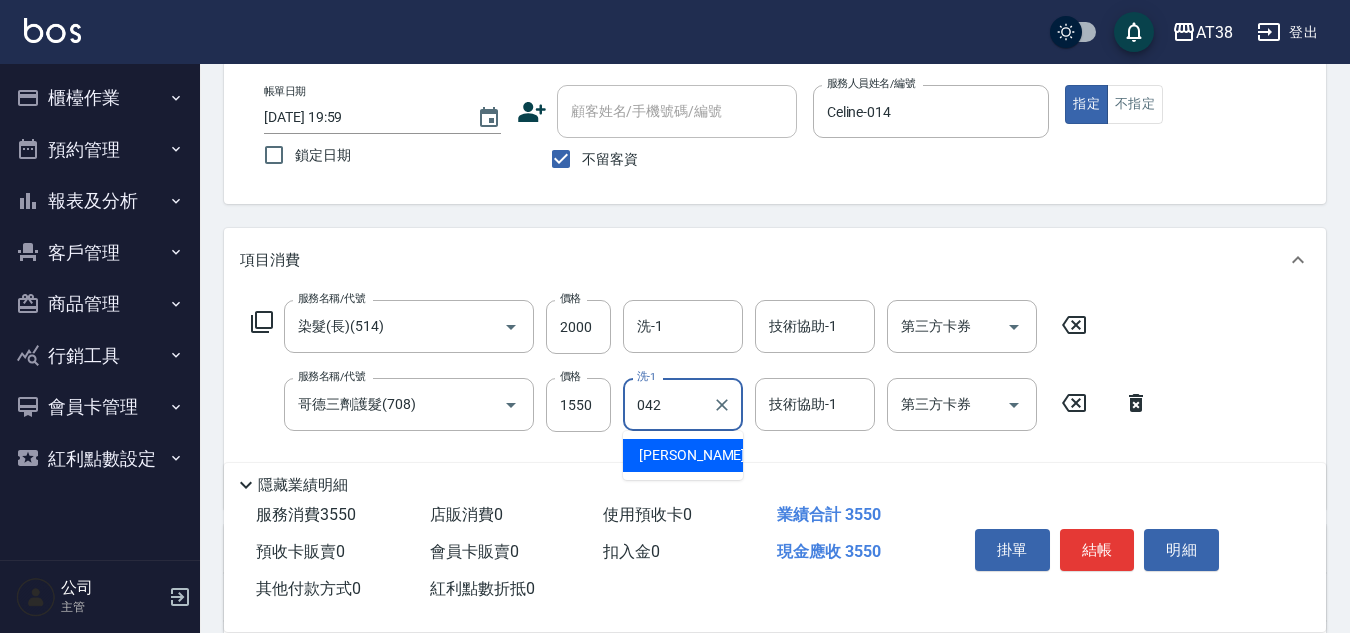 type on "伯彥-042" 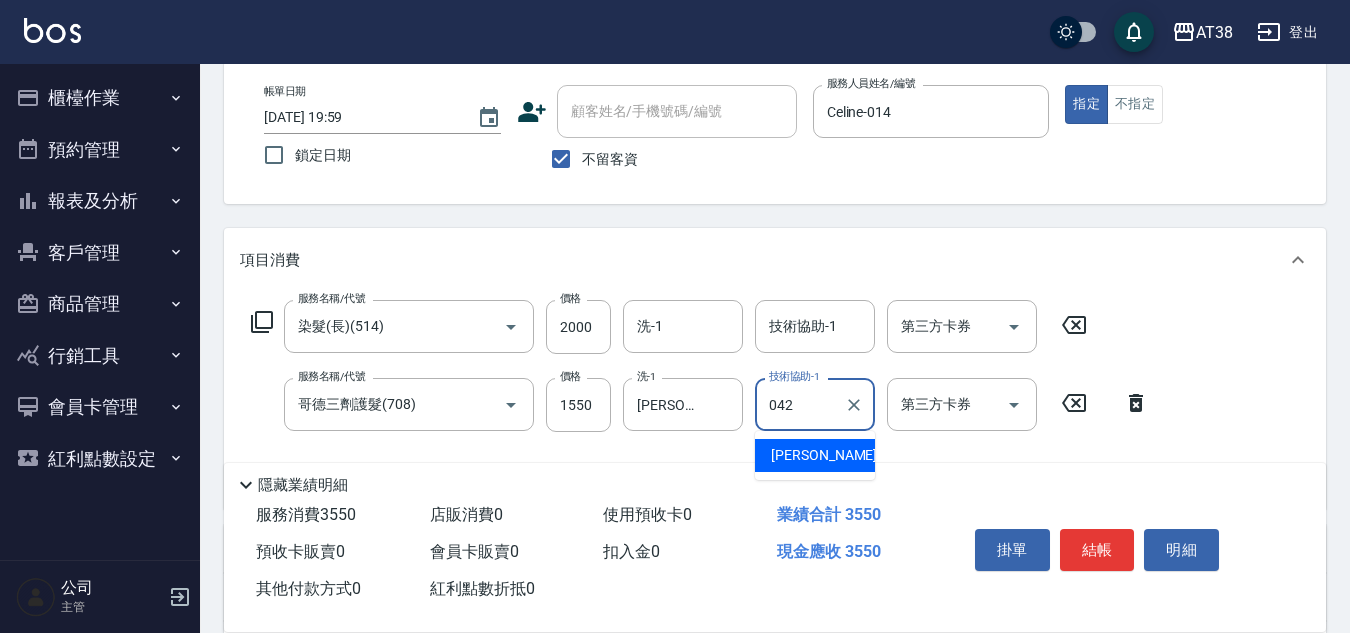 type on "伯彥-042" 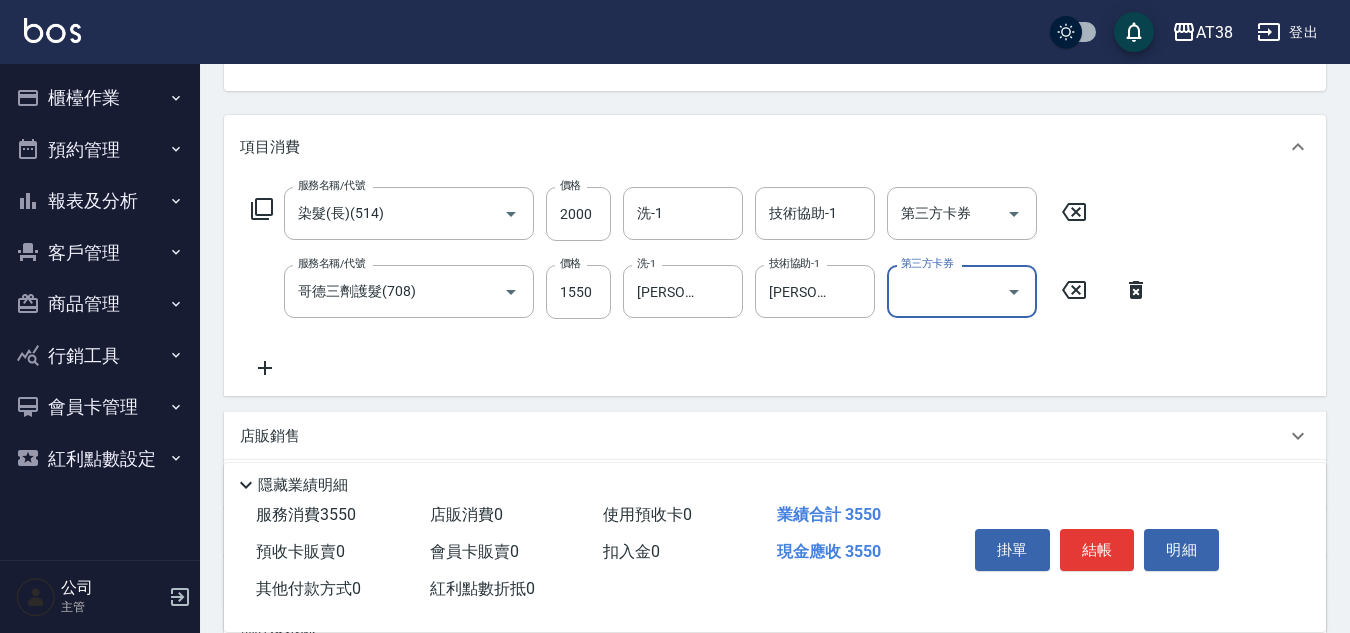 scroll, scrollTop: 300, scrollLeft: 0, axis: vertical 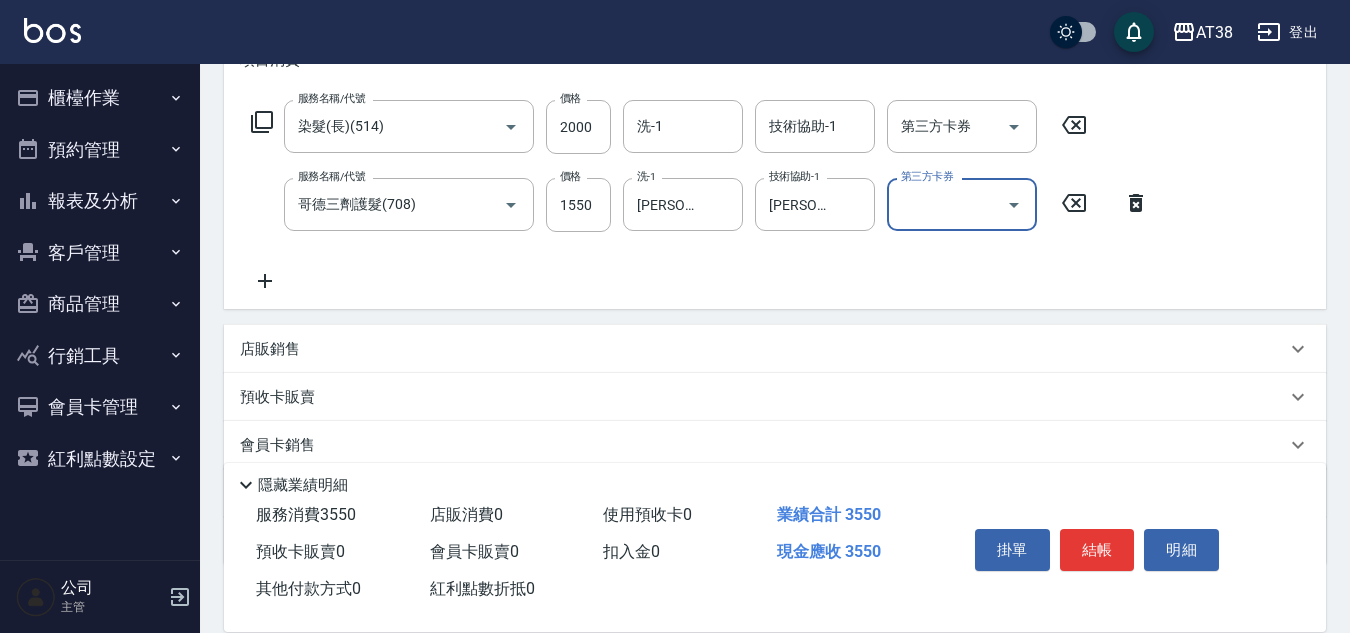click on "店販銷售" at bounding box center [270, 349] 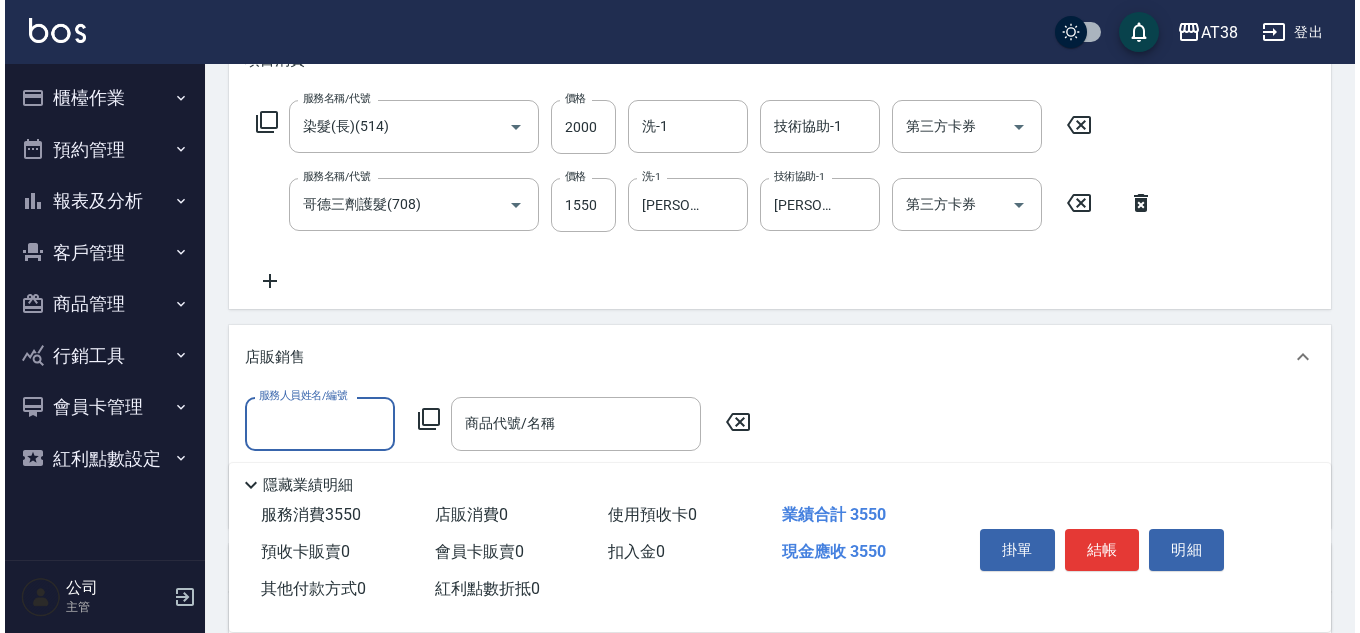 scroll, scrollTop: 0, scrollLeft: 0, axis: both 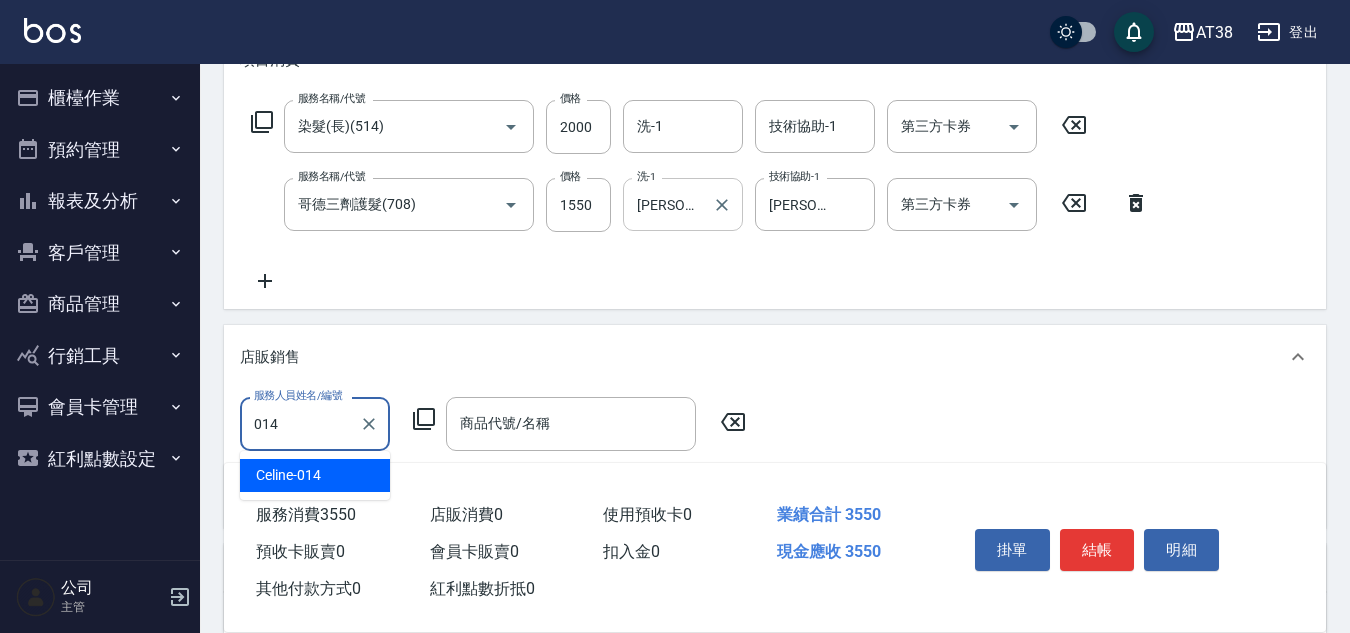 type on "Celine-014" 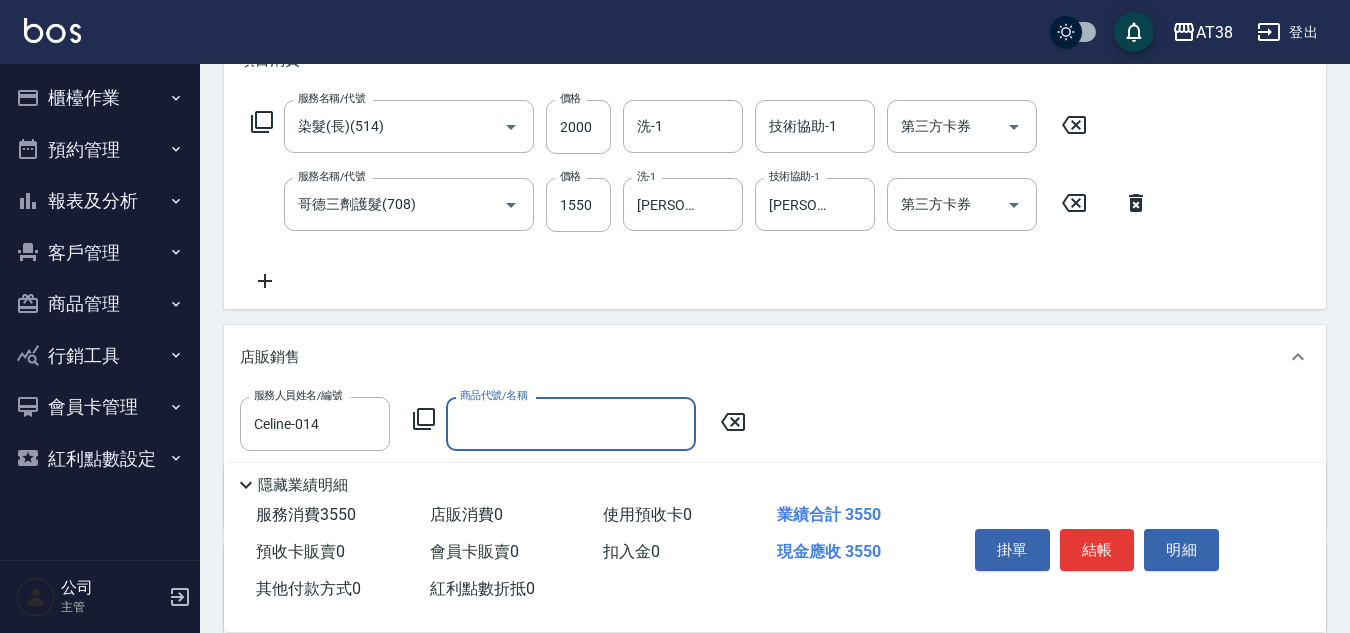 click 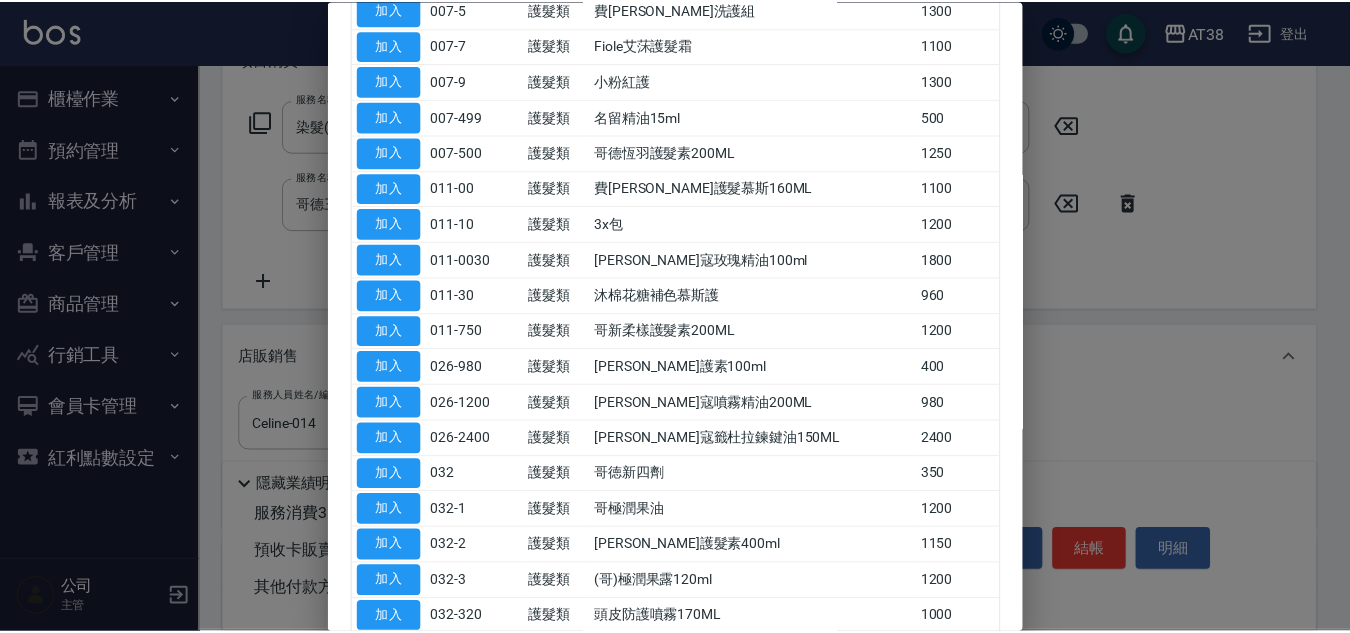 scroll, scrollTop: 400, scrollLeft: 0, axis: vertical 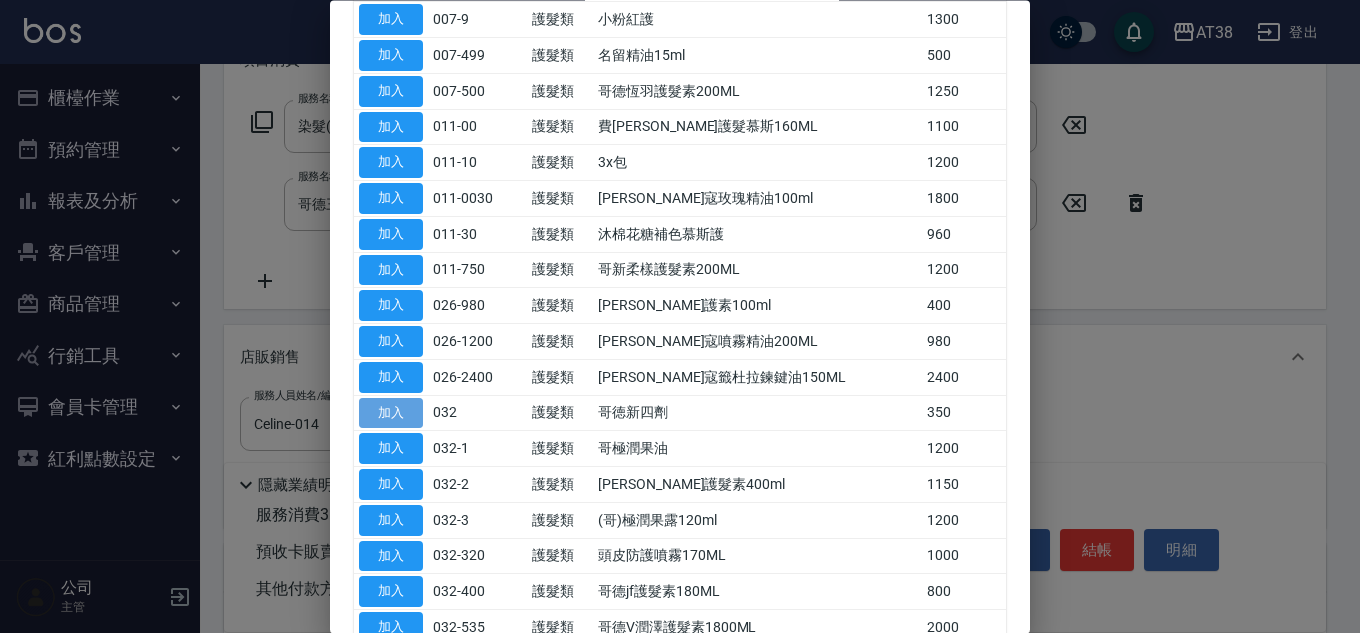 click on "加入" at bounding box center [391, 413] 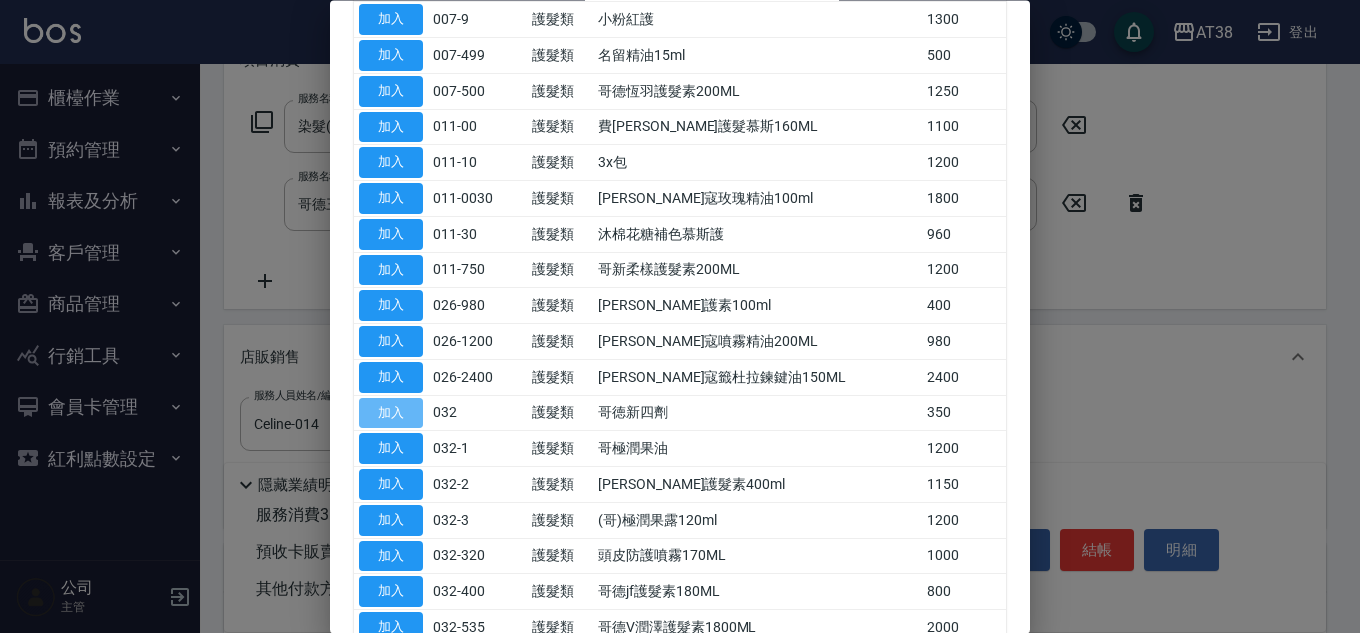 type on "哥徳新四劑" 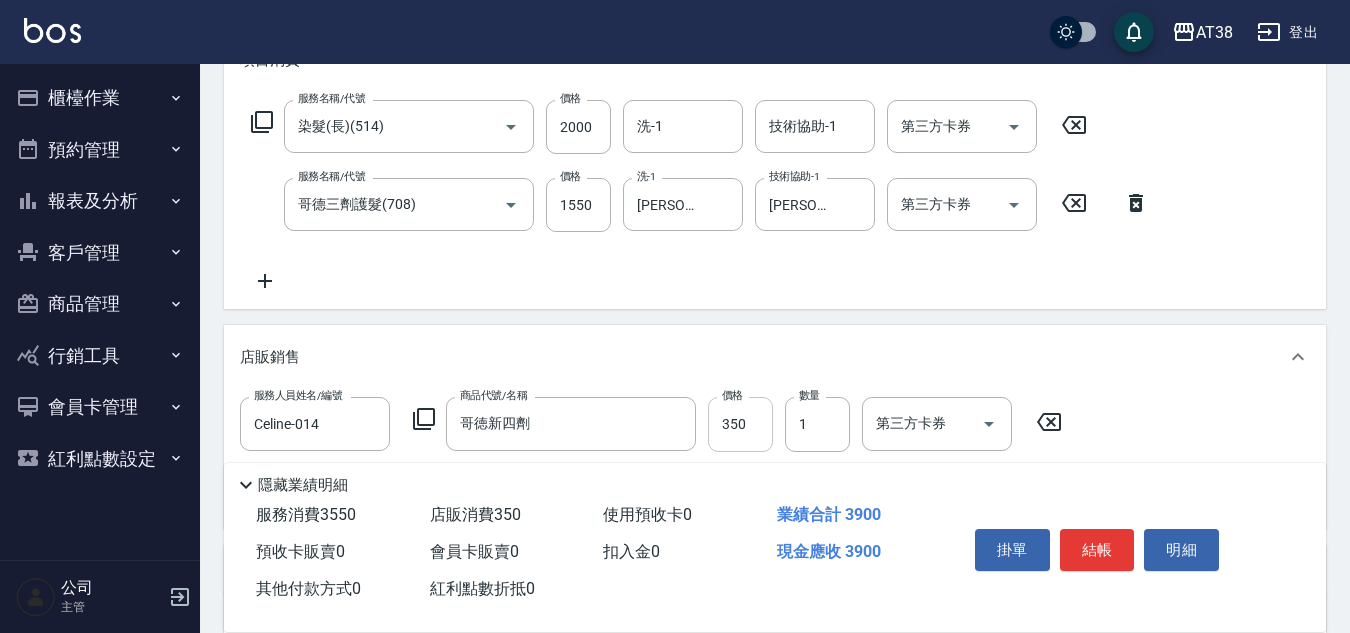 click on "350" at bounding box center [740, 424] 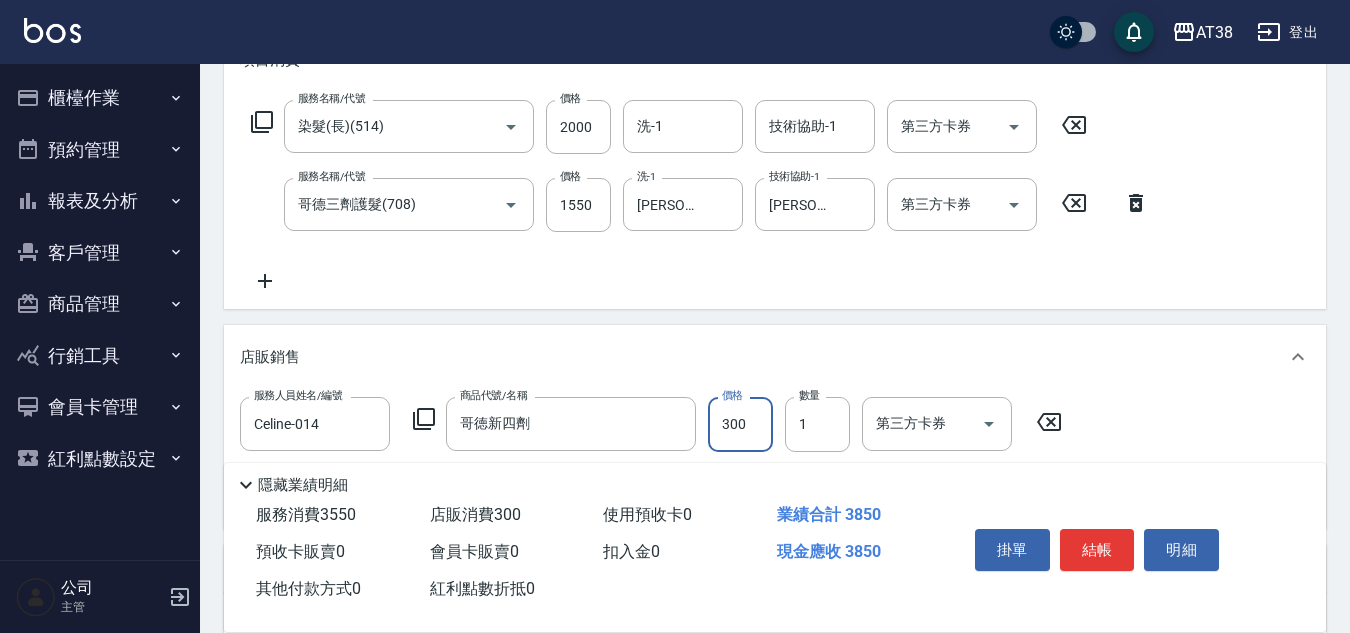type on "300" 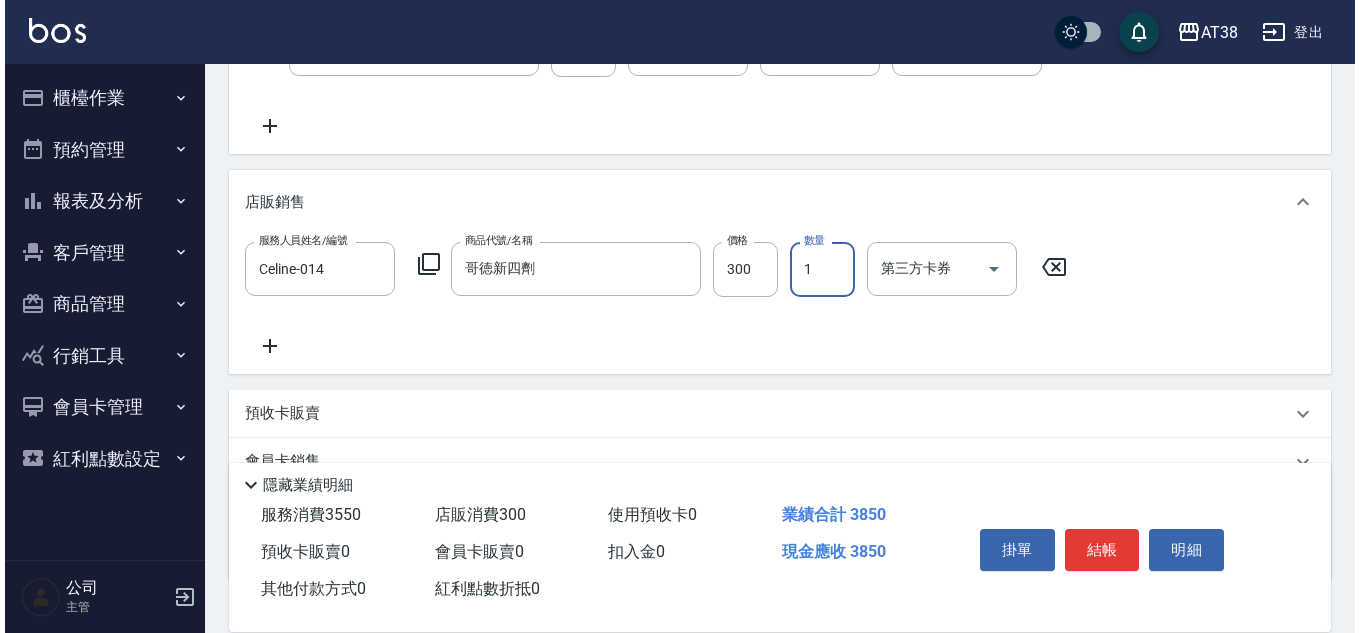 scroll, scrollTop: 500, scrollLeft: 0, axis: vertical 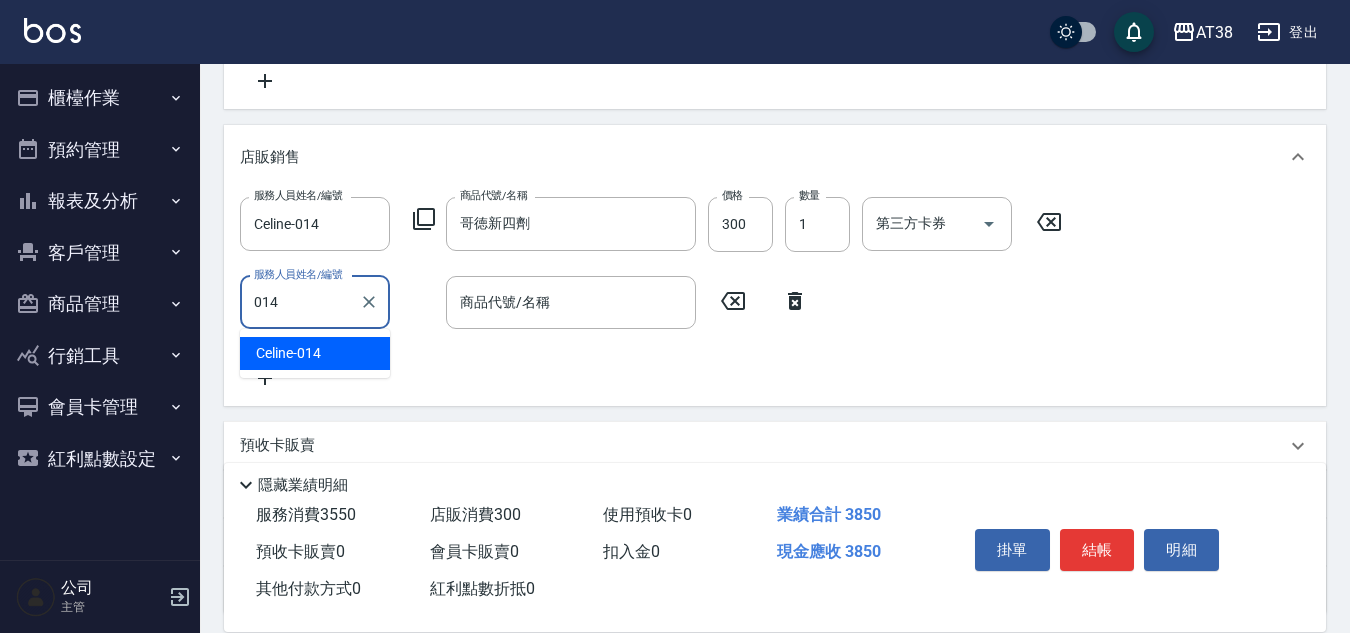 type on "Celine-014" 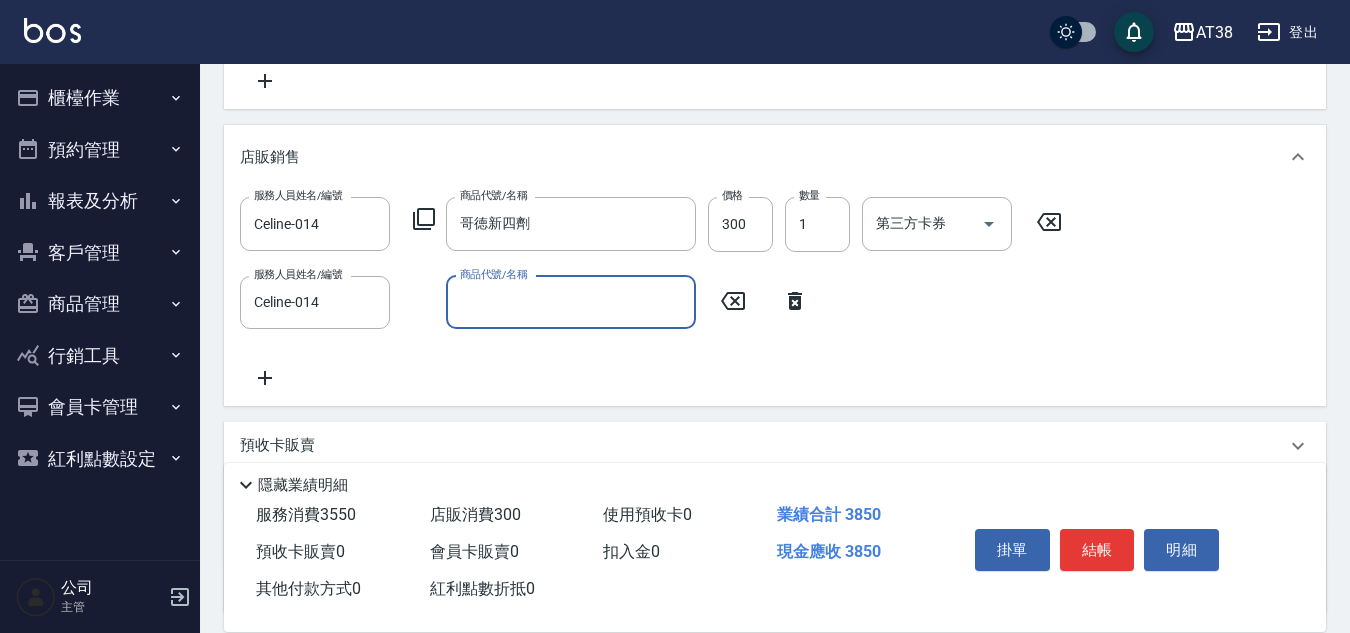 click 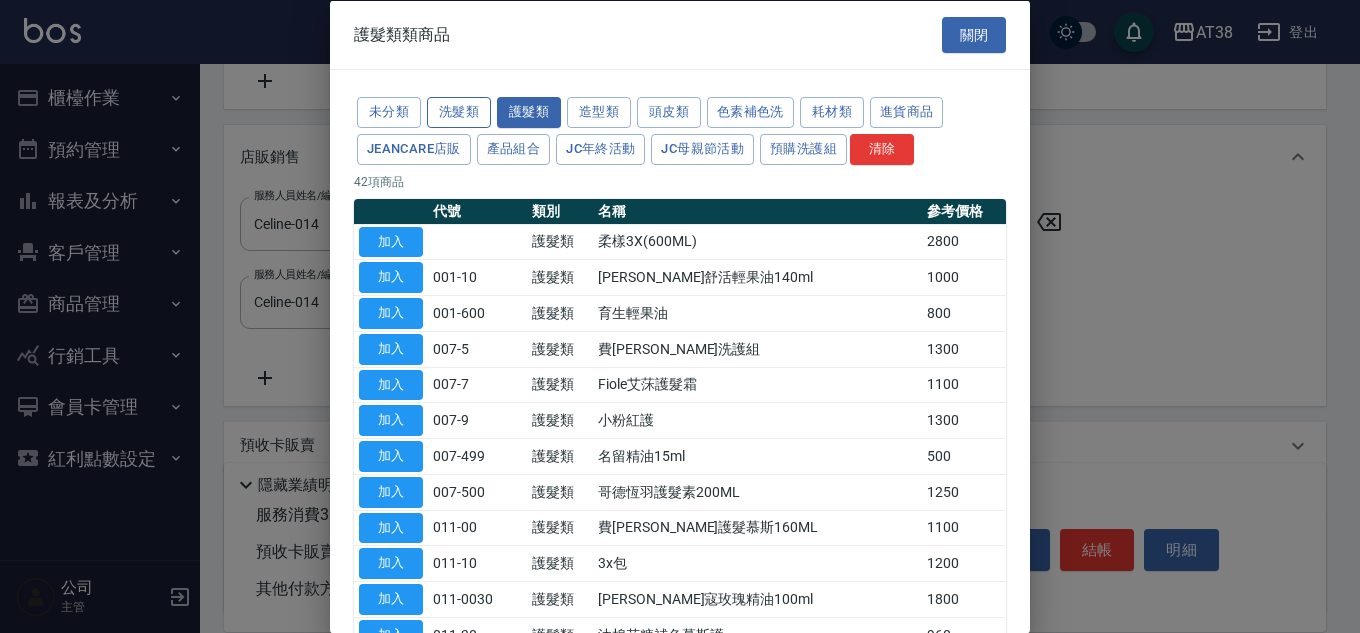 click on "洗髮類" at bounding box center (459, 112) 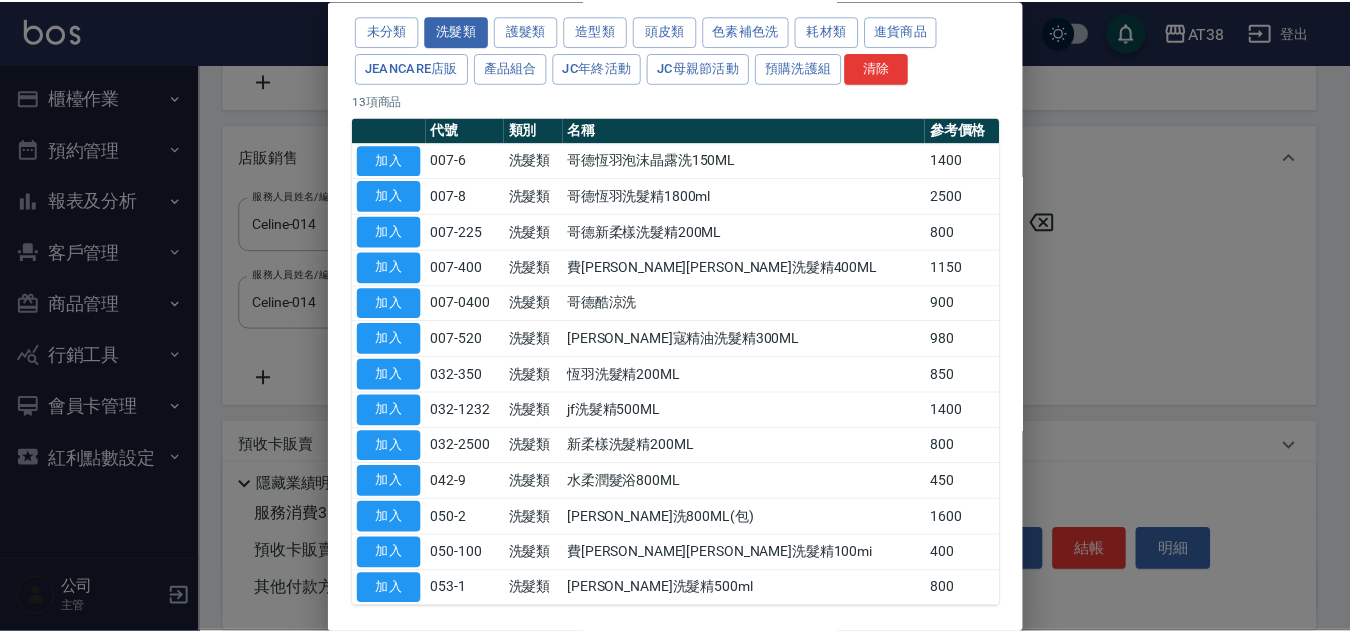 scroll, scrollTop: 165, scrollLeft: 0, axis: vertical 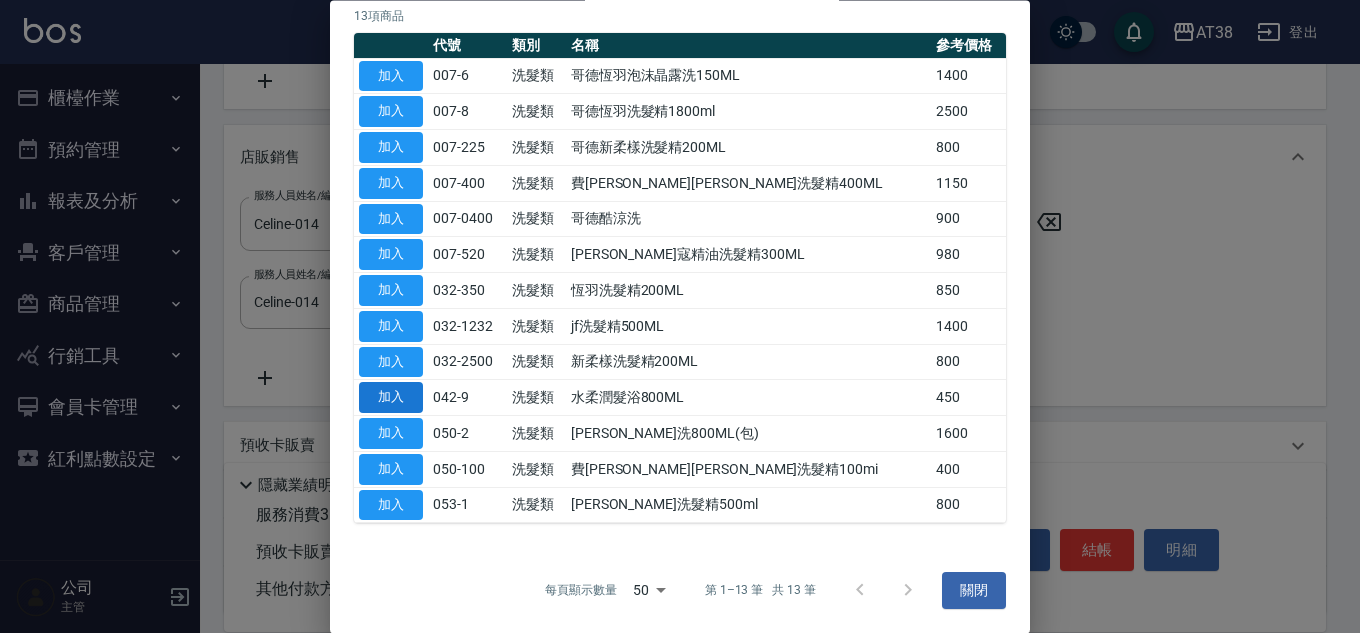 click on "加入" at bounding box center (391, 398) 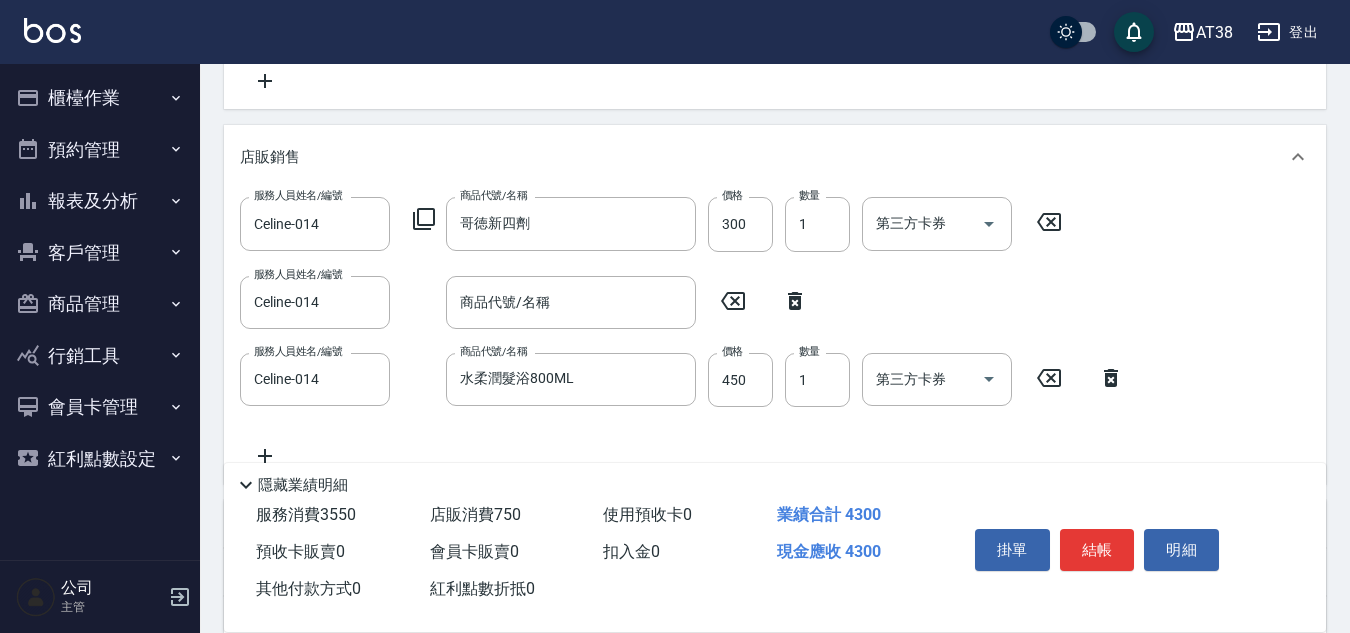 click 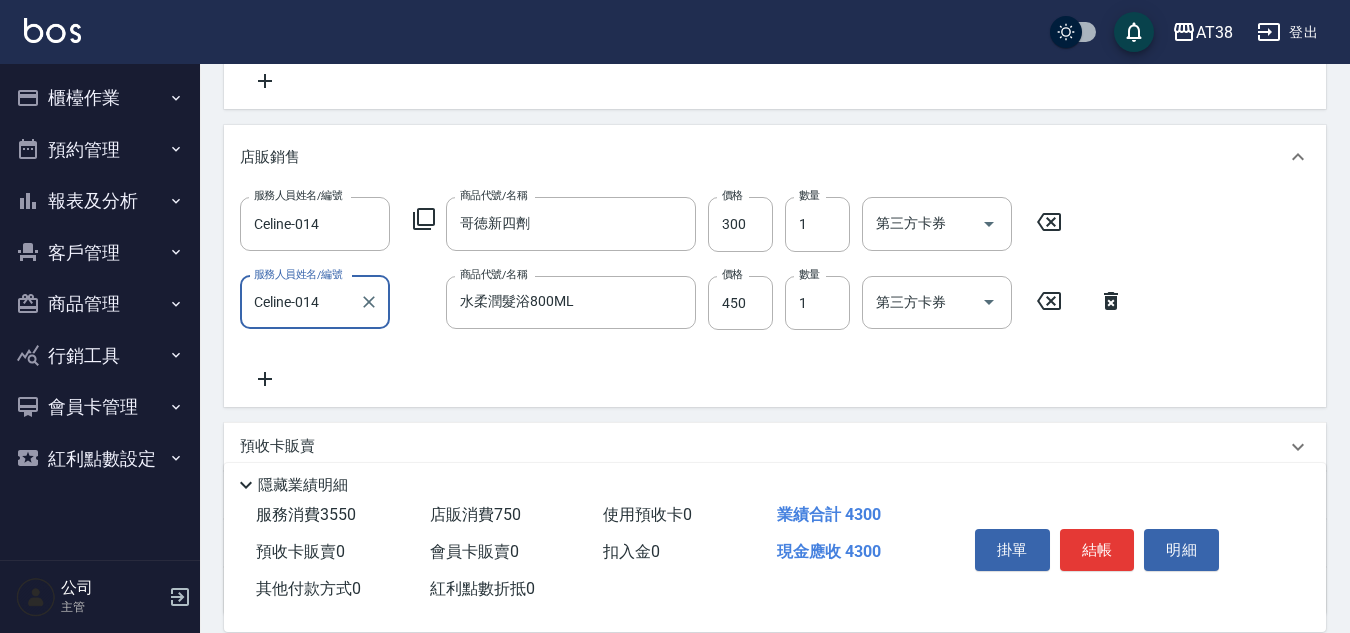 click 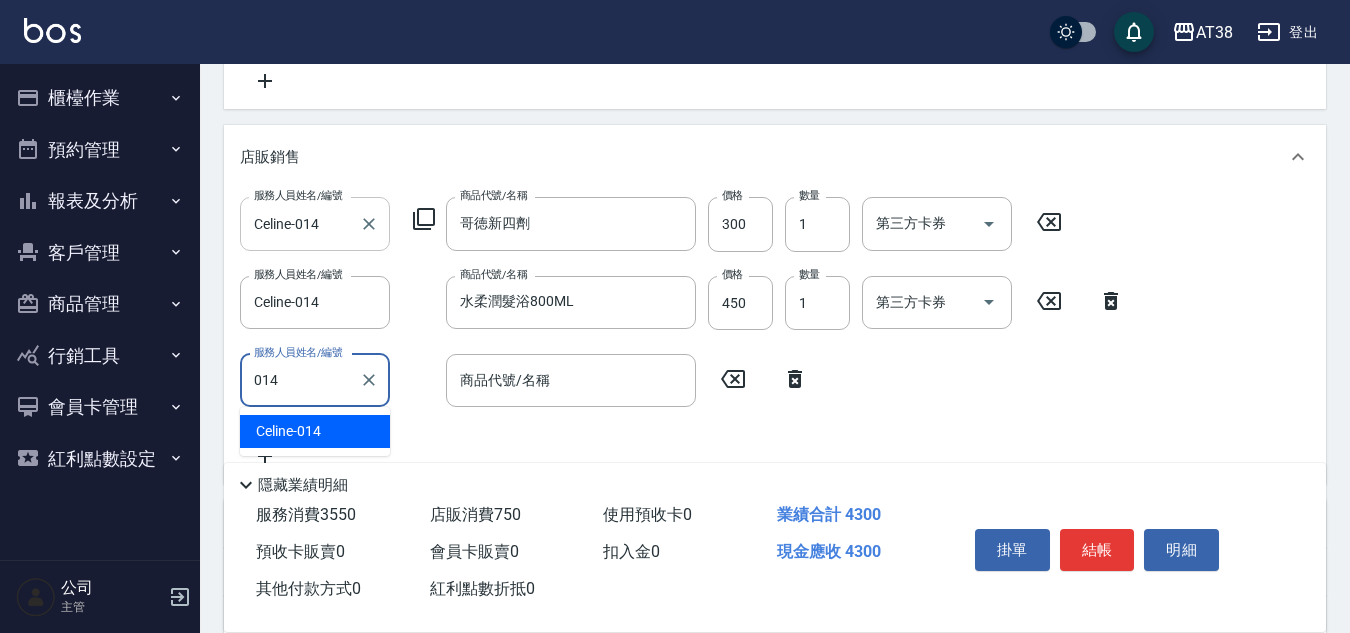 type on "Celine-014" 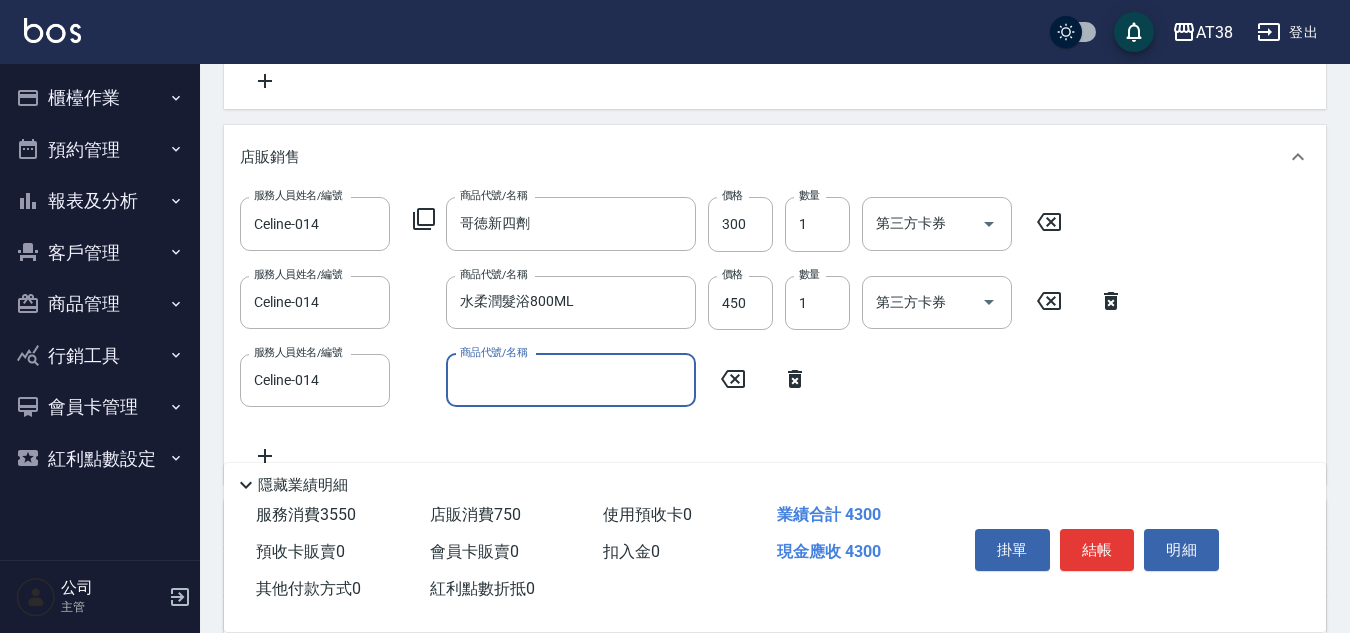 click 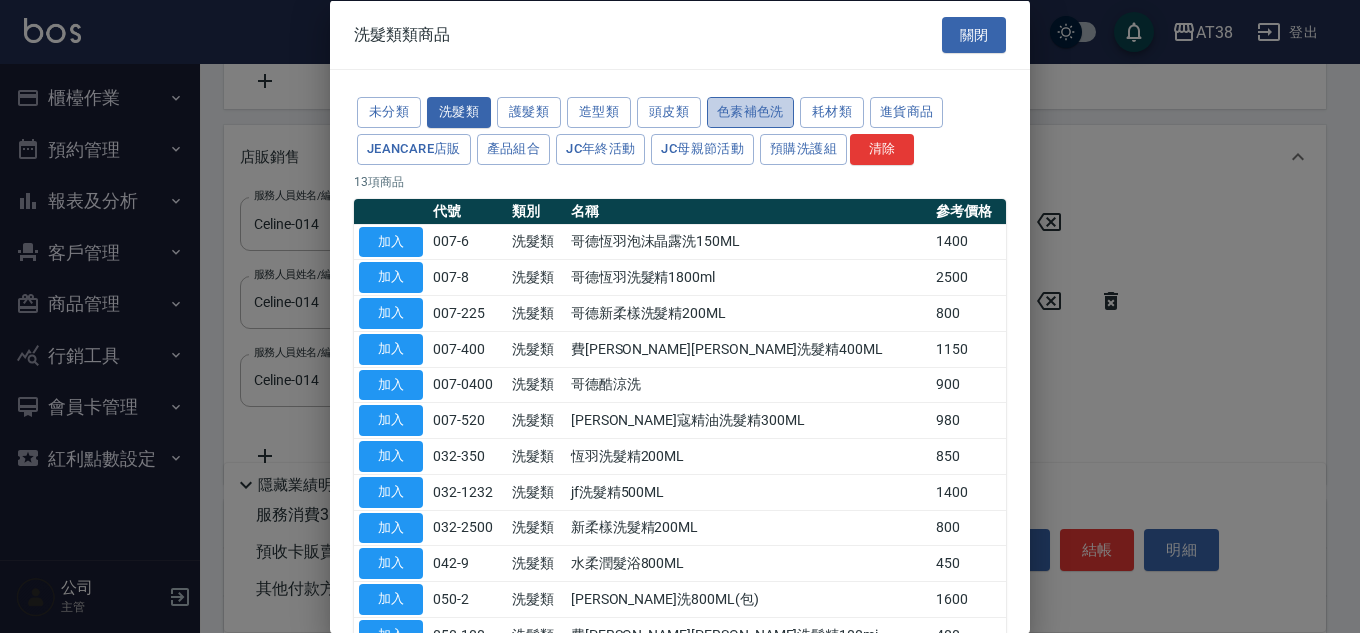 click on "色素補色洗" at bounding box center [750, 112] 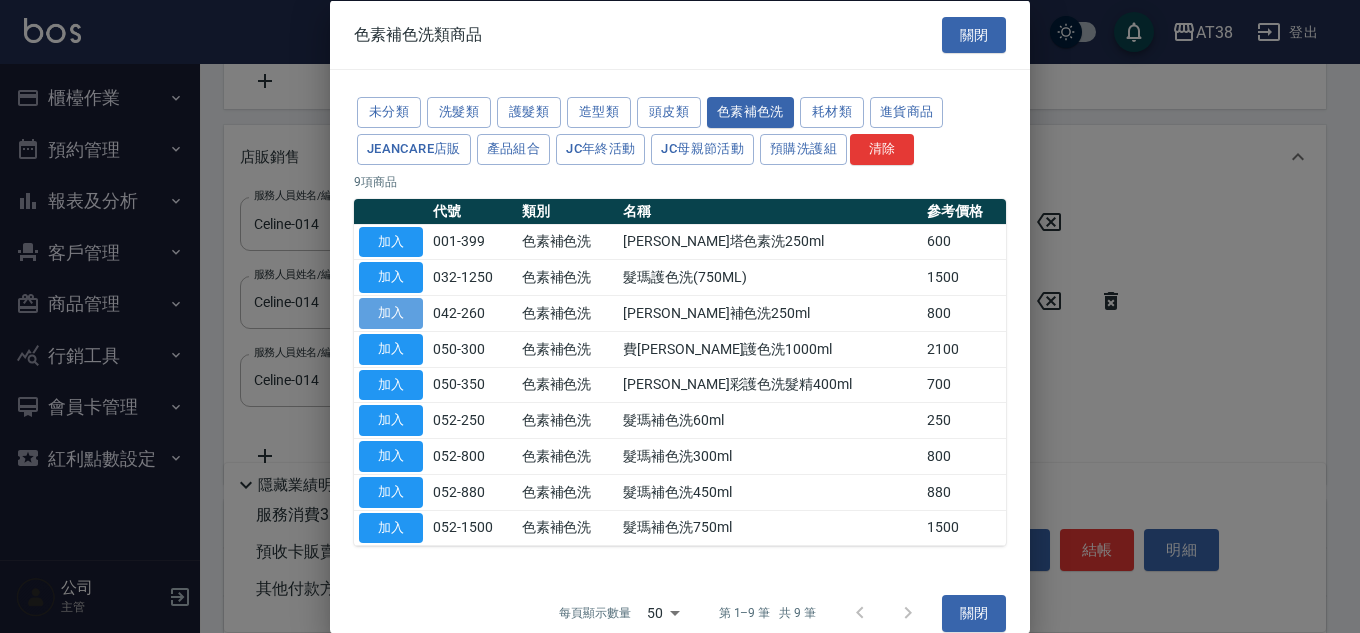 click on "加入" at bounding box center (391, 313) 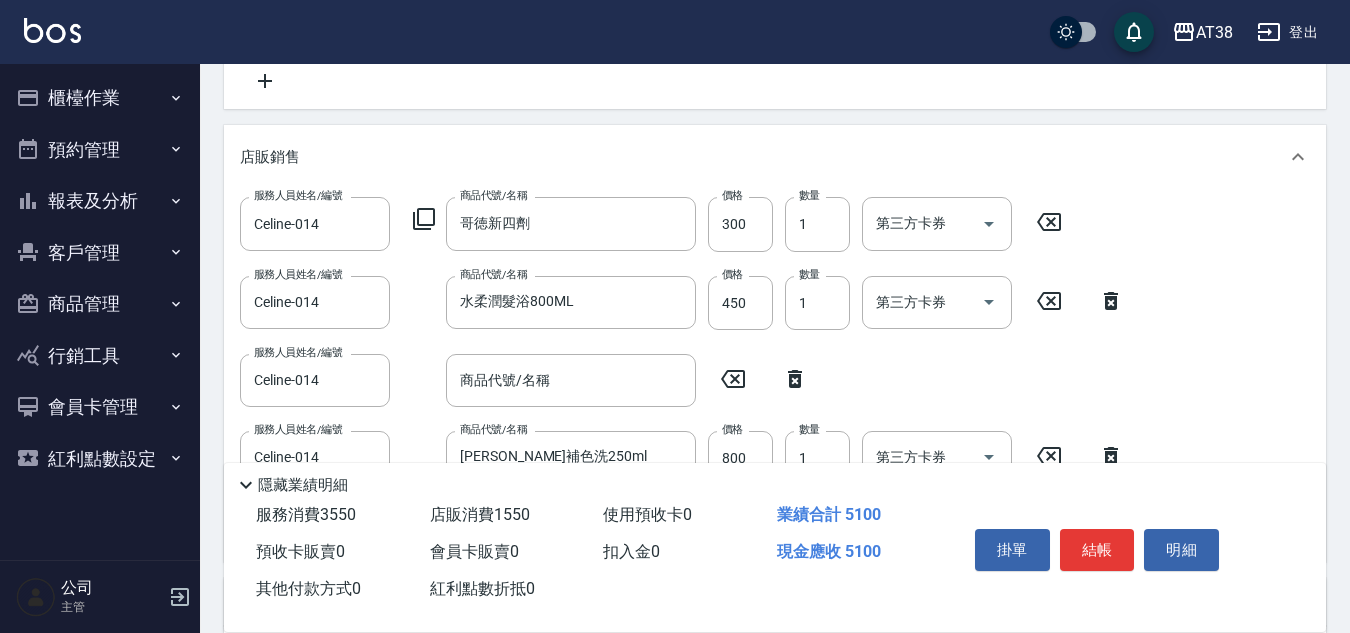 click 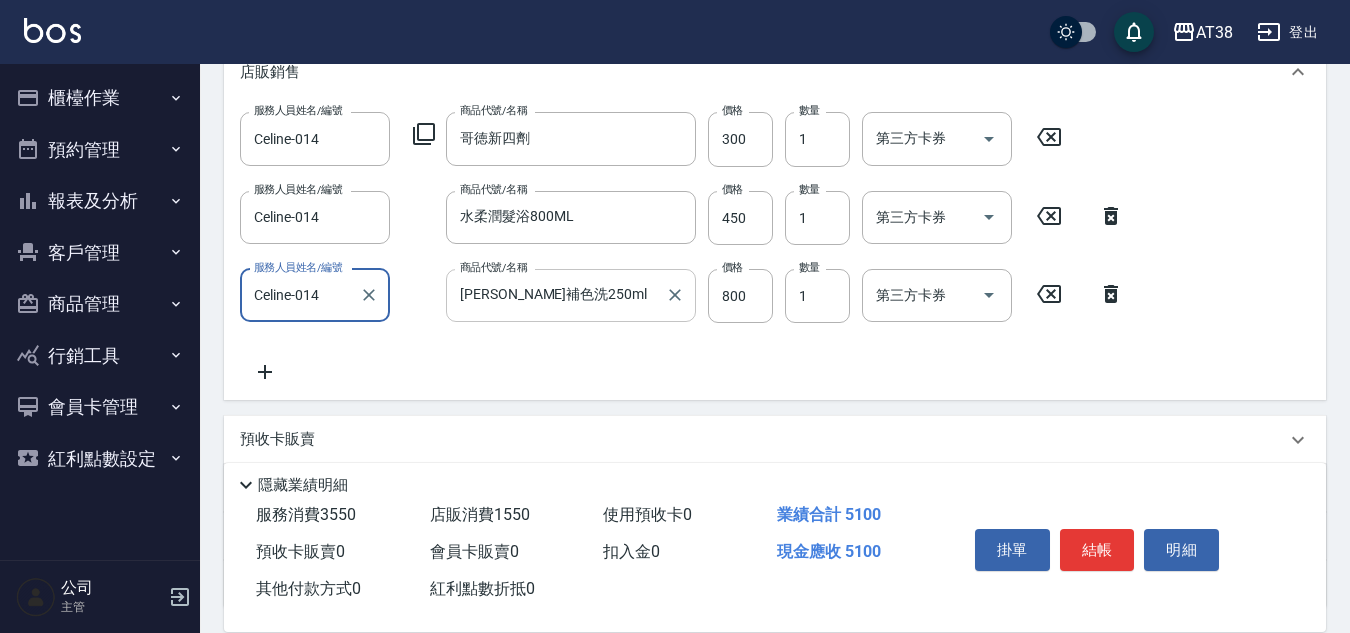 scroll, scrollTop: 700, scrollLeft: 0, axis: vertical 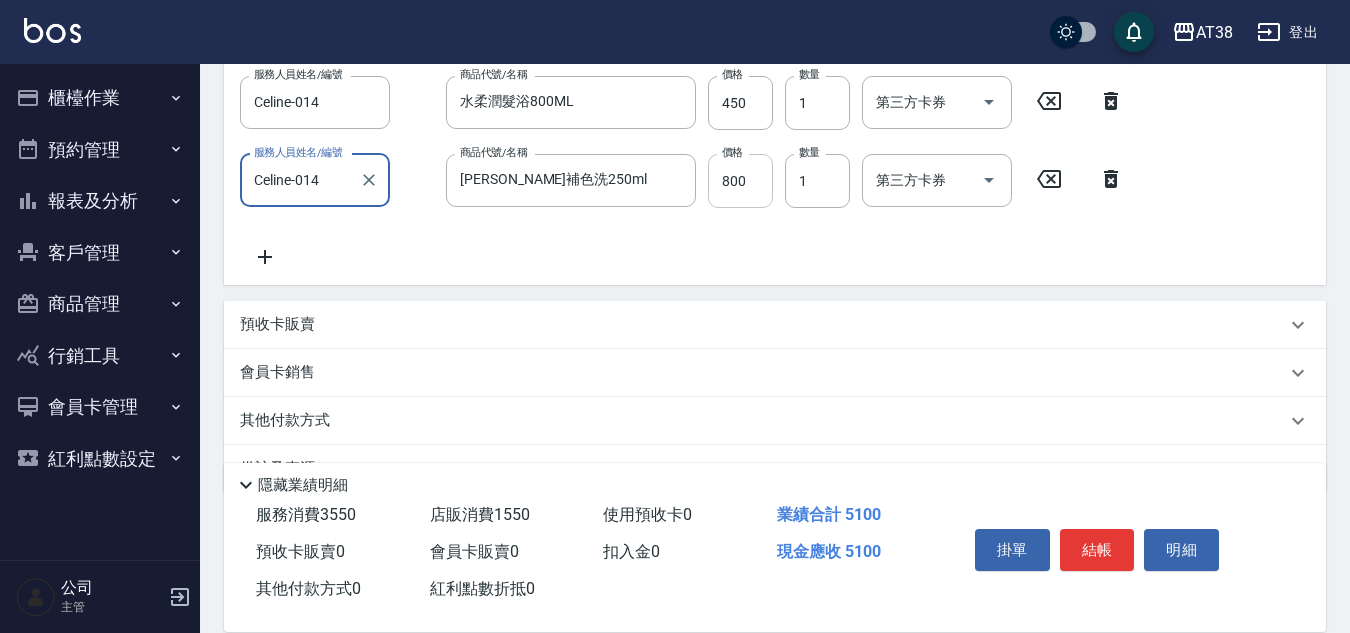 click on "800" at bounding box center (740, 181) 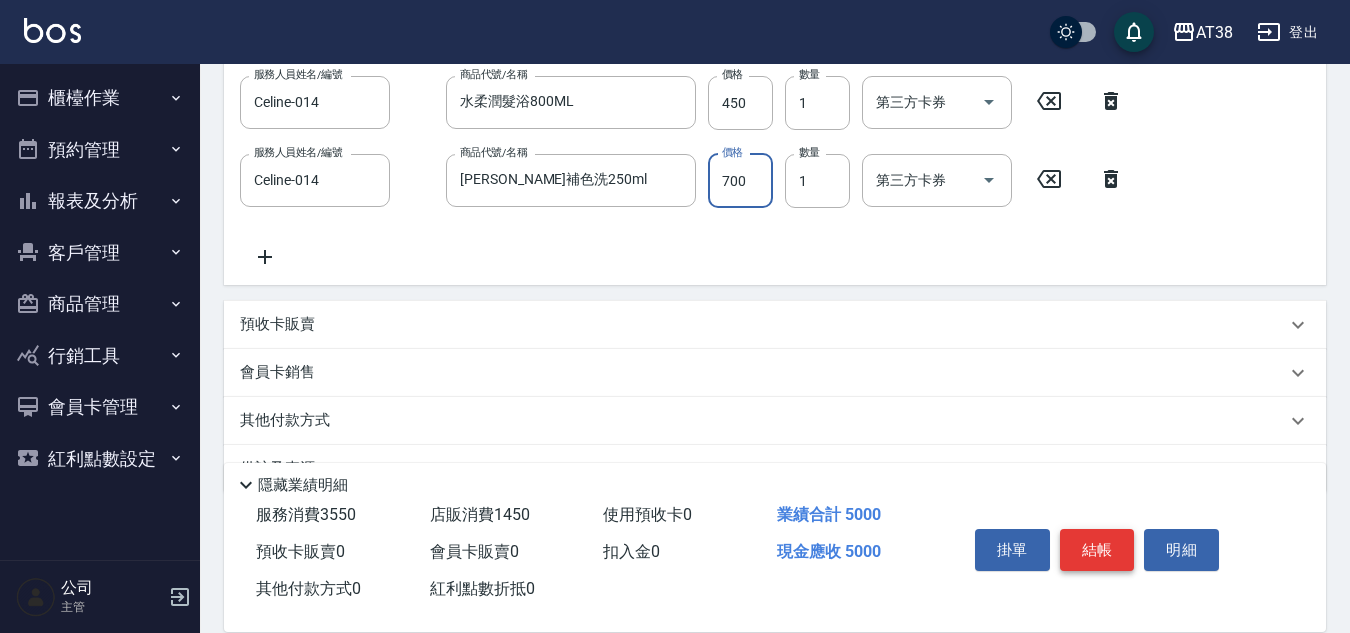 type on "700" 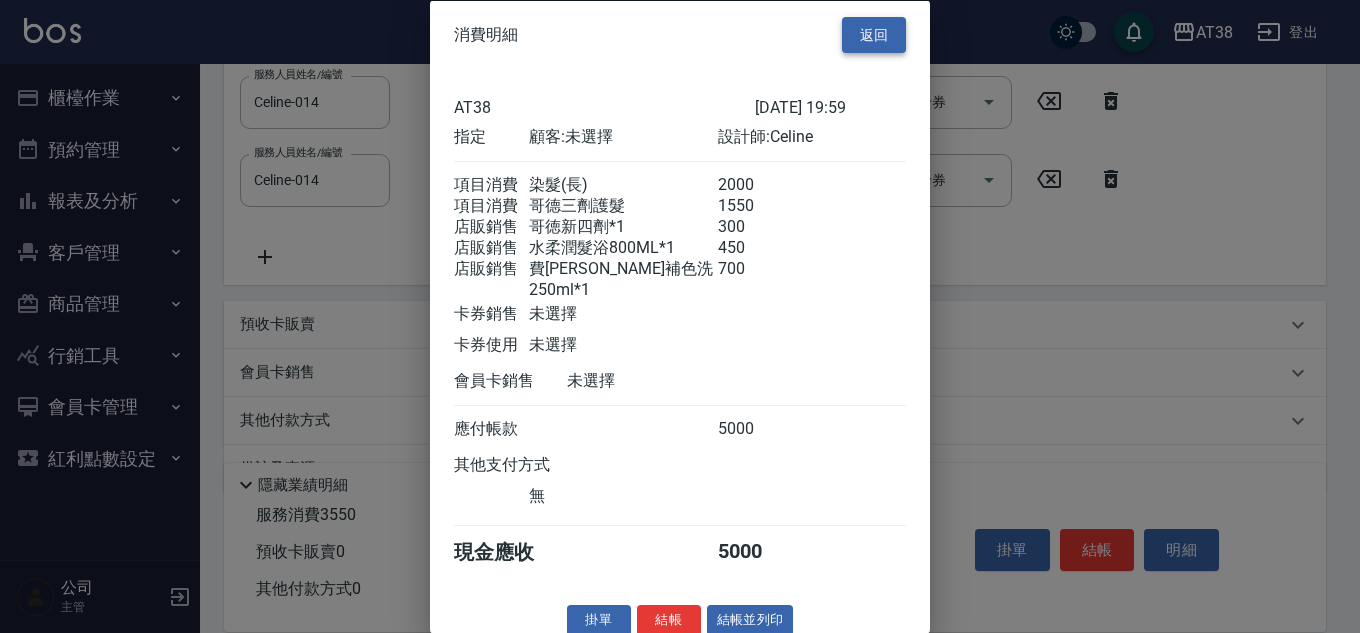 click on "返回" at bounding box center [874, 34] 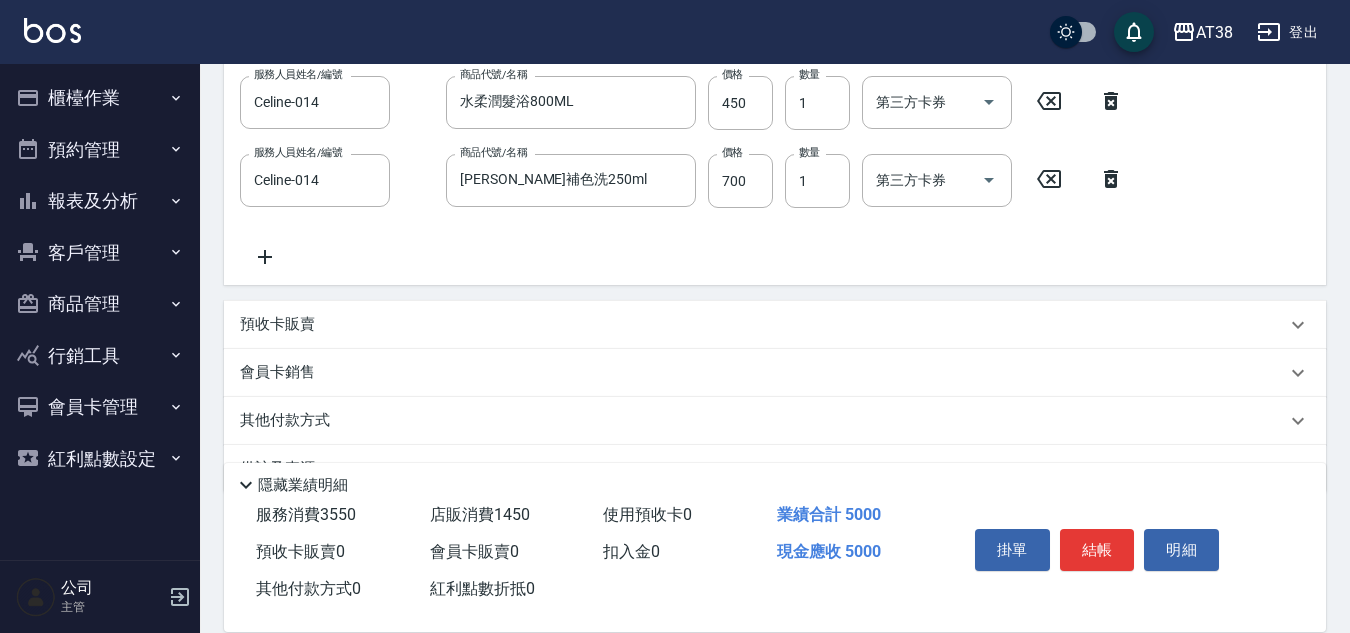 click on "其他付款方式" at bounding box center [290, 421] 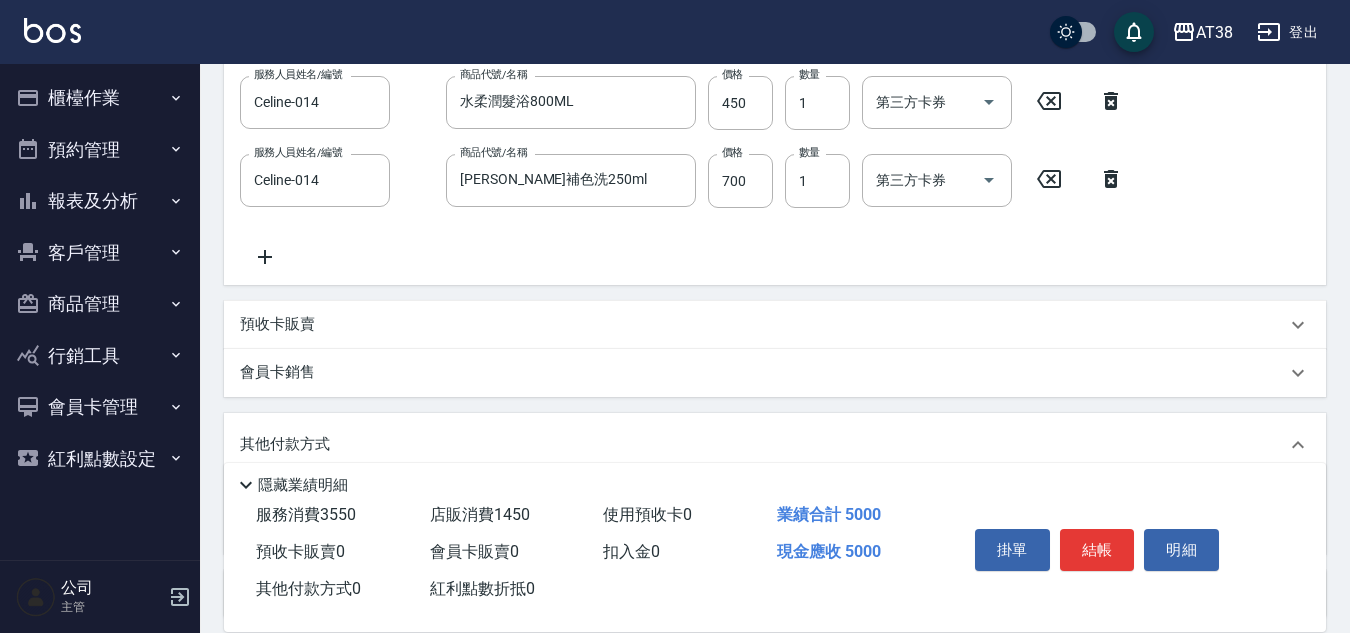 scroll, scrollTop: 0, scrollLeft: 0, axis: both 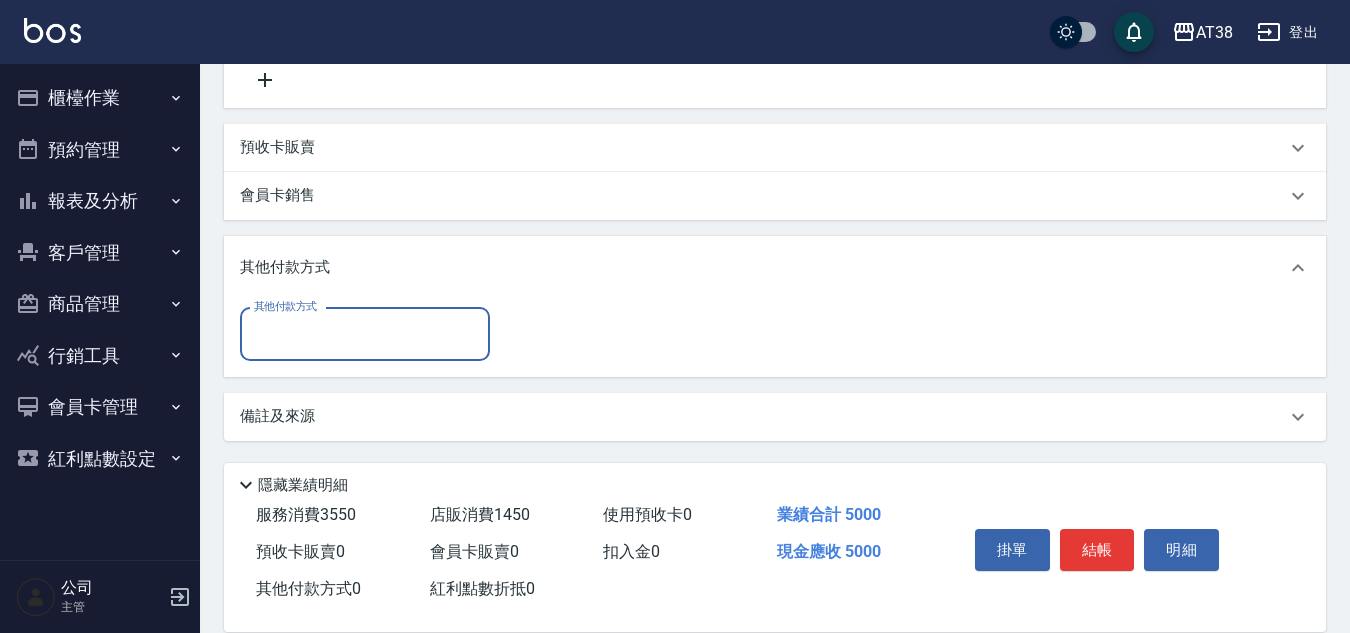 click on "其他付款方式" at bounding box center (365, 334) 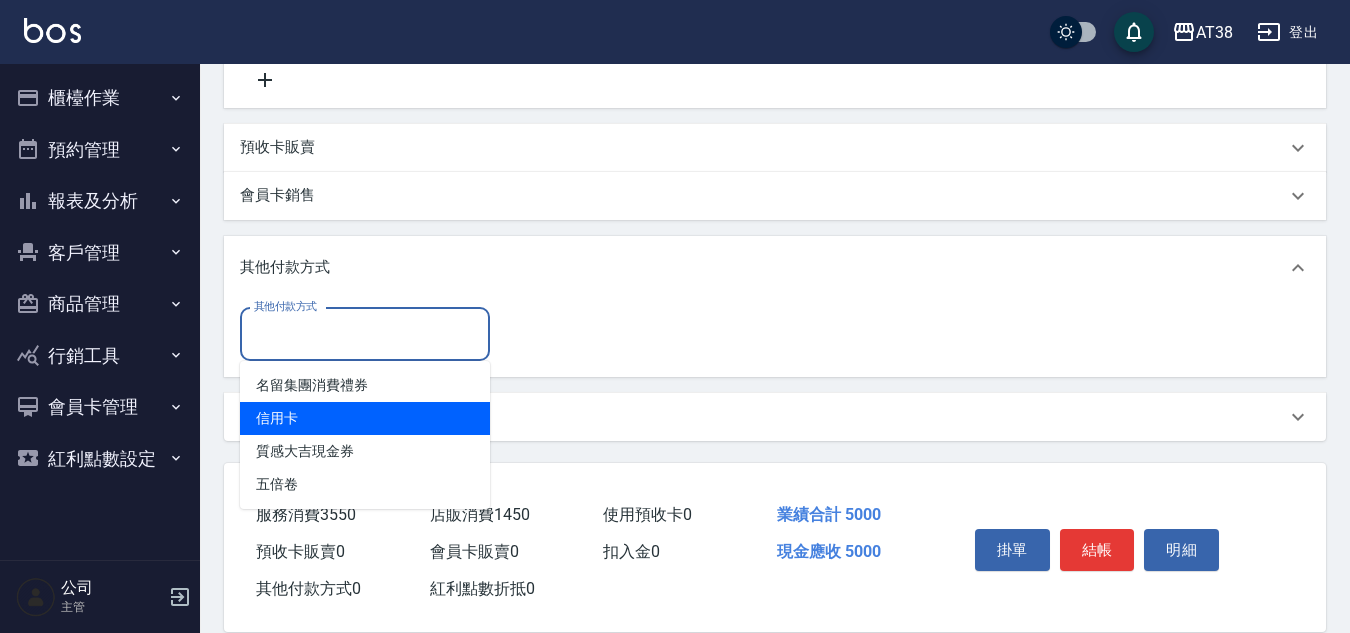 click on "信用卡" at bounding box center [365, 418] 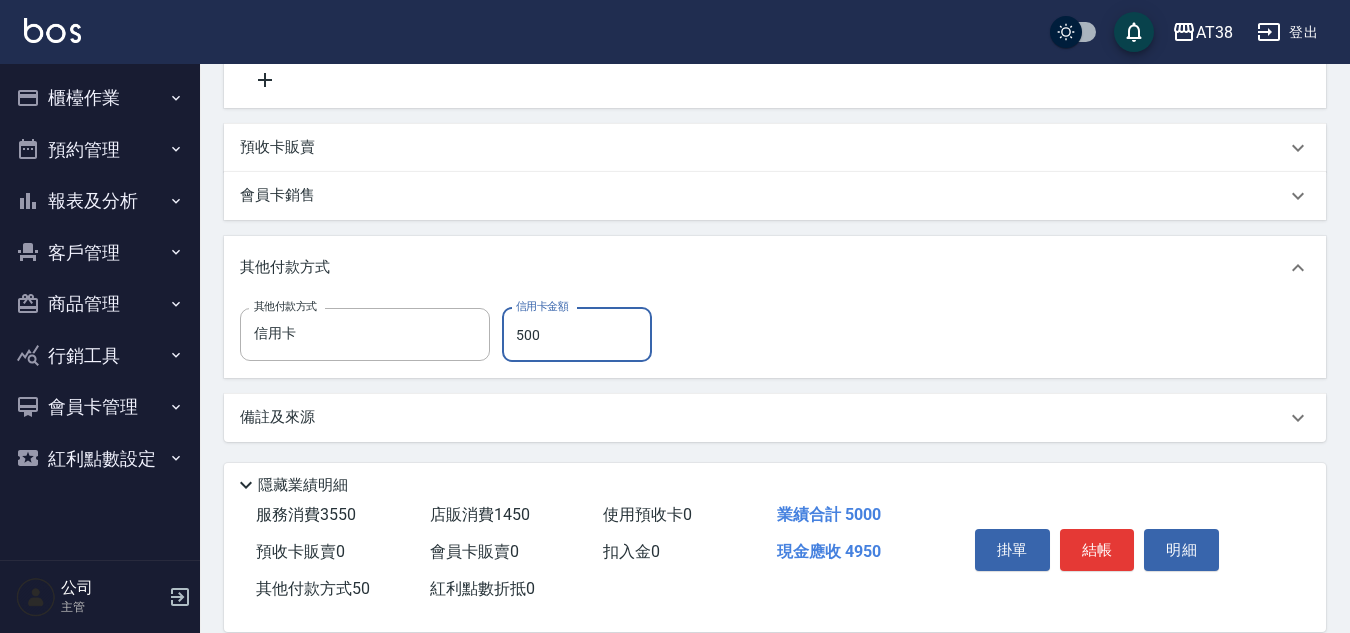 type on "5000" 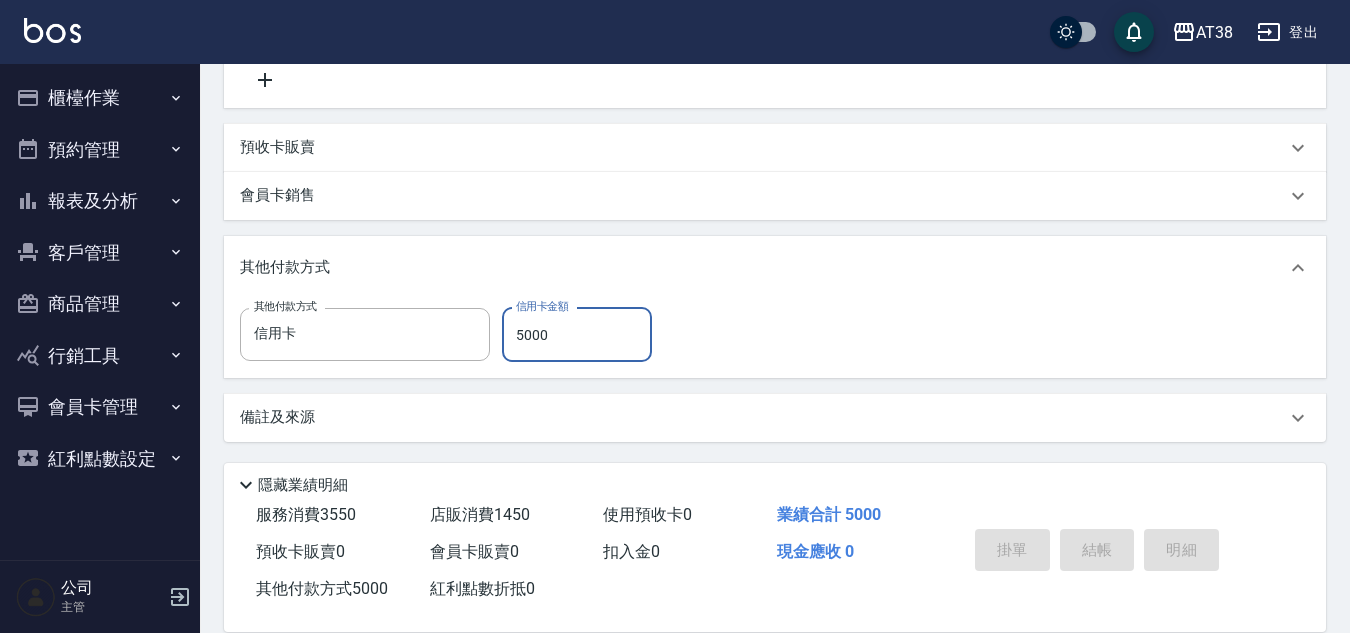 type on "2025/07/11 20:02" 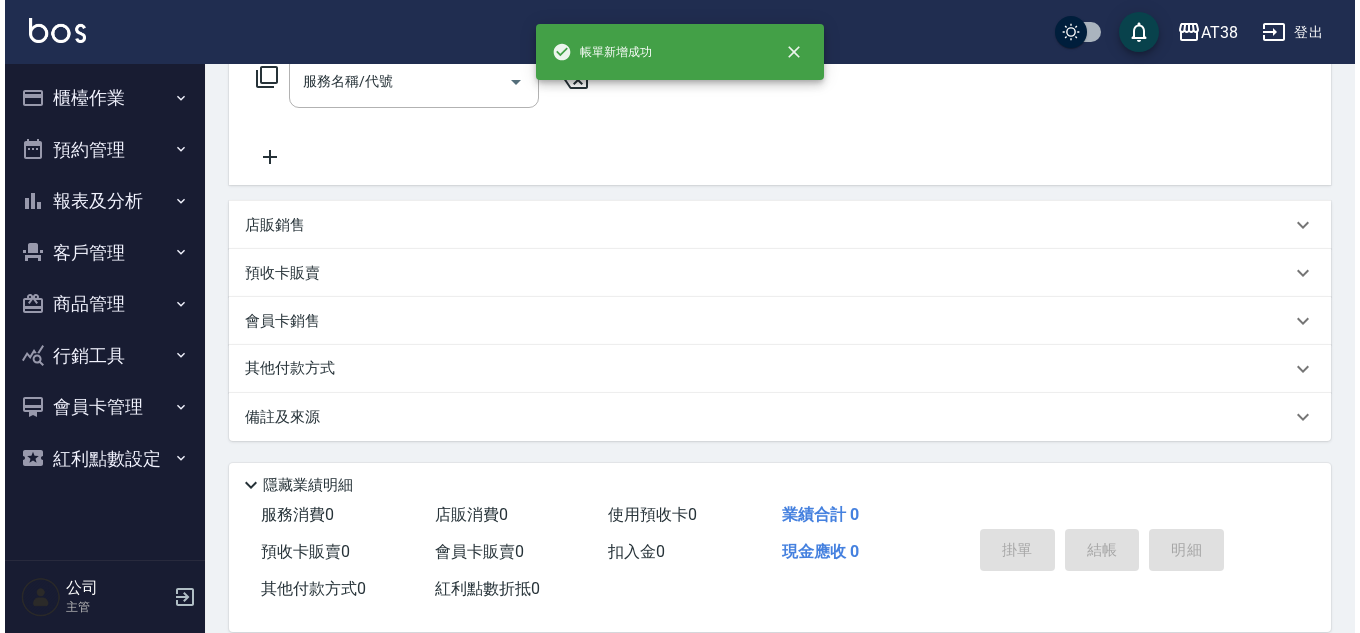 scroll, scrollTop: 0, scrollLeft: 0, axis: both 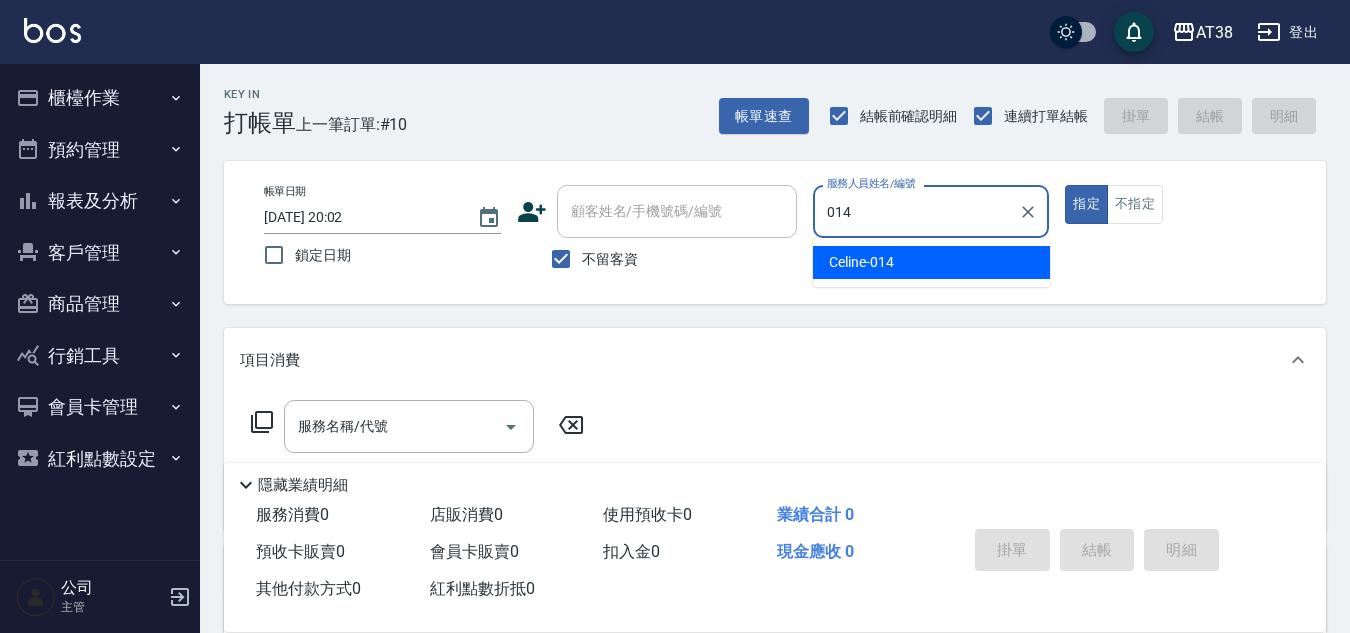 type on "Celine-014" 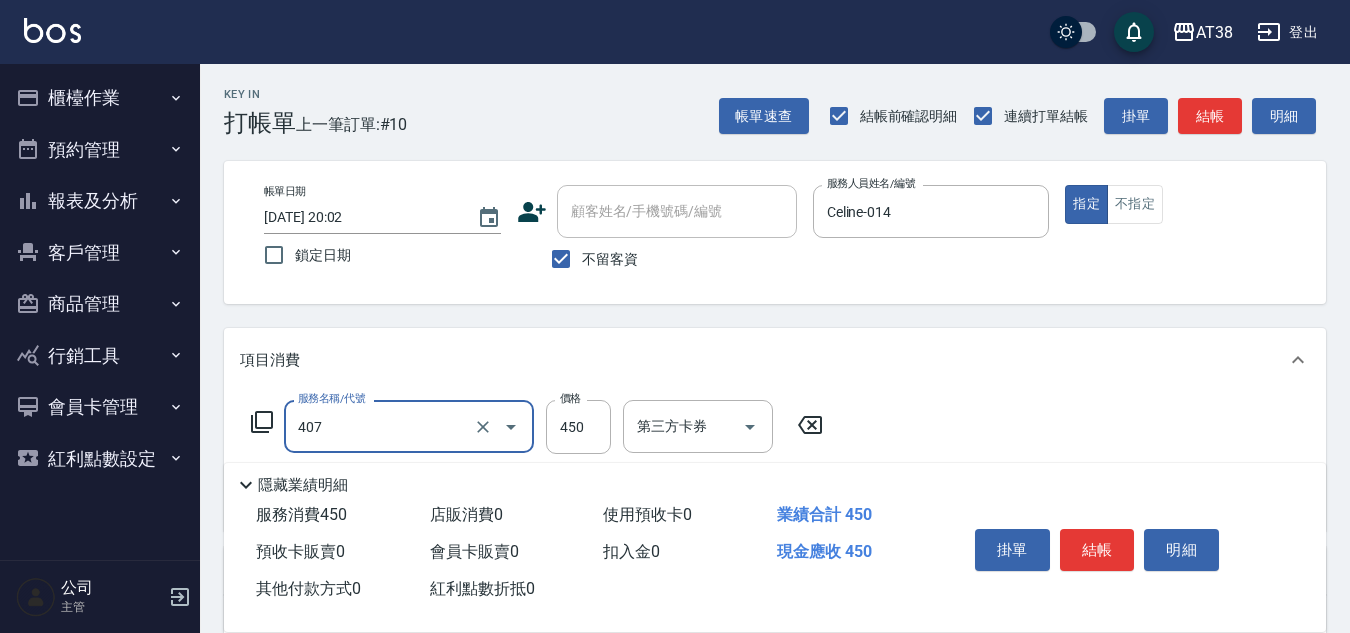 type on "剪髮(407)" 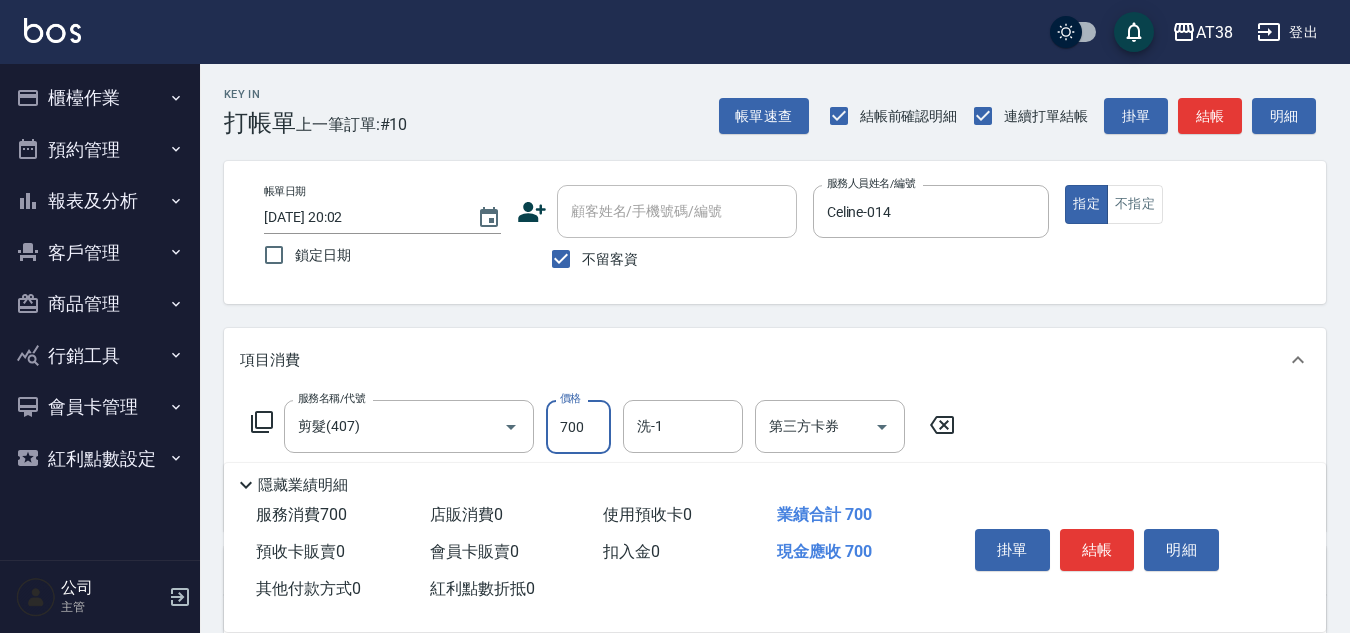 type on "700" 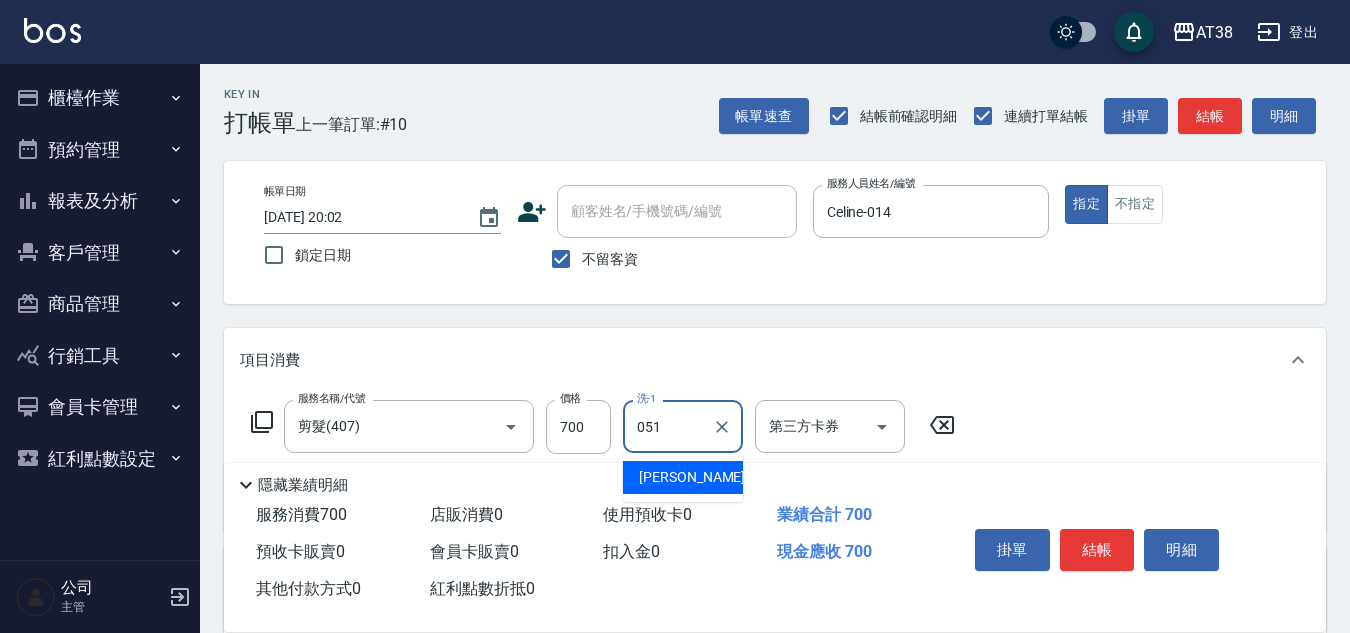 type on "周宸君-051" 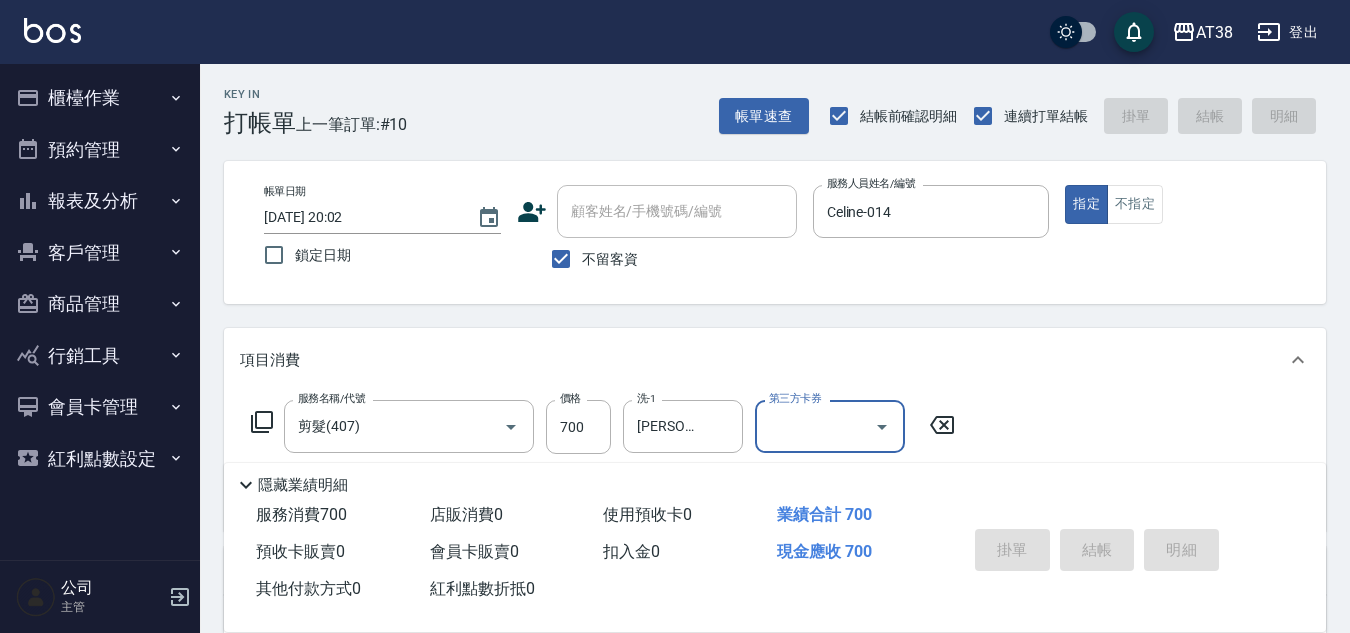 type 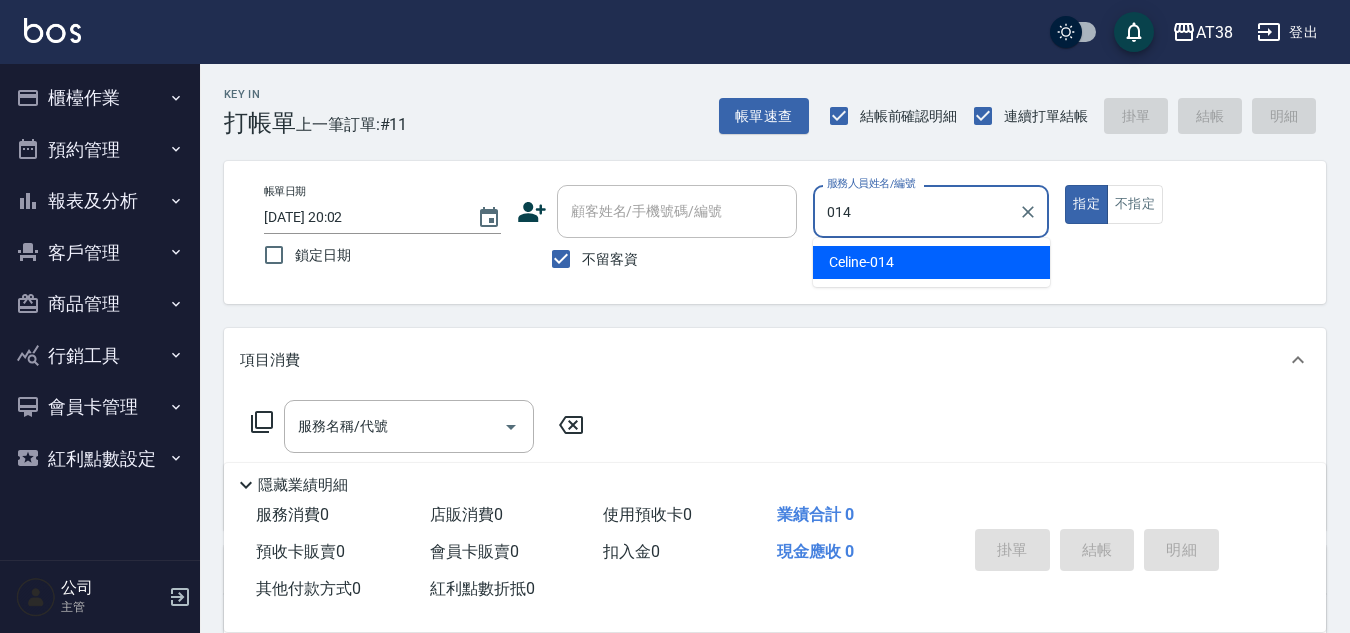 type on "Celine-014" 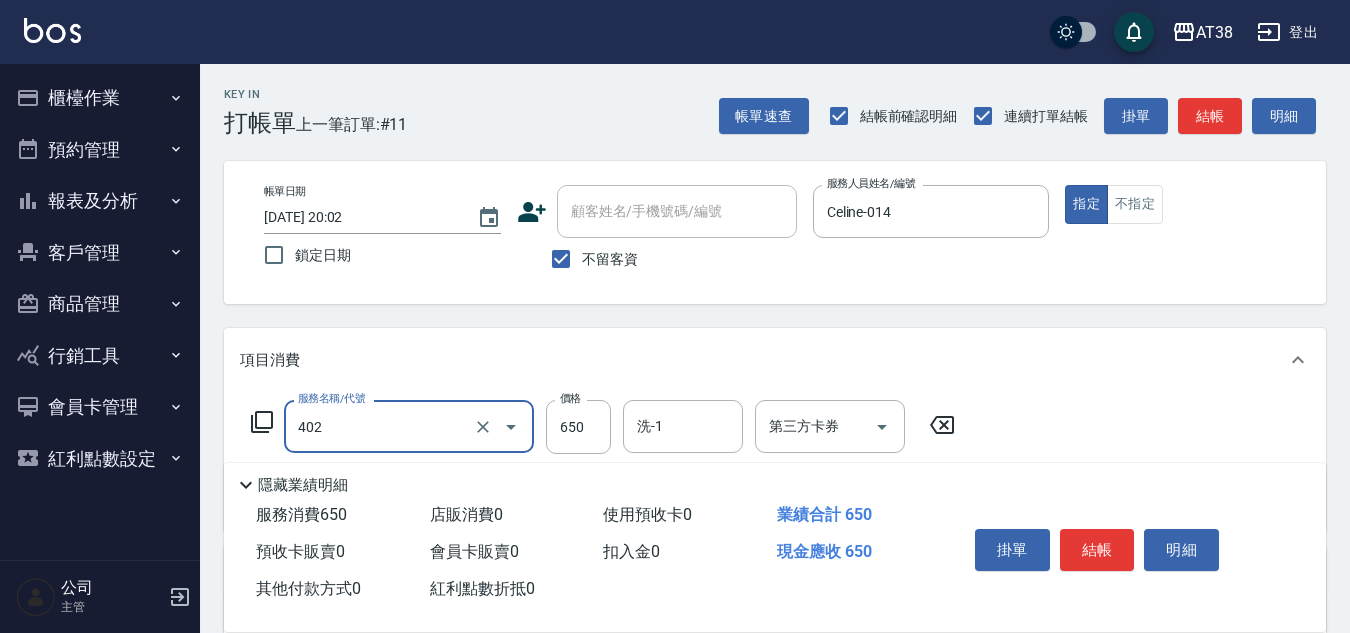 type on "精油+剪(402)" 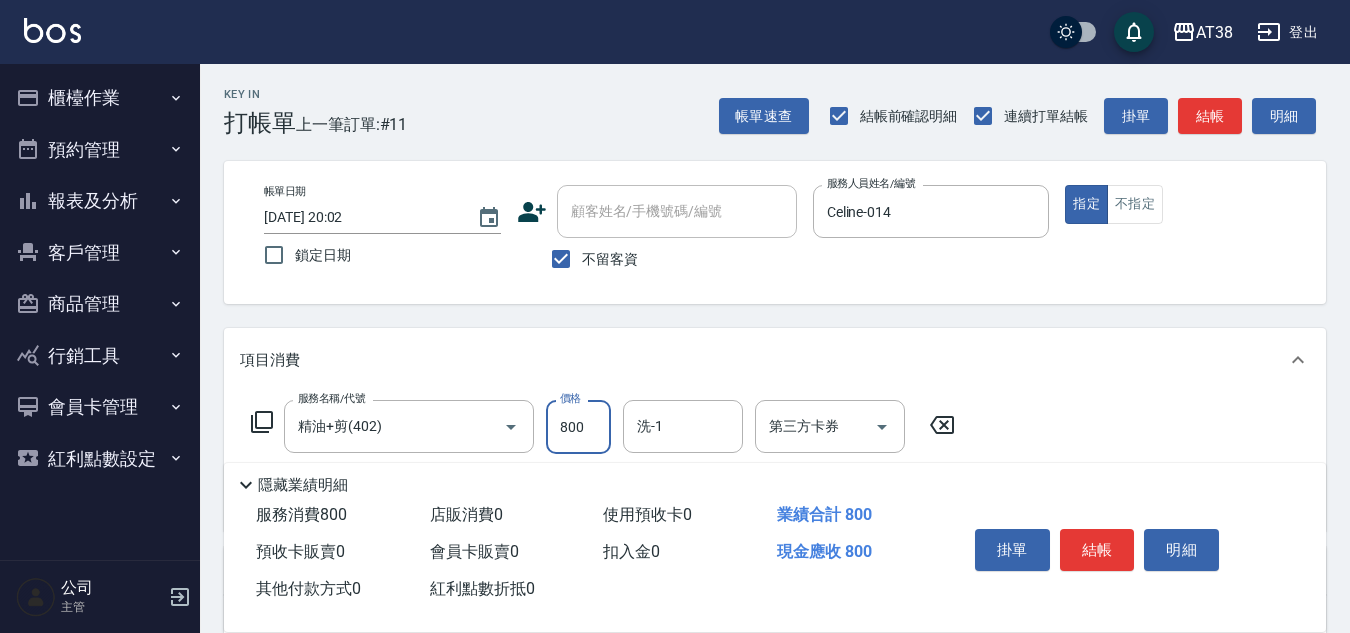 type on "800" 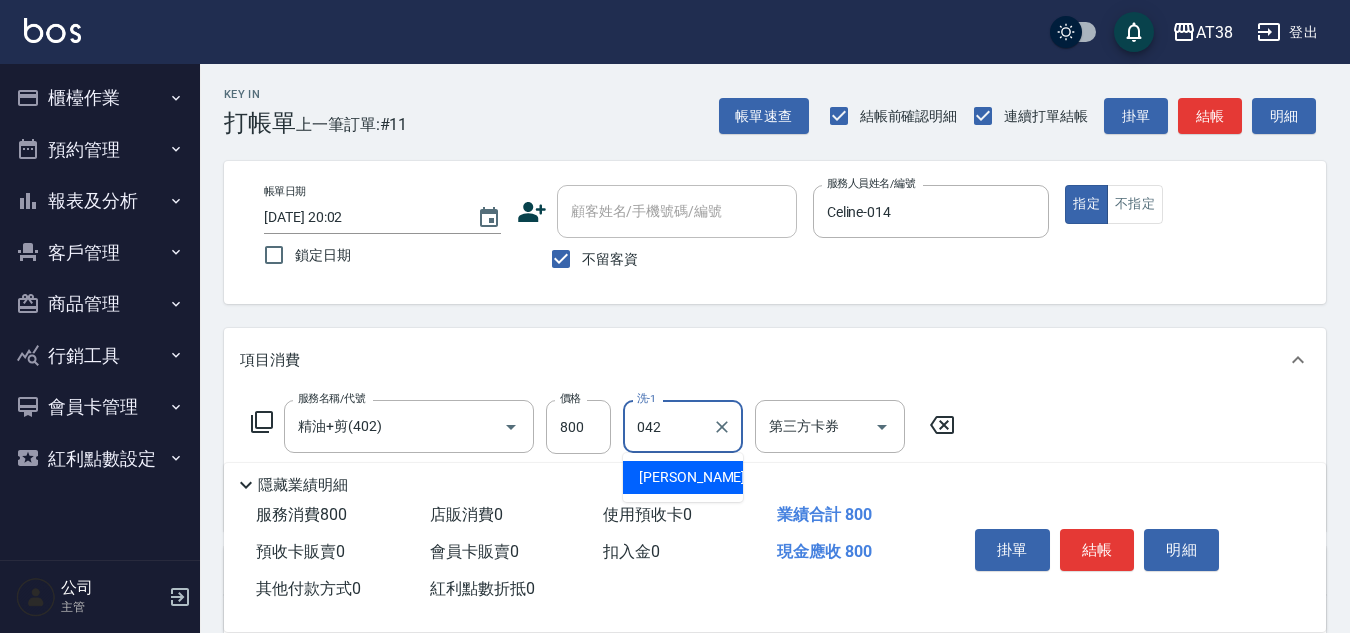 type on "伯彥-042" 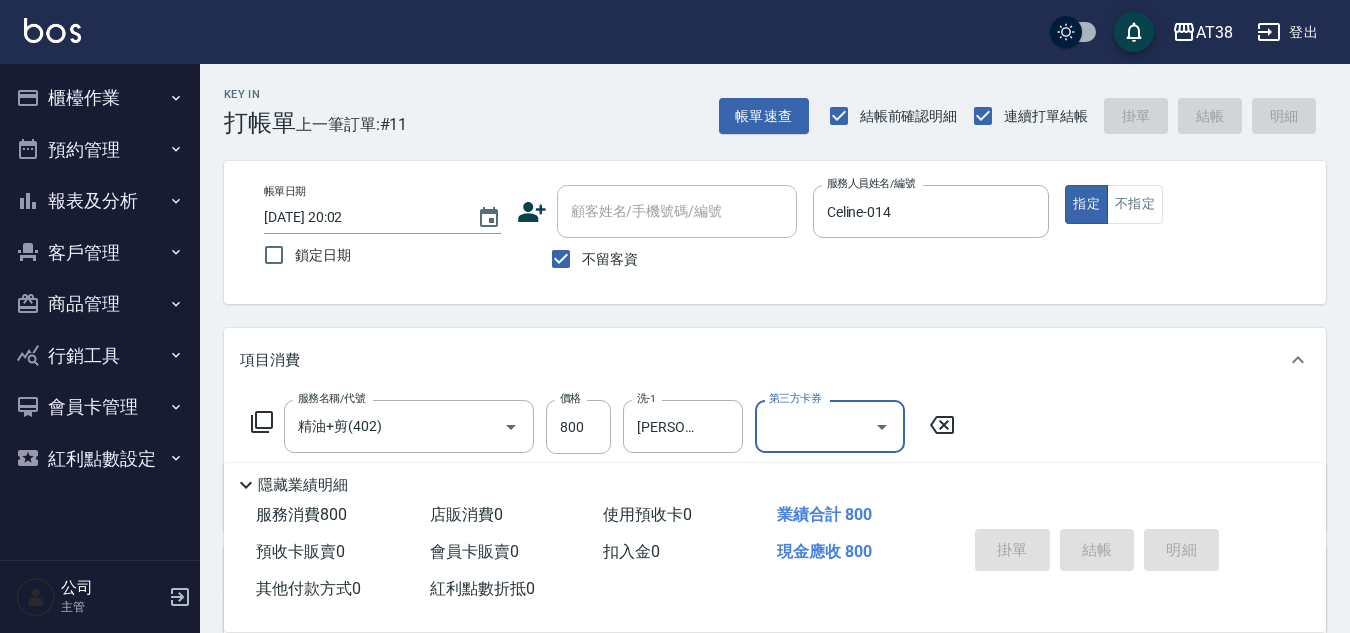 type 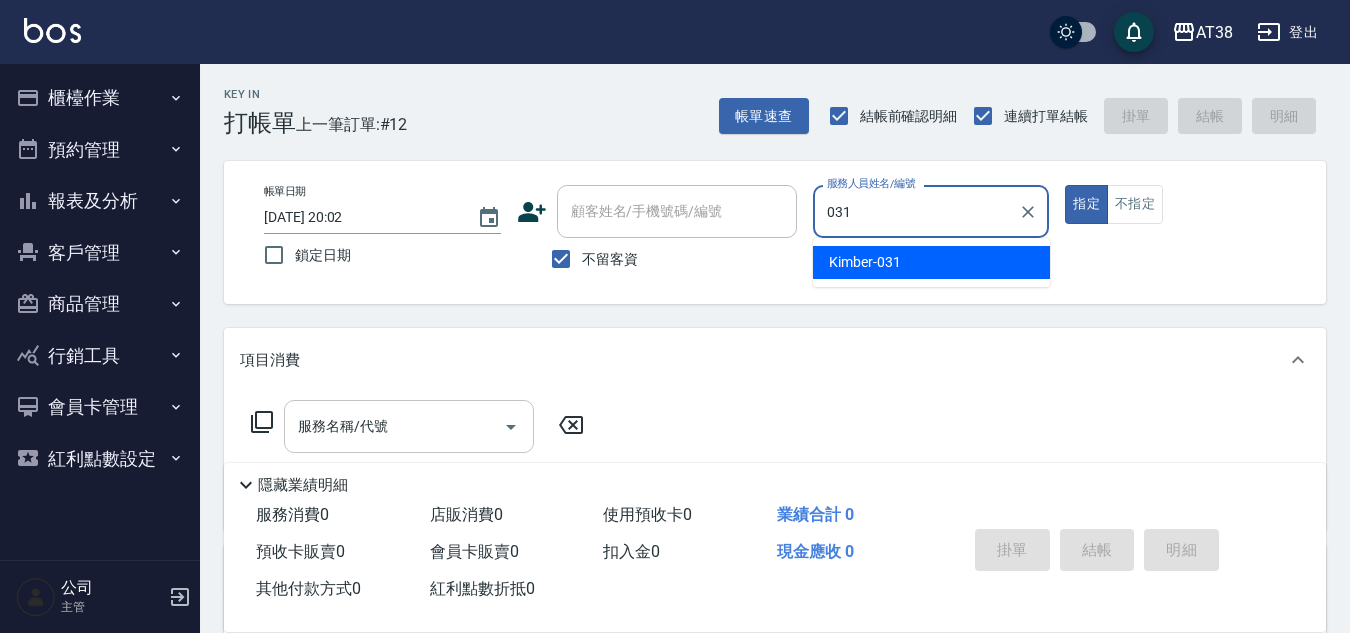 type on "Kimber-031" 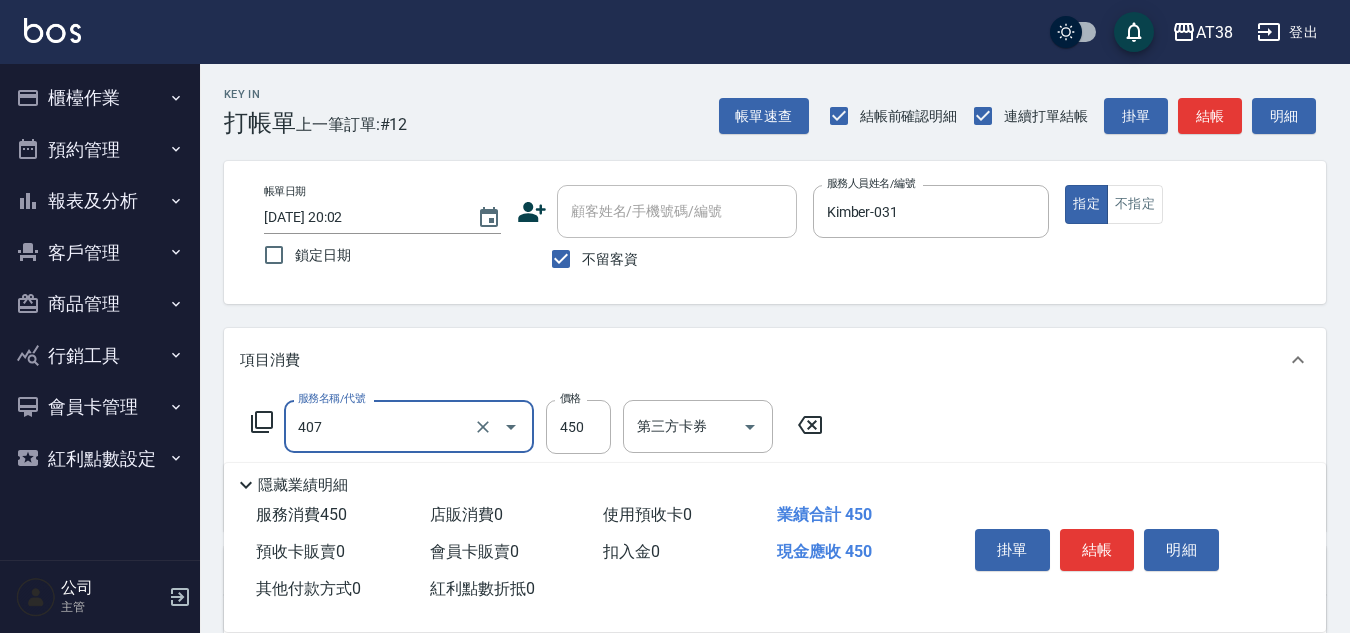 type on "剪髮(407)" 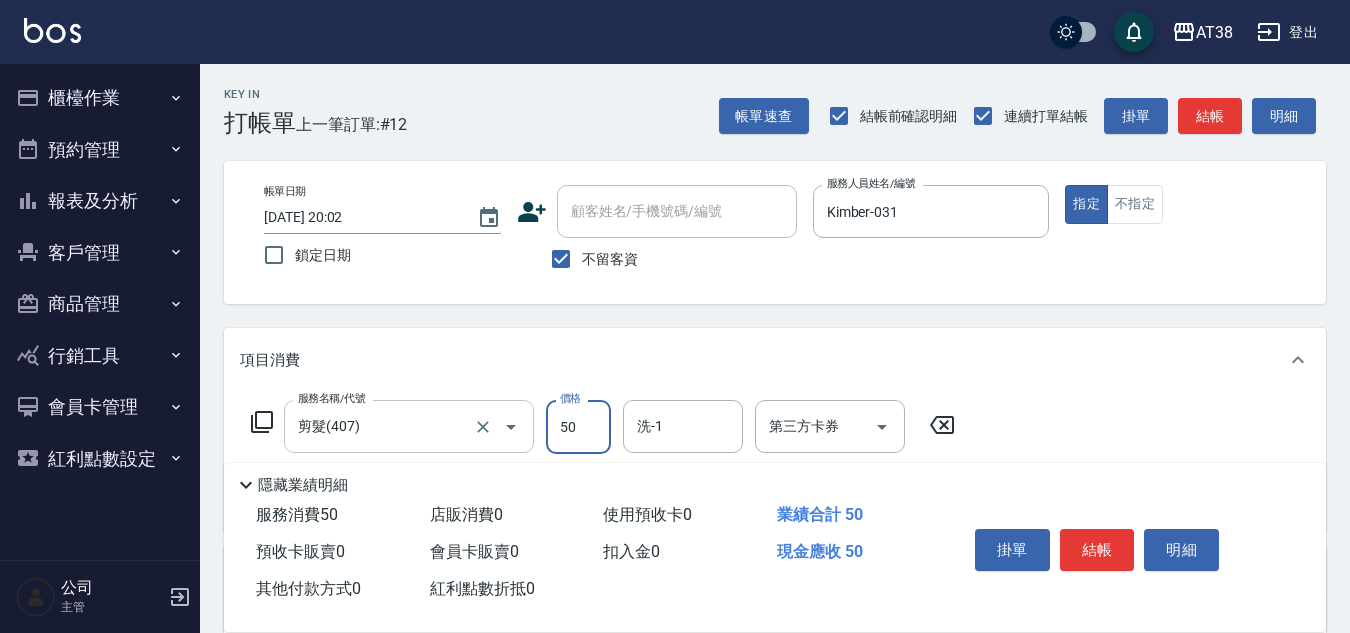 type on "500" 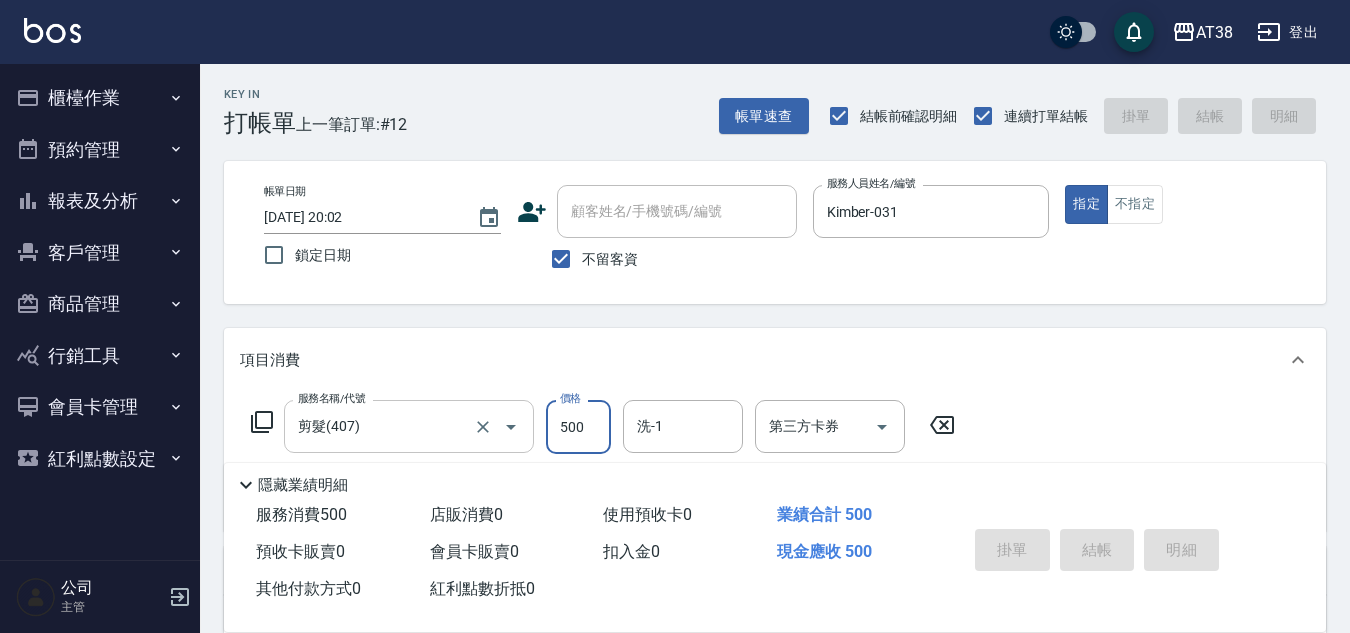 type on "2025/07/11 20:18" 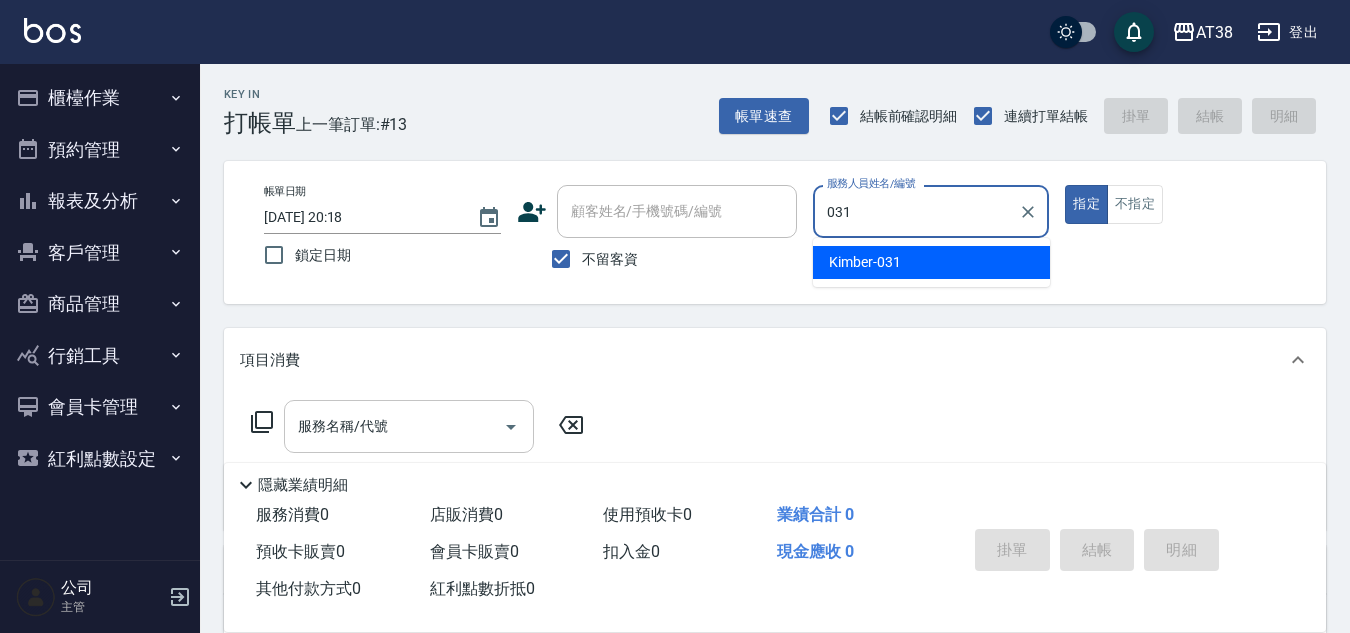 type on "Kimber-031" 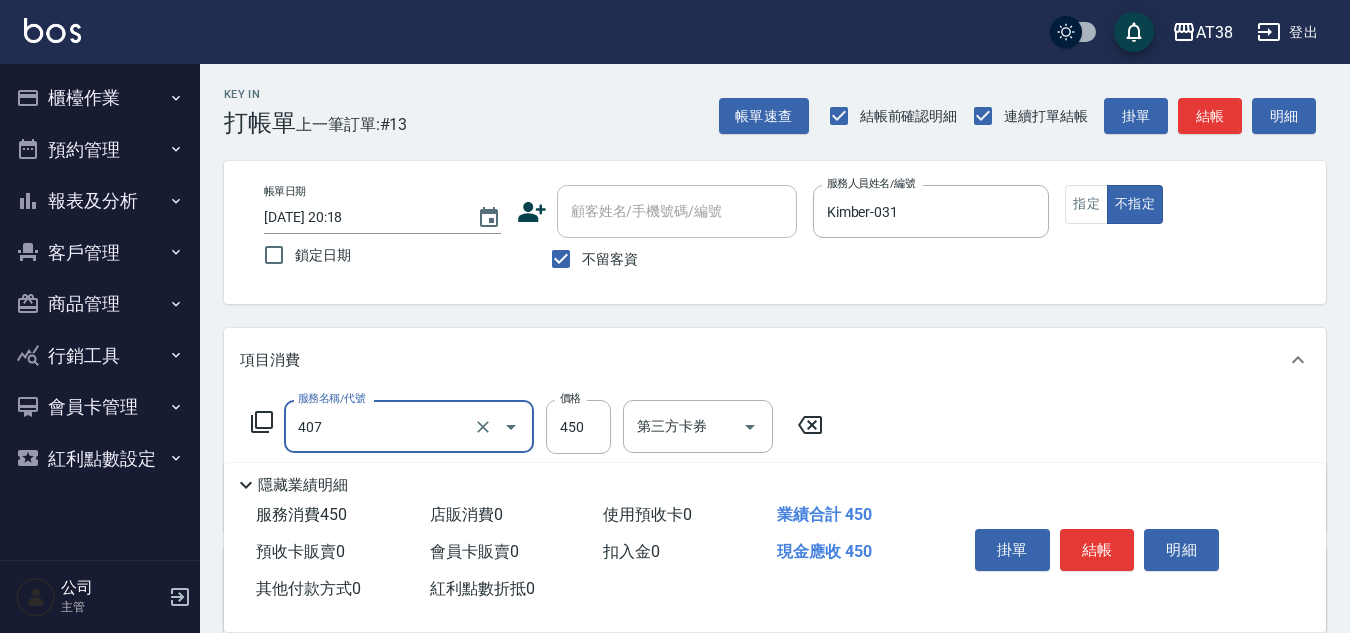 type on "剪髮(407)" 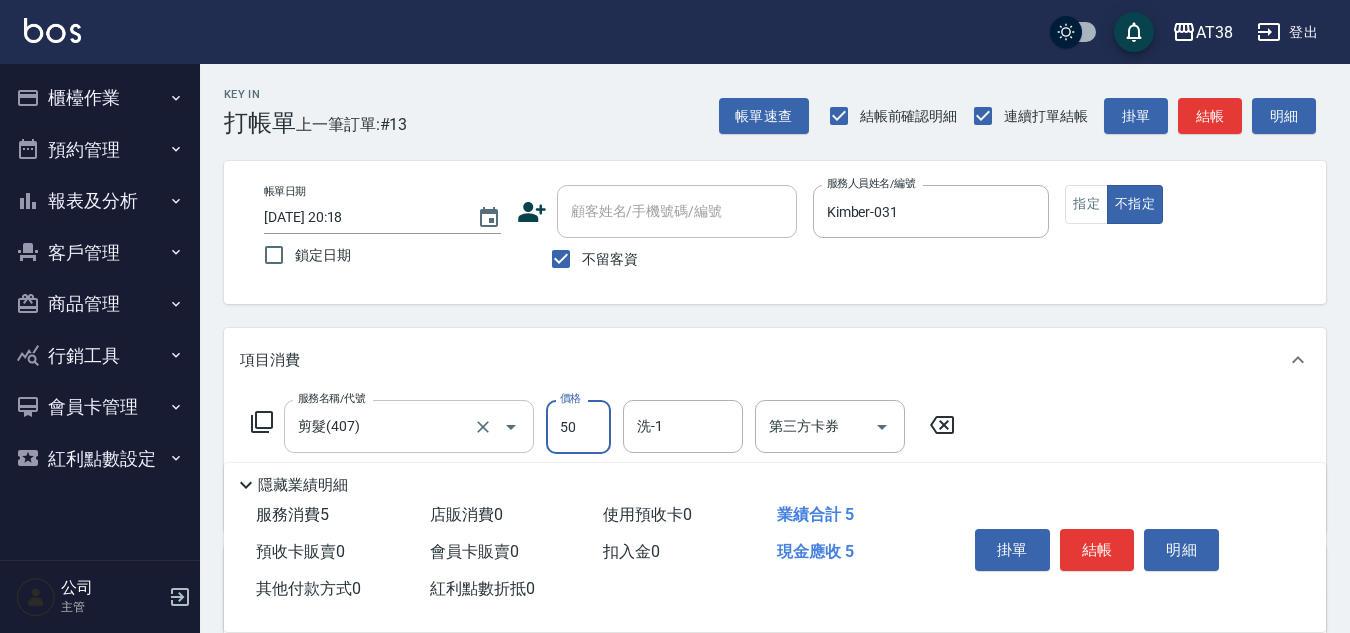 type on "500" 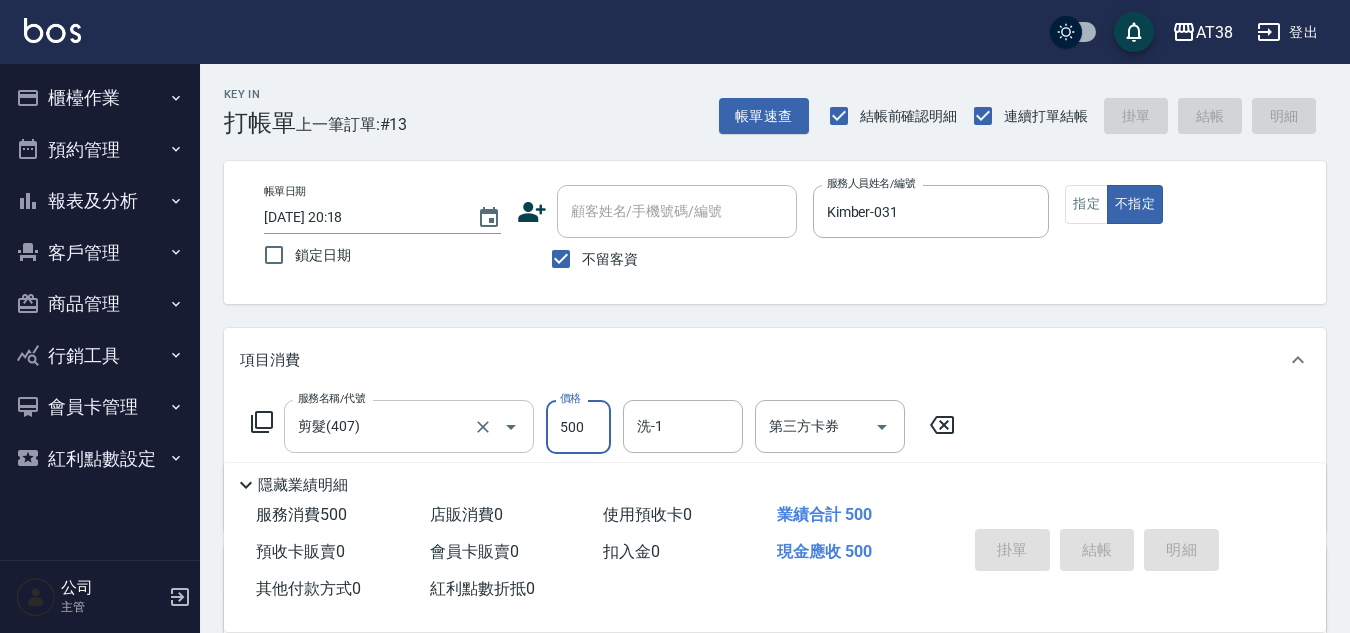 type on "2025/07/11 20:19" 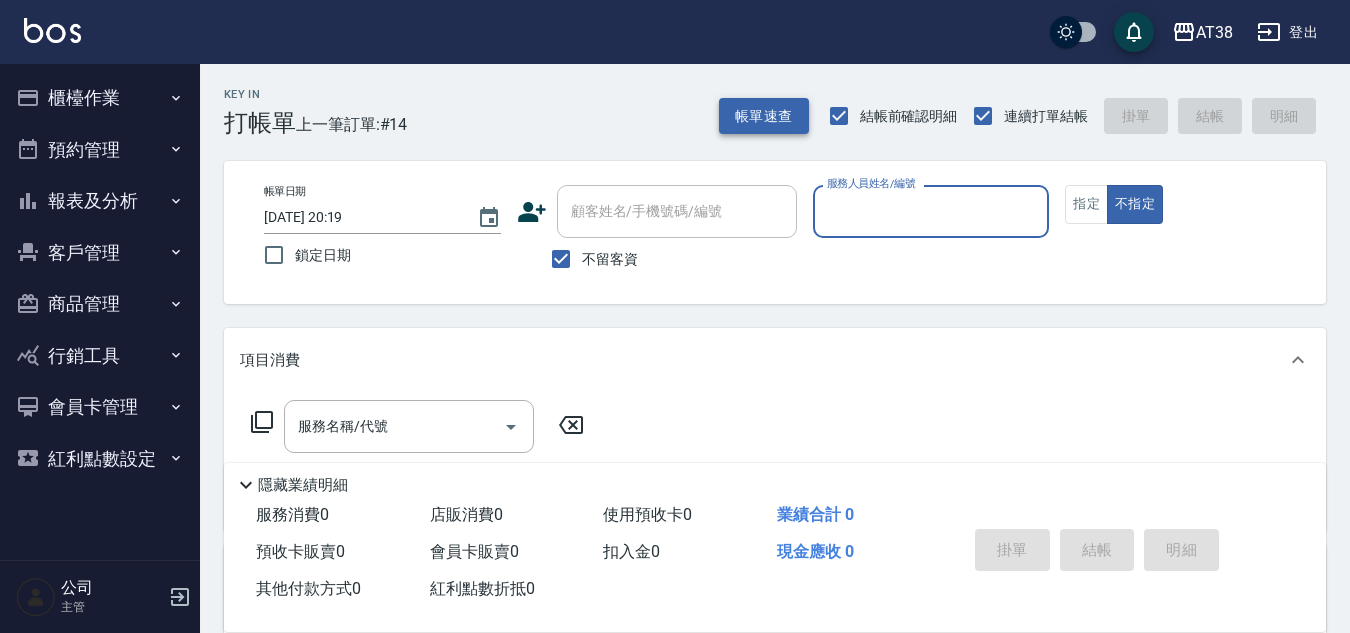 click on "帳單速查" at bounding box center [764, 116] 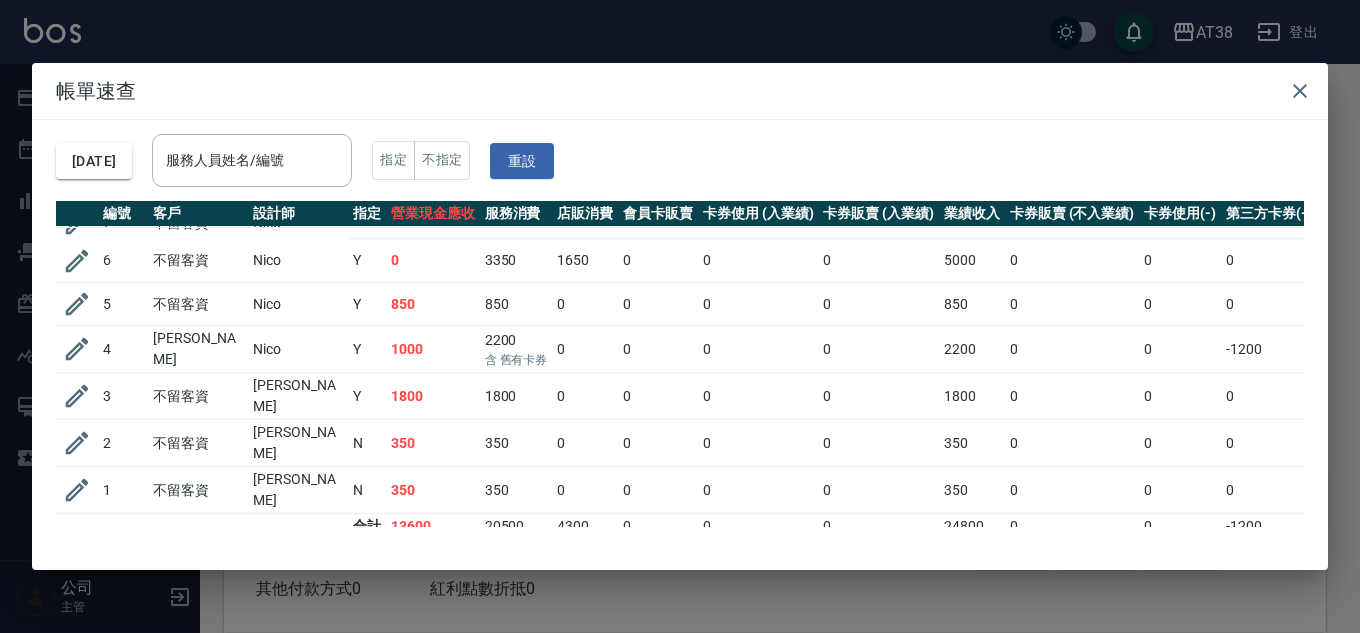 scroll, scrollTop: 346, scrollLeft: 0, axis: vertical 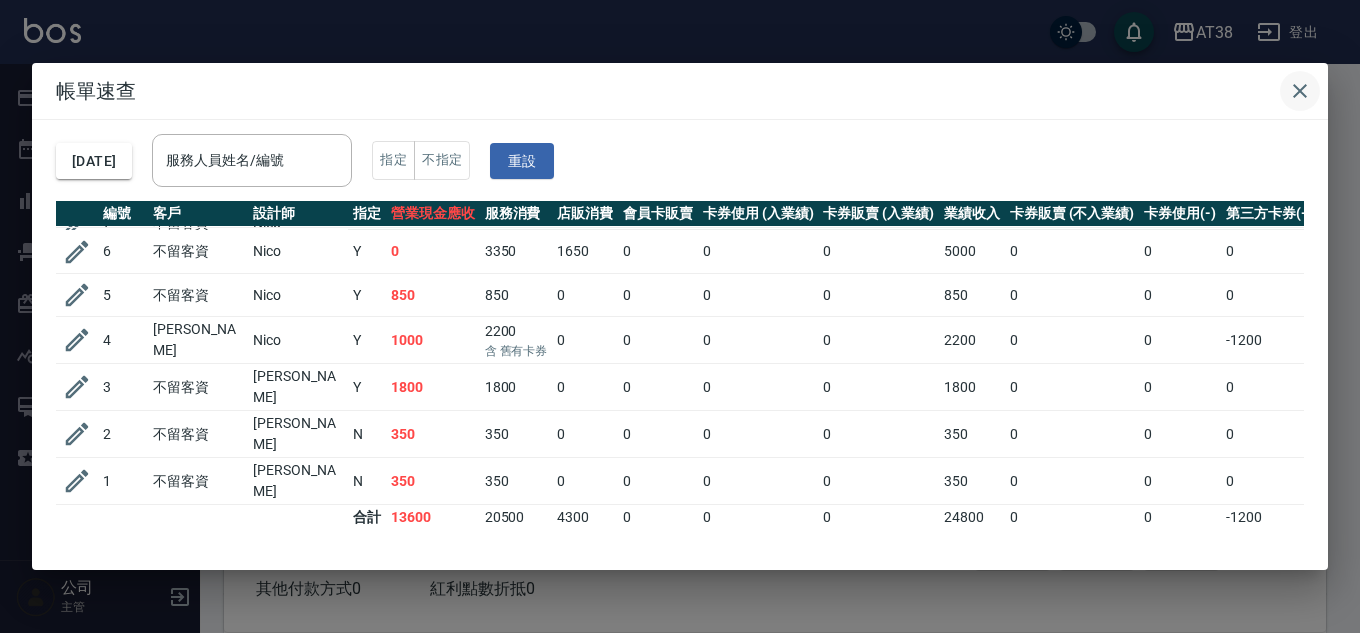 click 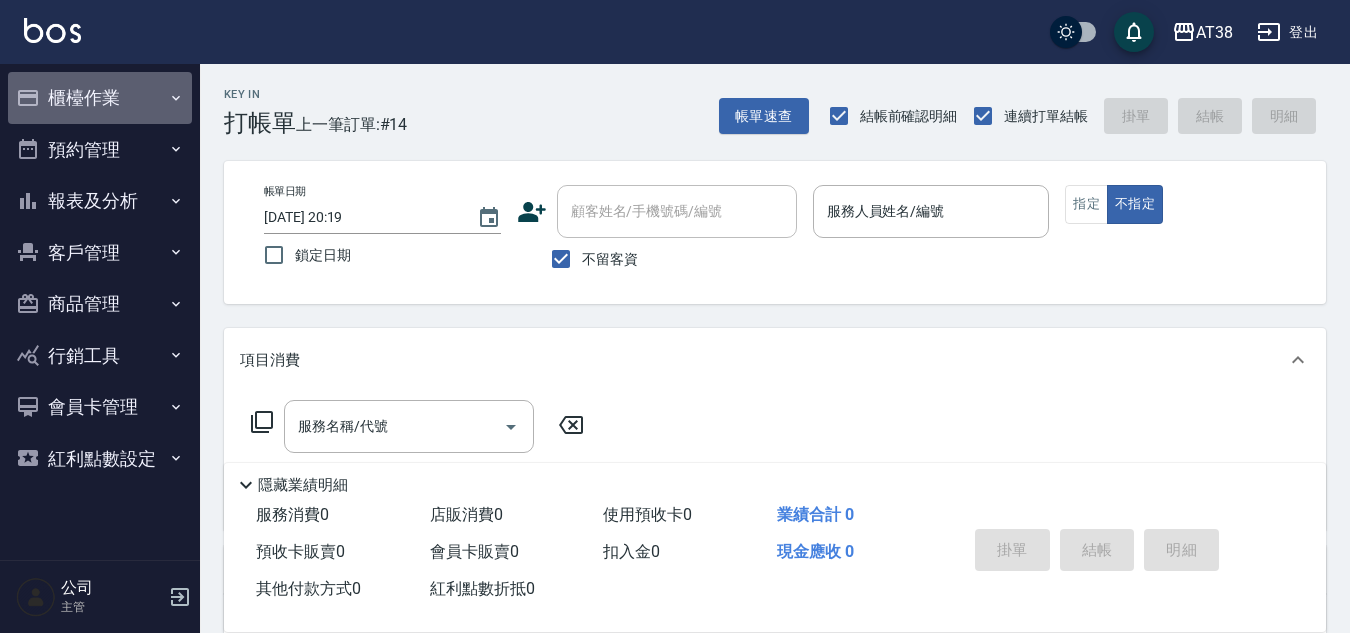 click on "櫃檯作業" at bounding box center [100, 98] 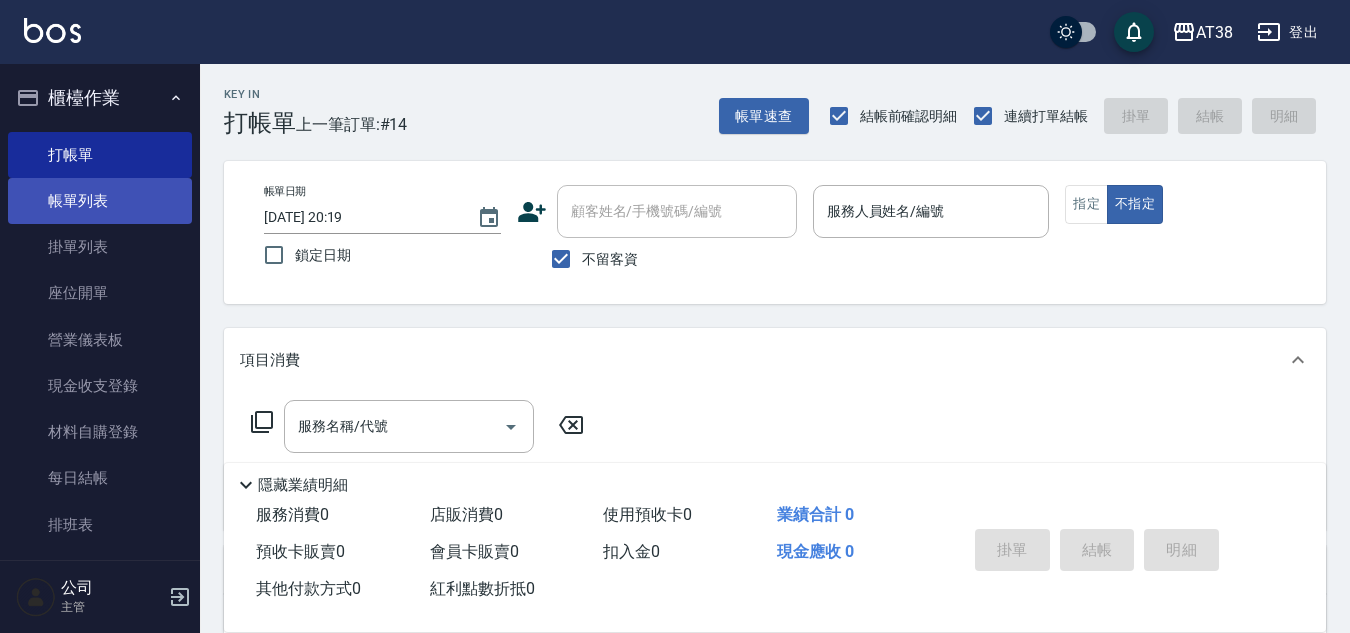 click on "帳單列表" at bounding box center [100, 201] 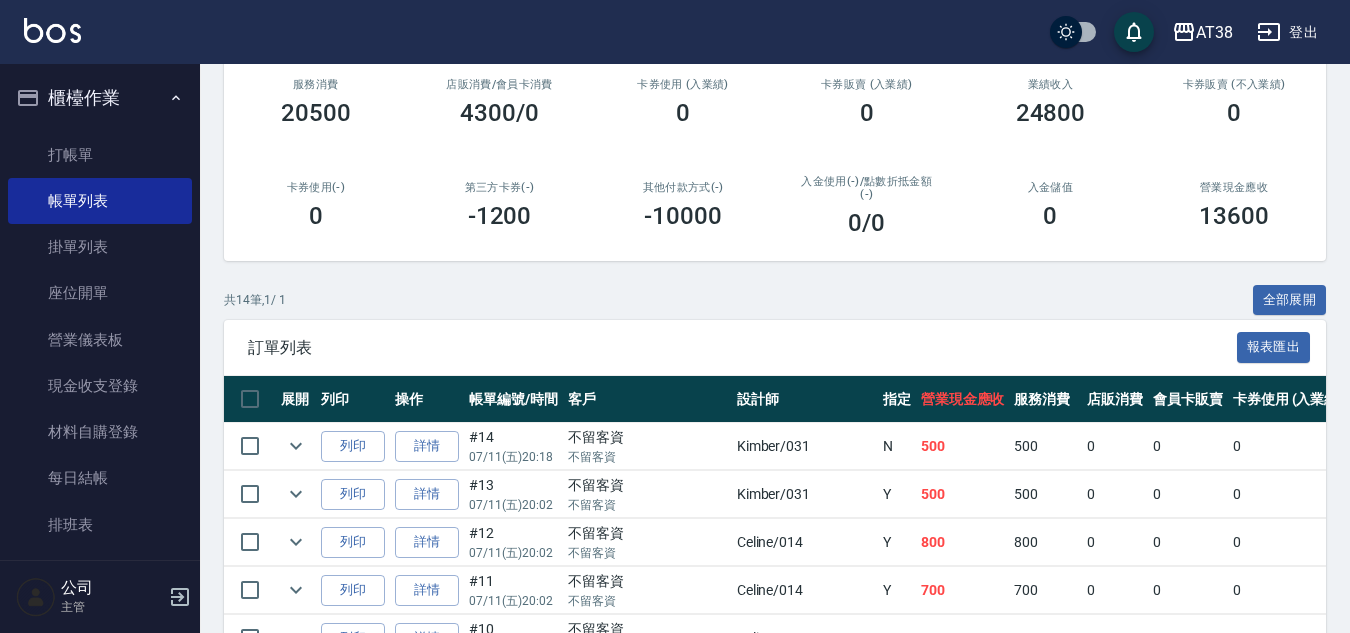 scroll, scrollTop: 300, scrollLeft: 0, axis: vertical 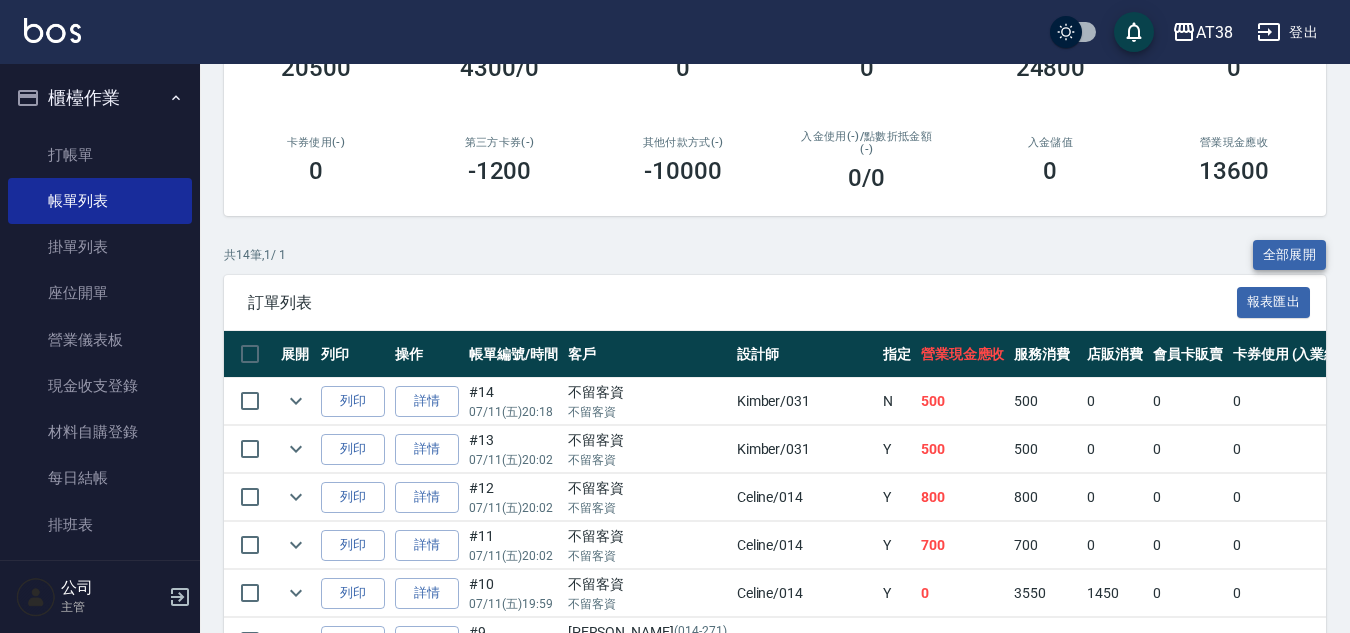 click on "全部展開" at bounding box center [1290, 255] 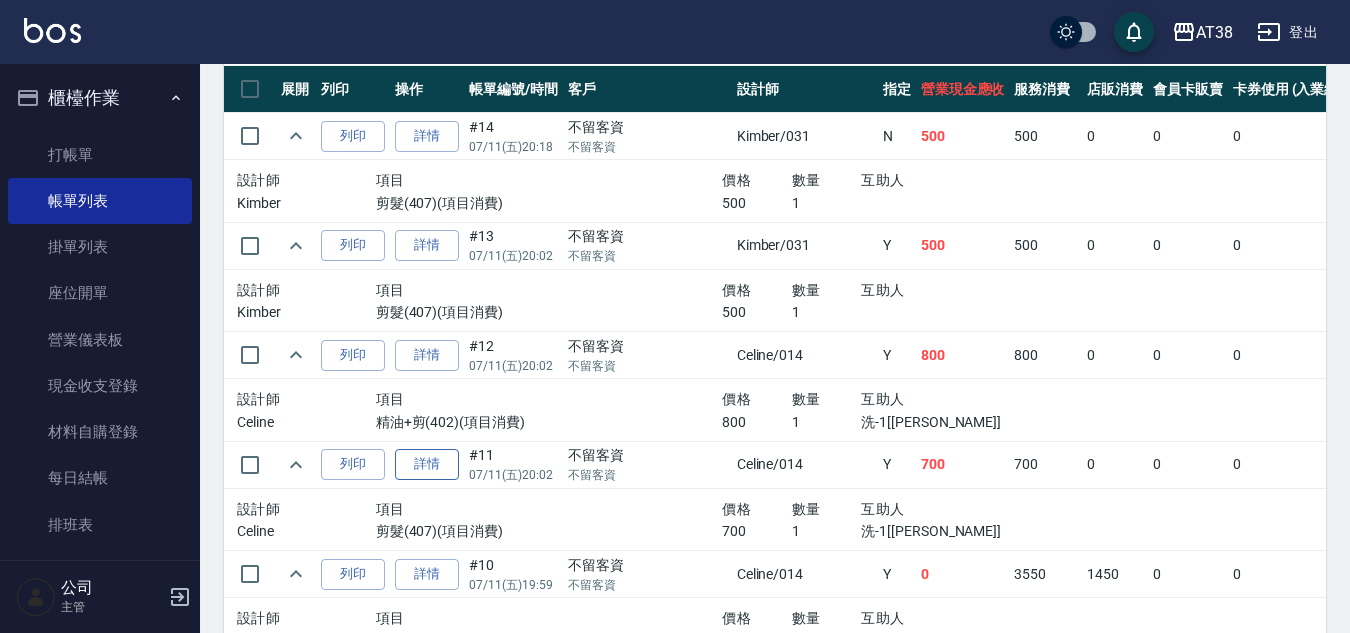 scroll, scrollTop: 65, scrollLeft: 0, axis: vertical 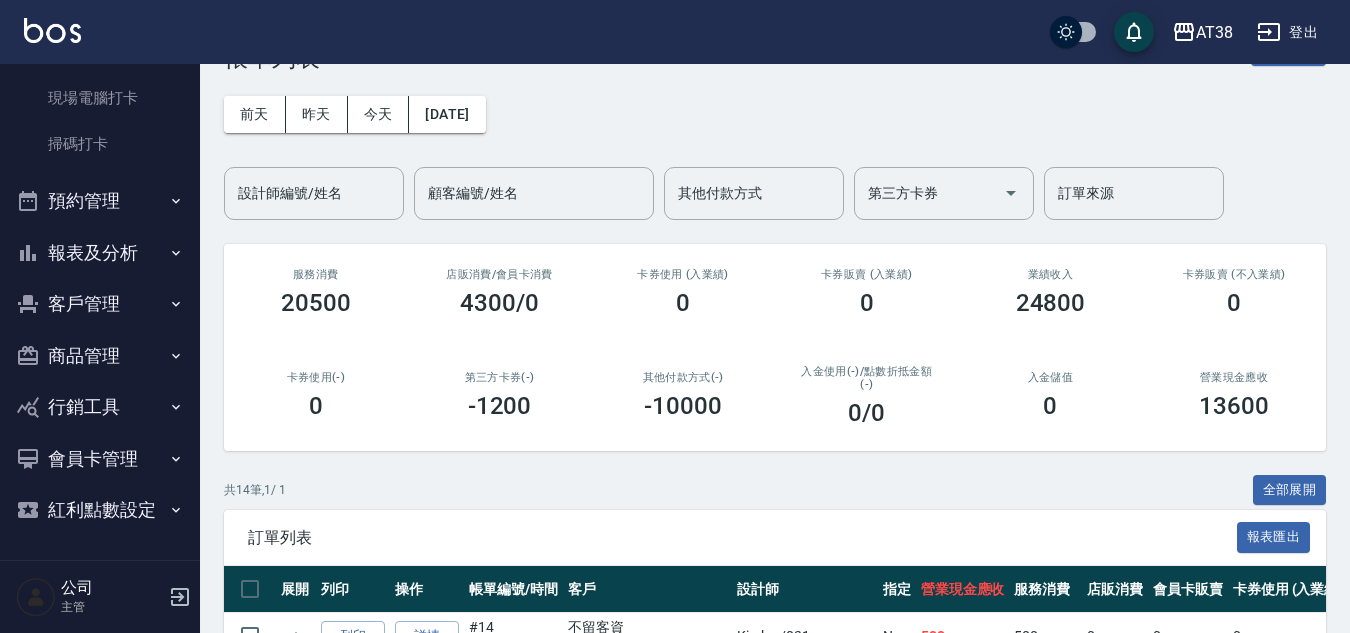 click on "報表及分析" at bounding box center (100, 253) 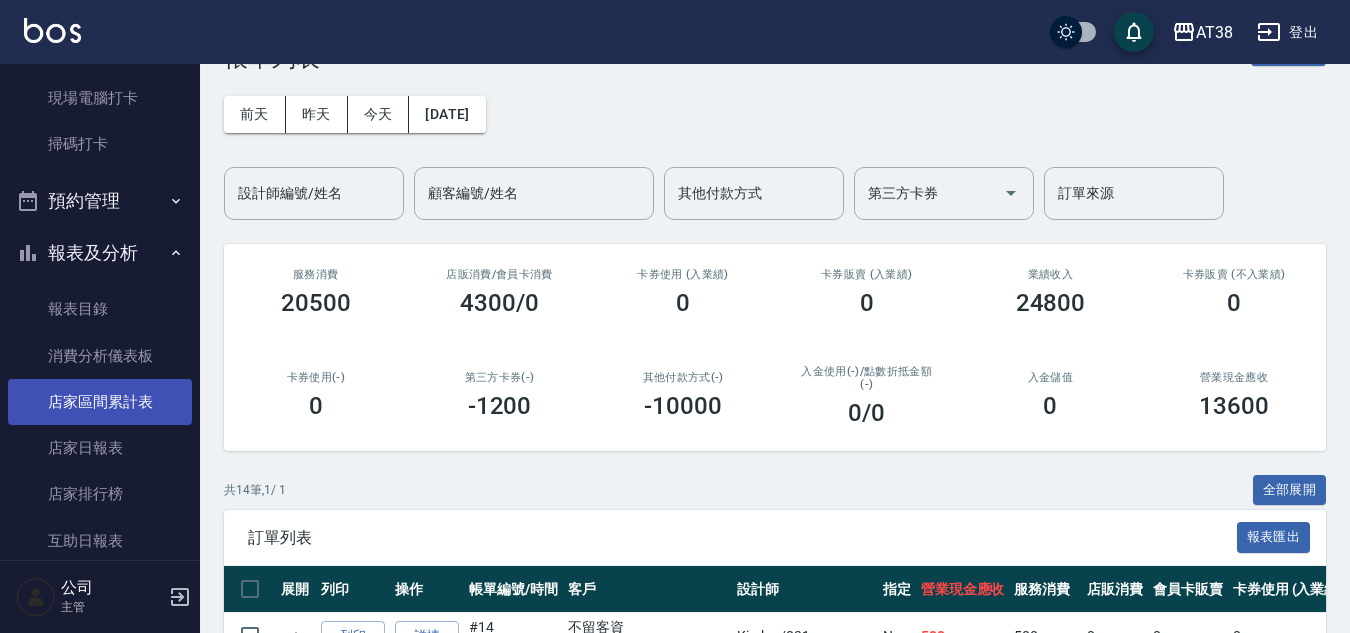 scroll, scrollTop: 573, scrollLeft: 0, axis: vertical 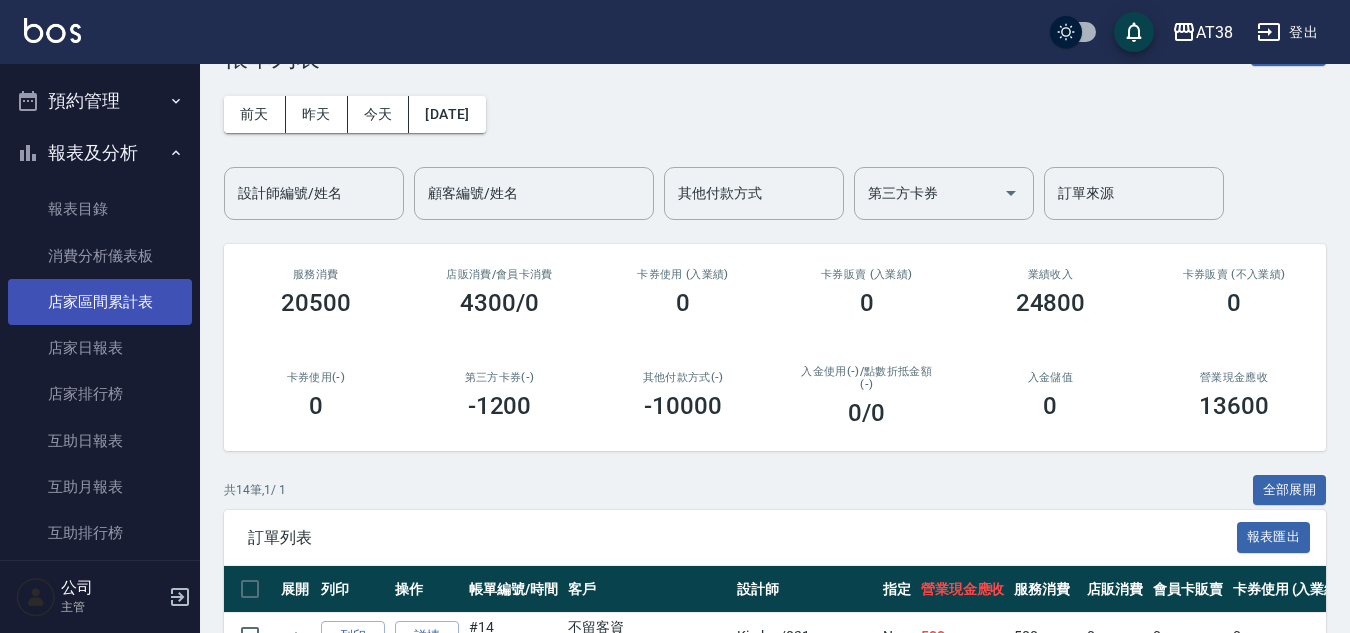 click on "店家區間累計表" at bounding box center (100, 302) 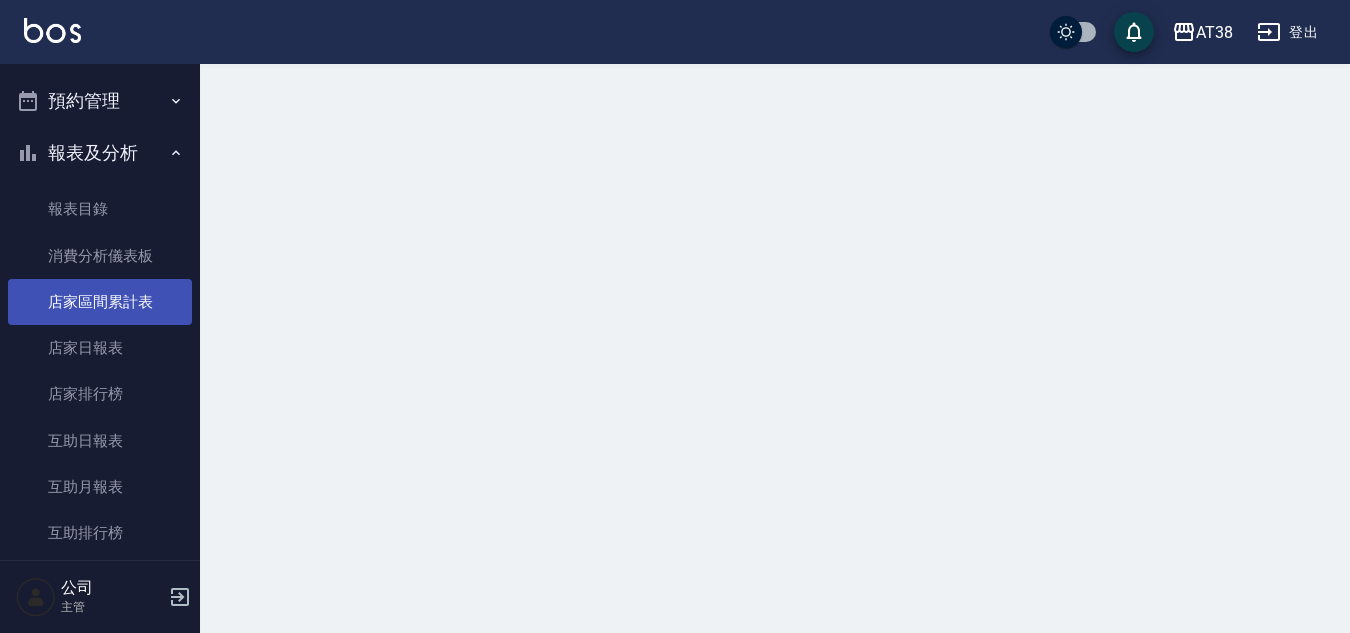 scroll, scrollTop: 0, scrollLeft: 0, axis: both 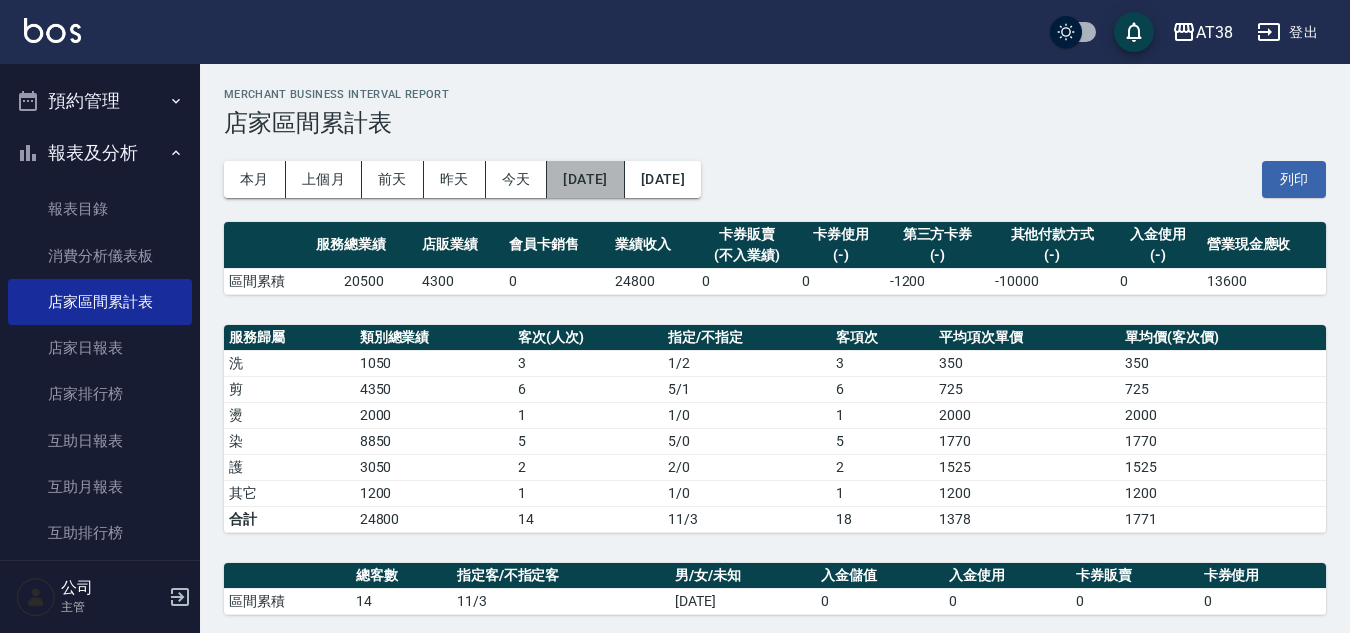 click on "2025/07/11" at bounding box center (585, 179) 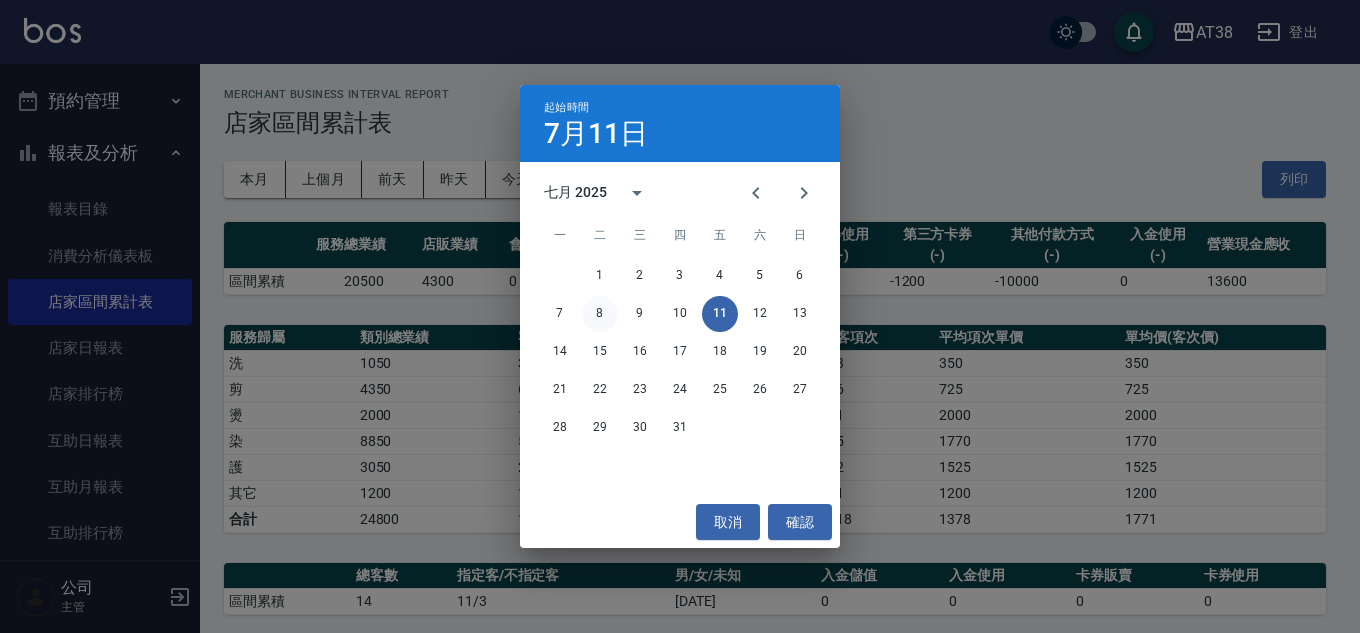 click on "8" at bounding box center (600, 314) 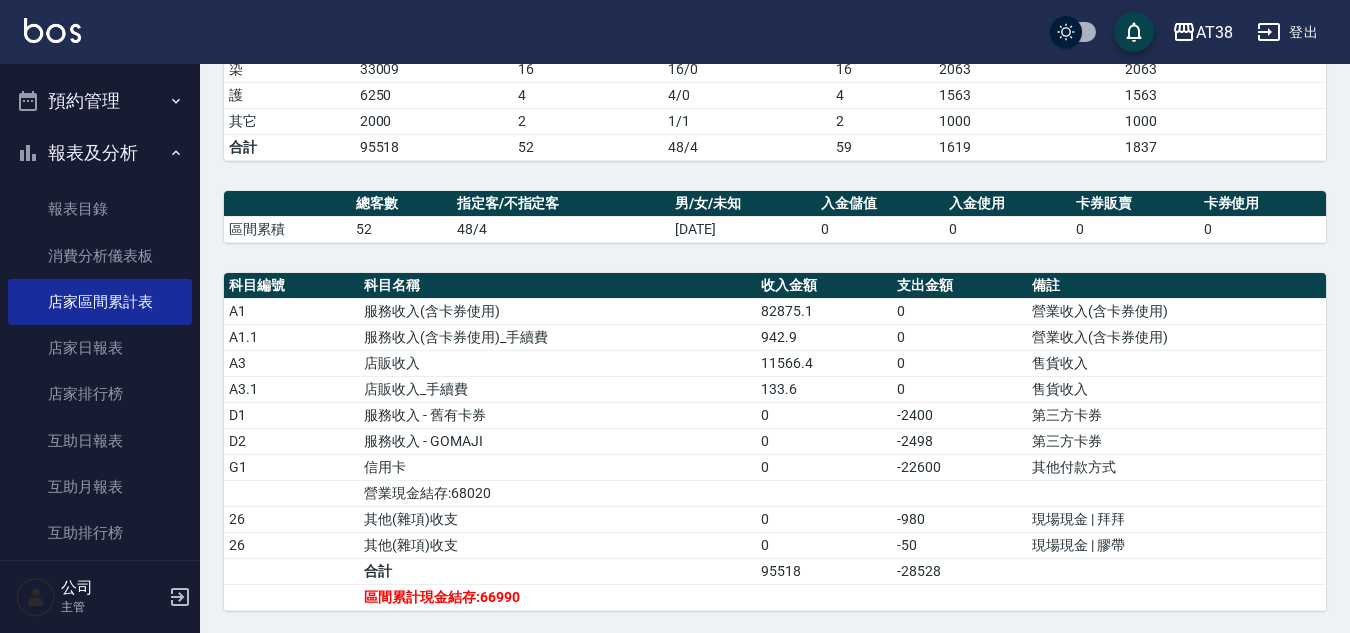 scroll, scrollTop: 404, scrollLeft: 0, axis: vertical 